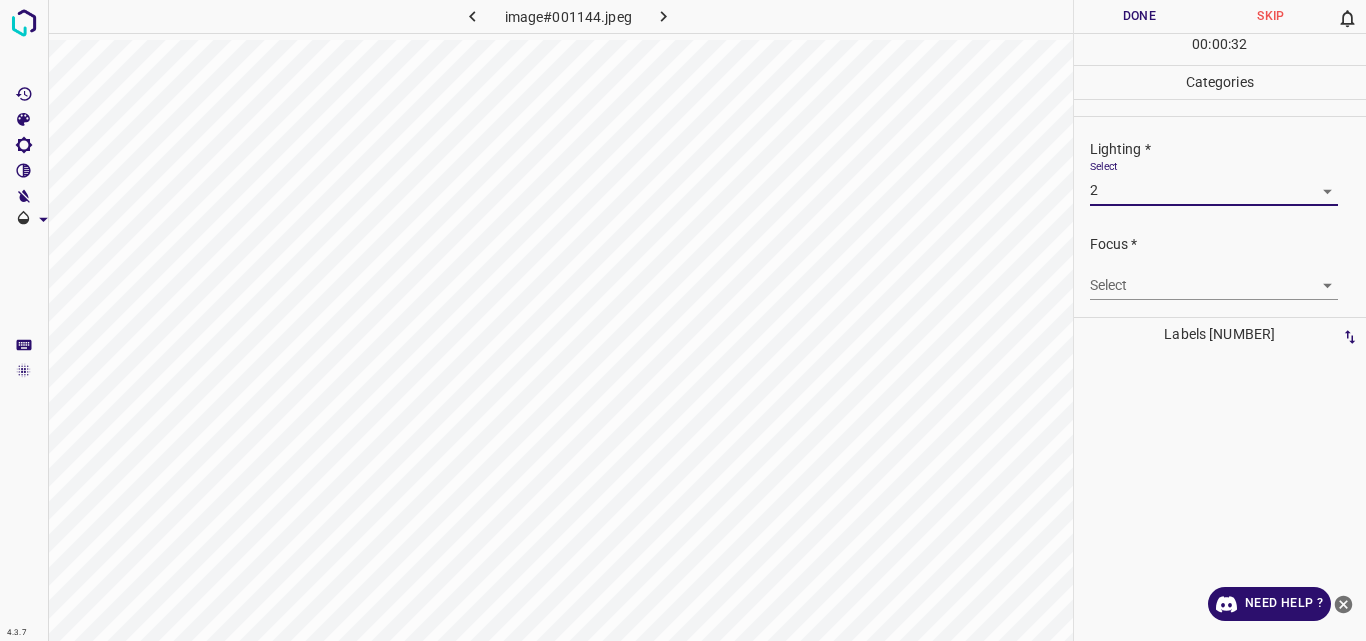 scroll, scrollTop: 0, scrollLeft: 0, axis: both 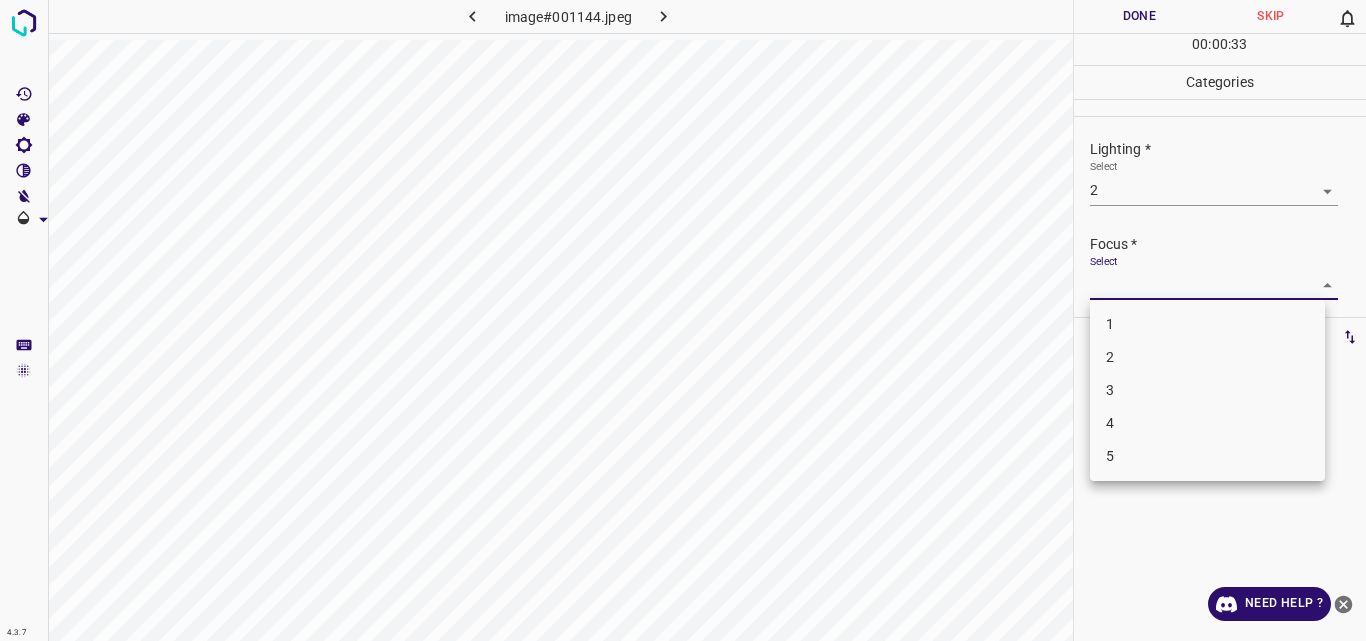 click on "4.3.7 image#[HASH].jpeg Done Skip 0 00   : 00   : 33   Categories Lighting *  Select 2 2 Focus *  Select ​ Overall *  Select ​ Labels   0 Categories 1 Lighting 2 Focus 3 Overall Tools Space Change between modes (Draw & Edit) I Auto labeling R Restore zoom M Zoom in N Zoom out Delete Delete selecte label Filters Z Restore filters X Saturation filter C Brightness filter V Contrast filter B Gray scale filter General O Download Need Help ? Original text Rate this translation Your feedback will be used to help improve Google Translate - Text - Hide - Delete 1 2 3 4 5" at bounding box center (683, 320) 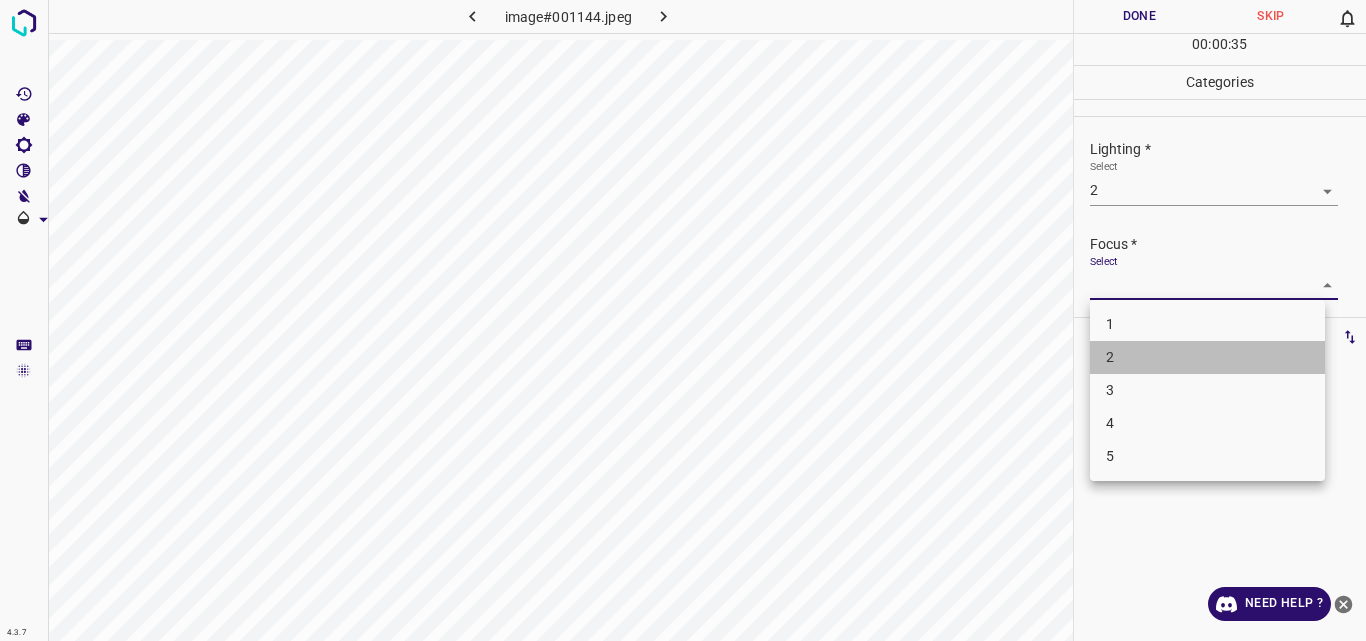 click on "2" at bounding box center (1207, 357) 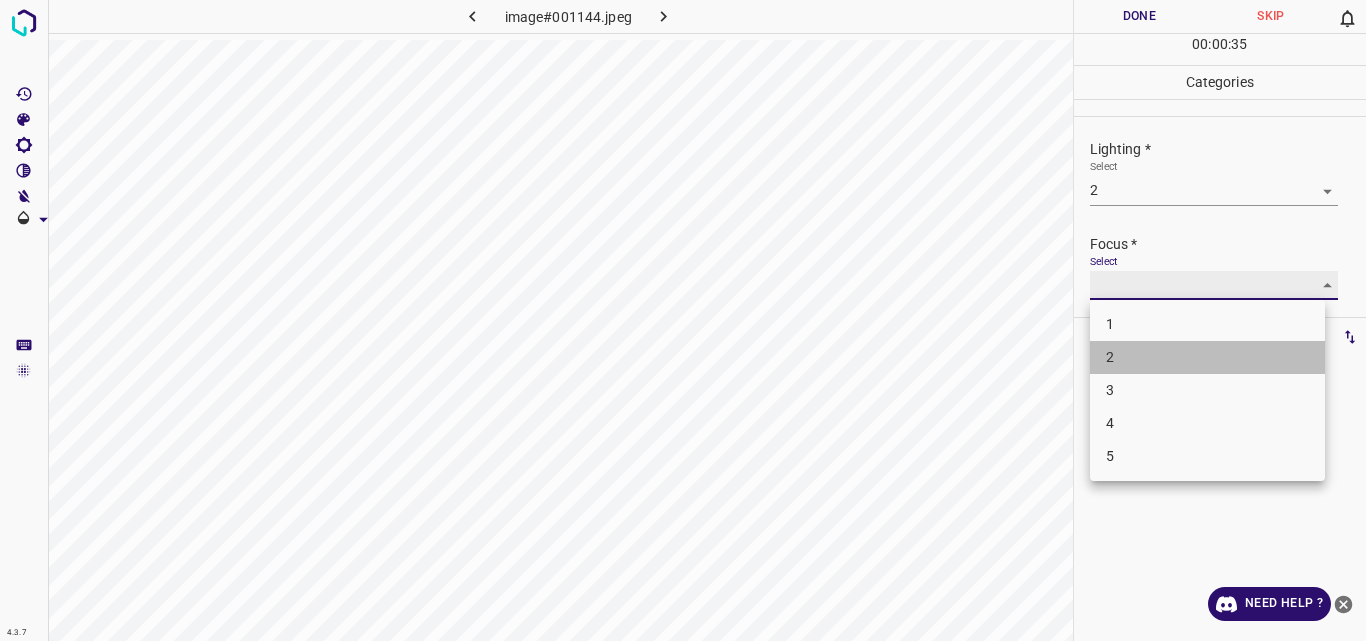 type on "2" 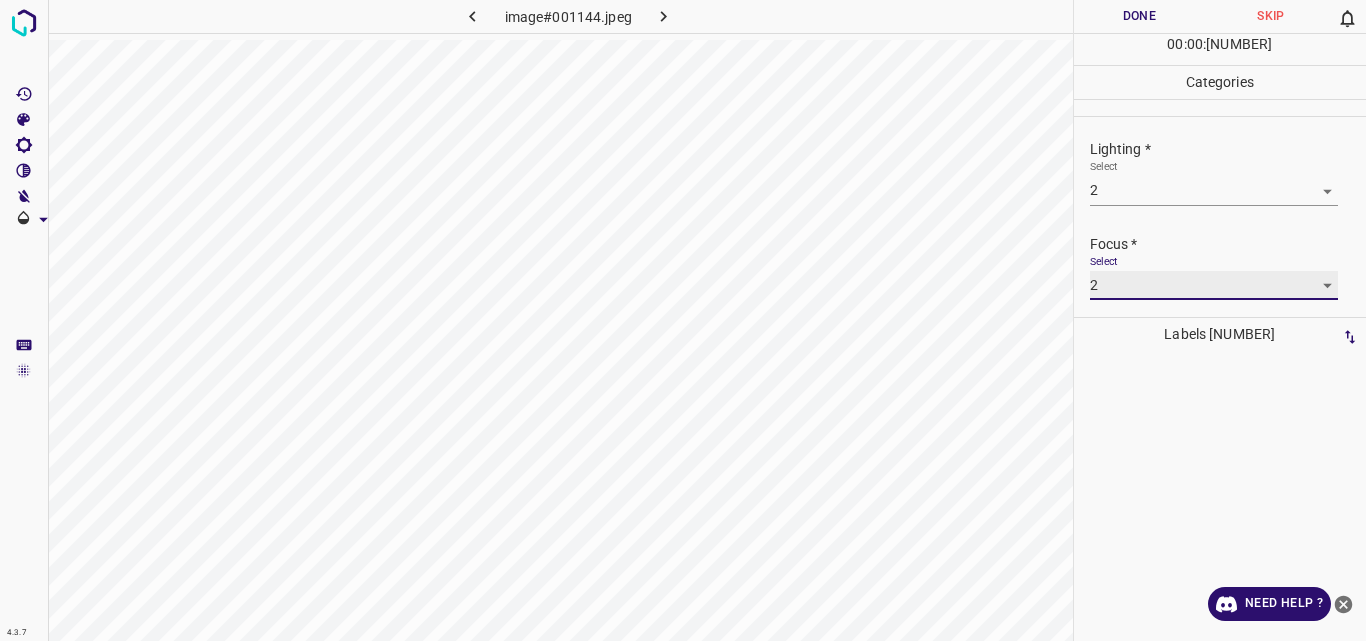 scroll, scrollTop: 98, scrollLeft: 0, axis: vertical 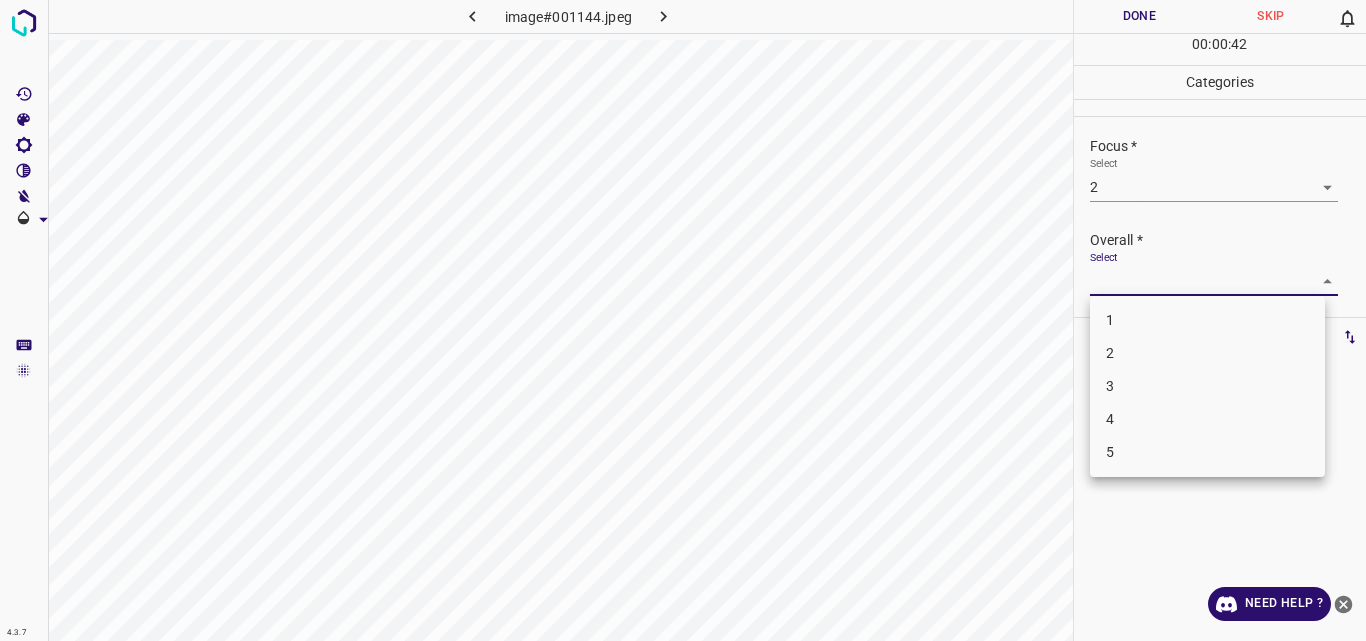 click on "4.3.7 image#001144.jpeg Done Skip 0 00 : 00 : 42 Categories Lighting * Select 2 2 Focus * Select 2 2 Overall * Select ​ Labels 0 Categories 1 Lighting 2 Focus 3 Overall Tools Space Change between modes (Draw & Edit) I Auto labeling R Restore zoom M Zoom in N Zoom out Delete Delete selecte label Filters Z Restore filters X Saturation filter C Brightness filter V Contrast filter B Gray scale filter General O Download Need Help ? Original text Rate this translation Your feedback will be used to help improve Google Translate - Text - Hide - Delete 1 2 3 4 5" at bounding box center [683, 320] 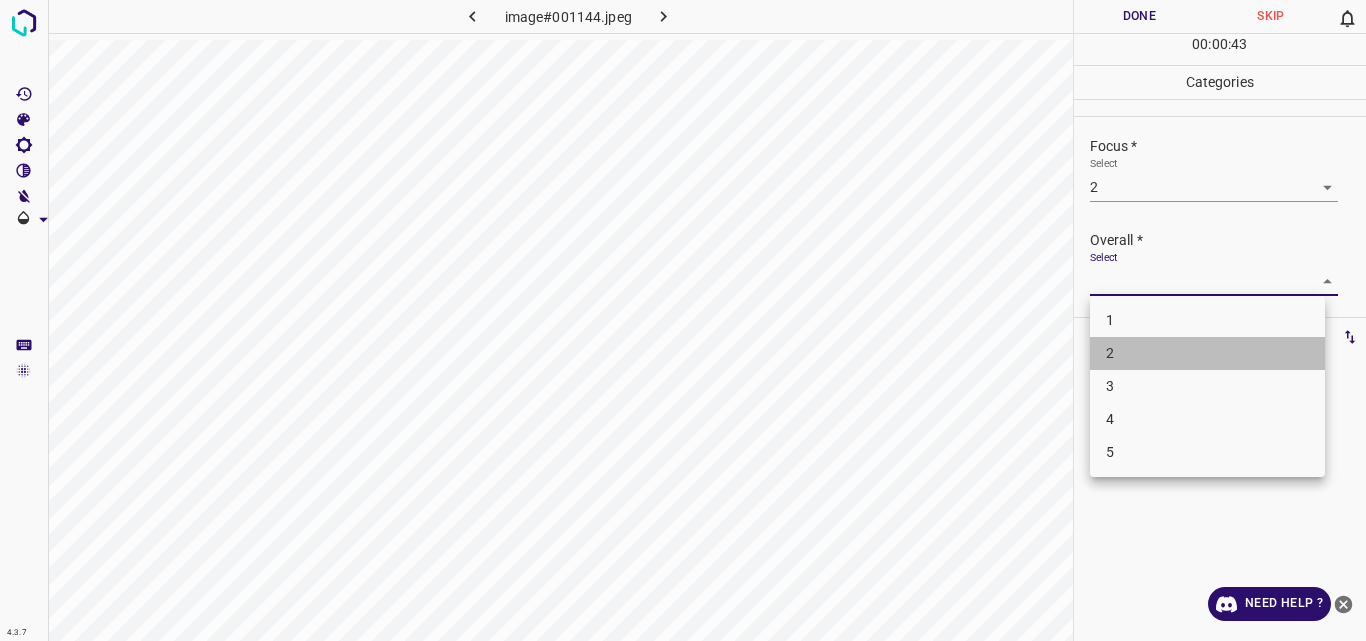 click on "2" at bounding box center [1207, 353] 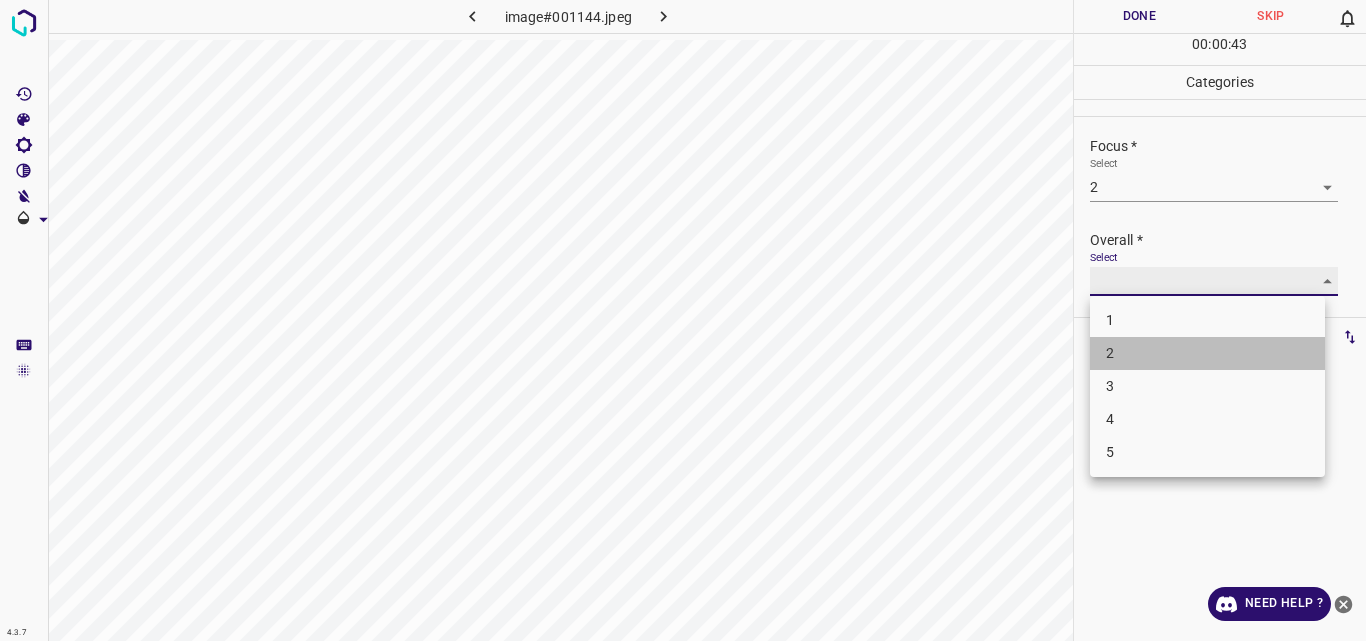 type on "2" 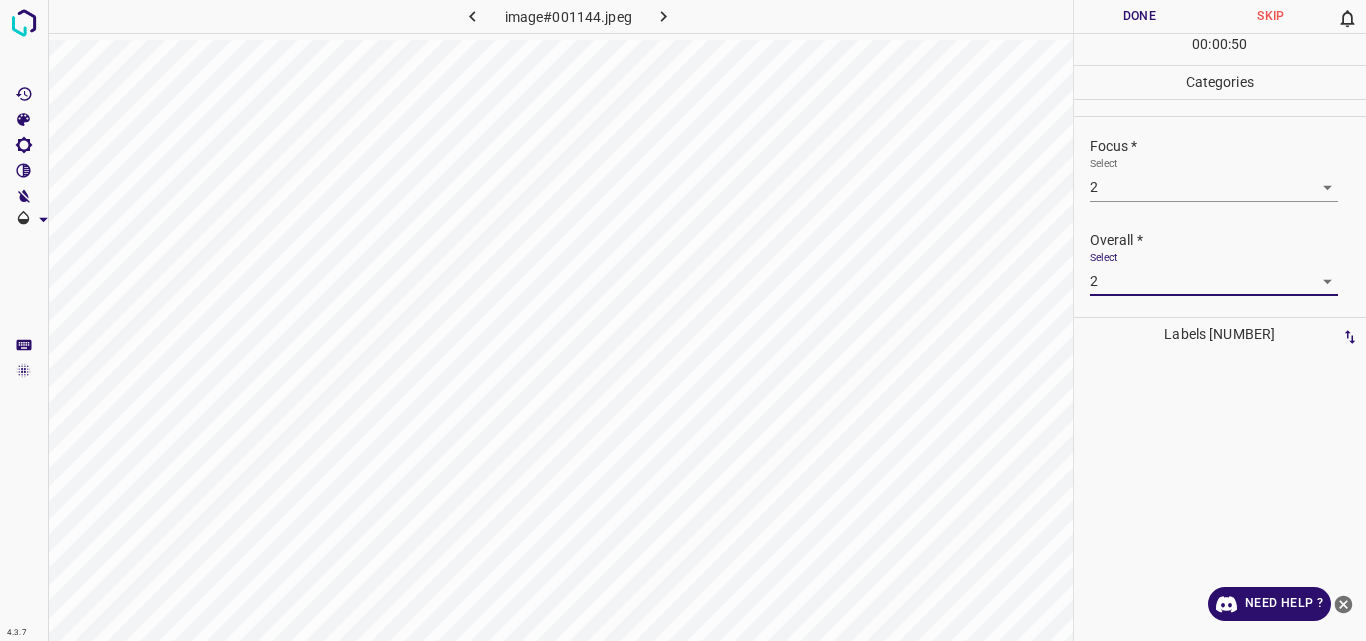 click on "Done" at bounding box center (1140, 16) 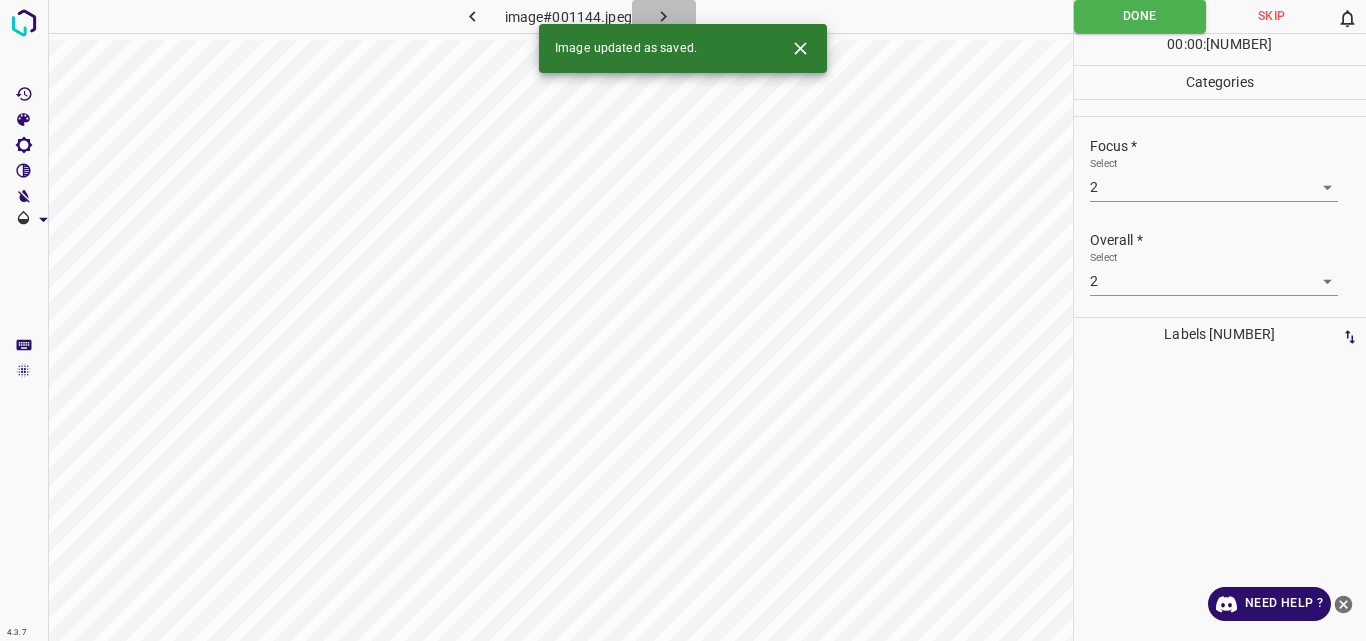 click 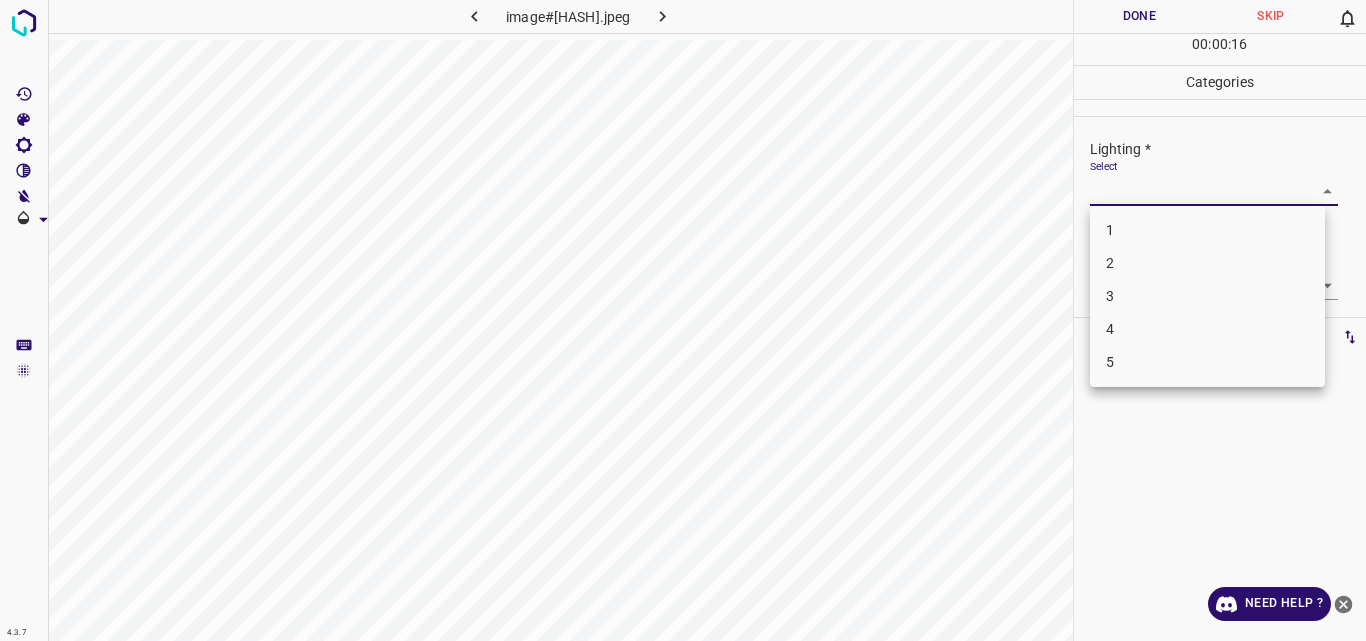 click on "4.3.7 image#005089.jpeg Done Skip 0 00   : 00   : 16   Categories Lighting *  Select ​ Focus *  Select ​ Overall *  Select ​ Labels   0 Categories 1 Lighting 2 Focus 3 Overall Tools Space Change between modes (Draw & Edit) I Auto labeling R Restore zoom M Zoom in N Zoom out Delete Delete selecte label Filters Z Restore filters X Saturation filter C Brightness filter V Contrast filter B Gray scale filter General O Download Need Help ? Original text Rate this translation Your feedback will be used to help improve Google Translate - Text - Hide - Delete 1 2 3 4 5" at bounding box center [683, 320] 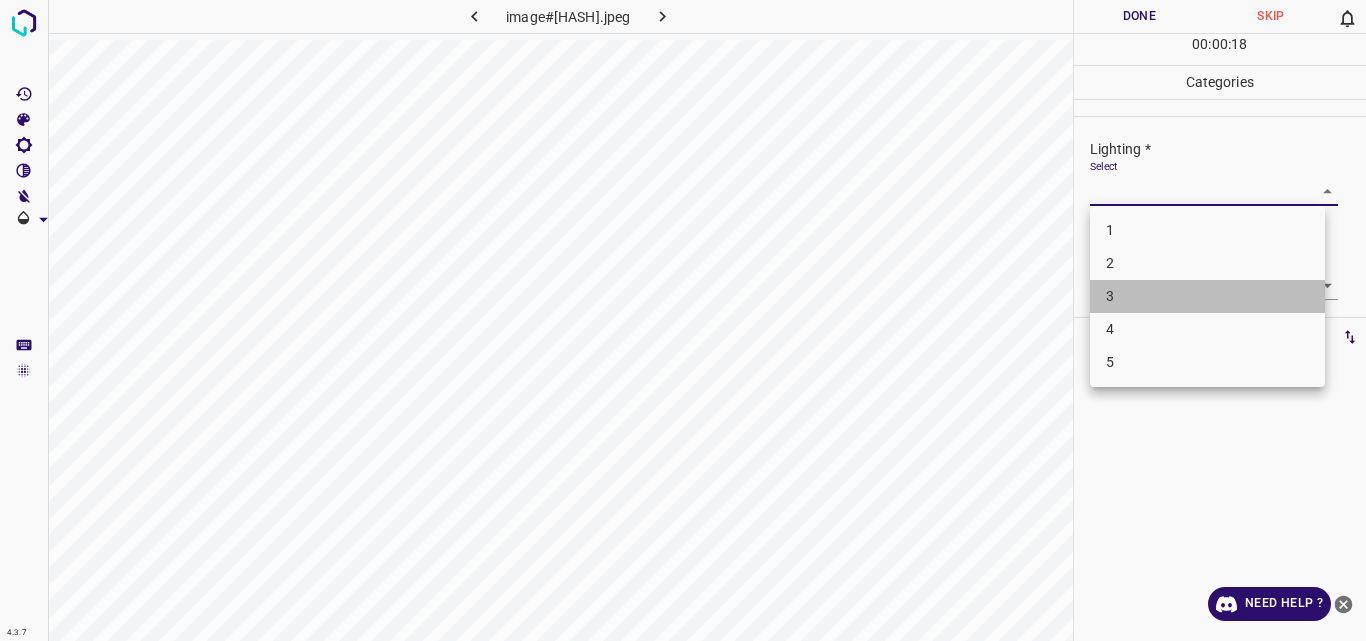 click on "3" at bounding box center [1207, 296] 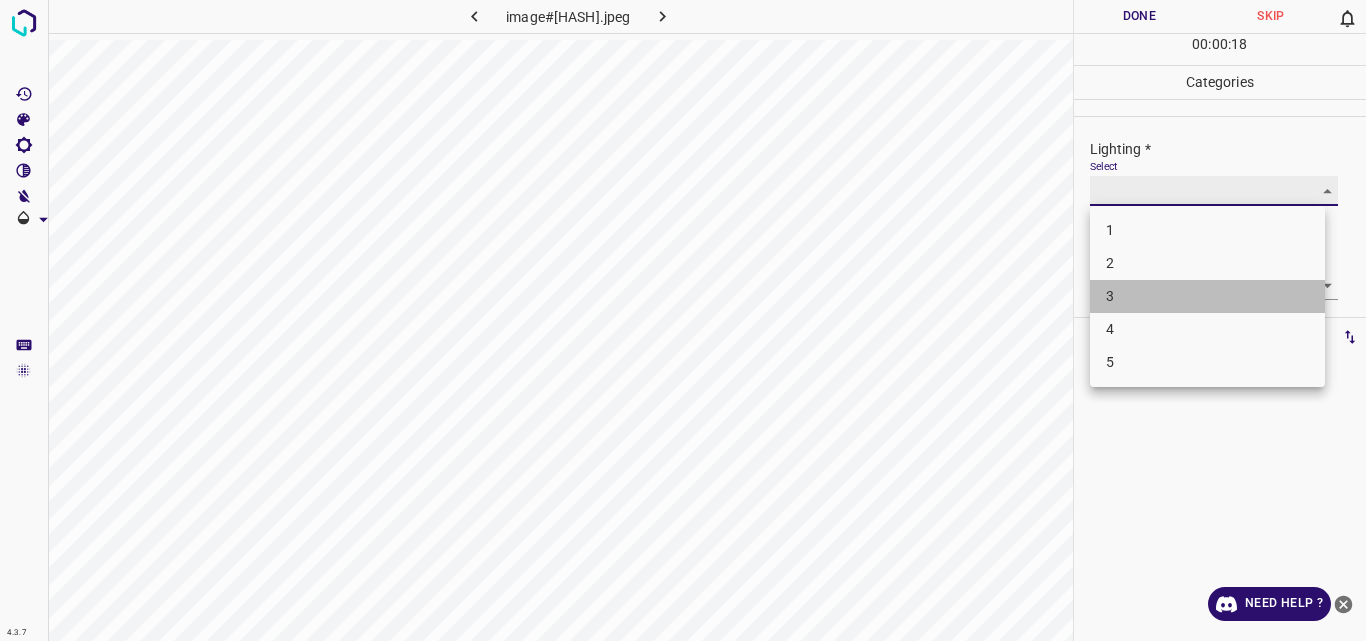 type on "3" 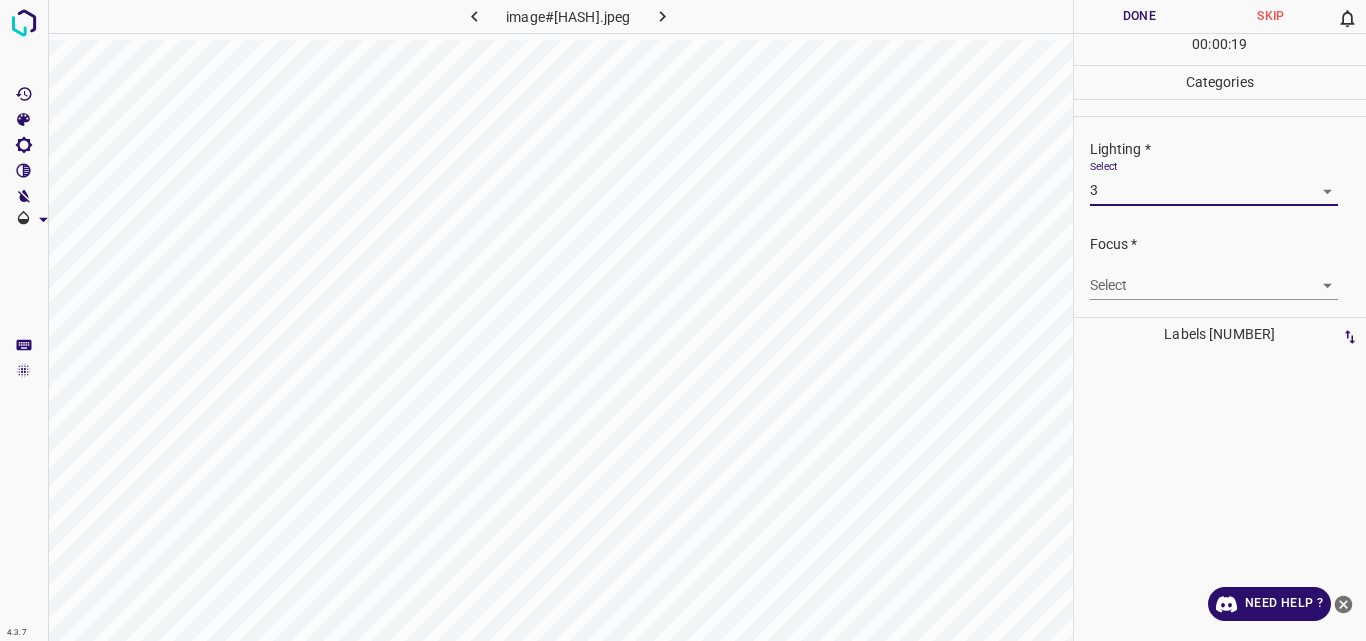 click on "4.3.7 image#005089.jpeg Done Skip 0 00   : 00   : 19   Categories Lighting *  Select 3 3 Focus *  Select ​ Overall *  Select ​ Labels   0 Categories 1 Lighting 2 Focus 3 Overall Tools Space Change between modes (Draw & Edit) I Auto labeling R Restore zoom M Zoom in N Zoom out Delete Delete selecte label Filters Z Restore filters X Saturation filter C Brightness filter V Contrast filter B Gray scale filter General O Download Need Help ? Original text Rate this translation Your feedback will be used to help improve Google Translate - Text - Hide - Delete" at bounding box center (683, 320) 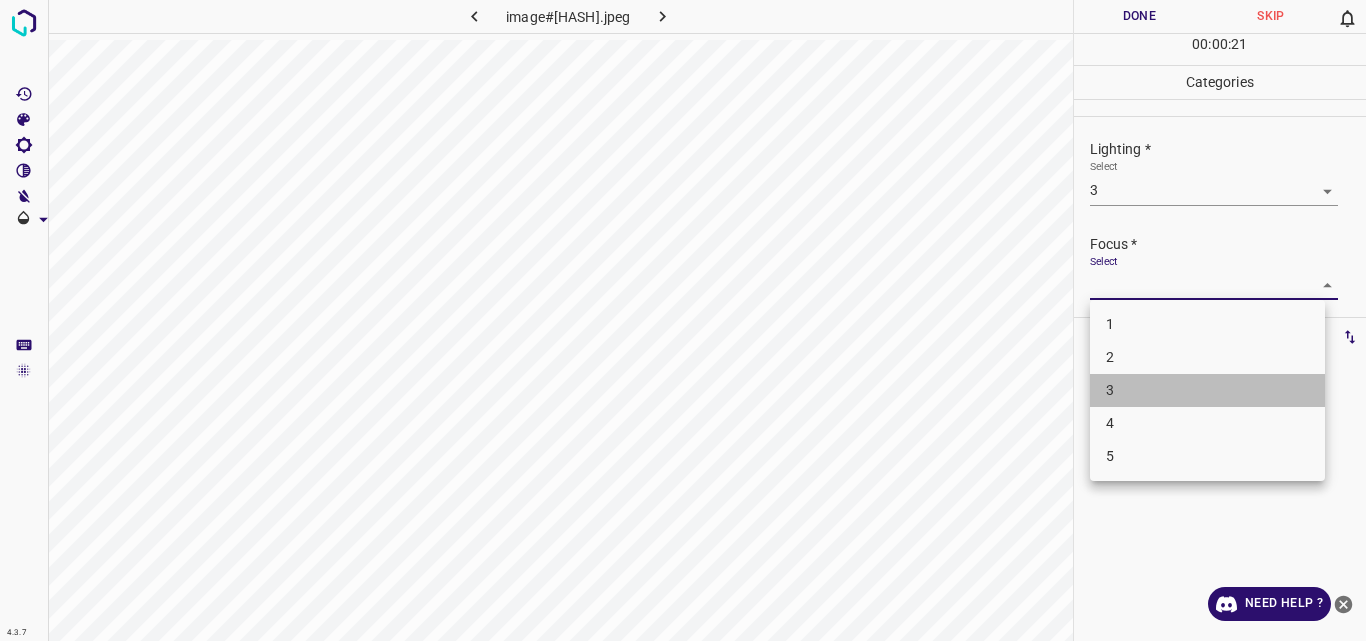 click on "3" at bounding box center (1207, 390) 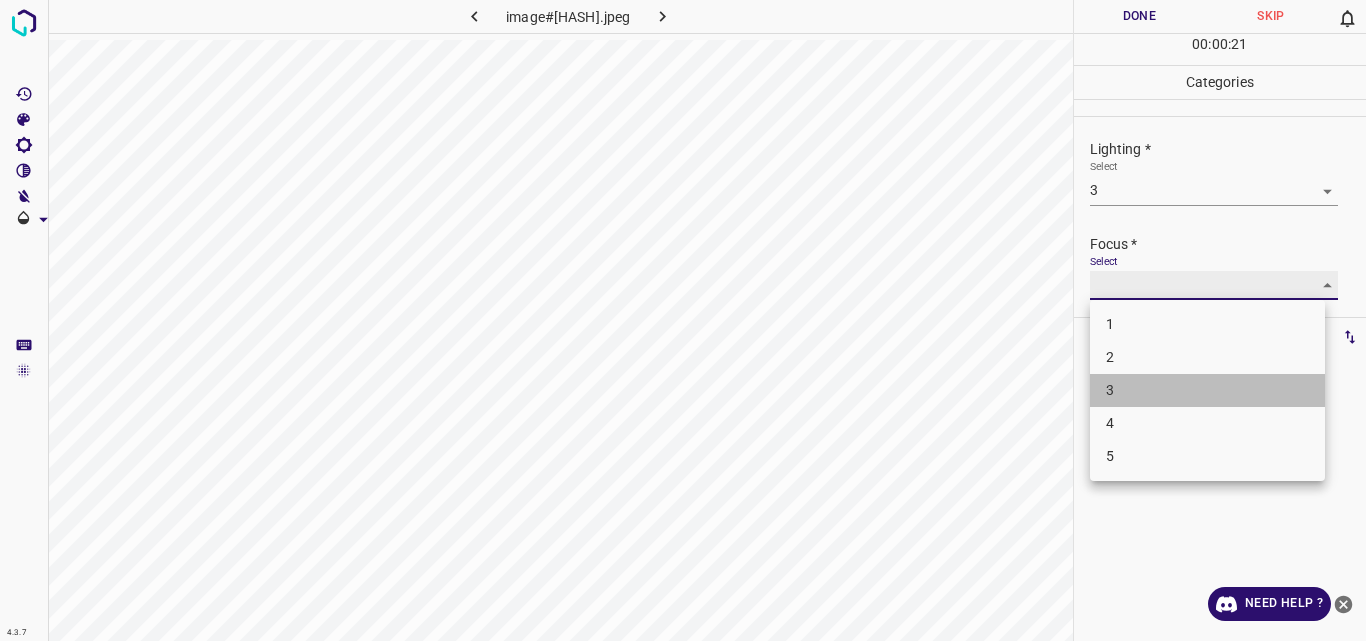type on "3" 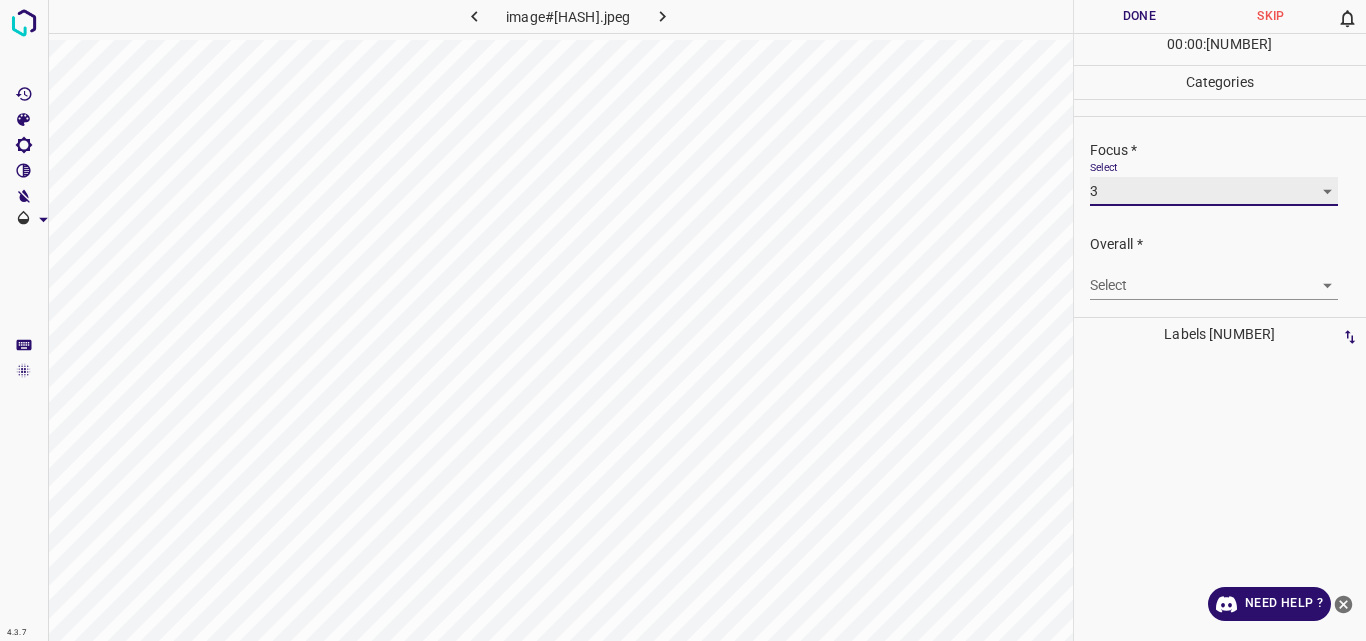 scroll, scrollTop: 98, scrollLeft: 0, axis: vertical 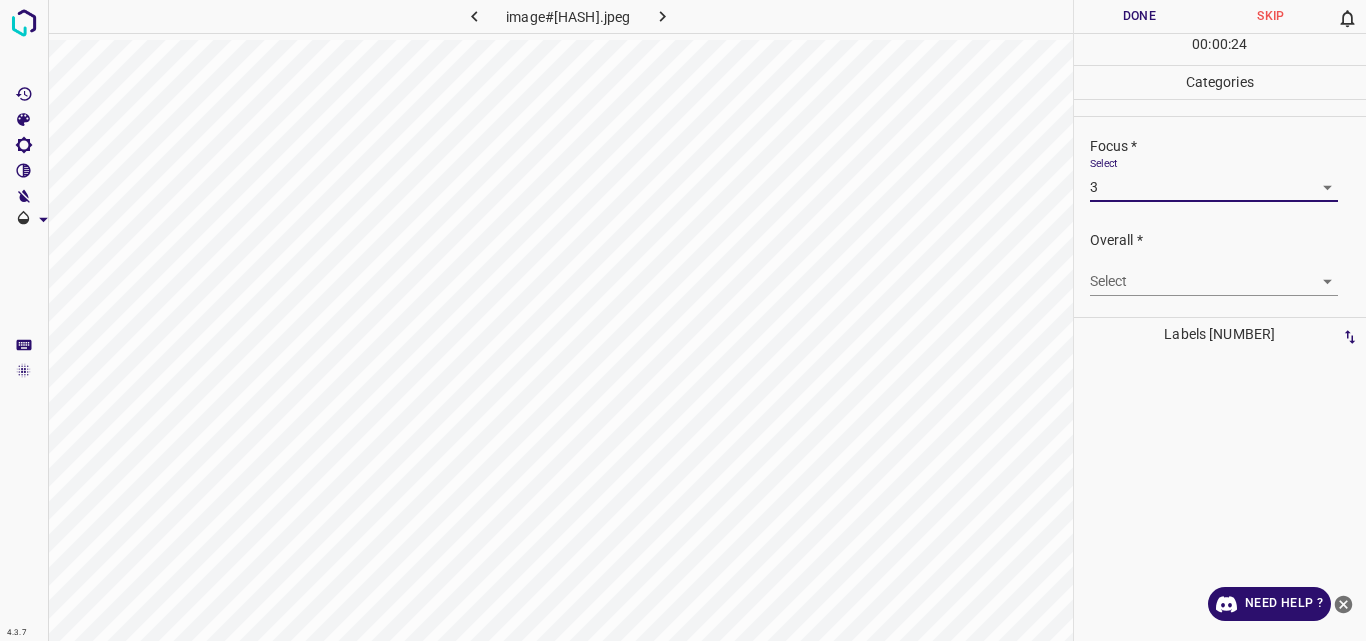 click on "4.3.7 image#005089.jpeg Done Skip 0 00   : 00   : 24   Categories Lighting *  Select 3 3 Focus *  Select 3 3 Overall *  Select ​ Labels   0 Categories 1 Lighting 2 Focus 3 Overall Tools Space Change between modes (Draw & Edit) I Auto labeling R Restore zoom M Zoom in N Zoom out Delete Delete selecte label Filters Z Restore filters X Saturation filter C Brightness filter V Contrast filter B Gray scale filter General O Download Need Help ? Original text Rate this translation Your feedback will be used to help improve Google Translate - Text - Hide - Delete" at bounding box center (683, 320) 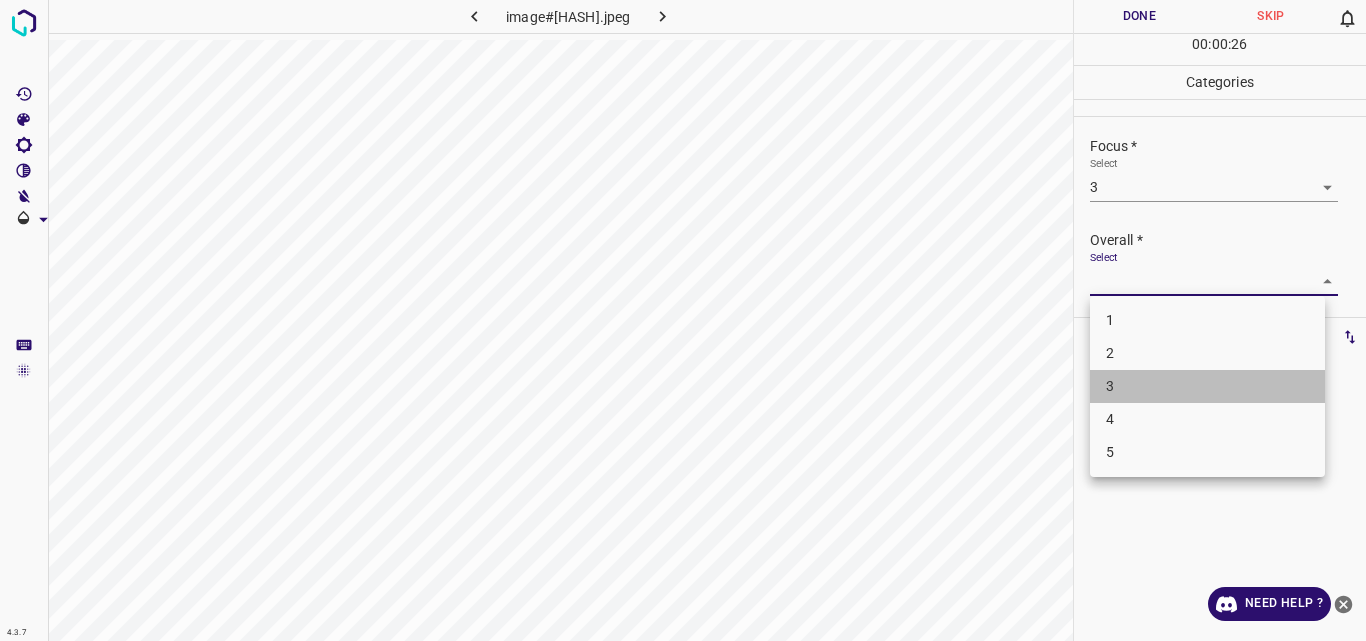 click on "3" at bounding box center [1207, 386] 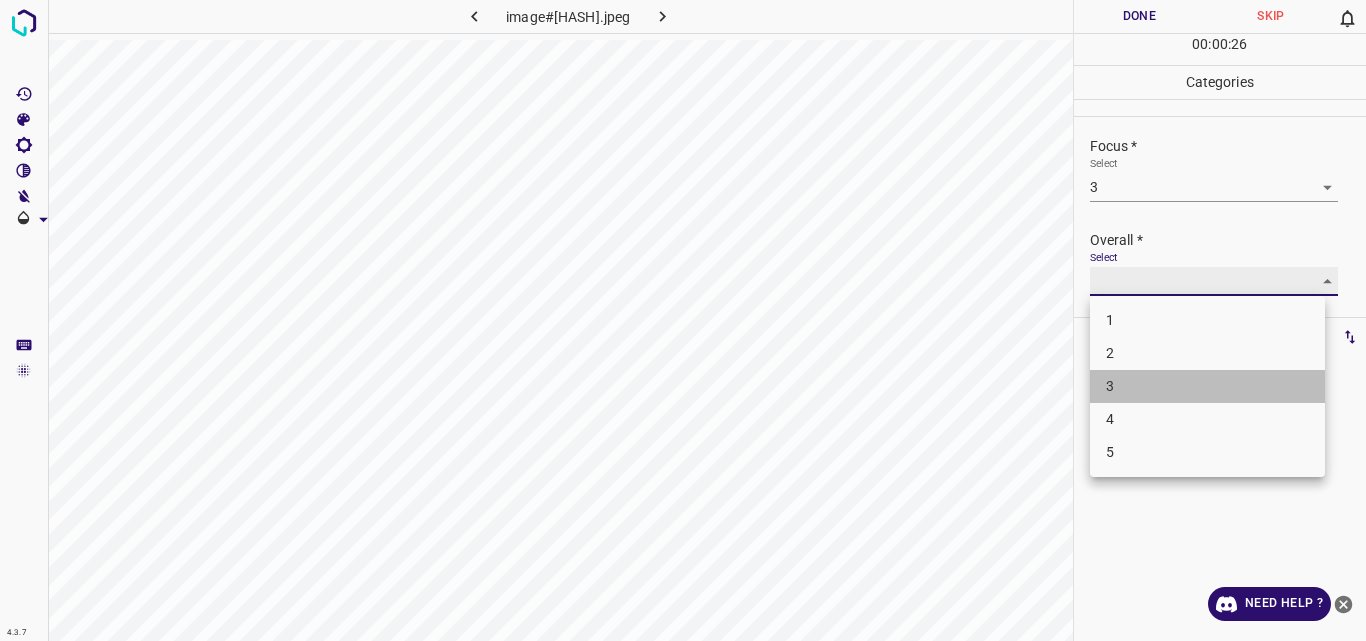 type on "3" 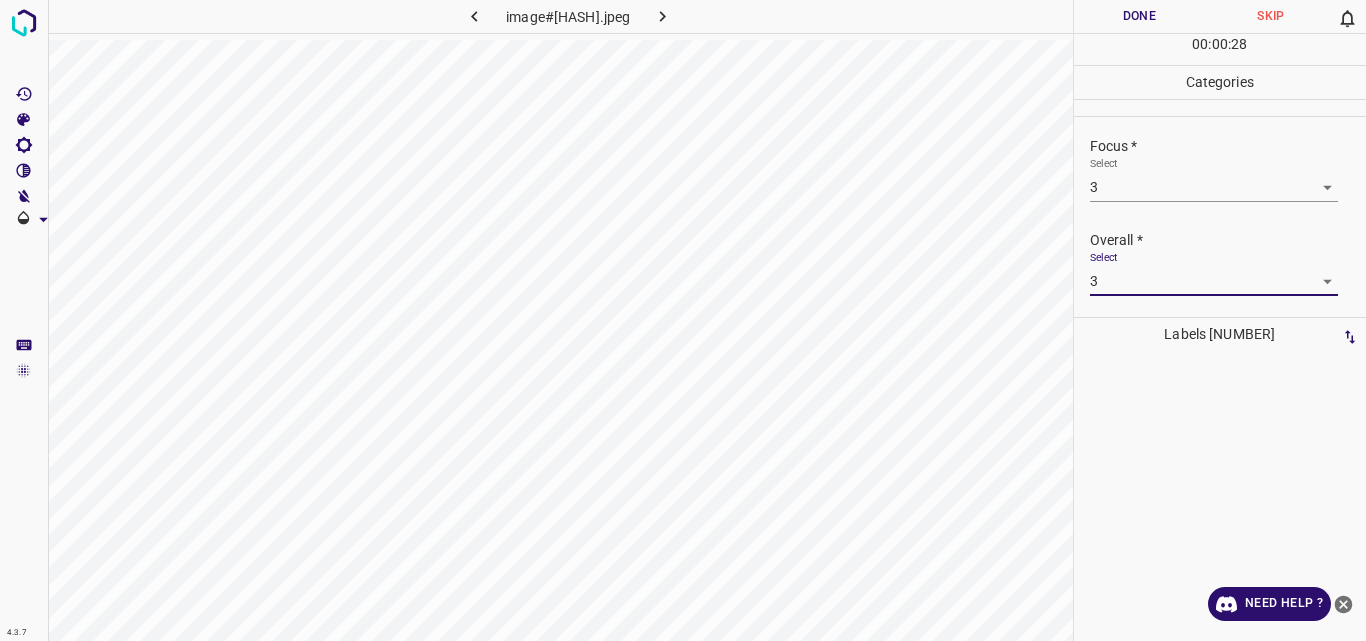 click on "Done" at bounding box center [1140, 16] 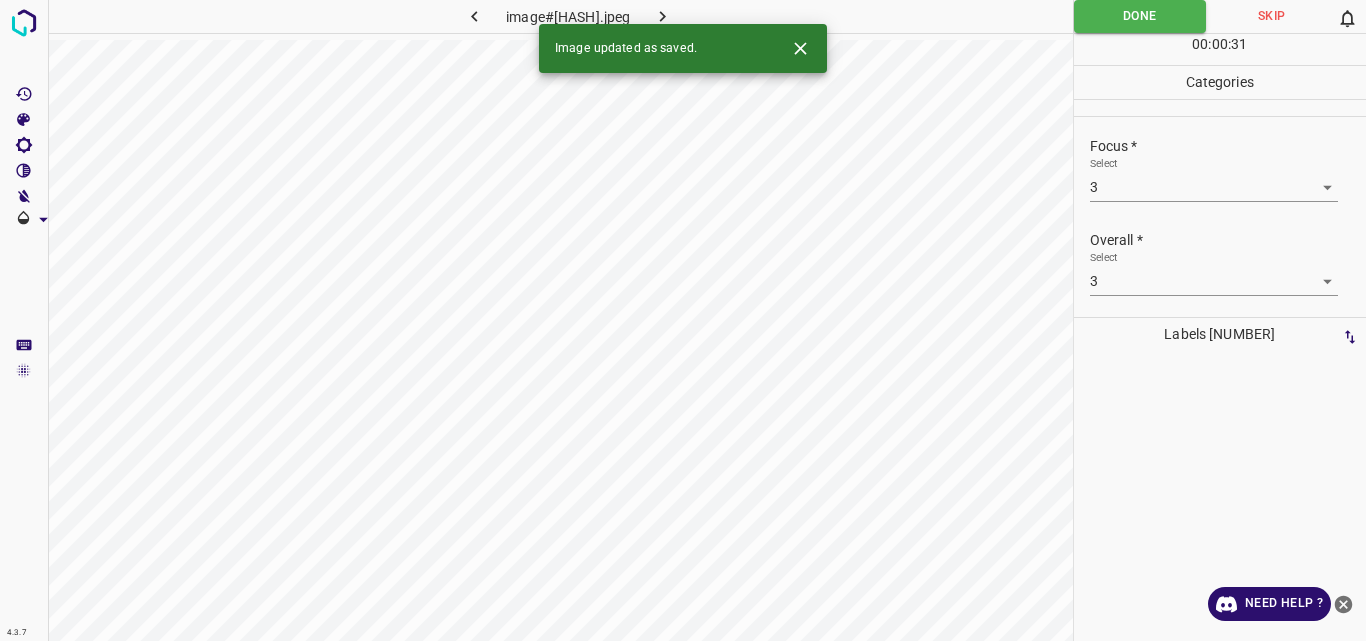 click 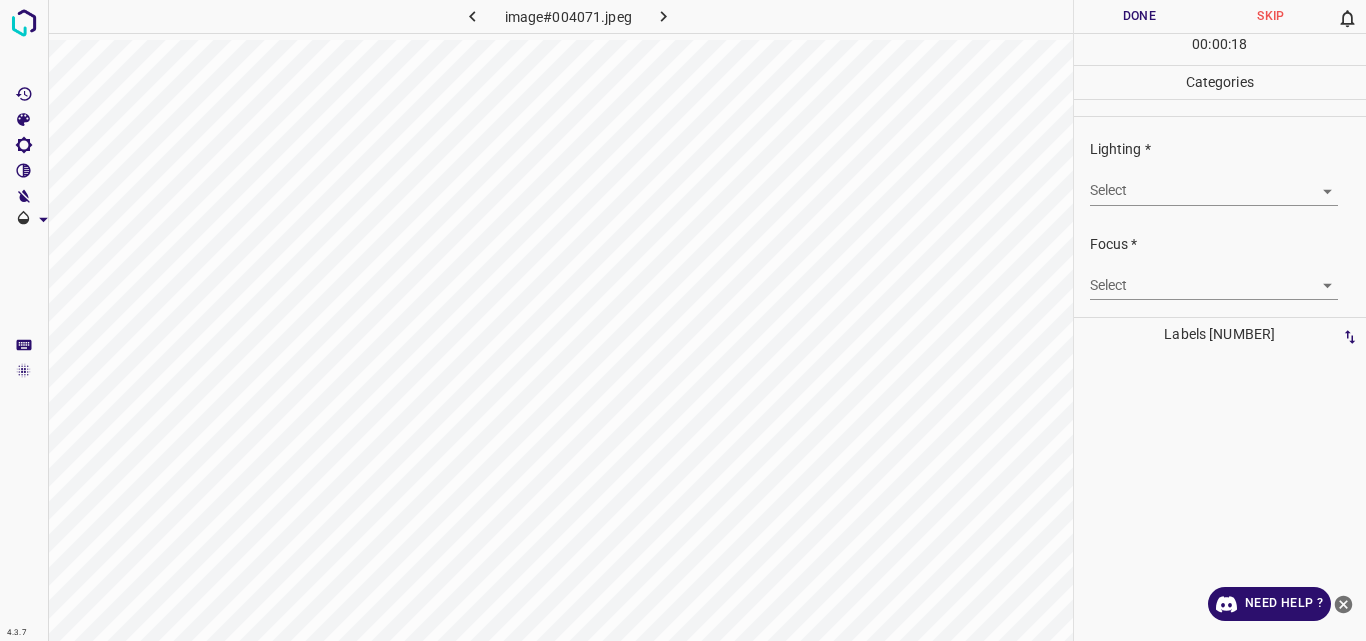 click on "4.3.7 image#004071.jpeg Done Skip 0 00   : 00   : 18   Categories Lighting *  Select ​ Focus *  Select ​ Overall *  Select ​ Labels   0 Categories 1 Lighting 2 Focus 3 Overall Tools Space Change between modes (Draw & Edit) I Auto labeling R Restore zoom M Zoom in N Zoom out Delete Delete selecte label Filters Z Restore filters X Saturation filter C Brightness filter V Contrast filter B Gray scale filter General O Download Need Help ? Original text Rate this translation Your feedback will be used to help improve Google Translate - Text - Hide - Delete" at bounding box center [683, 320] 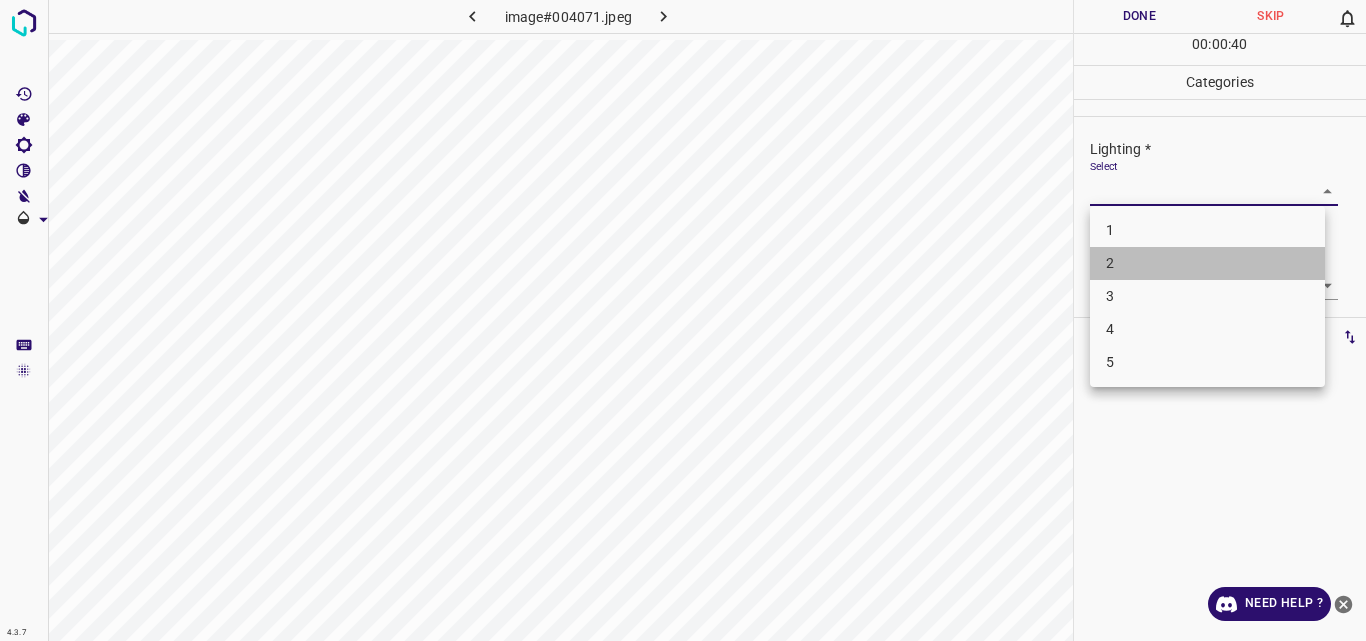 click on "2" at bounding box center [1207, 263] 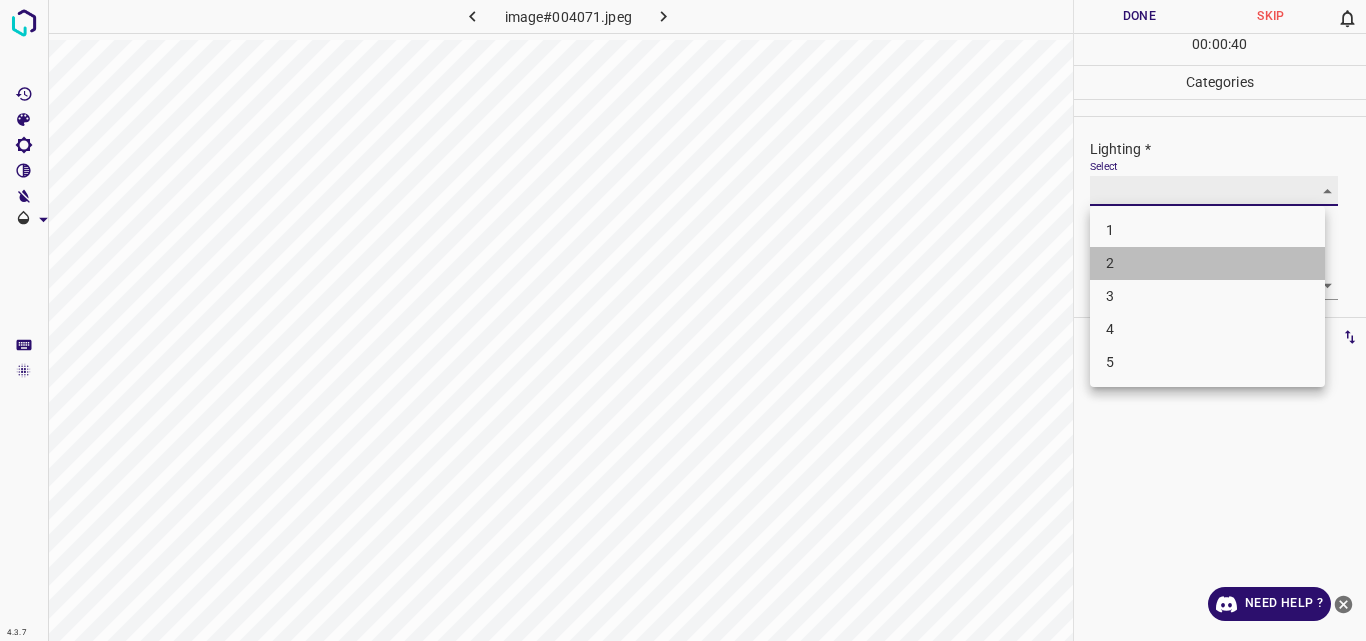 type on "2" 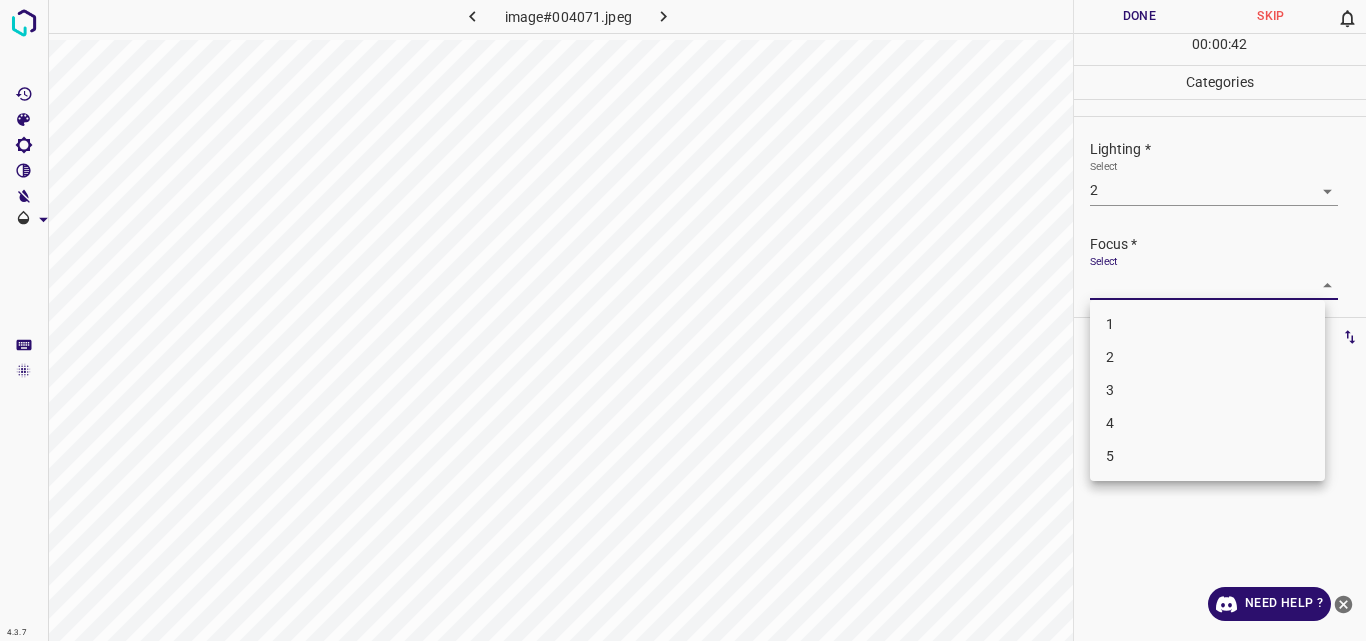 click on "4.3.7 image#004071.jpeg Done Skip 0 00   : 00   : 42   Categories Lighting *  Select 2 2 Focus *  Select ​ Overall *  Select ​ Labels   0 Categories 1 Lighting 2 Focus 3 Overall Tools Space Change between modes (Draw & Edit) I Auto labeling R Restore zoom M Zoom in N Zoom out Delete Delete selecte label Filters Z Restore filters X Saturation filter C Brightness filter V Contrast filter B Gray scale filter General O Download Need Help ? Original text Rate this translation Your feedback will be used to help improve Google Translate - Text - Hide - Delete 1 2 3 4 5" at bounding box center [683, 320] 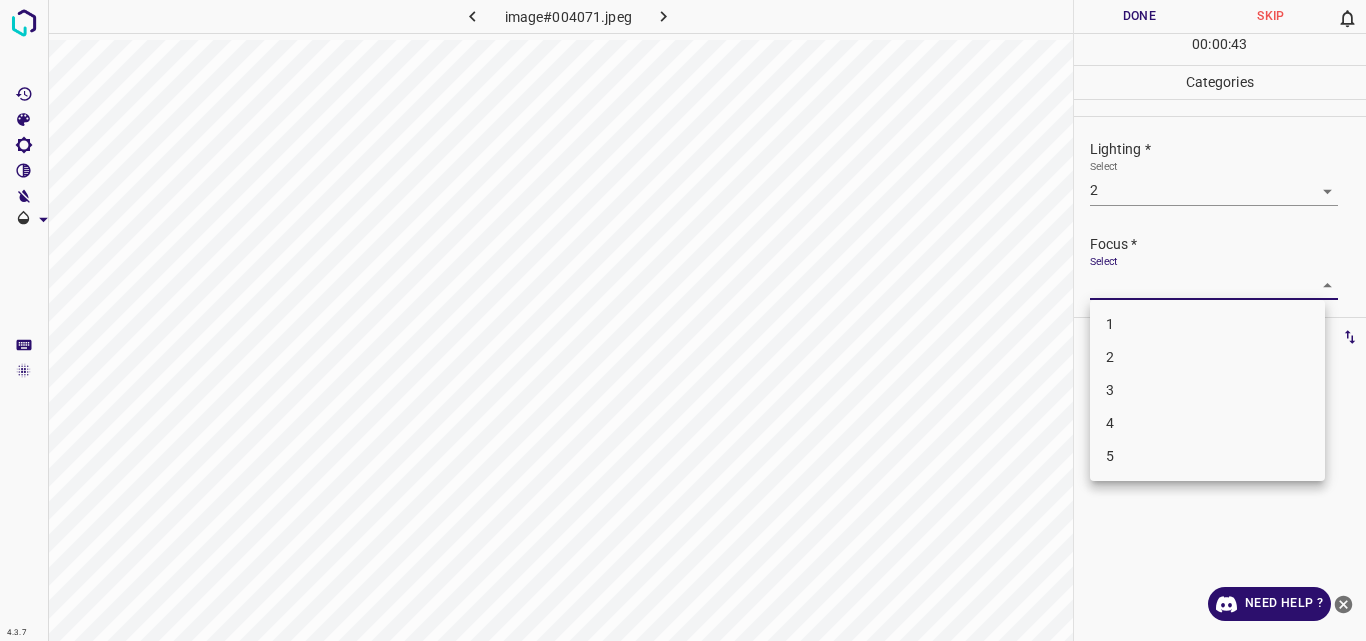 click on "2" at bounding box center [1207, 357] 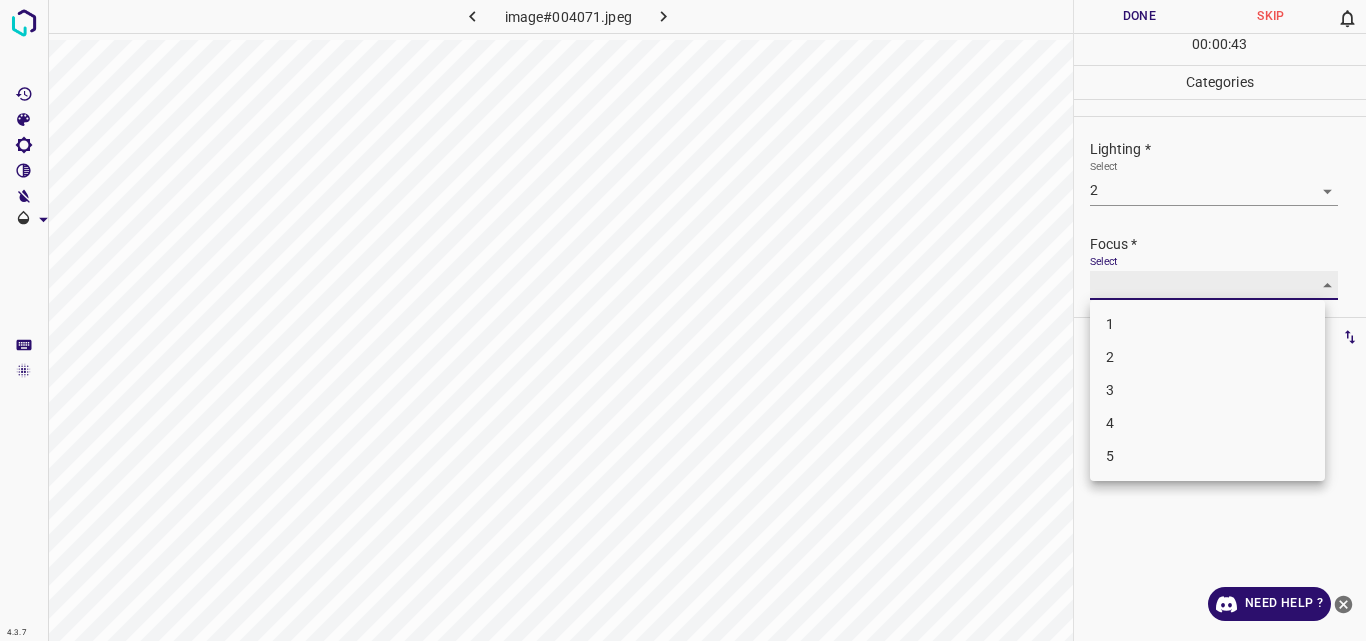 type on "2" 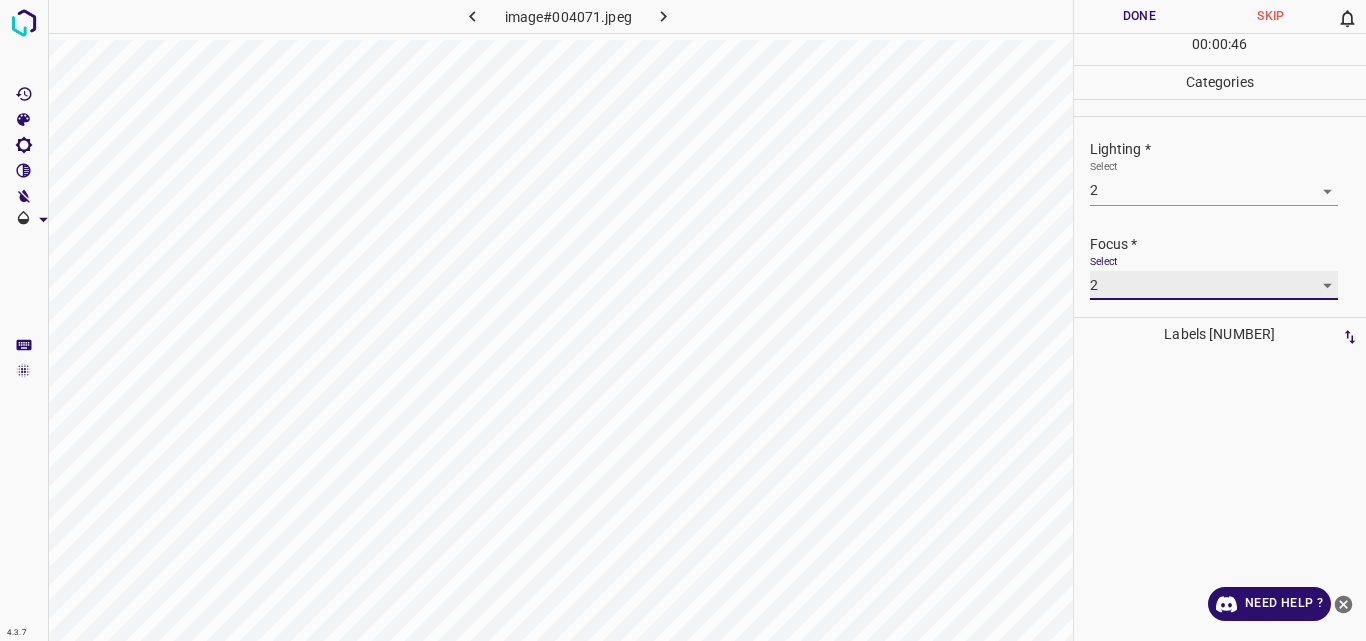 scroll, scrollTop: 98, scrollLeft: 0, axis: vertical 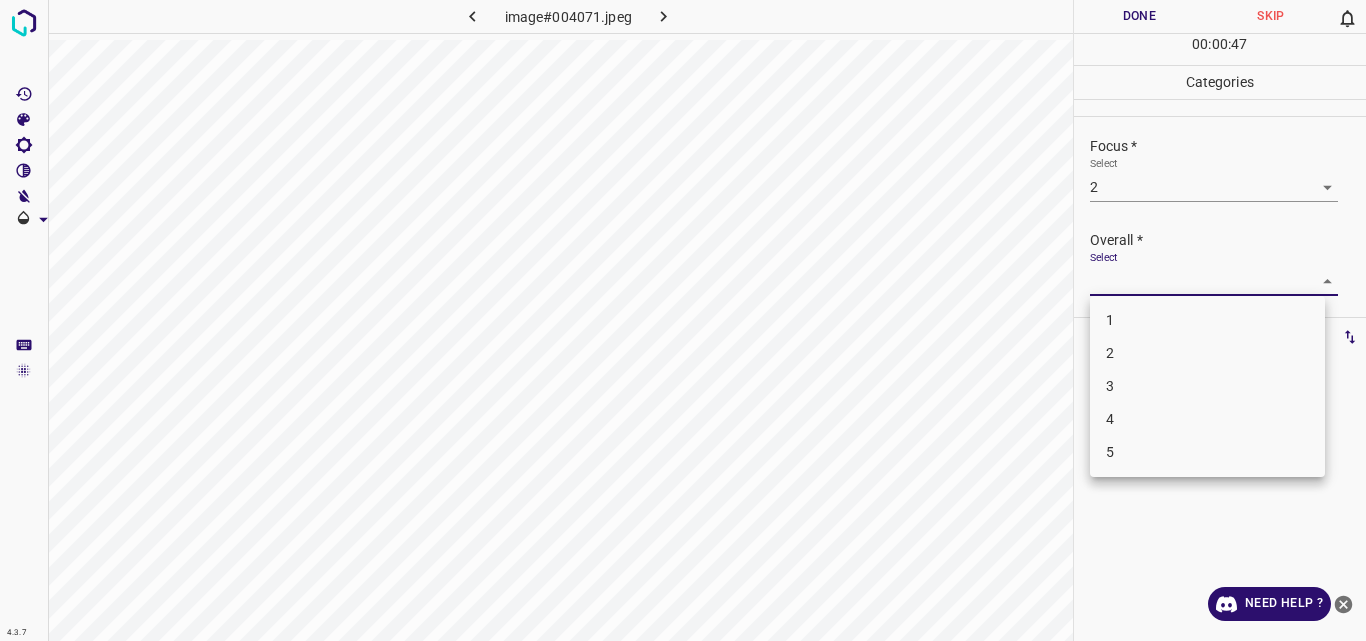 click on "4.3.7 image#004071.jpeg Done Skip 0 00   : 00   : 47   Categories Lighting *  Select 2 2 Focus *  Select 2 2 Overall *  Select ​ Labels   0 Categories 1 Lighting 2 Focus 3 Overall Tools Space Change between modes (Draw & Edit) I Auto labeling R Restore zoom M Zoom in N Zoom out Delete Delete selecte label Filters Z Restore filters X Saturation filter C Brightness filter V Contrast filter B Gray scale filter General O Download Need Help ? Original text Rate this translation Your feedback will be used to help improve Google Translate - Text - Hide - Delete 1 2 3 4 5" at bounding box center [683, 320] 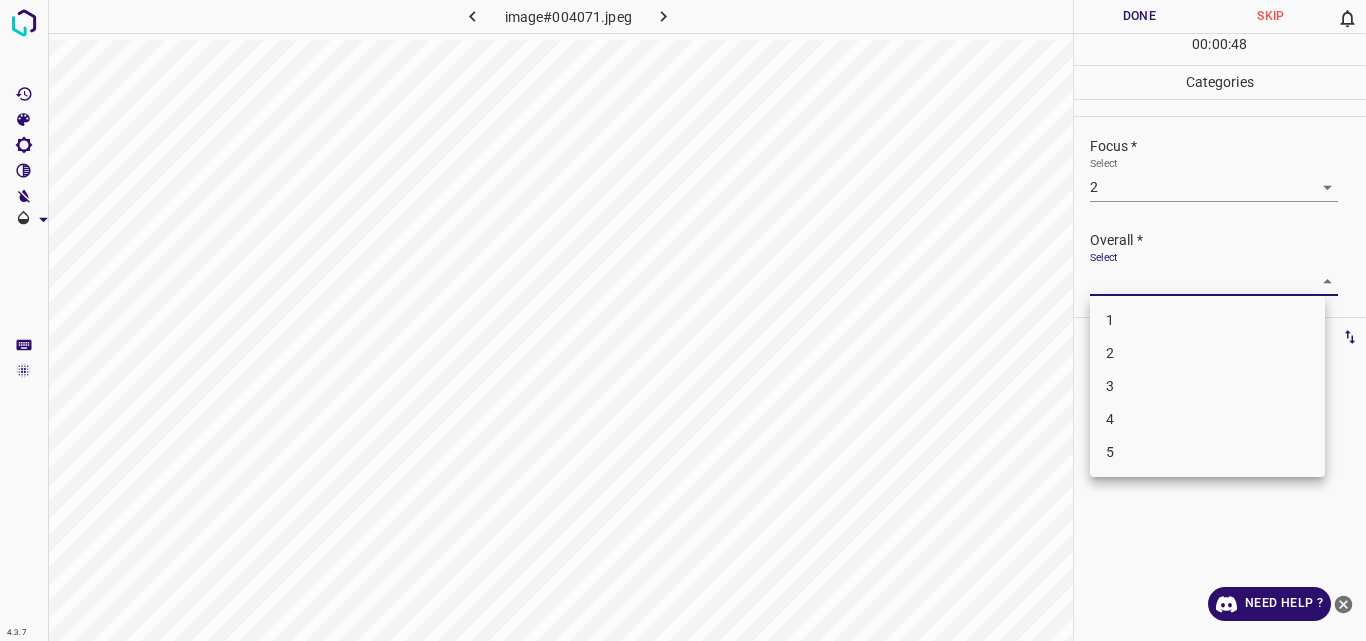 click on "2" at bounding box center [1207, 353] 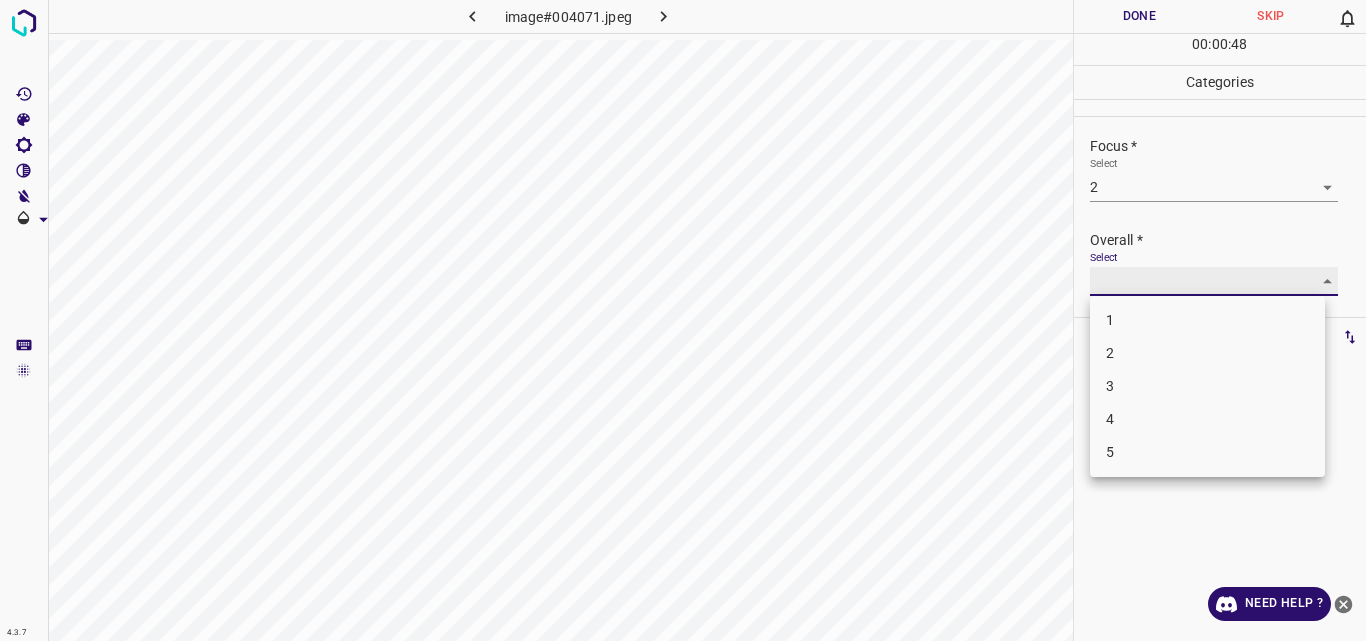 type on "2" 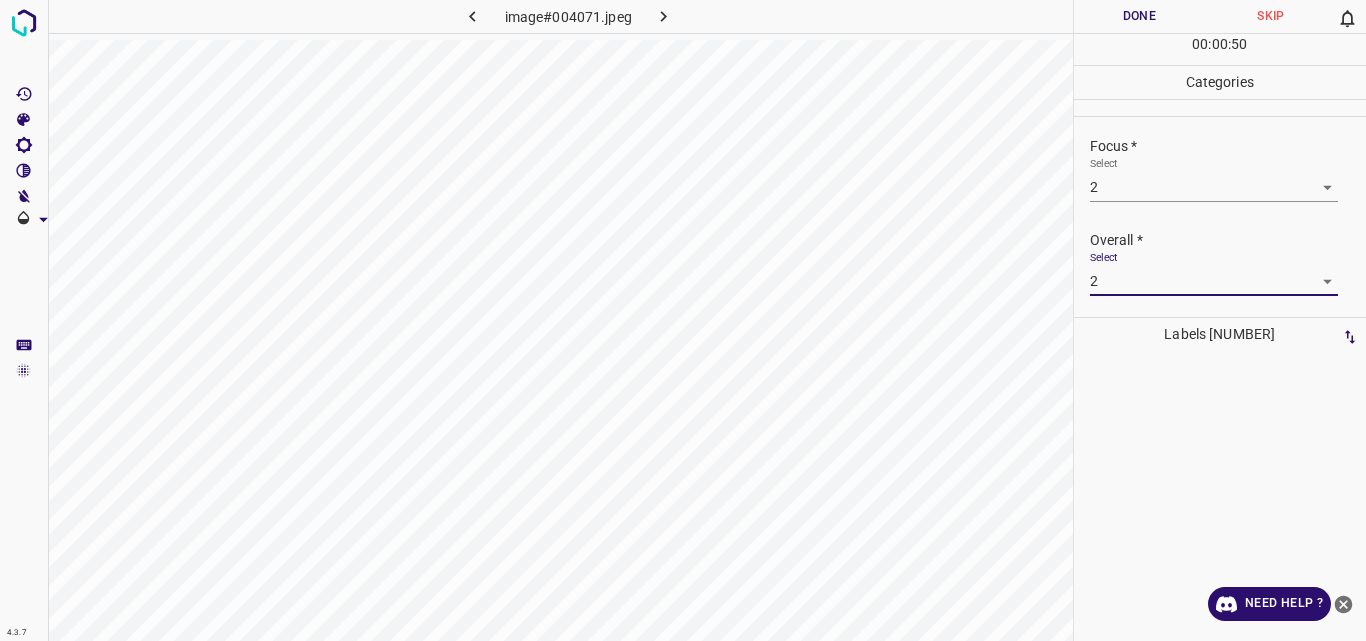click on "Done" at bounding box center [1140, 16] 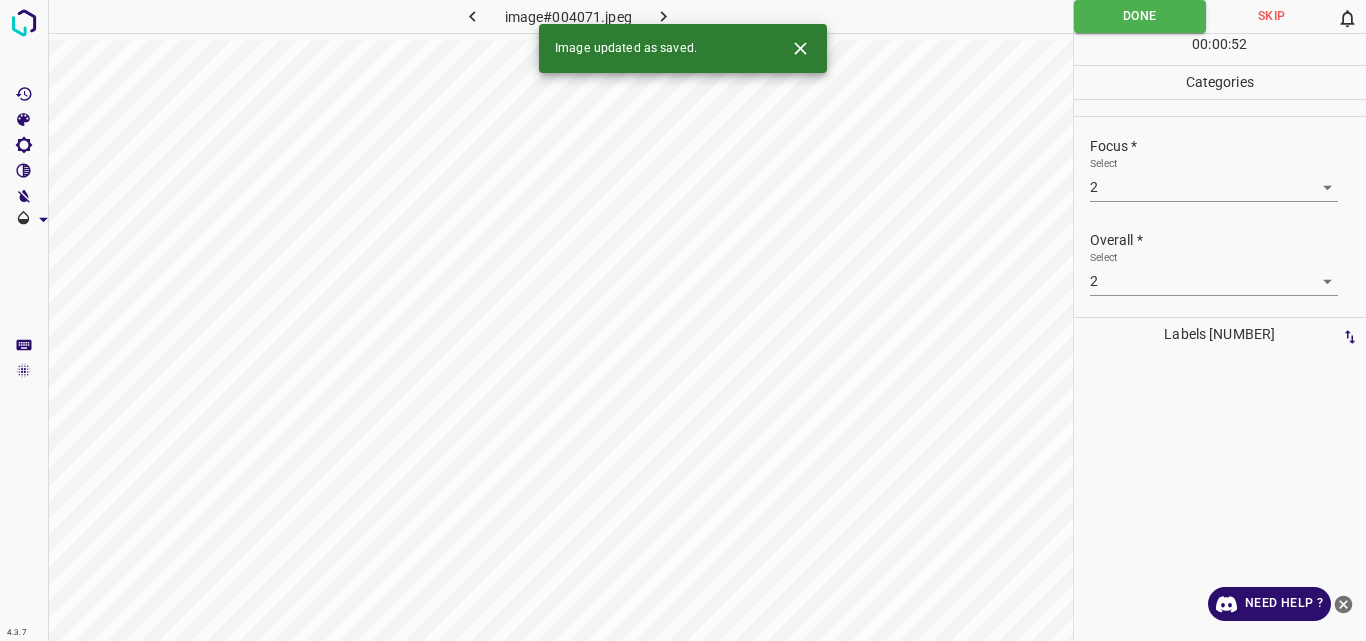 click 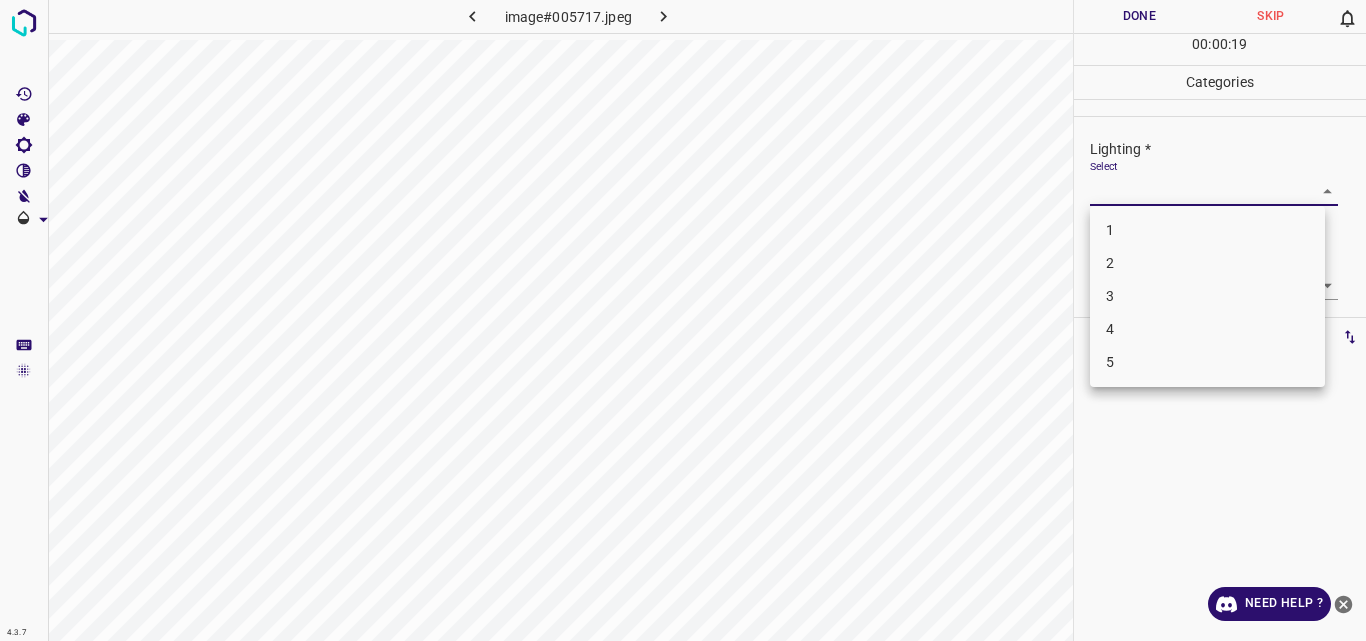 click on "4.3.7 image#[HASH].jpeg Done Skip 0 00   : 00   : 19   Categories Lighting *  Select ​ Focus *  Select ​ Overall *  Select ​ Labels   0 Categories 1 Lighting 2 Focus 3 Overall Tools Space Change between modes (Draw & Edit) I Auto labeling R Restore zoom M Zoom in N Zoom out Delete Delete selecte label Filters Z Restore filters X Saturation filter C Brightness filter V Contrast filter B Gray scale filter General O Download Need Help ? Original text Rate this translation Your feedback will be used to help improve Google Translate - Text - Hide - Delete 1 2 3 4 5" at bounding box center (683, 320) 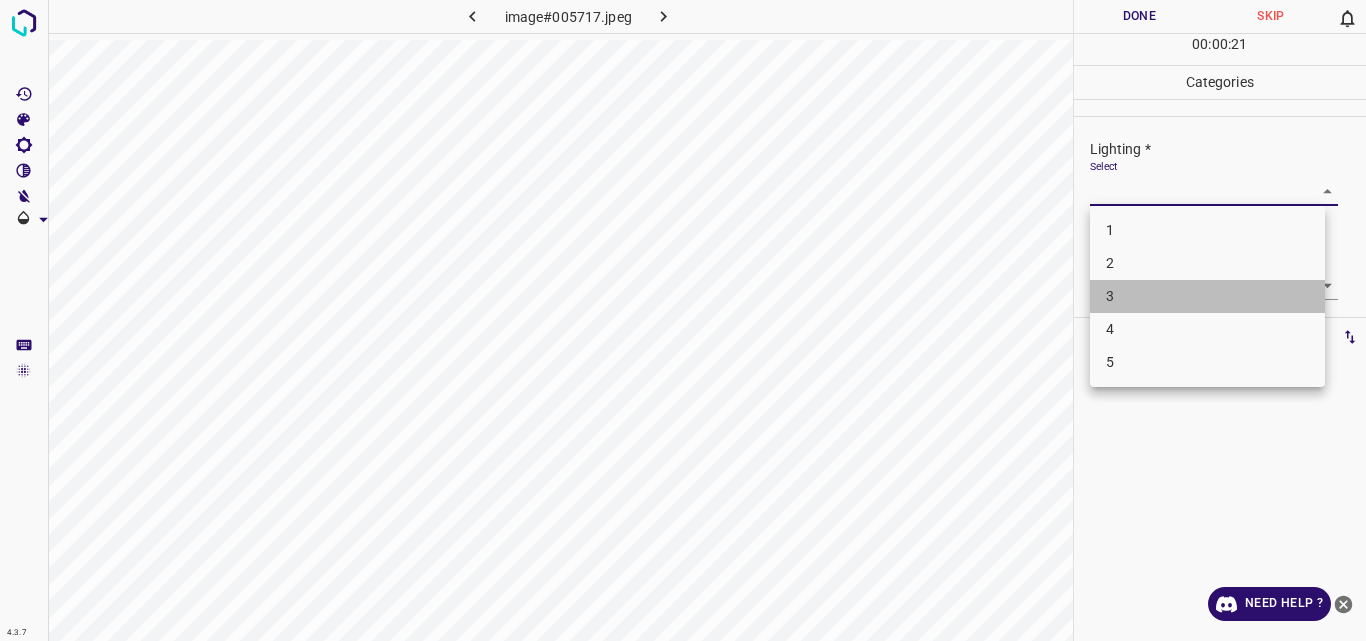 click on "3" at bounding box center [1207, 296] 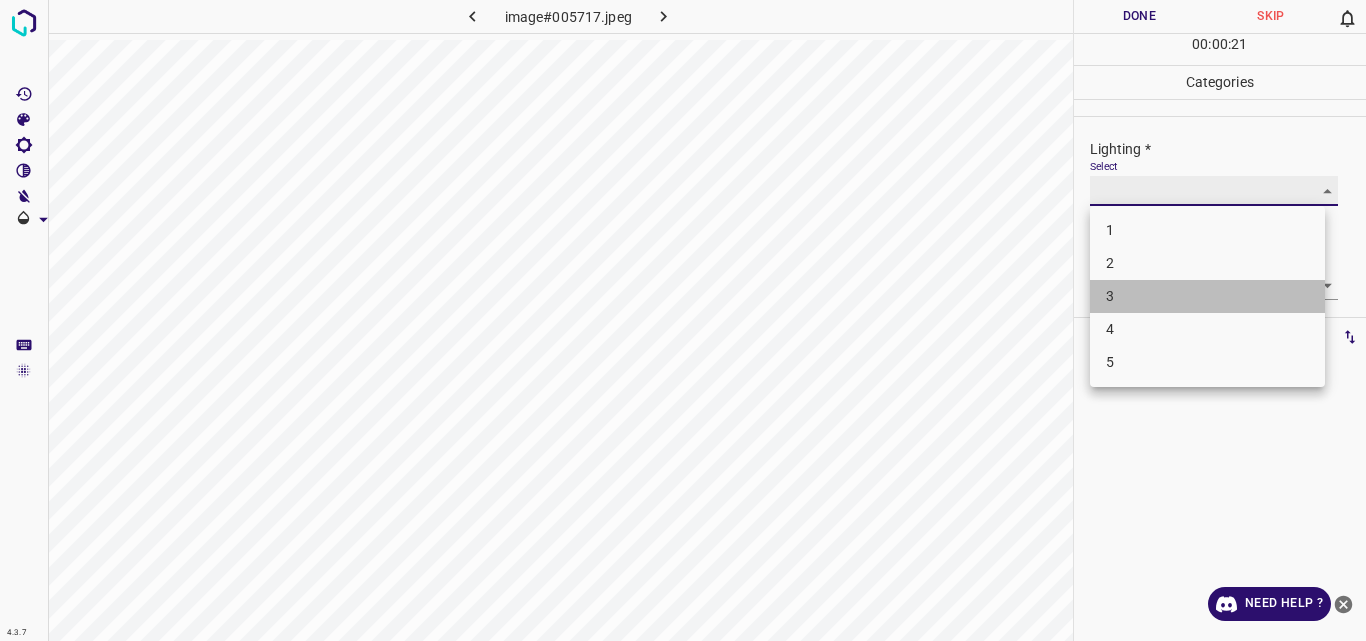 type on "3" 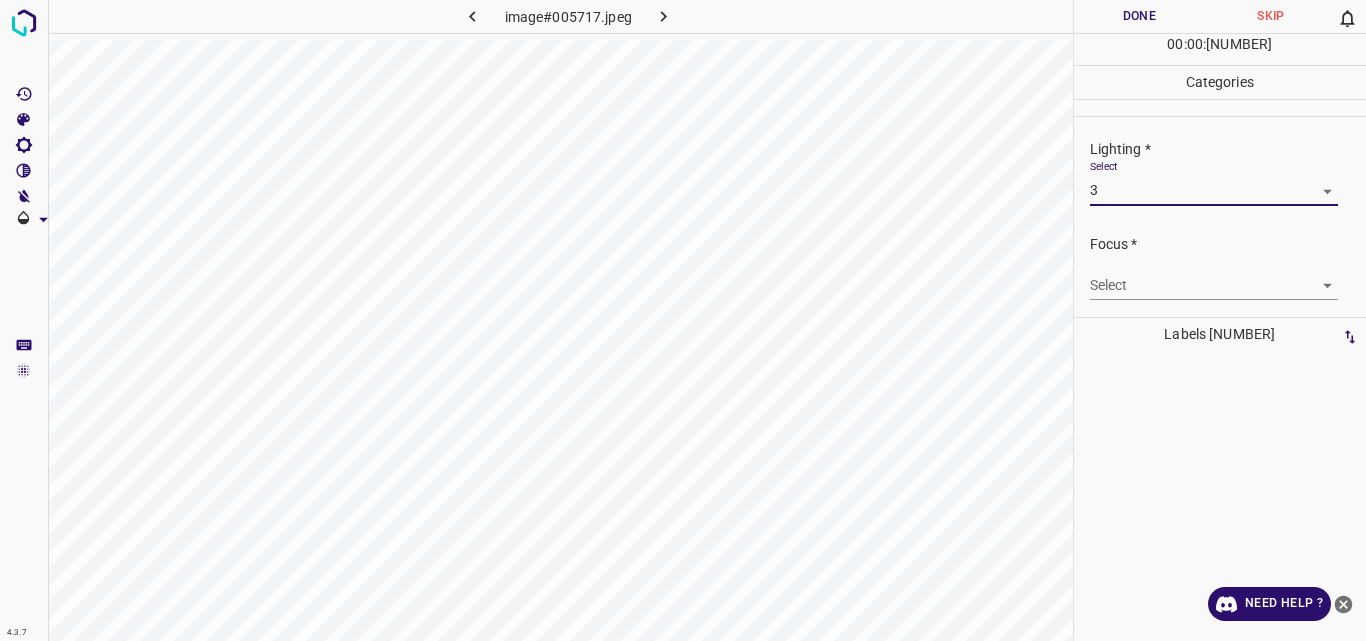 click on "4.3.7 image#005717.jpeg Done Skip 0 00   : 00   : 23   Categories Lighting *  Select 3 3 Focus *  Select ​ Overall *  Select ​ Labels   0 Categories 1 Lighting 2 Focus 3 Overall Tools Space Change between modes (Draw & Edit) I Auto labeling R Restore zoom M Zoom in N Zoom out Delete Delete selecte label Filters Z Restore filters X Saturation filter C Brightness filter V Contrast filter B Gray scale filter General O Download Need Help ? Original text Rate this translation Your feedback will be used to help improve Google Translate - Text - Hide - Delete" at bounding box center (683, 320) 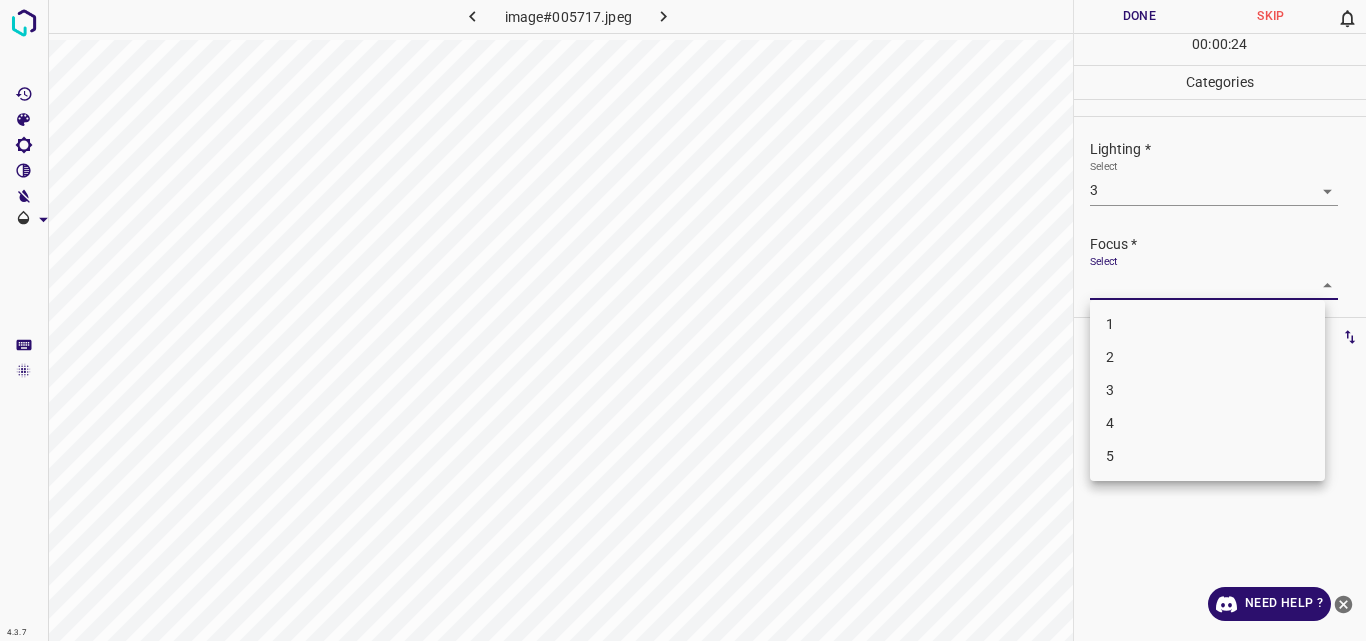 click on "4" at bounding box center [1207, 423] 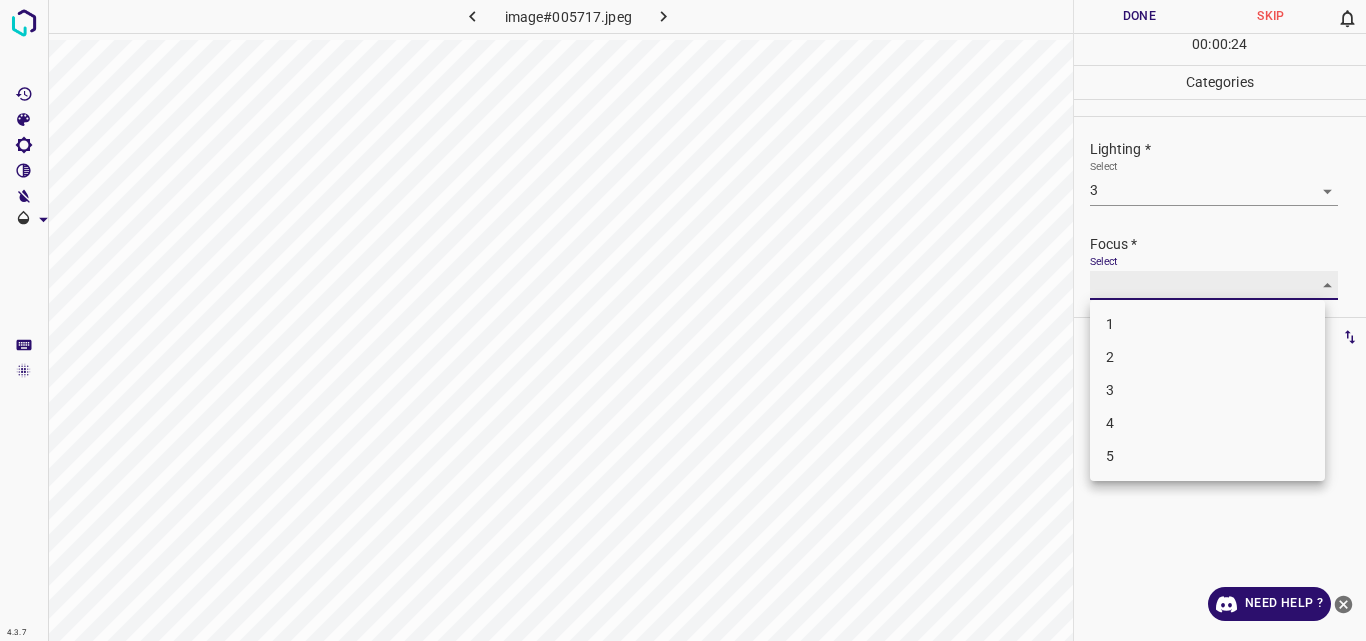 type on "4" 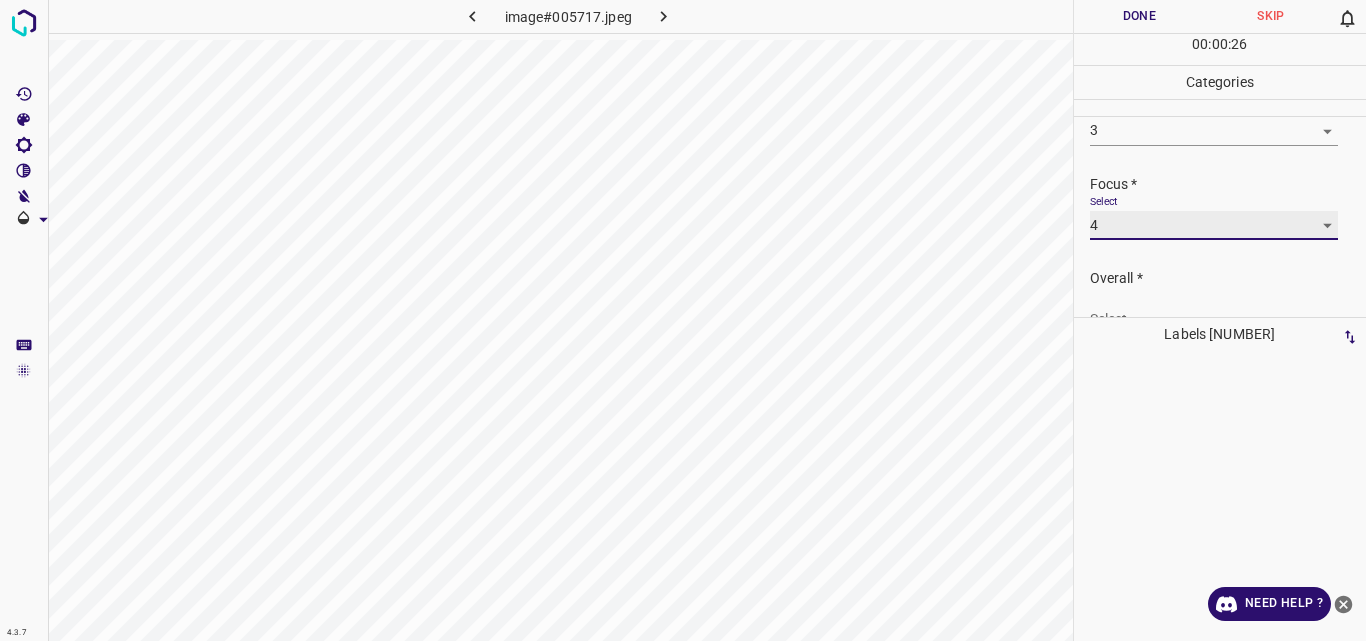 scroll, scrollTop: 98, scrollLeft: 0, axis: vertical 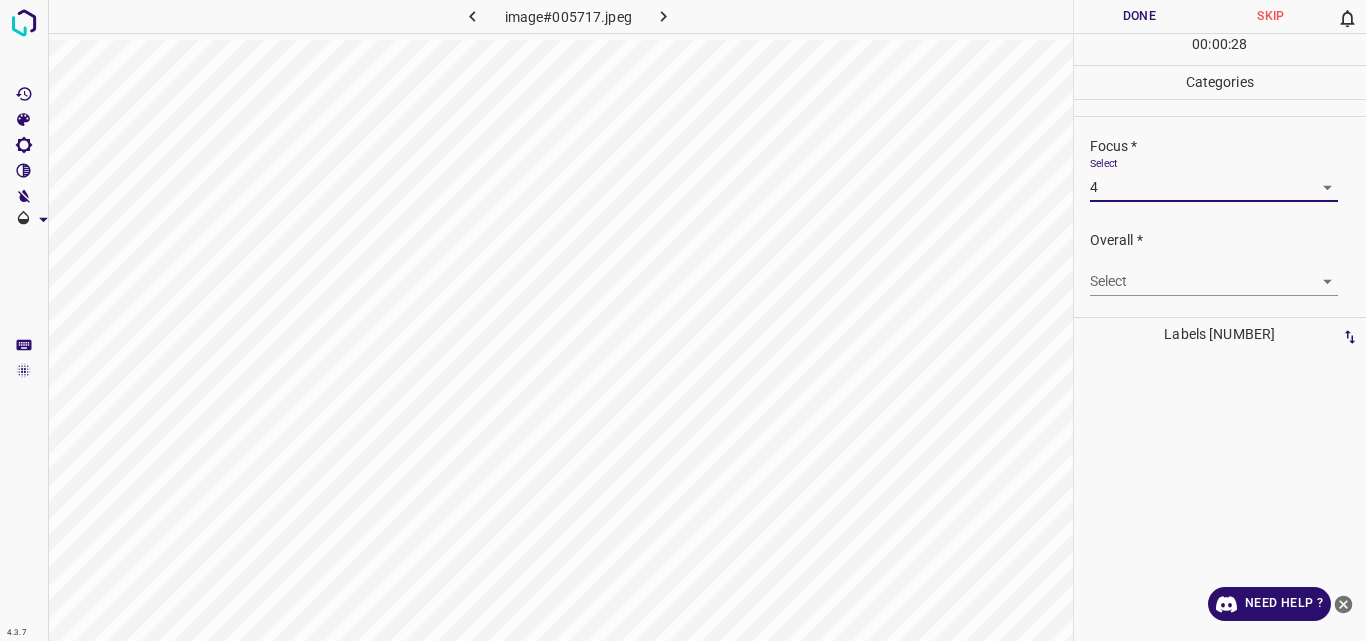 click on "4.3.7 image#[HASH].jpeg Done Skip 0 00   : 00   : 28   Categories Lighting *  Select 3 3 Focus *  Select 4 4 Overall *  Select ​ Labels   0 Categories 1 Lighting 2 Focus 3 Overall Tools Space Change between modes (Draw & Edit) I Auto labeling R Restore zoom M Zoom in N Zoom out Delete Delete selecte label Filters Z Restore filters X Saturation filter C Brightness filter V Contrast filter B Gray scale filter General O Download Need Help ? Original text Rate this translation Your feedback will be used to help improve Google Translate - Text - Hide - Delete" at bounding box center [683, 320] 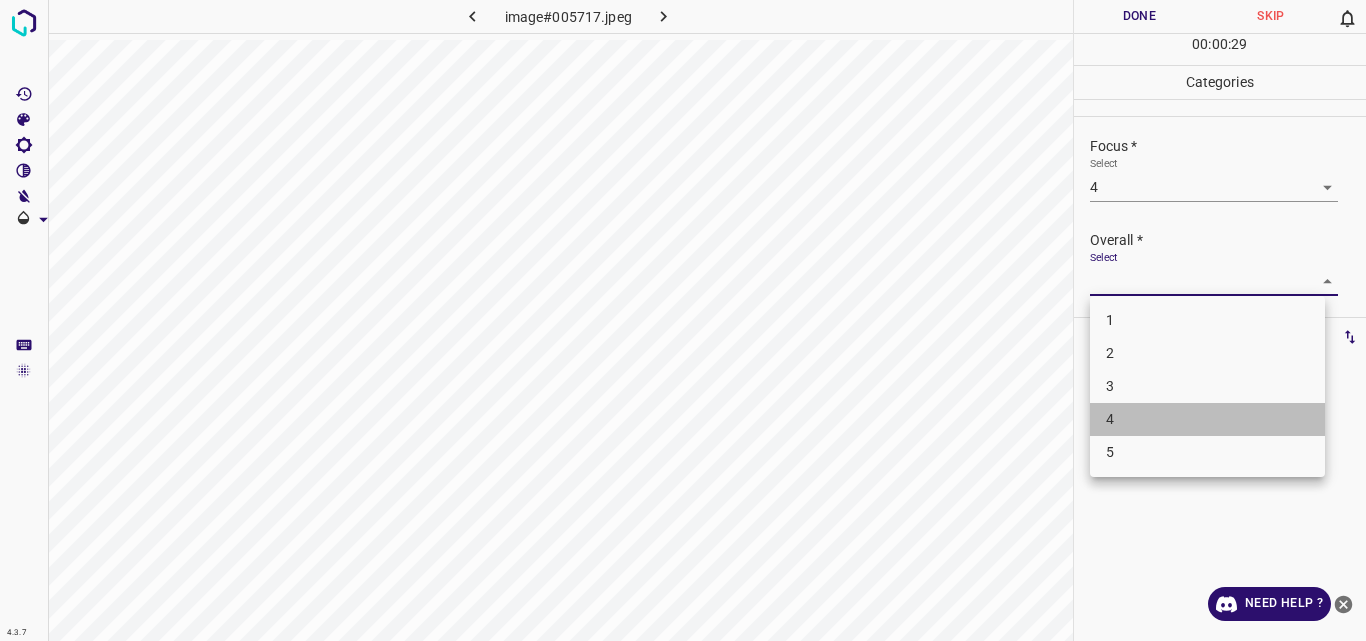 click on "4" at bounding box center (1207, 419) 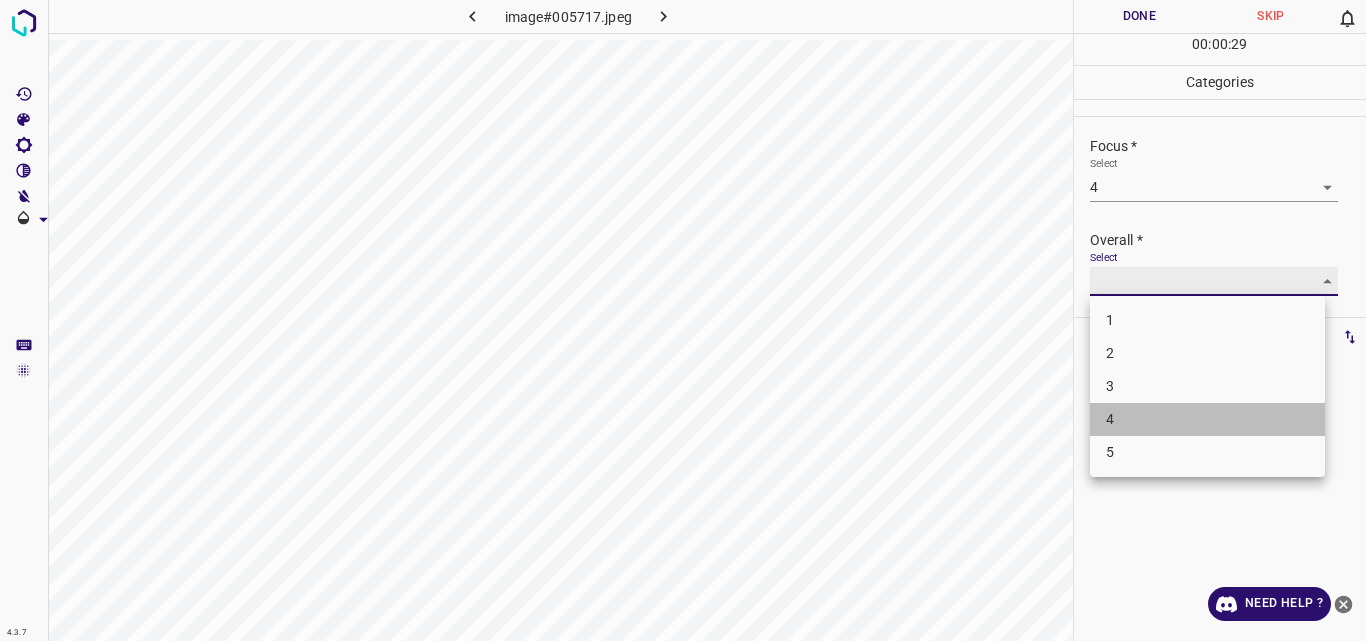 type on "4" 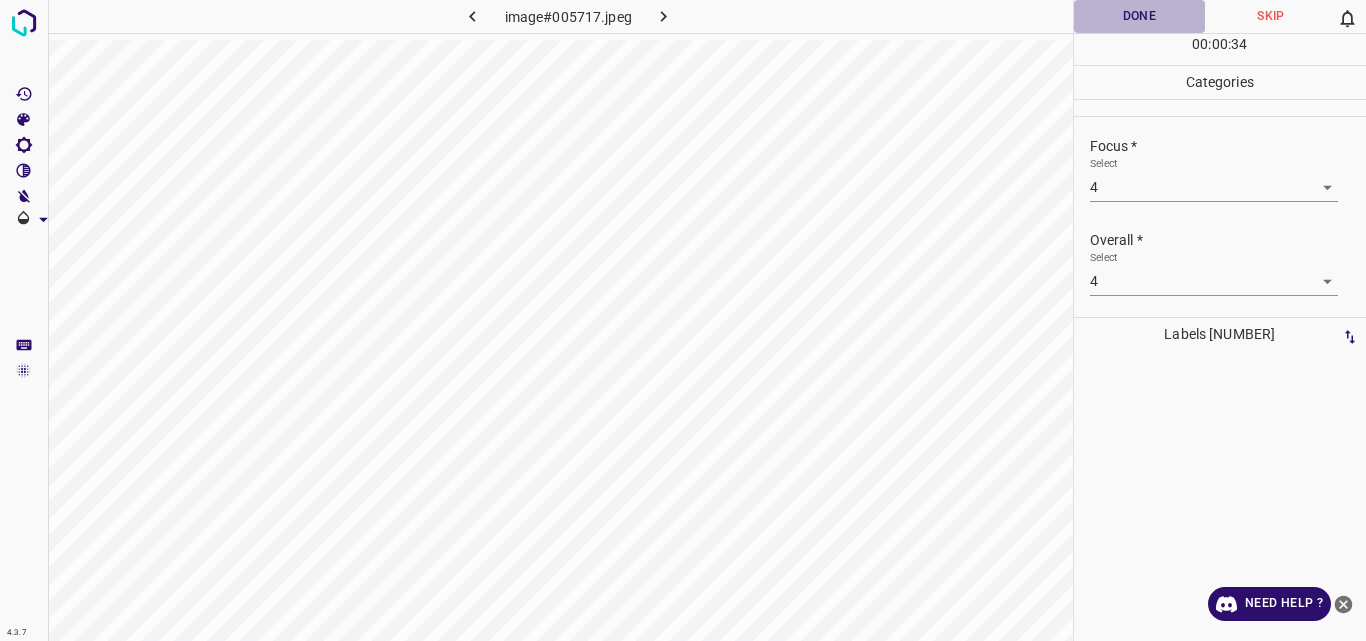 click on "Done" at bounding box center [1140, 16] 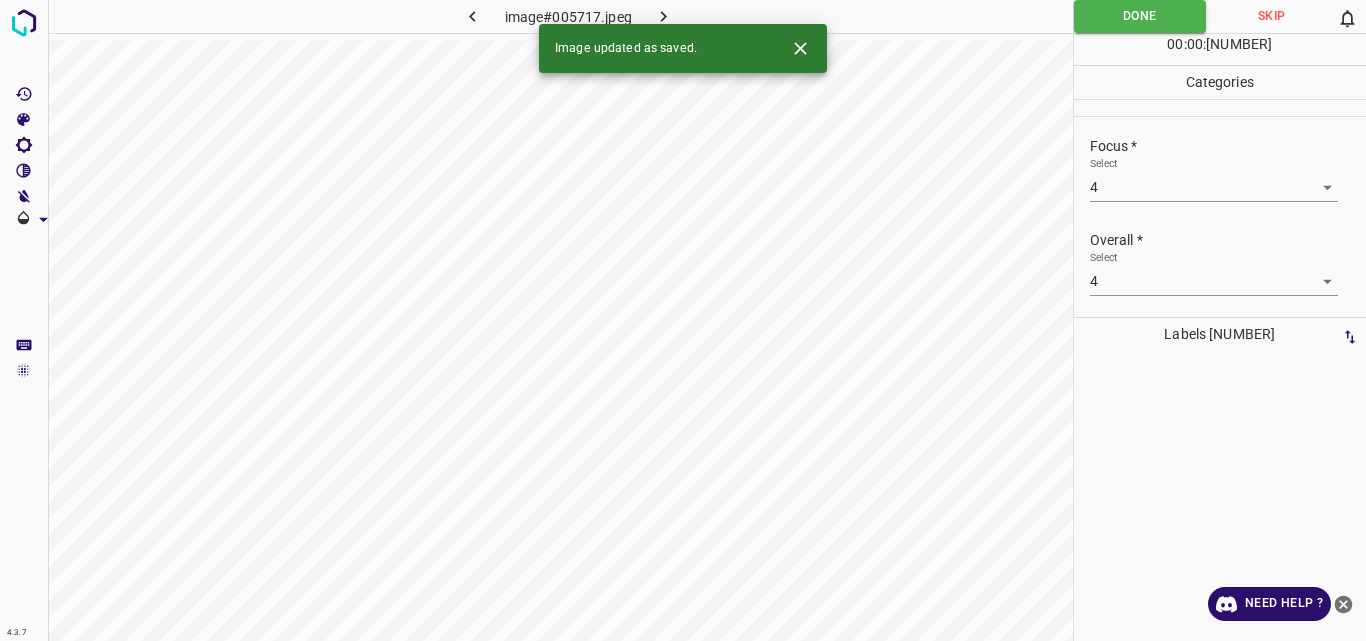 click 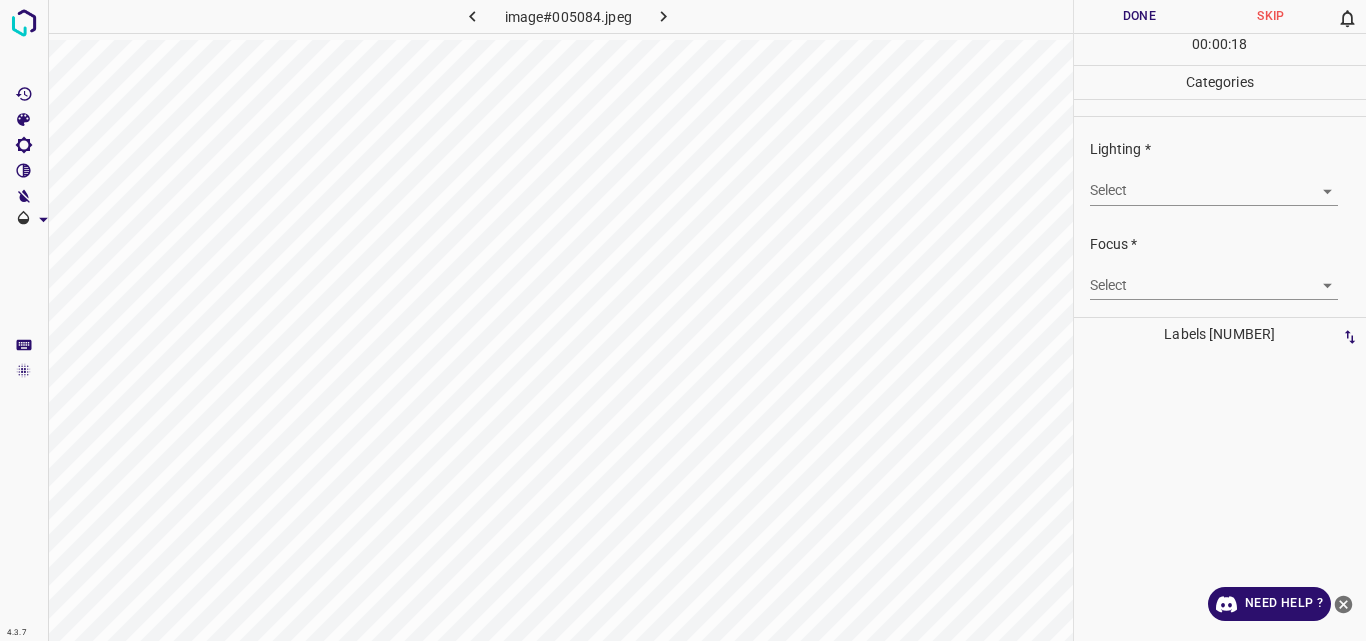 click on "4.3.7 image#005084.jpeg Done Skip 0 00 : 00 : 18 Categories Lighting * Select ​ Focus * Select ​ Overall * Select ​ Labels 0 Categories 1 Lighting 2 Focus 3 Overall Tools Space Change between modes (Draw & Edit) I Auto labeling R Restore zoom M Zoom in N Zoom out Delete Delete selecte label Filters Z Restore filters X Saturation filter C Brightness filter V Contrast filter B Gray scale filter General O Download Need Help ? Original text Rate this translation Your feedback will be used to help improve Google Translate - Text - Hide - Delete" at bounding box center [683, 320] 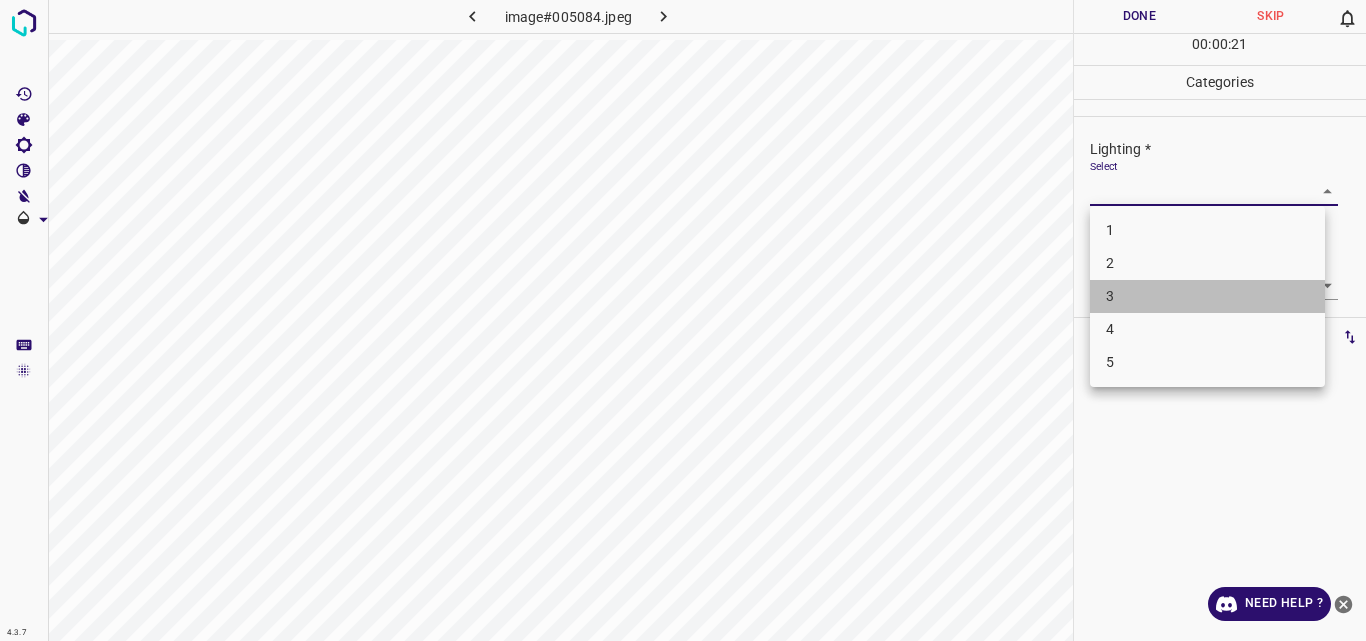 click on "3" at bounding box center [1207, 296] 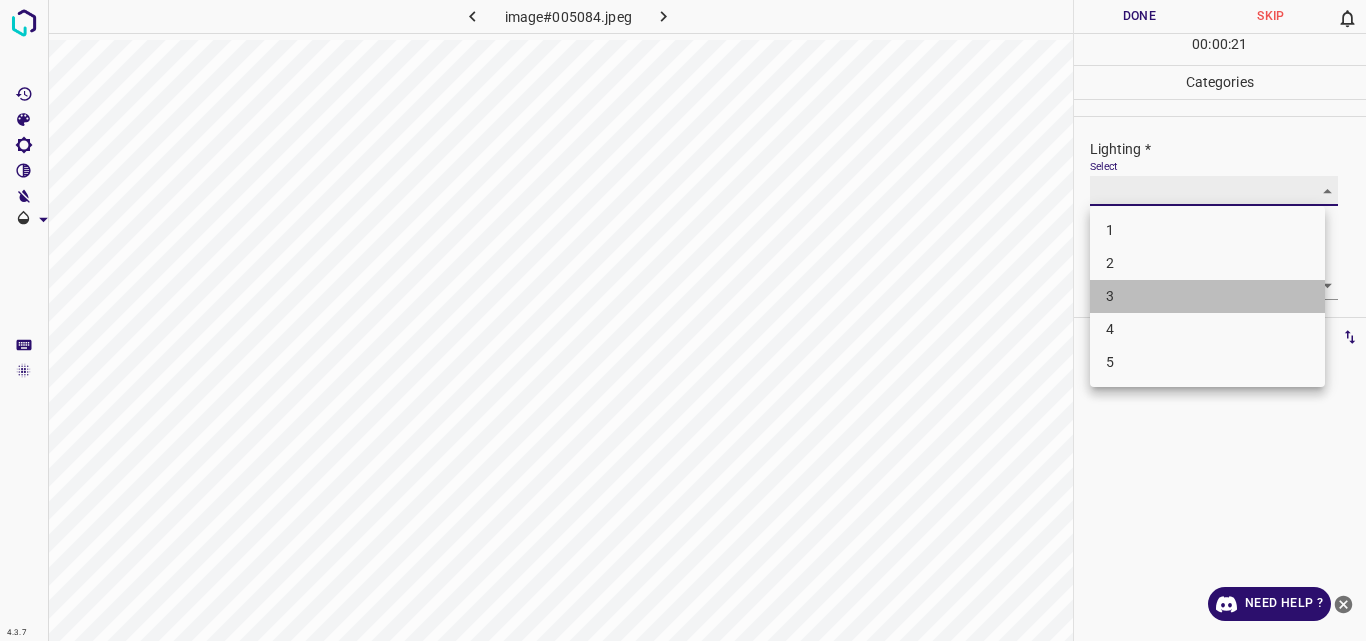 type on "3" 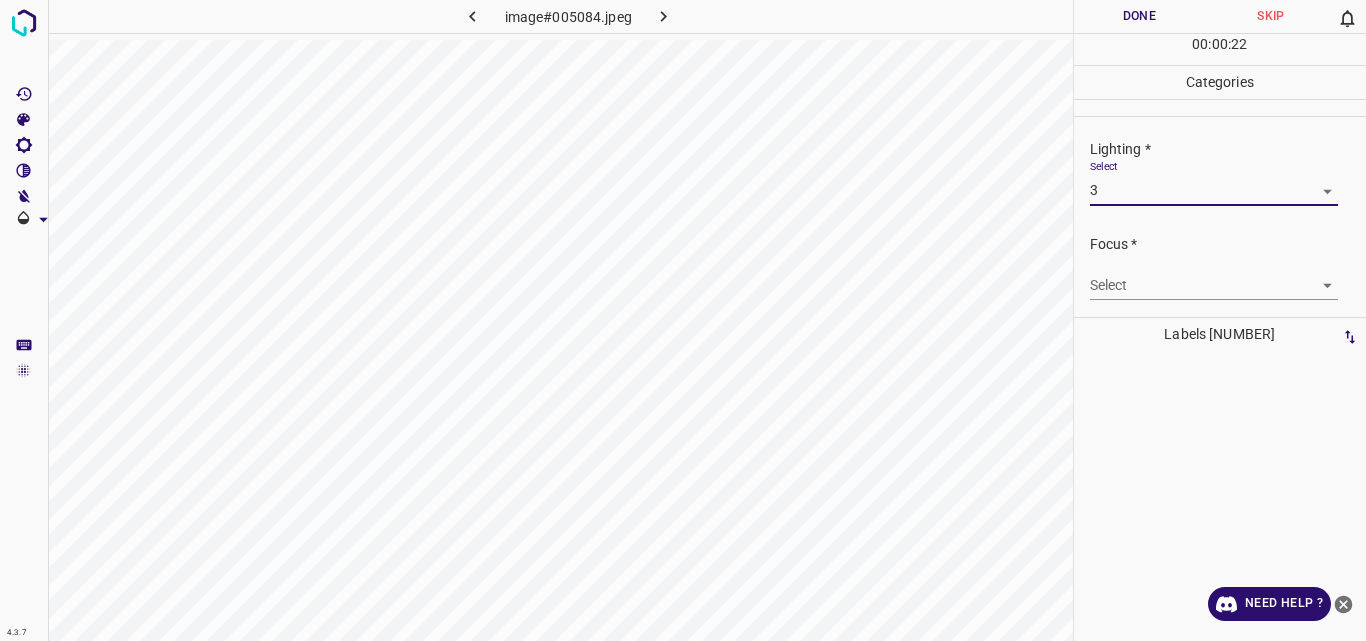 click on "4.3.7 image#005084.jpeg Done Skip 0 00   : 00   : 22   Categories Lighting *  Select 3 3 Focus *  Select ​ Overall *  Select ​ Labels   0 Categories 1 Lighting 2 Focus 3 Overall Tools Space Change between modes (Draw & Edit) I Auto labeling R Restore zoom M Zoom in N Zoom out Delete Delete selecte label Filters Z Restore filters X Saturation filter C Brightness filter V Contrast filter B Gray scale filter General O Download Need Help ? Original text Rate this translation Your feedback will be used to help improve Google Translate - Text - Hide - Delete" at bounding box center (683, 320) 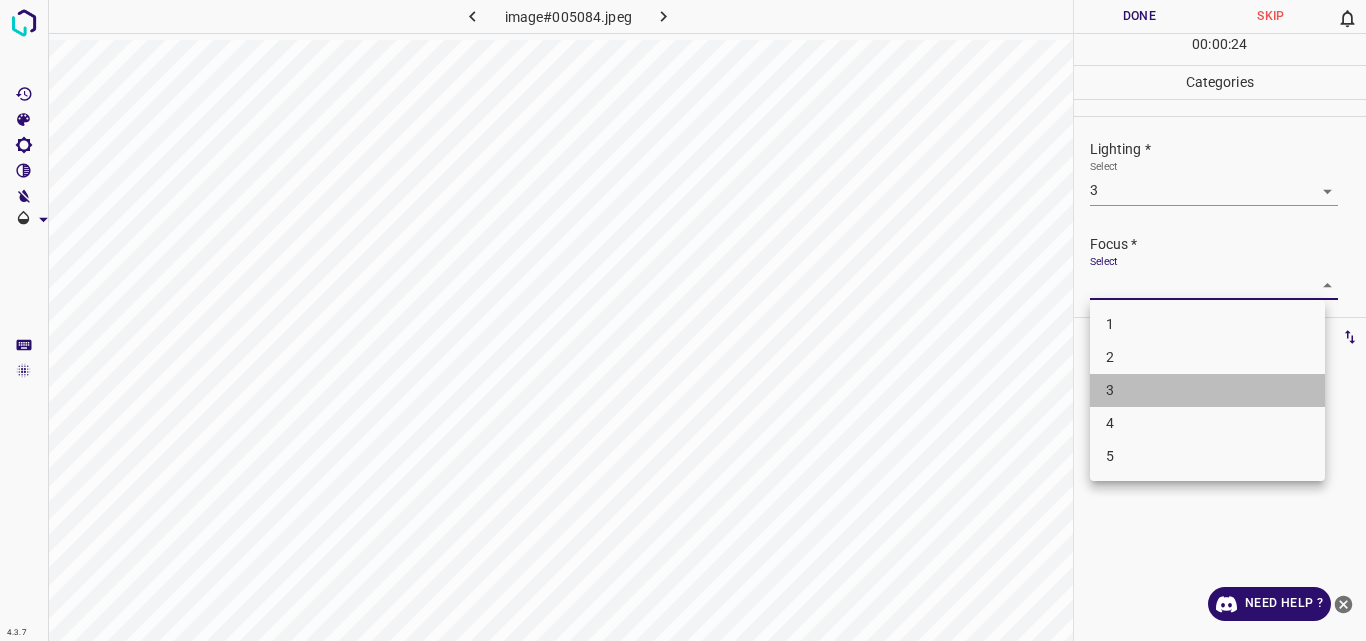 click on "3" at bounding box center (1207, 390) 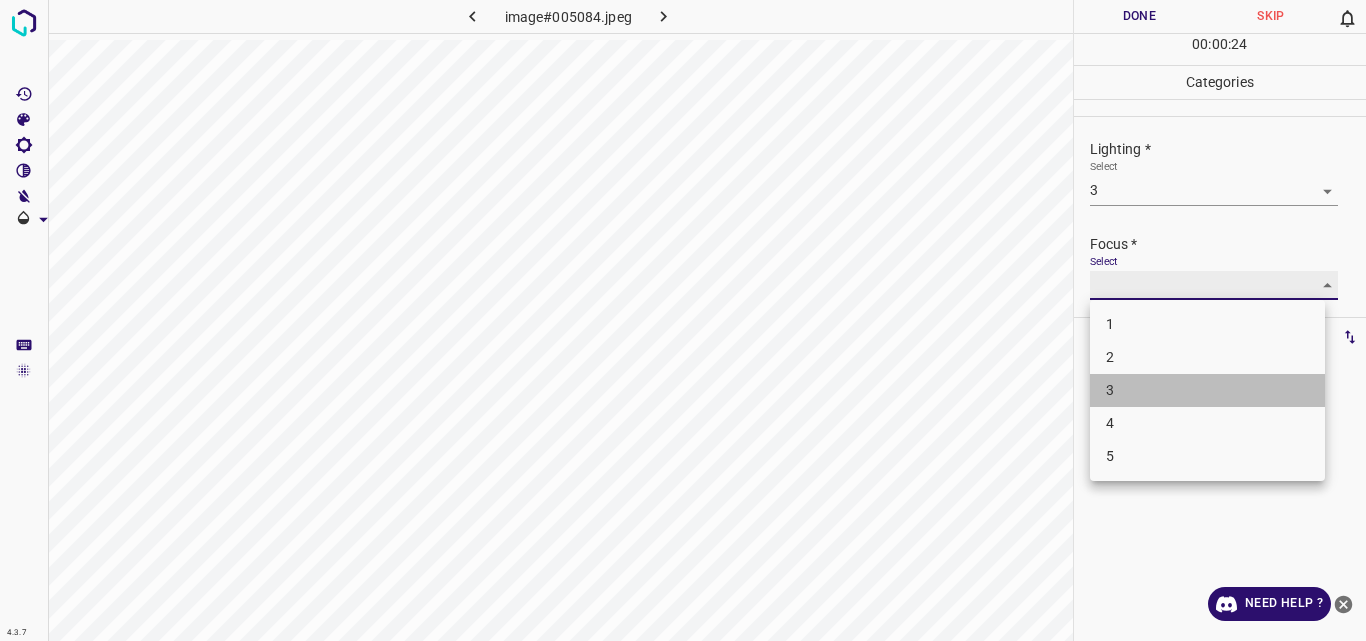 type on "3" 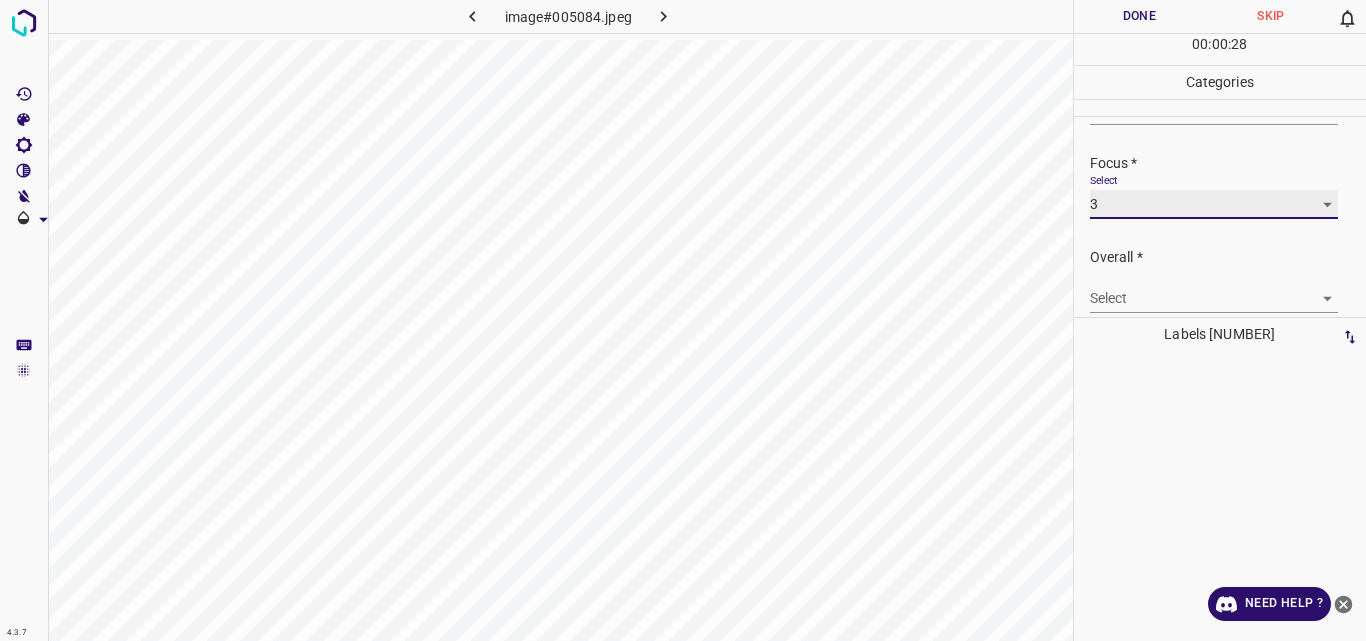 scroll, scrollTop: 98, scrollLeft: 0, axis: vertical 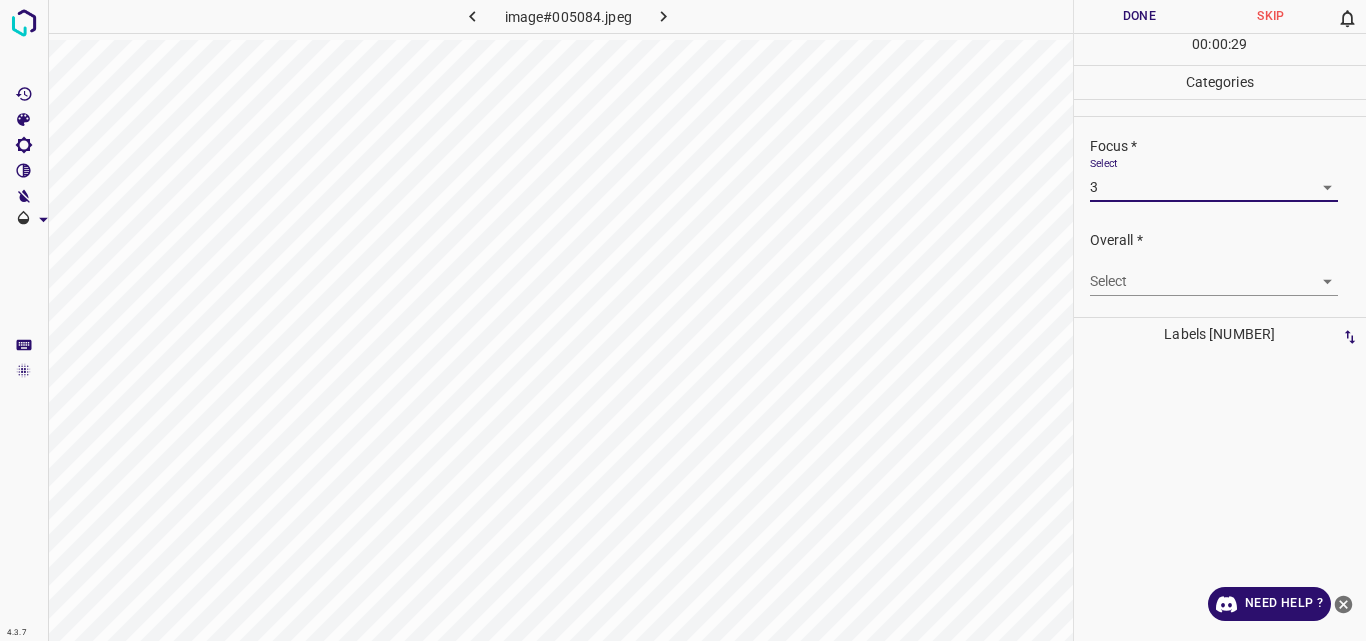 click on "4.3.7 image#005084.jpeg Done Skip 0 00   : 00   : 29   Categories Lighting *  Select 3 3 Focus *  Select 3 3 Overall *  Select ​ Labels   0 Categories 1 Lighting 2 Focus 3 Overall Tools Space Change between modes (Draw & Edit) I Auto labeling R Restore zoom M Zoom in N Zoom out Delete Delete selecte label Filters Z Restore filters X Saturation filter C Brightness filter V Contrast filter B Gray scale filter General O Download Need Help ? Original text Rate this translation Your feedback will be used to help improve Google Translate - Text - Hide - Delete" at bounding box center [683, 320] 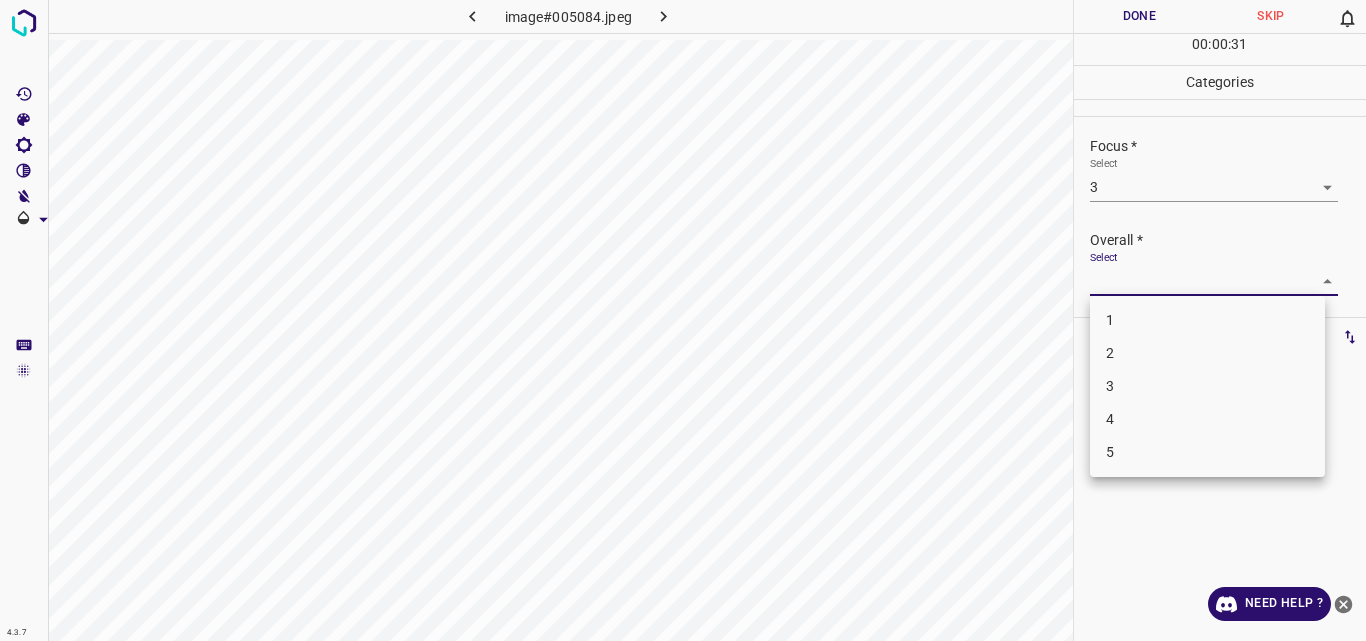 click on "3" at bounding box center [1207, 386] 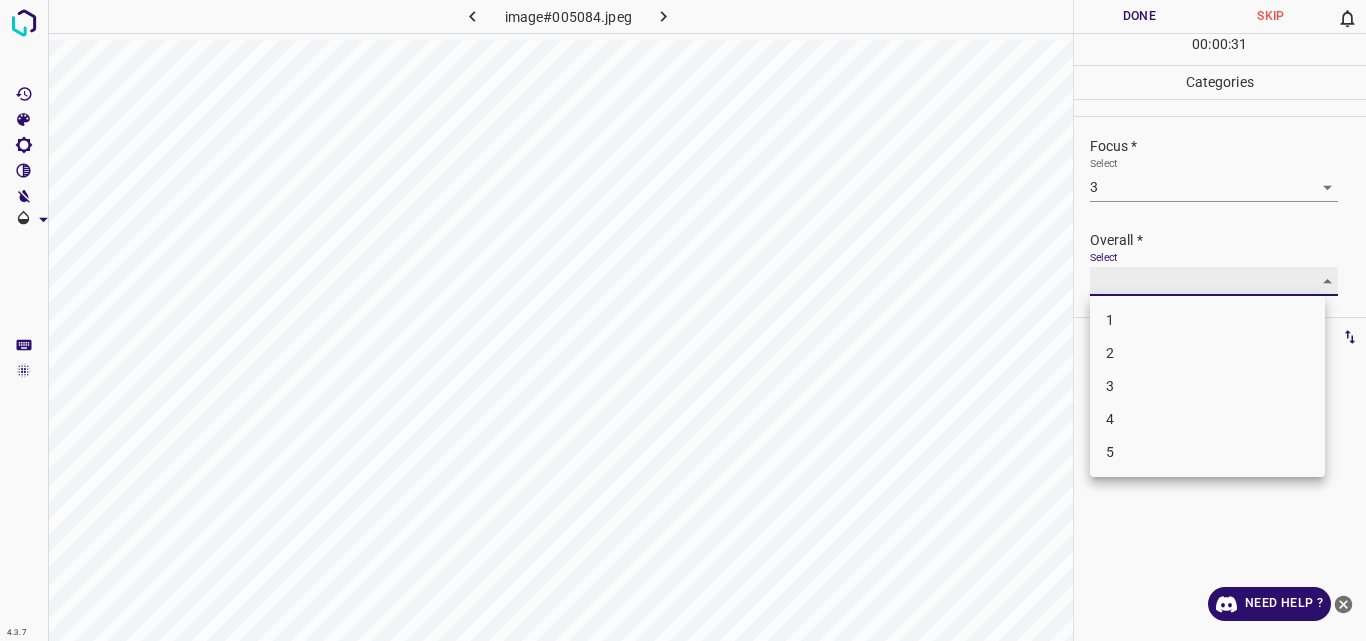type on "3" 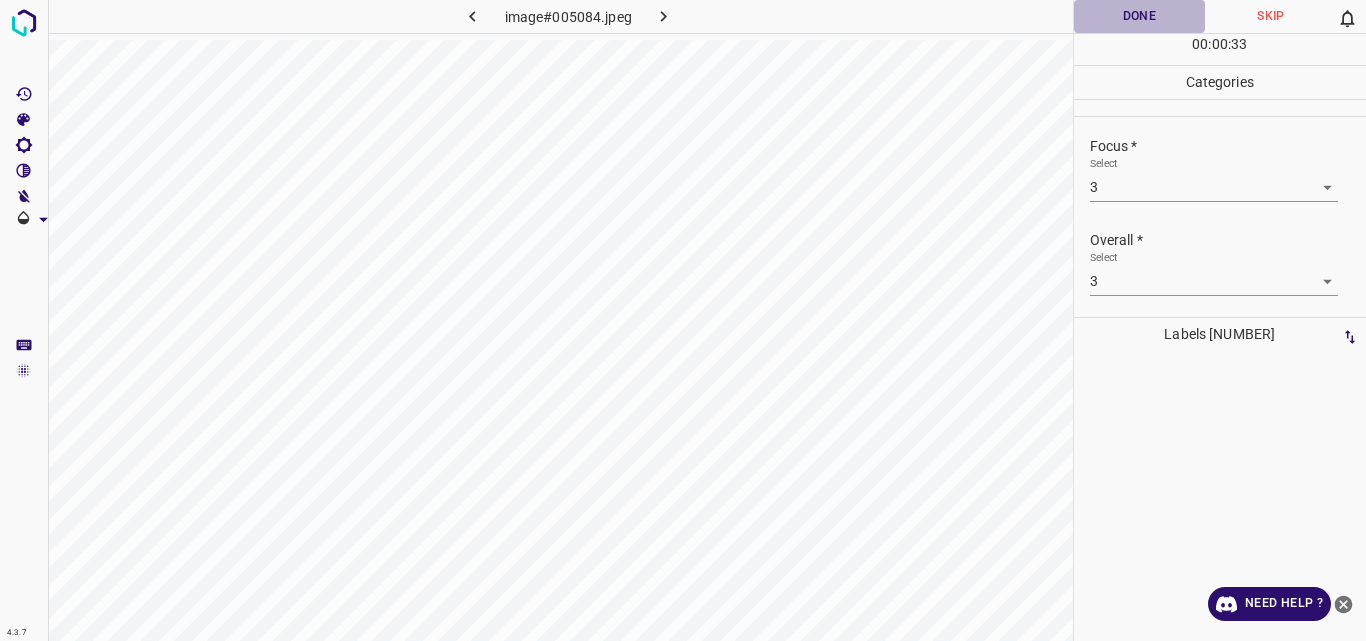 click on "Done" at bounding box center [1140, 16] 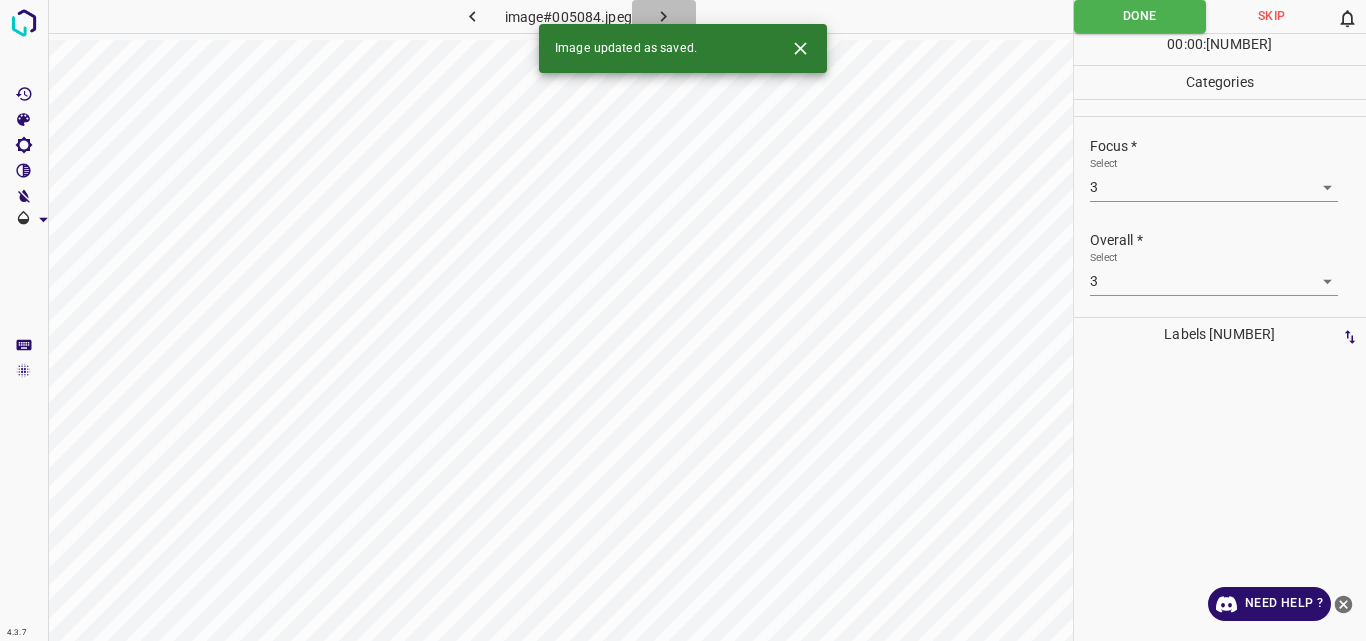 click 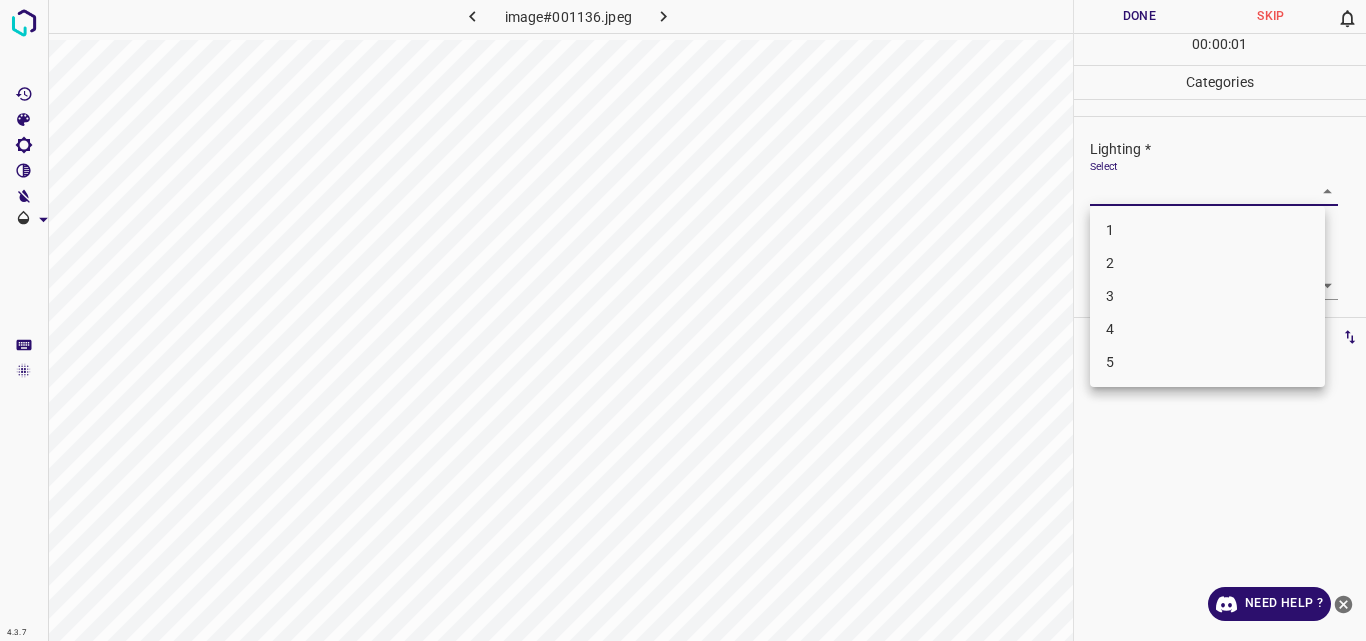 click on "4.3.7 image#[HASH].jpeg Done Skip 0 00   : 00   : 01   Categories Lighting *  Select ​ Focus *  Select ​ Overall *  Select ​ Labels   0 Categories 1 Lighting 2 Focus 3 Overall Tools Space Change between modes (Draw & Edit) I Auto labeling R Restore zoom M Zoom in N Zoom out Delete Delete selecte label Filters Z Restore filters X Saturation filter C Brightness filter V Contrast filter B Gray scale filter General O Download Need Help ? Original text Rate this translation Your feedback will be used to help improve Google Translate - Text - Hide - Delete 1 2 3 4 5" at bounding box center (683, 320) 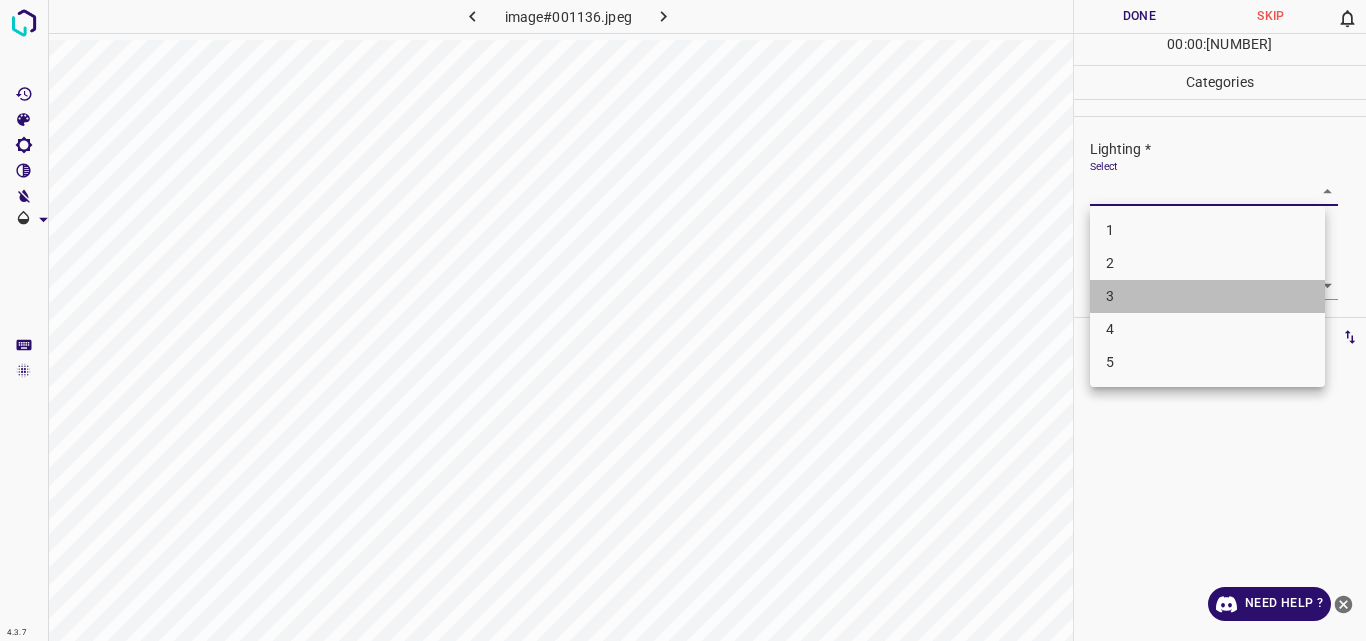 click on "3" at bounding box center (1207, 296) 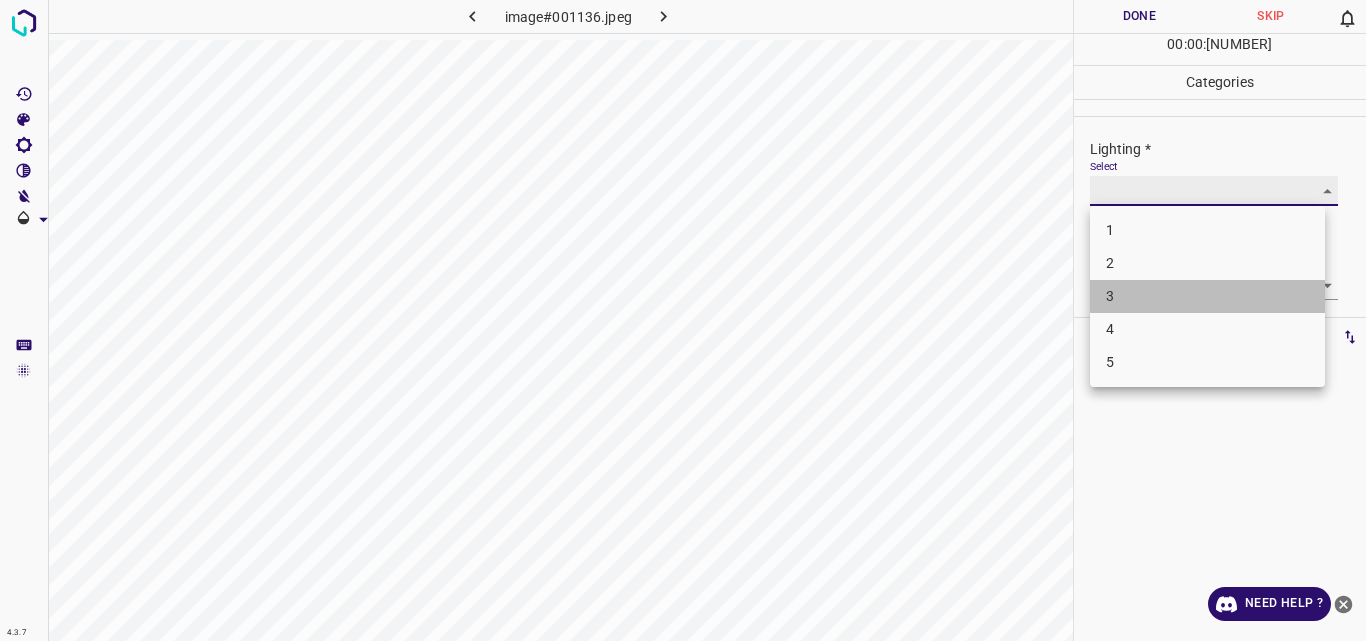 type on "3" 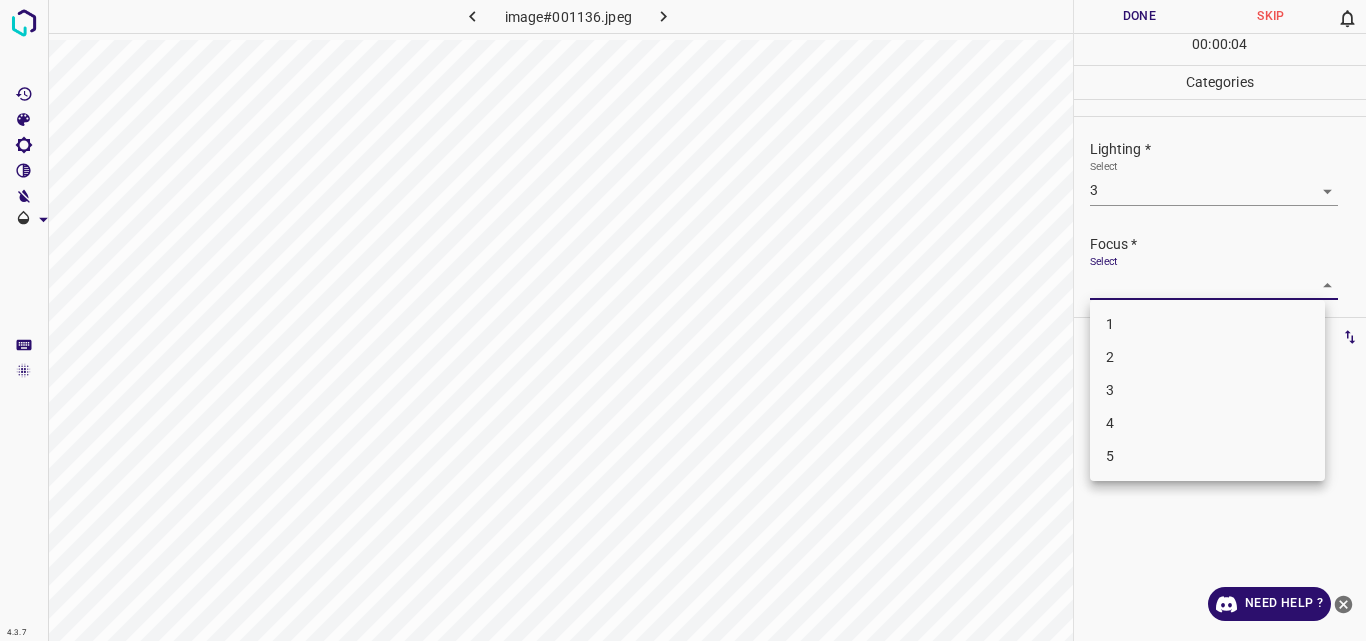 click on "4.3.7 image#001136.jpeg Done Skip 0 00   : 00   : 04   Categories Lighting *  Select 3 3 Focus *  Select ​ Overall *  Select ​ Labels   0 Categories 1 Lighting 2 Focus 3 Overall Tools Space Change between modes (Draw & Edit) I Auto labeling R Restore zoom M Zoom in N Zoom out Delete Delete selecte label Filters Z Restore filters X Saturation filter C Brightness filter V Contrast filter B Gray scale filter General O Download Need Help ? Original text Rate this translation Your feedback will be used to help improve Google Translate - Text - Hide - Delete 1 2 3 4 5" at bounding box center (683, 320) 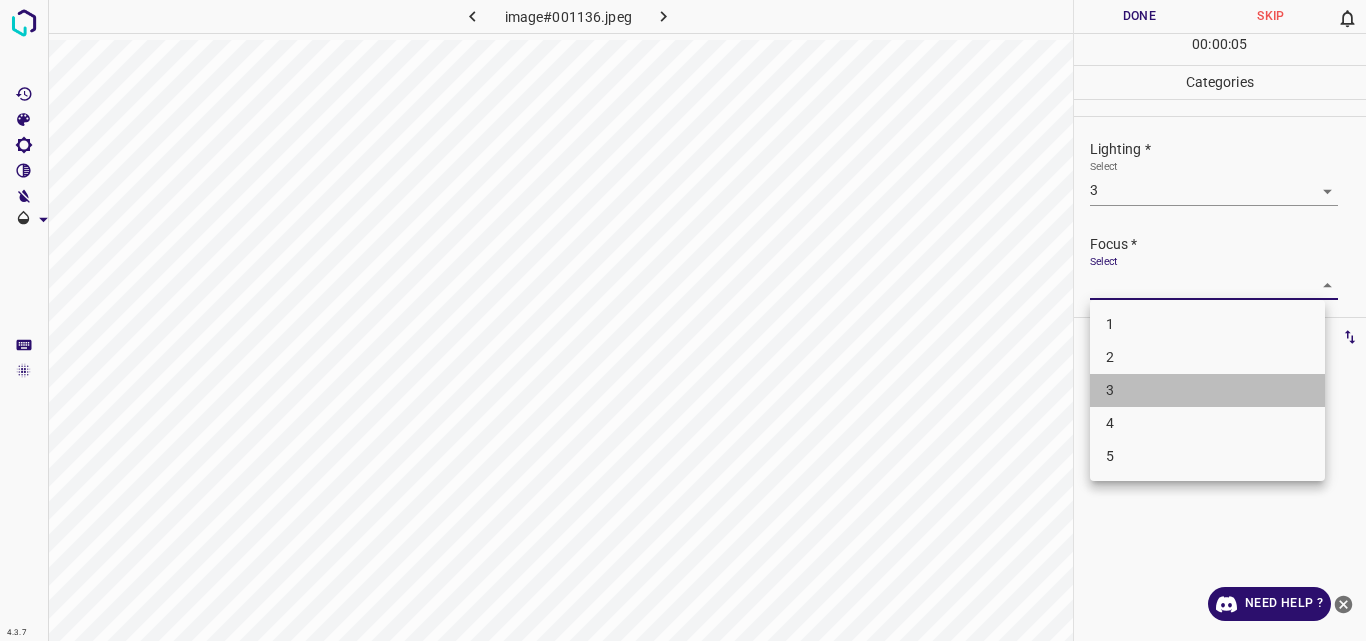click on "3" at bounding box center [1207, 390] 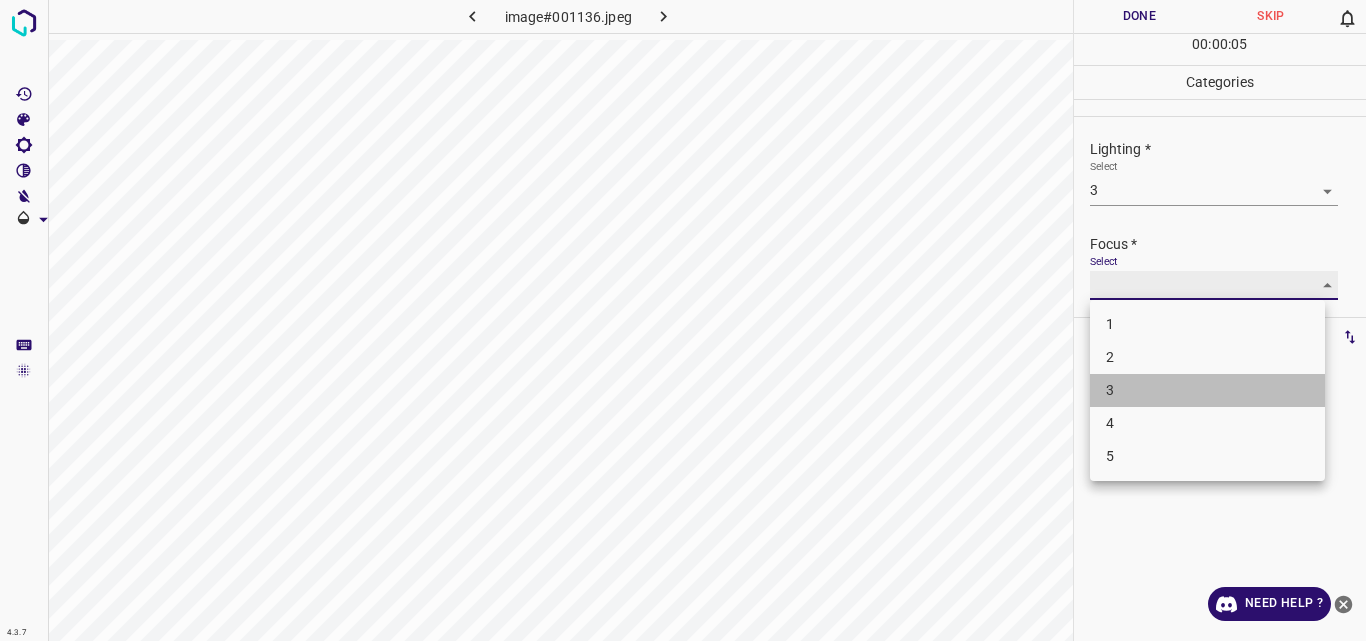 type on "3" 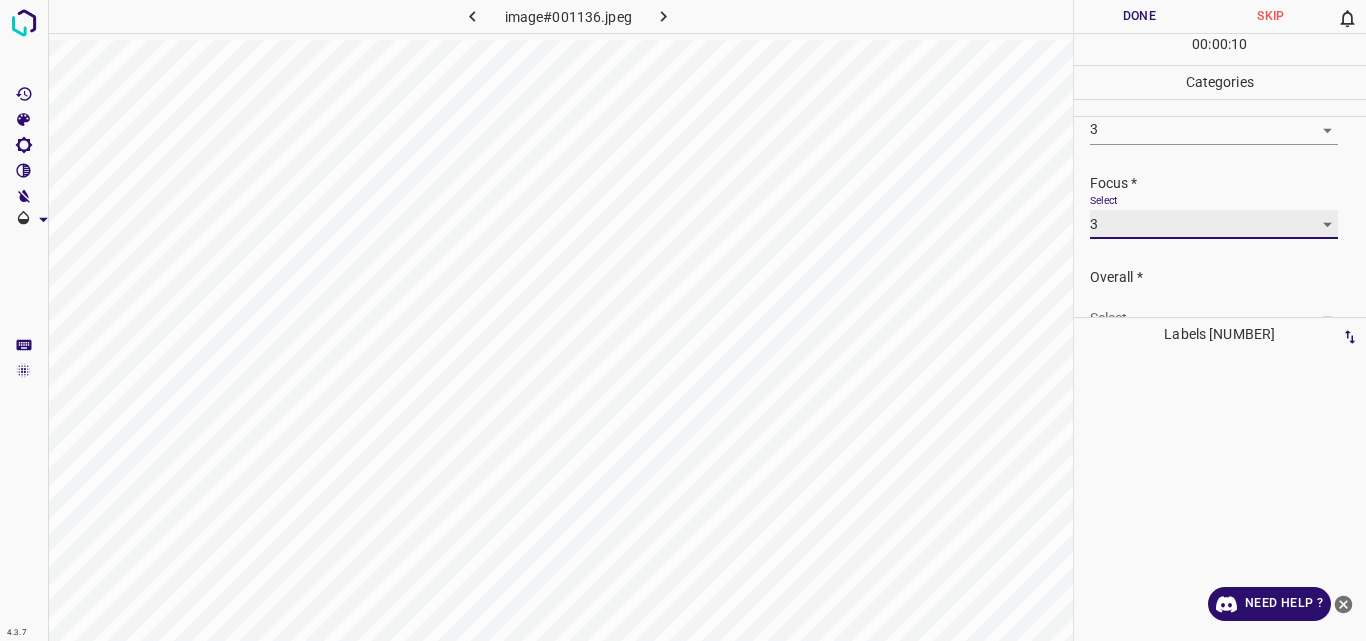 scroll, scrollTop: 98, scrollLeft: 0, axis: vertical 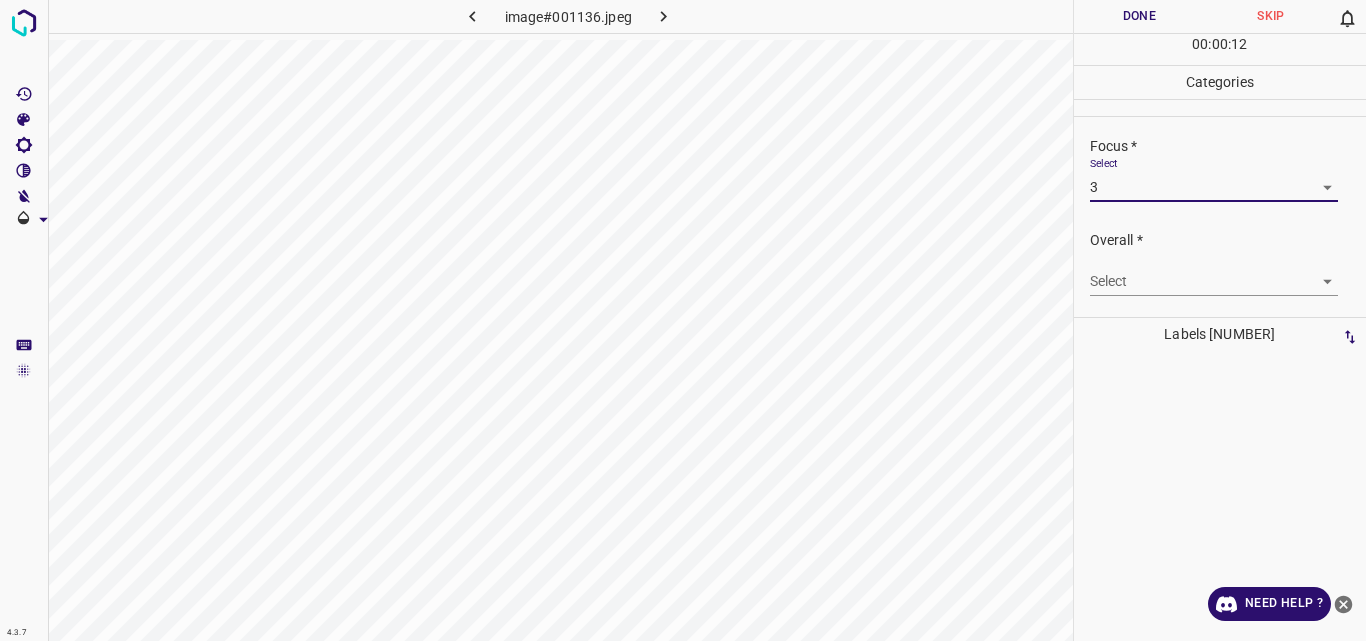 click on "4.3.7 image#001136.jpeg Done Skip 0 00   : 00   : 12   Categories Lighting *  Select 3 3 Focus *  Select 3 3 Overall *  Select ​ Labels   0 Categories 1 Lighting 2 Focus 3 Overall Tools Space Change between modes (Draw & Edit) I Auto labeling R Restore zoom M Zoom in N Zoom out Delete Delete selecte label Filters Z Restore filters X Saturation filter C Brightness filter V Contrast filter B Gray scale filter General O Download Need Help ? Original text Rate this translation Your feedback will be used to help improve Google Translate - Text - Hide - Delete" at bounding box center [683, 320] 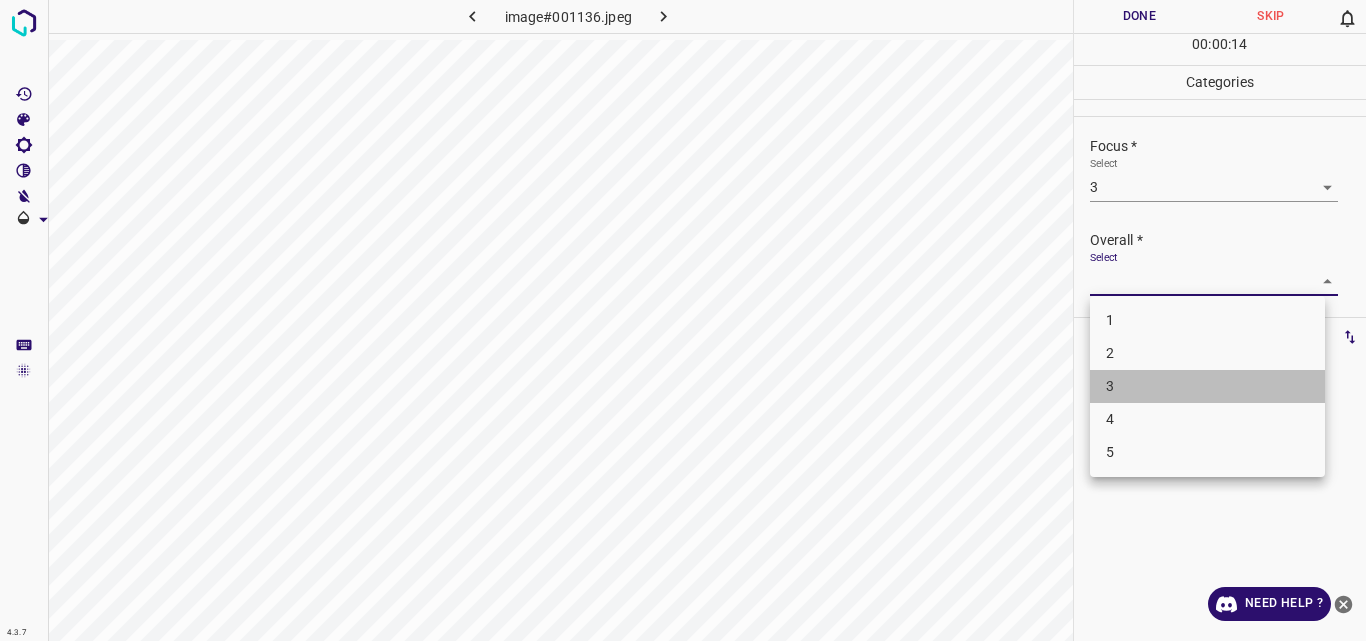 click on "3" at bounding box center [1207, 386] 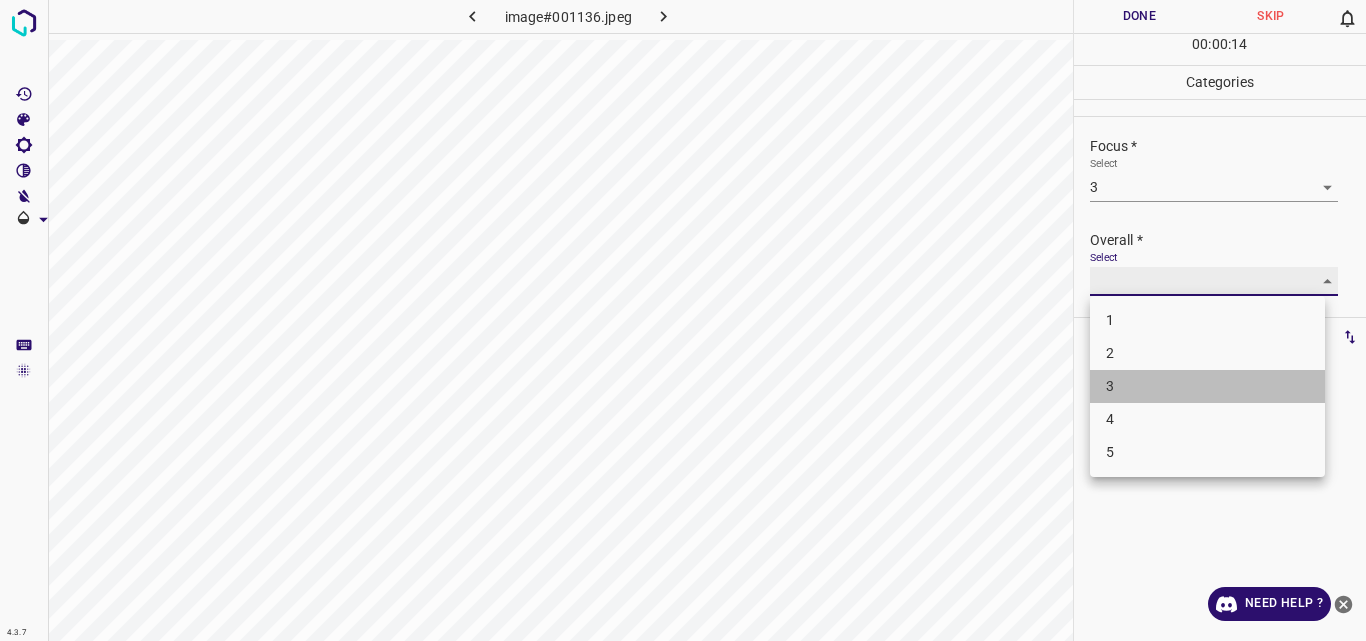 type on "3" 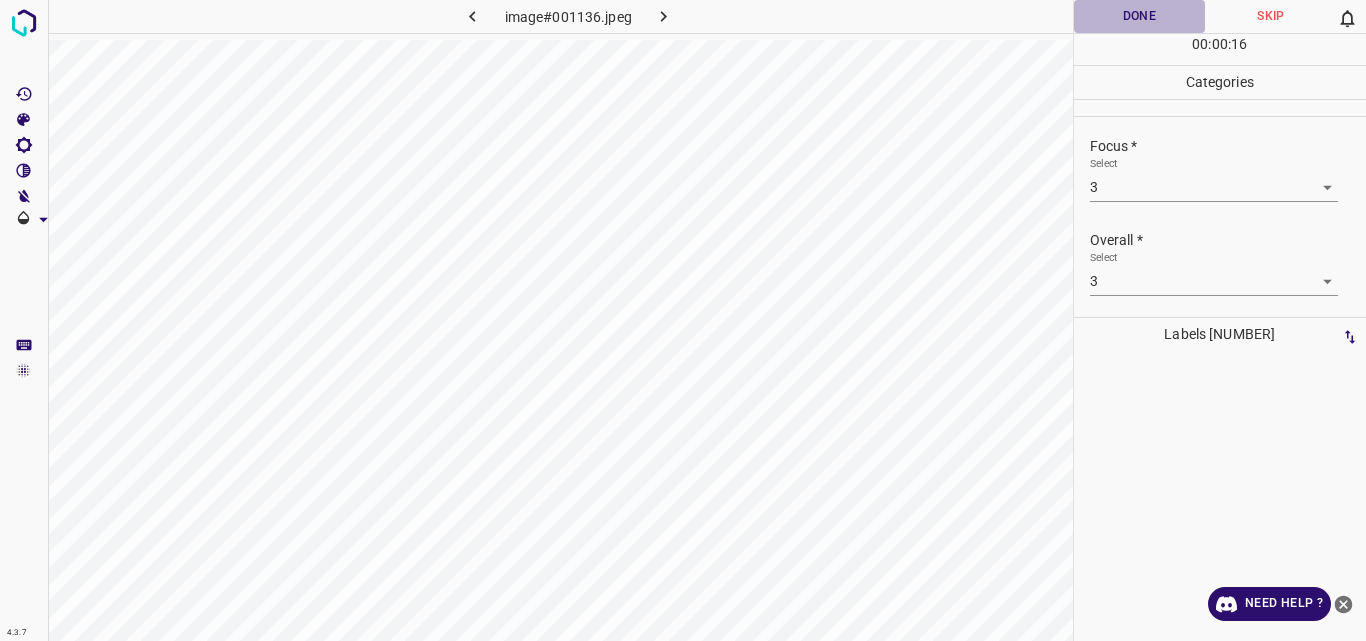 click on "Done" at bounding box center (1140, 16) 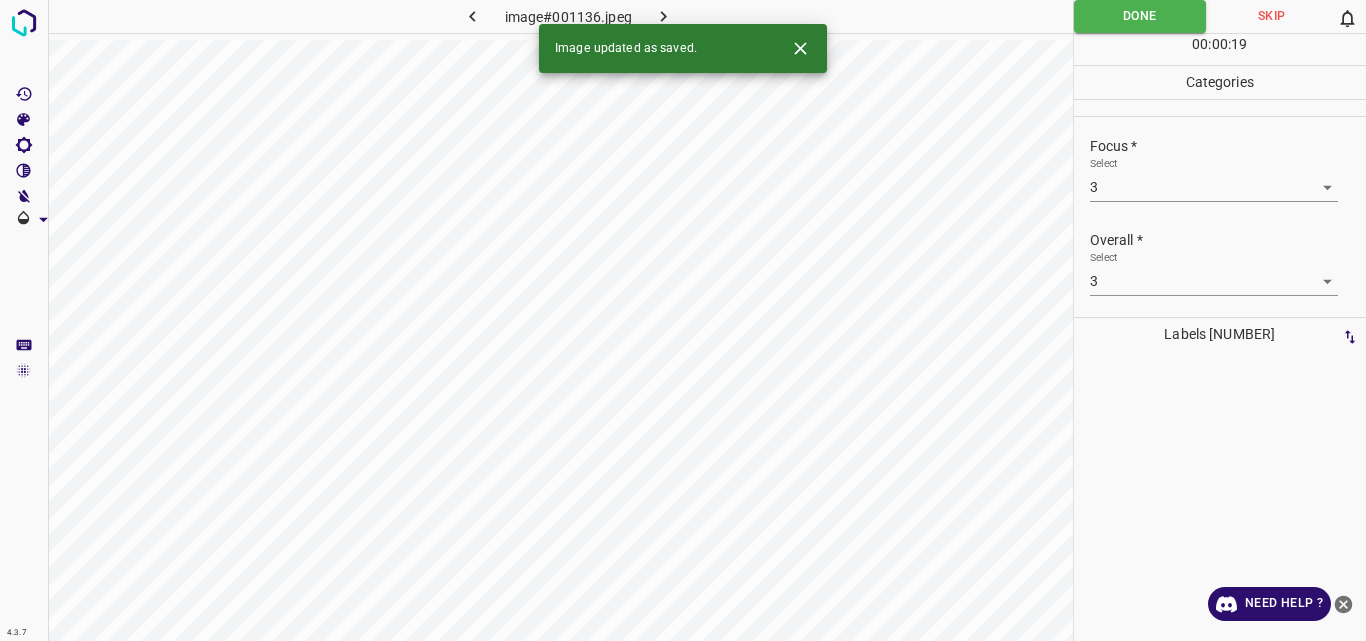 click 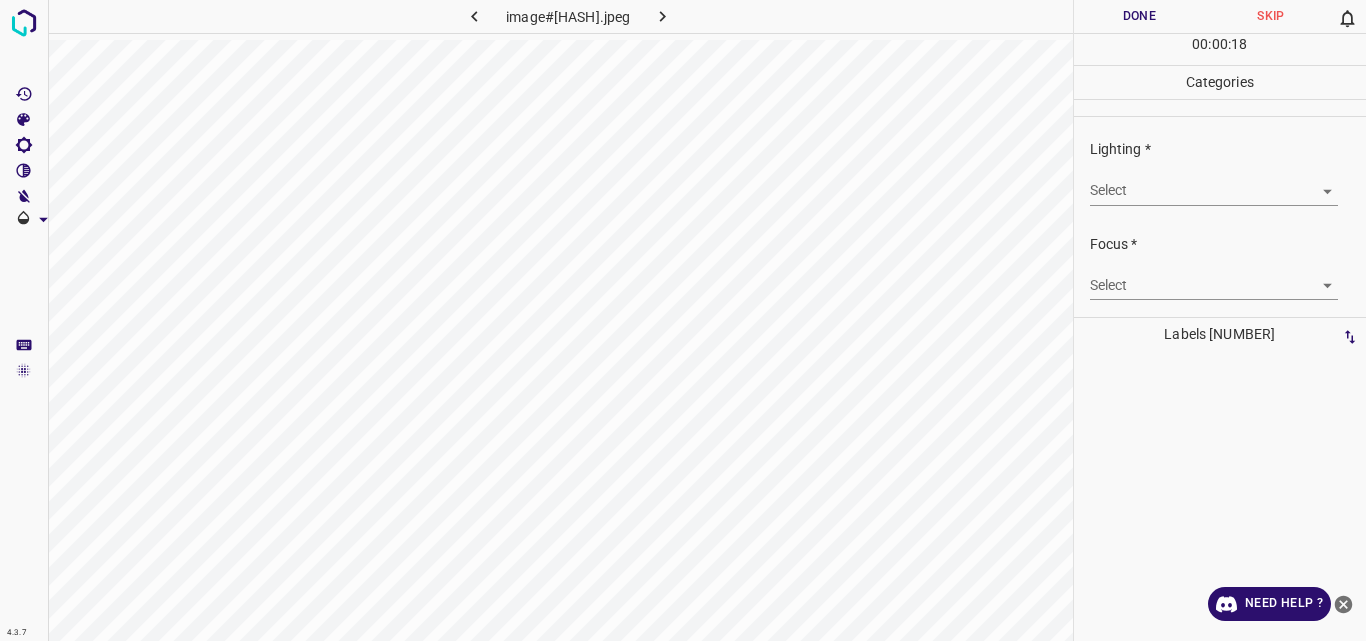 click on "4.3.7 image#004061.jpeg Done Skip 0 00 : 00 : 18 Categories Lighting * Select ​ Focus * Select ​ Overall * Select ​ Labels 0 Categories 1 Lighting 2 Focus 3 Overall Tools Space Change between modes (Draw & Edit) I Auto labeling R Restore zoom M Zoom in N Zoom out Delete Delete selecte label Filters Z Restore filters X Saturation filter C Brightness filter V Contrast filter B Gray scale filter General O Download Need Help ? Original text Rate this translation Your feedback will be used to help improve Google Translate - Text - Hide - Delete" at bounding box center (683, 320) 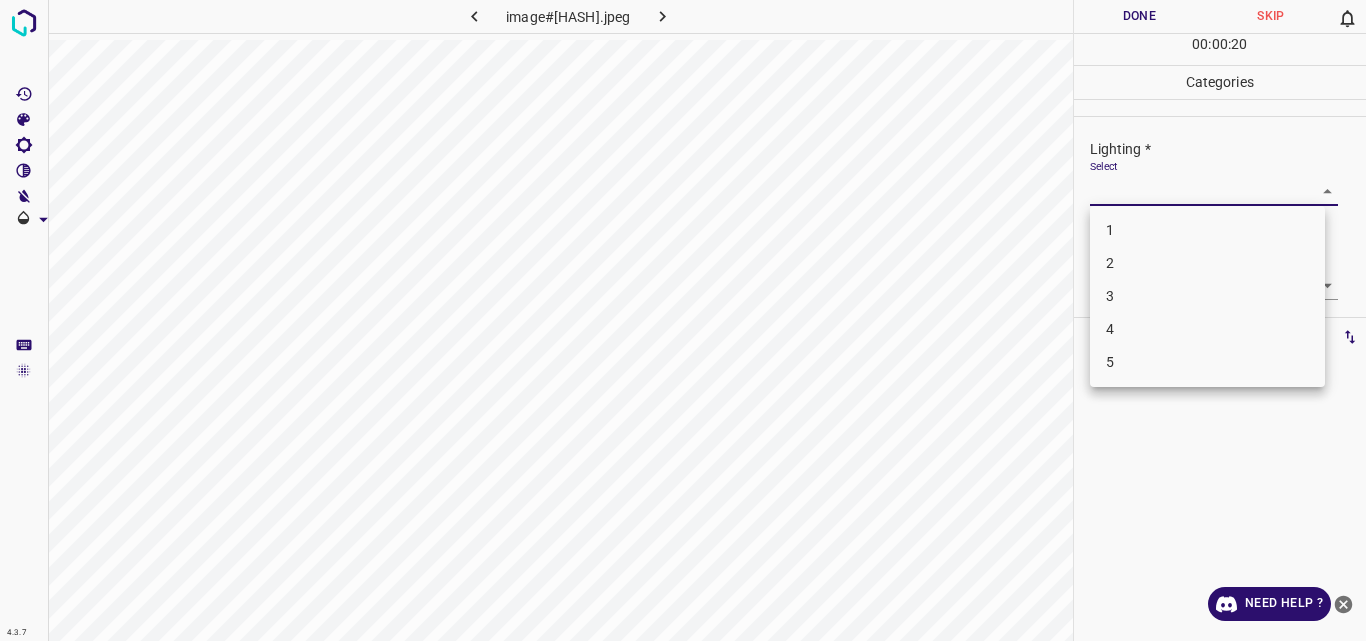 click on "3" at bounding box center (1207, 296) 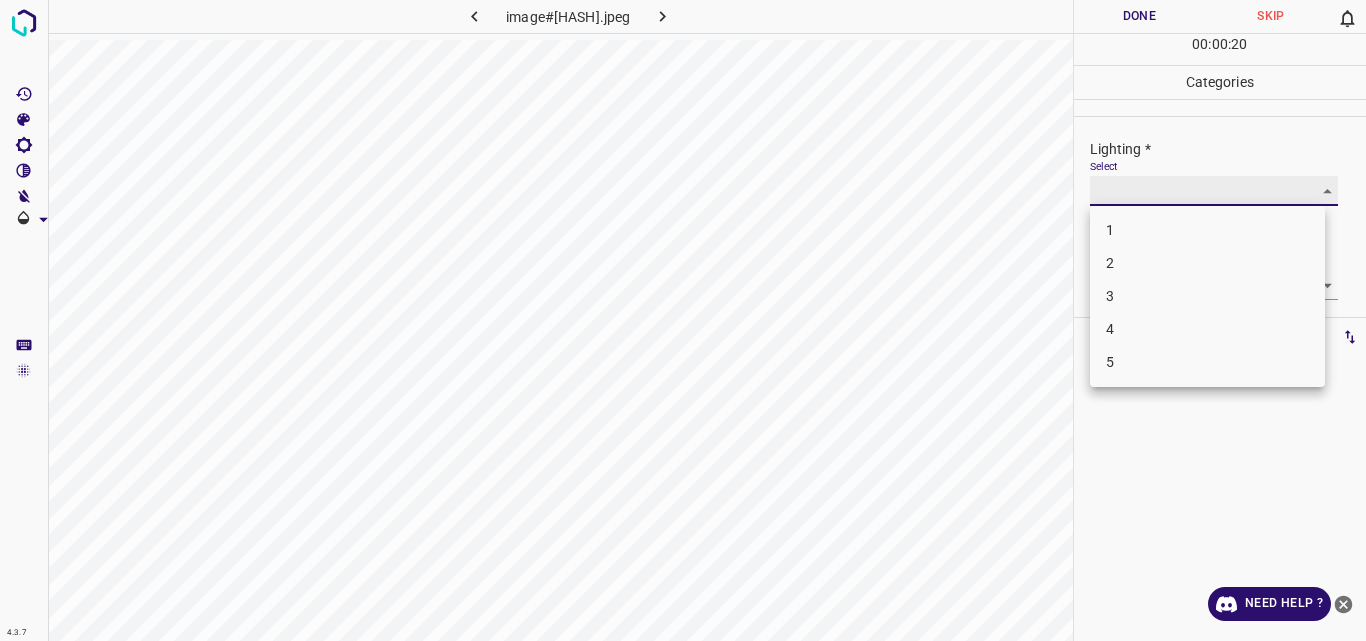 type on "3" 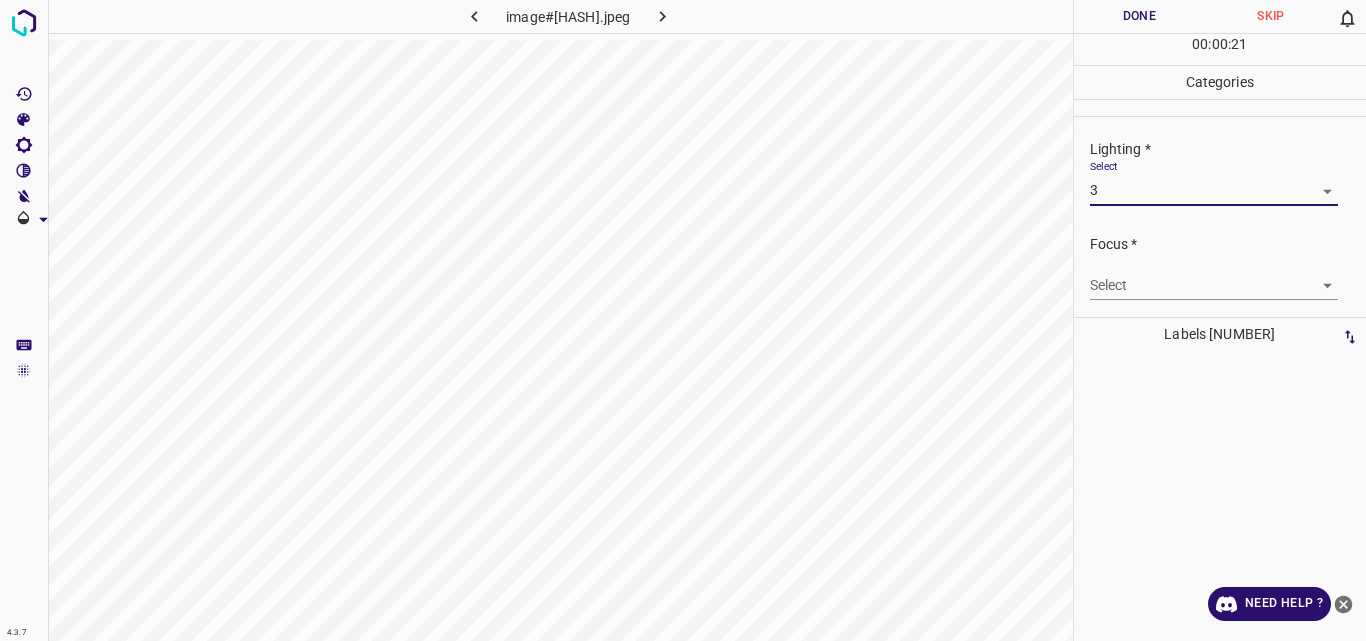 click on "4.3.7 image#004061.jpeg Done Skip 0 00   : 00   : 21   Categories Lighting *  Select 3 3 Focus *  Select ​ Overall *  Select ​ Labels   0 Categories 1 Lighting 2 Focus 3 Overall Tools Space Change between modes (Draw & Edit) I Auto labeling R Restore zoom M Zoom in N Zoom out Delete Delete selecte label Filters Z Restore filters X Saturation filter C Brightness filter V Contrast filter B Gray scale filter General O Download Need Help ? Original text Rate this translation Your feedback will be used to help improve Google Translate - Text - Hide - Delete" at bounding box center [683, 320] 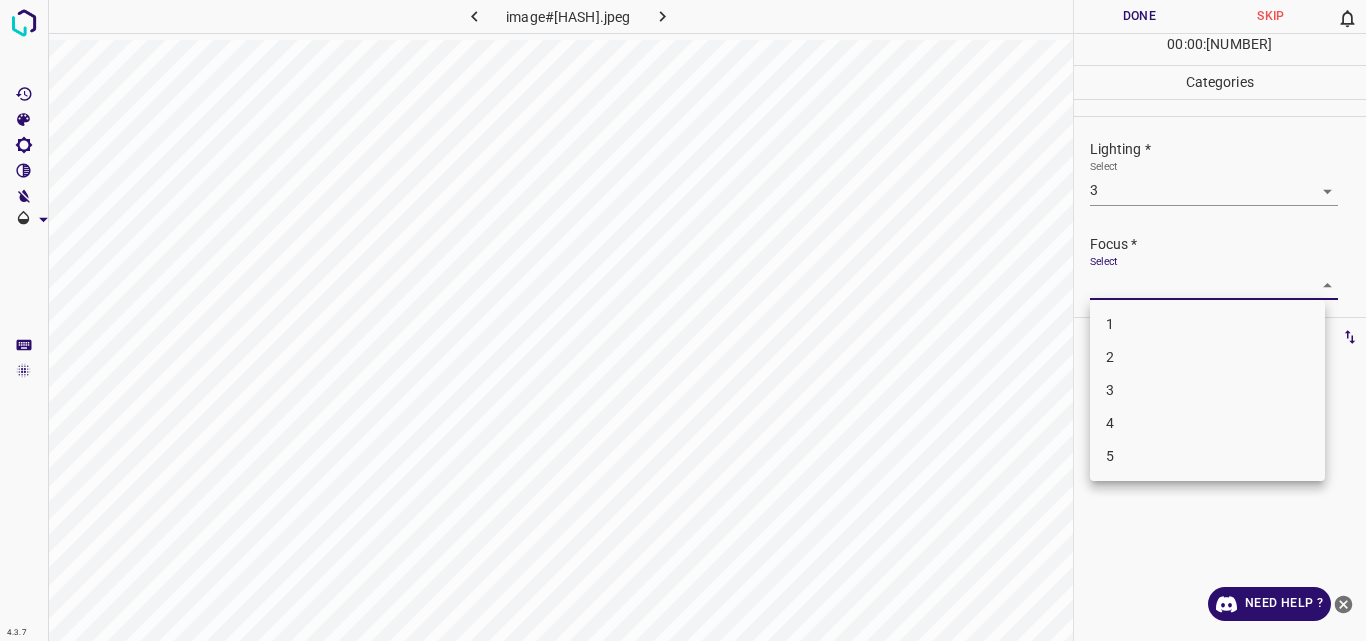 click on "3" at bounding box center [1207, 390] 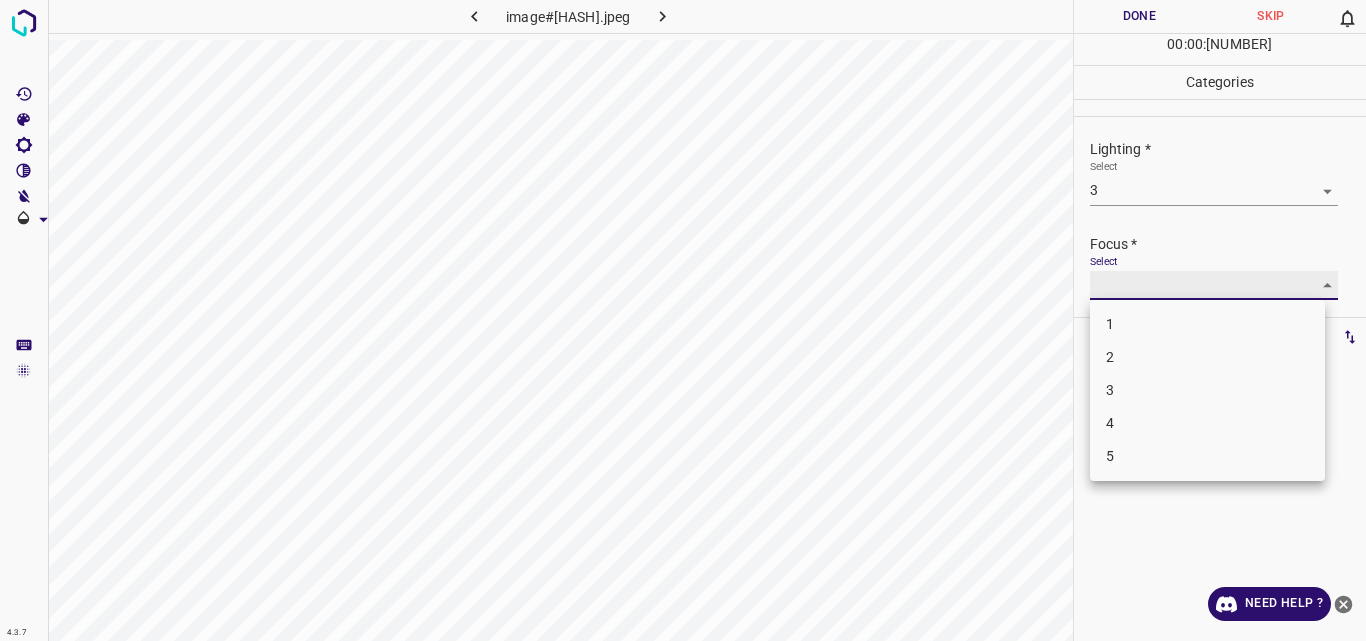 type on "3" 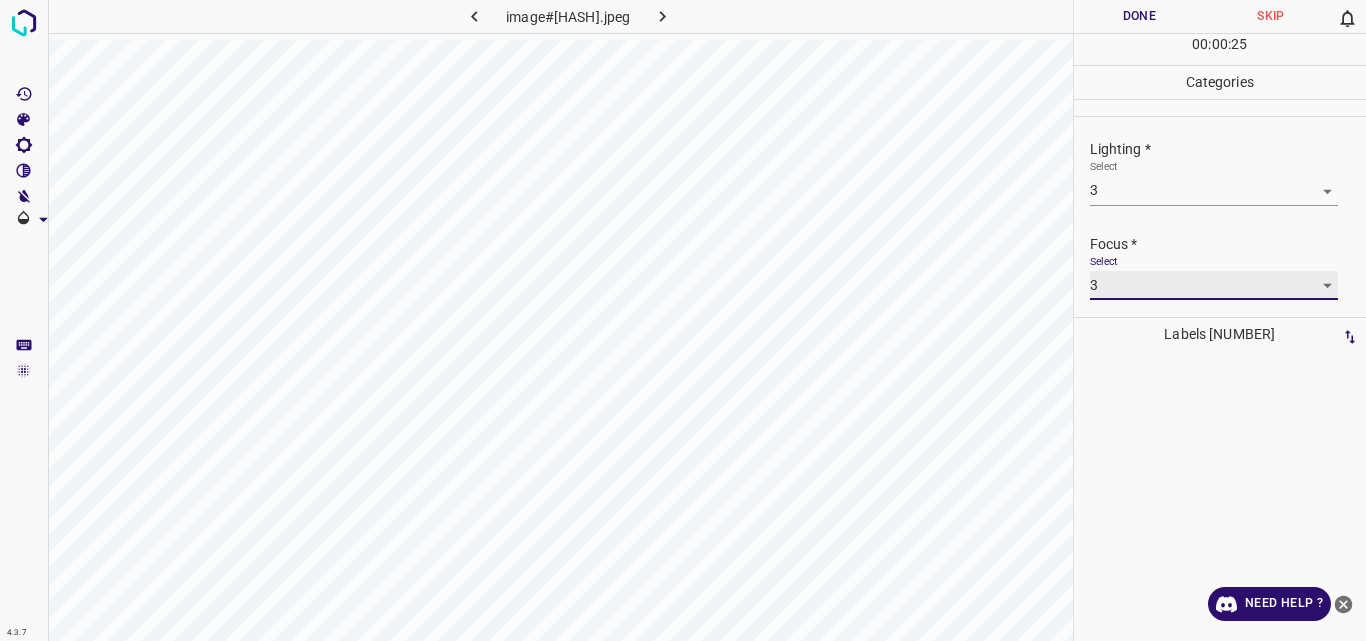 scroll, scrollTop: 98, scrollLeft: 0, axis: vertical 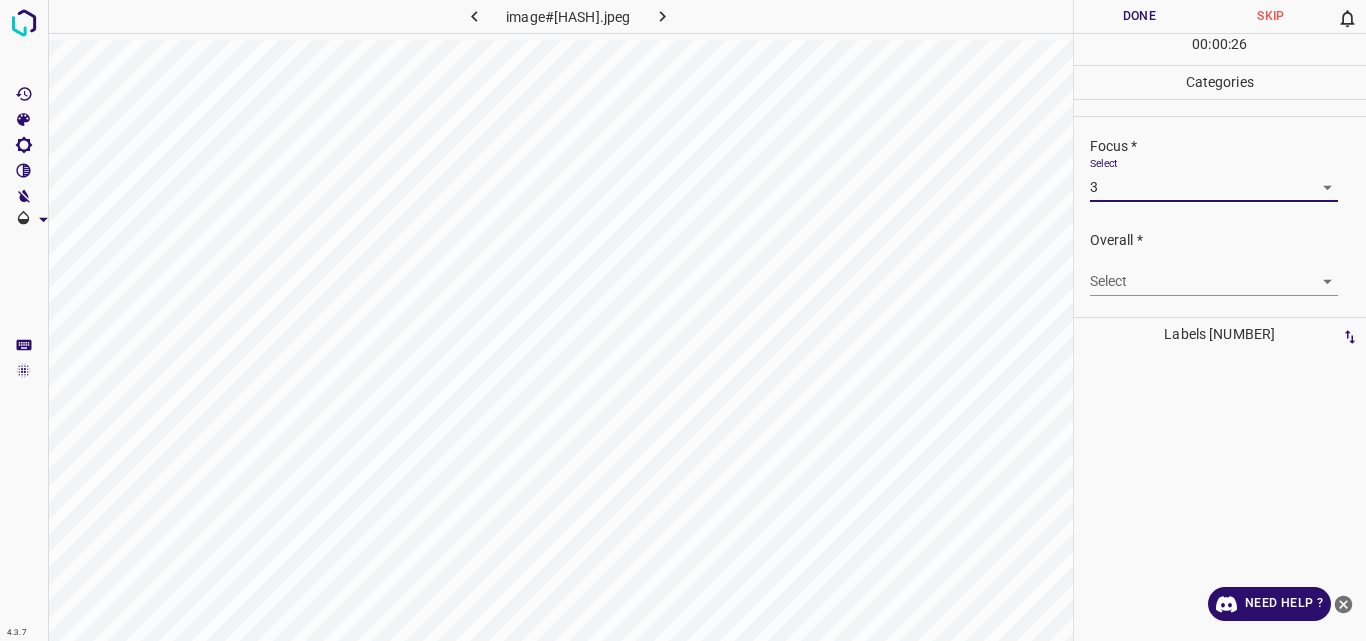 click on "4.3.7 image#004061.jpeg Done Skip 0 00 : 00 : 26 Categories Lighting * Select 3 3 Focus * Select 3 3 Overall * Select ​ Labels 0 Categories 1 Lighting 2 Focus 3 Overall Tools Space Change between modes (Draw & Edit) I Auto labeling R Restore zoom M Zoom in N Zoom out Delete Delete selecte label Filters Z Restore filters X Saturation filter C Brightness filter V Contrast filter B Gray scale filter General O Download Need Help ? Original text Rate this translation Your feedback will be used to help improve Google Translate - Text - Hide - Delete" at bounding box center (683, 320) 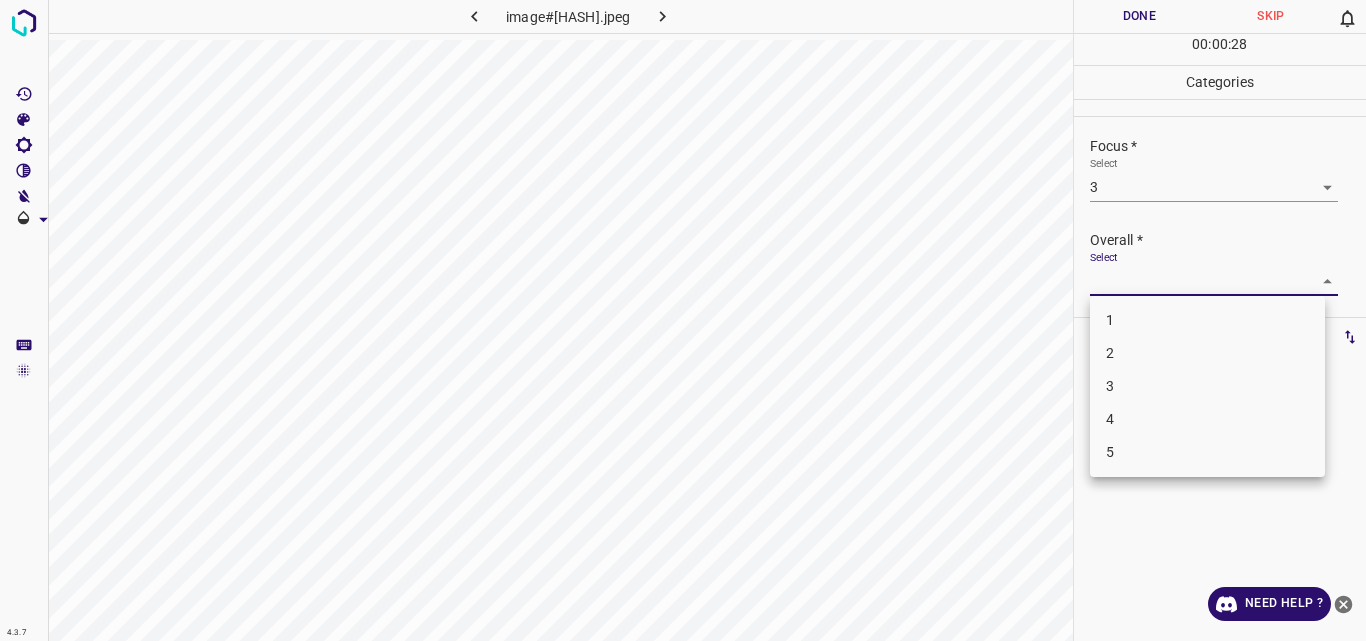 click on "3" at bounding box center [1207, 386] 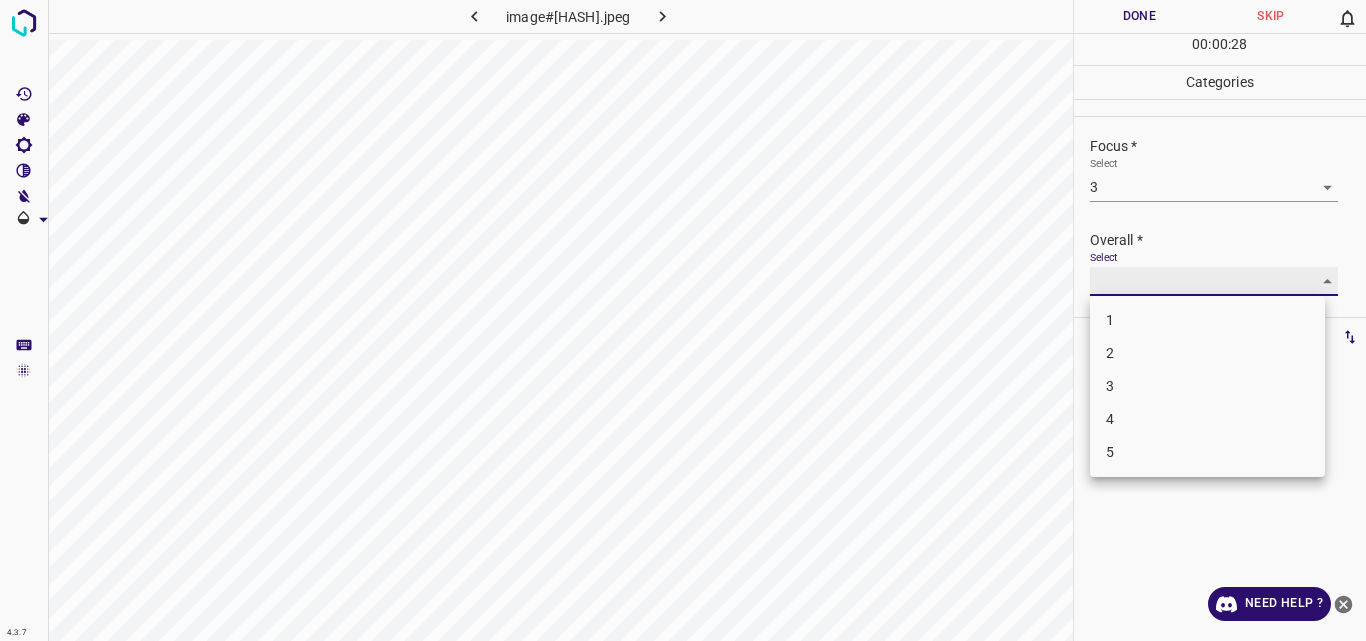 type on "3" 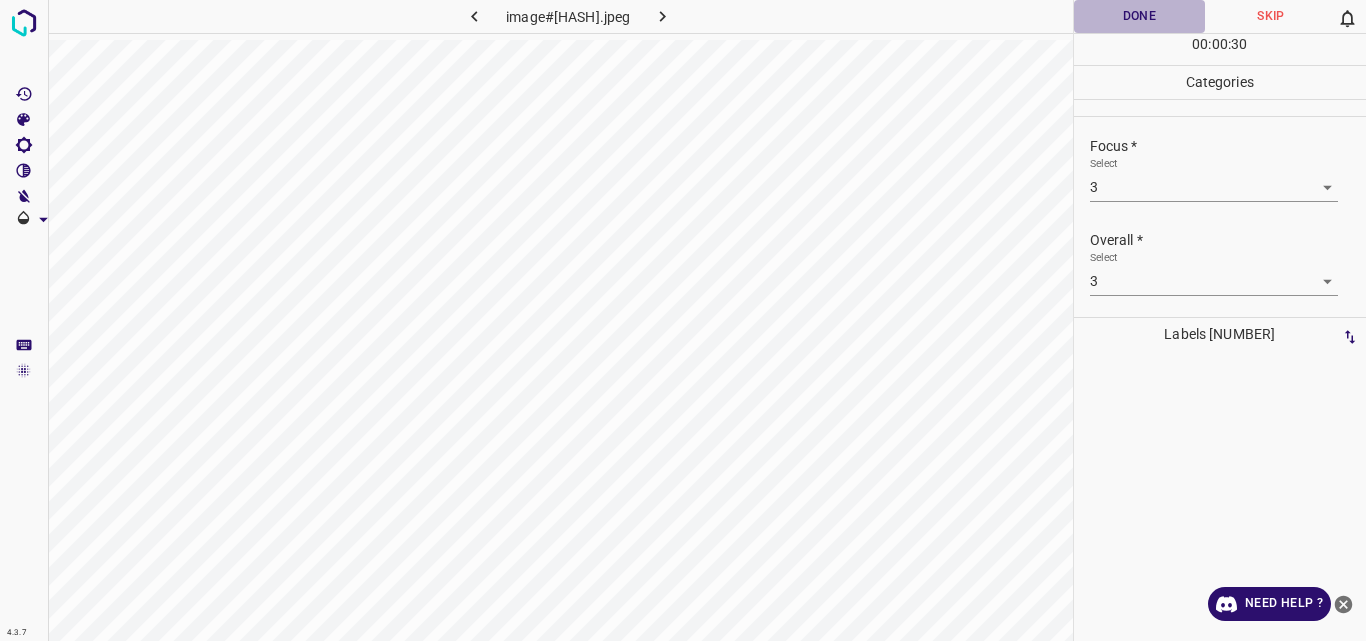 click on "Done" at bounding box center [1140, 16] 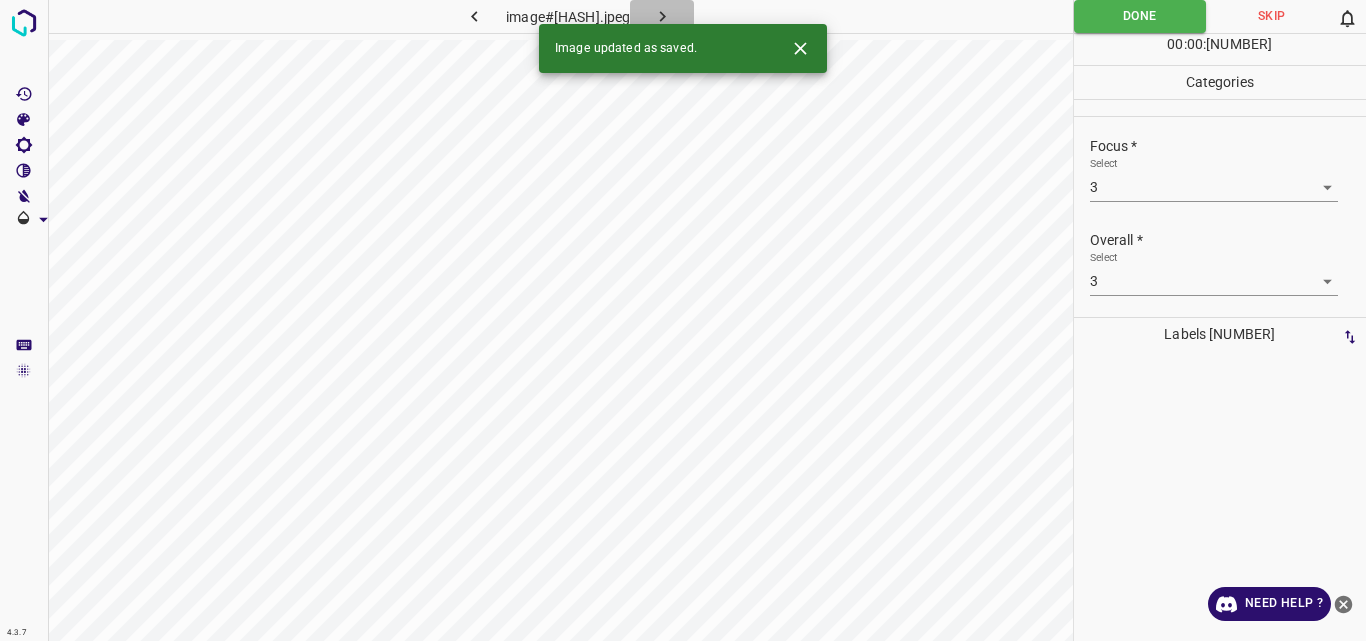 click 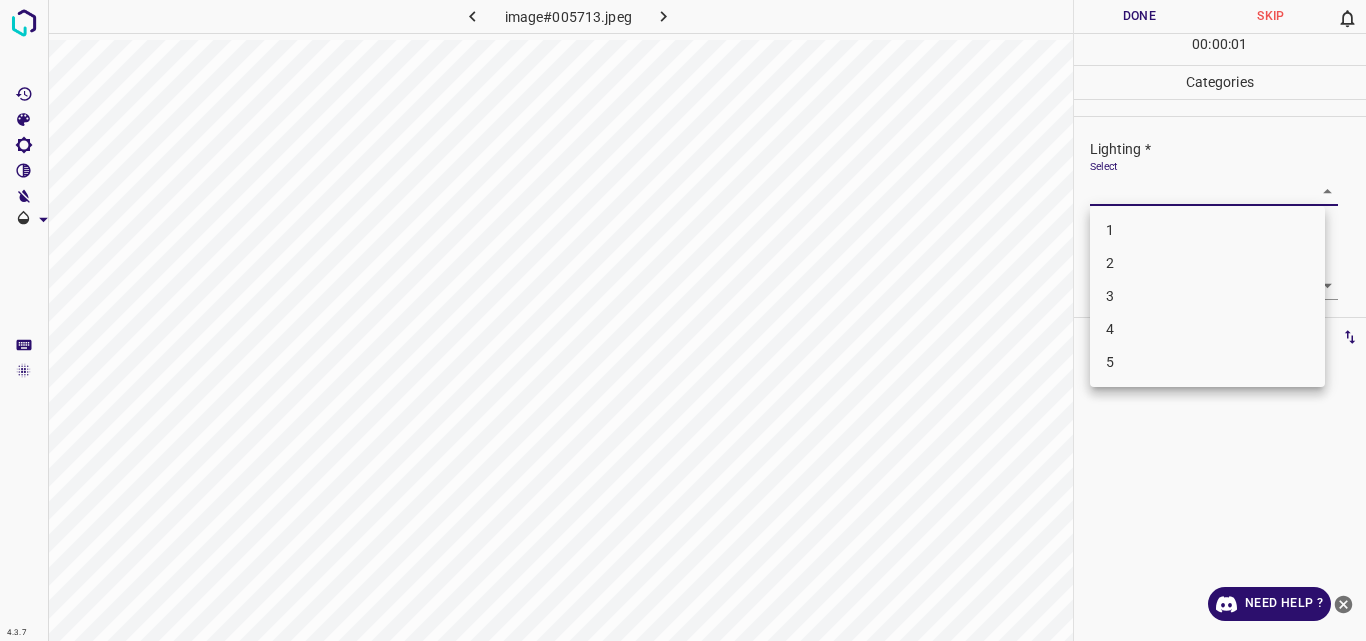 click on "4.3.7 image#[HASH].jpeg Done Skip 0 00   : 00   : 01   Categories Lighting *  Select ​ Focus *  Select ​ Overall *  Select ​ Labels   0 Categories 1 Lighting 2 Focus 3 Overall Tools Space Change between modes (Draw & Edit) I Auto labeling R Restore zoom M Zoom in N Zoom out Delete Delete selecte label Filters Z Restore filters X Saturation filter C Brightness filter V Contrast filter B Gray scale filter General O Download Need Help ? Original text Rate this translation Your feedback will be used to help improve Google Translate - Text - Hide - Delete 1 2 3 4 5" at bounding box center [683, 320] 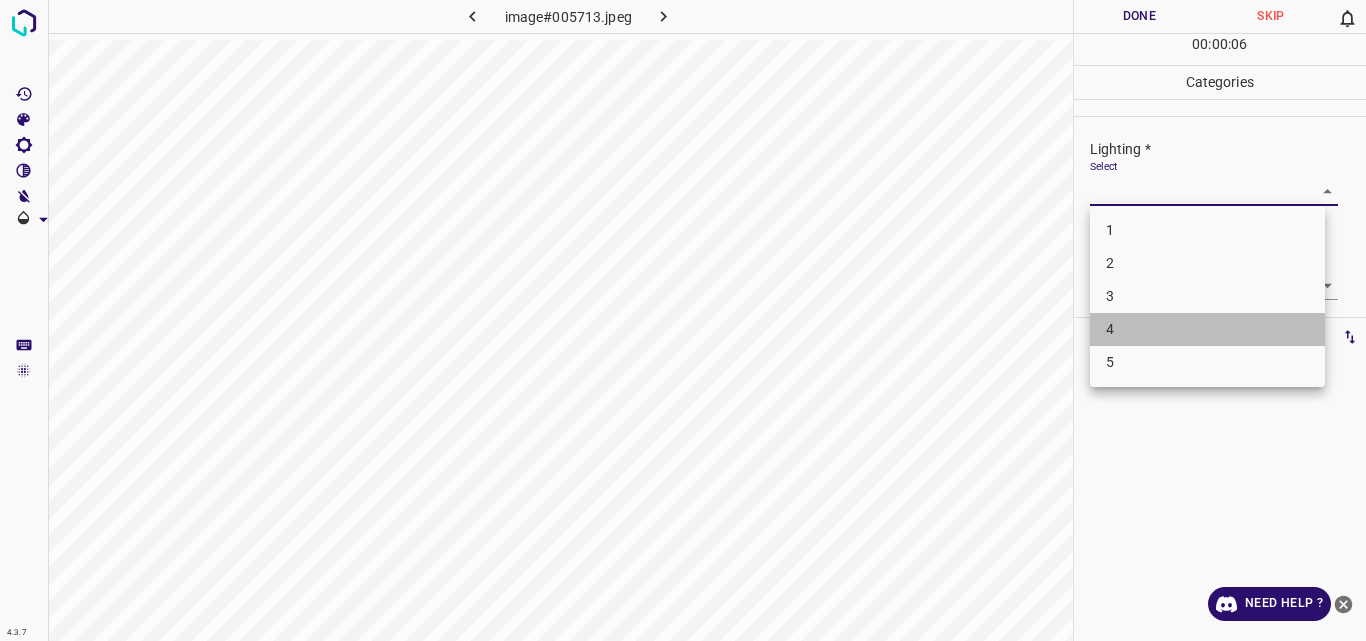 click on "4" at bounding box center (1207, 329) 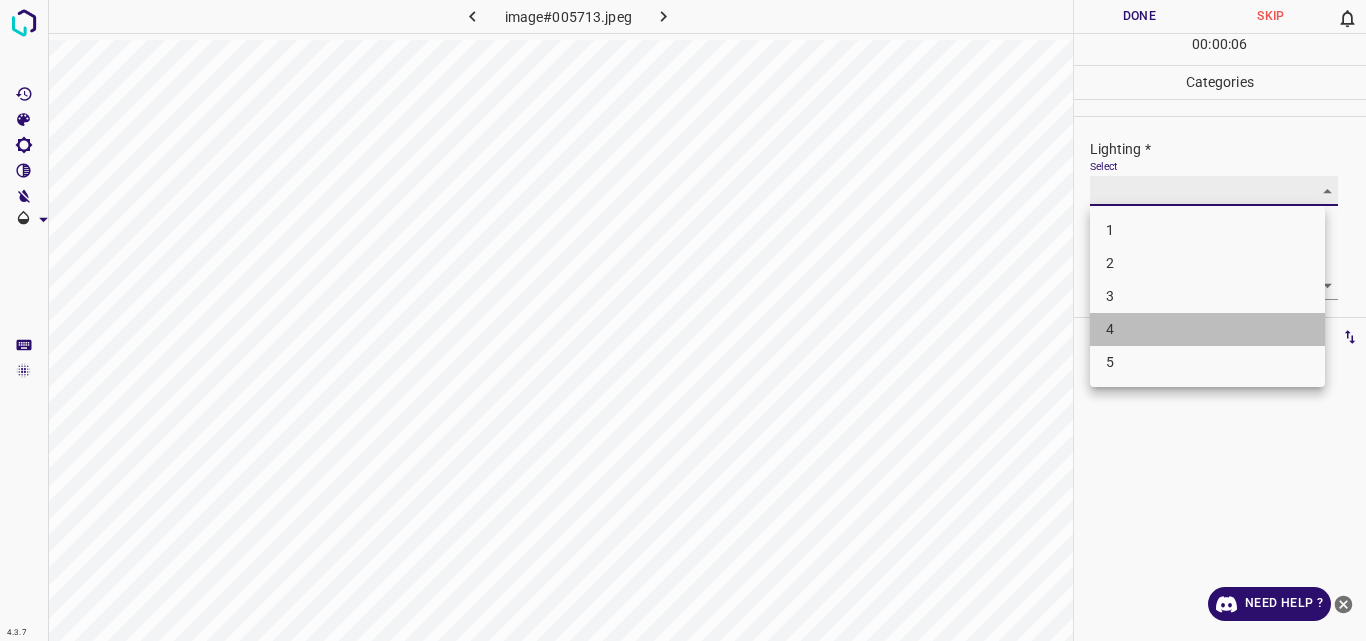 type on "4" 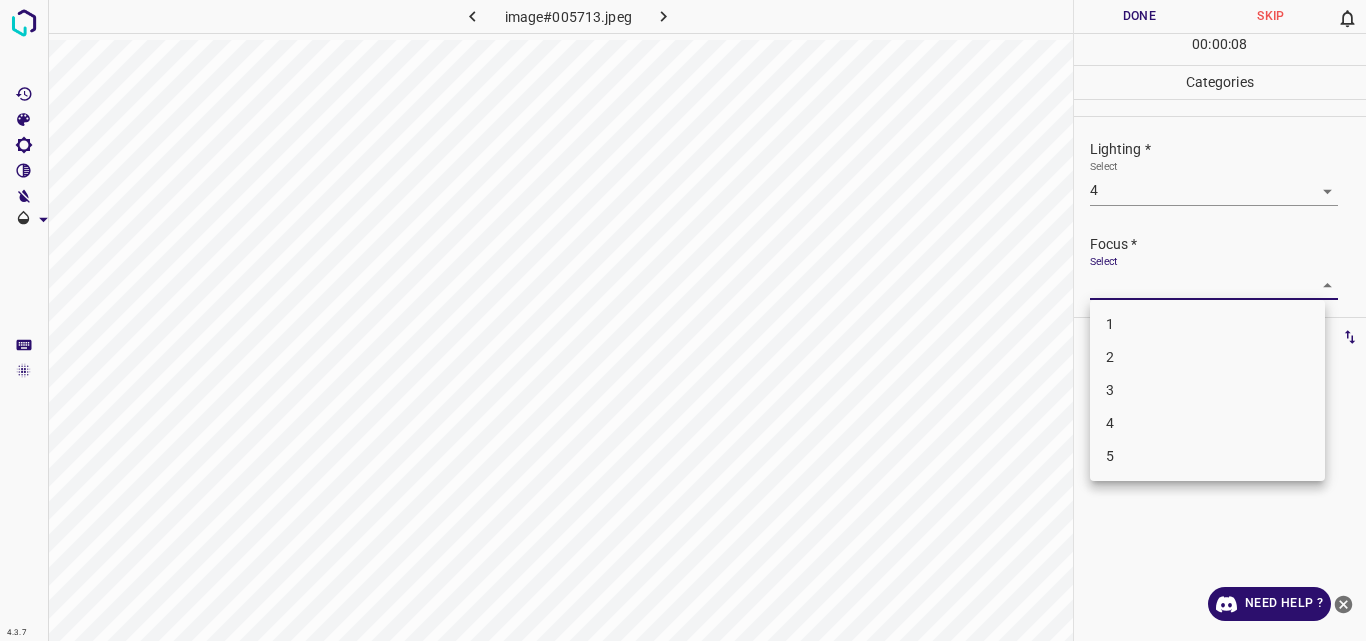 click on "4.3.7 image#005713.jpeg Done Skip 0 00   : 00   : 08   Categories Lighting *  Select 4 4 Focus *  Select ​ Overall *  Select ​ Labels   0 Categories 1 Lighting 2 Focus 3 Overall Tools Space Change between modes (Draw & Edit) I Auto labeling R Restore zoom M Zoom in N Zoom out Delete Delete selecte label Filters Z Restore filters X Saturation filter C Brightness filter V Contrast filter B Gray scale filter General O Download Need Help ? Original text Rate this translation Your feedback will be used to help improve Google Translate - Text - Hide - Delete 1 2 3 4 5" at bounding box center (683, 320) 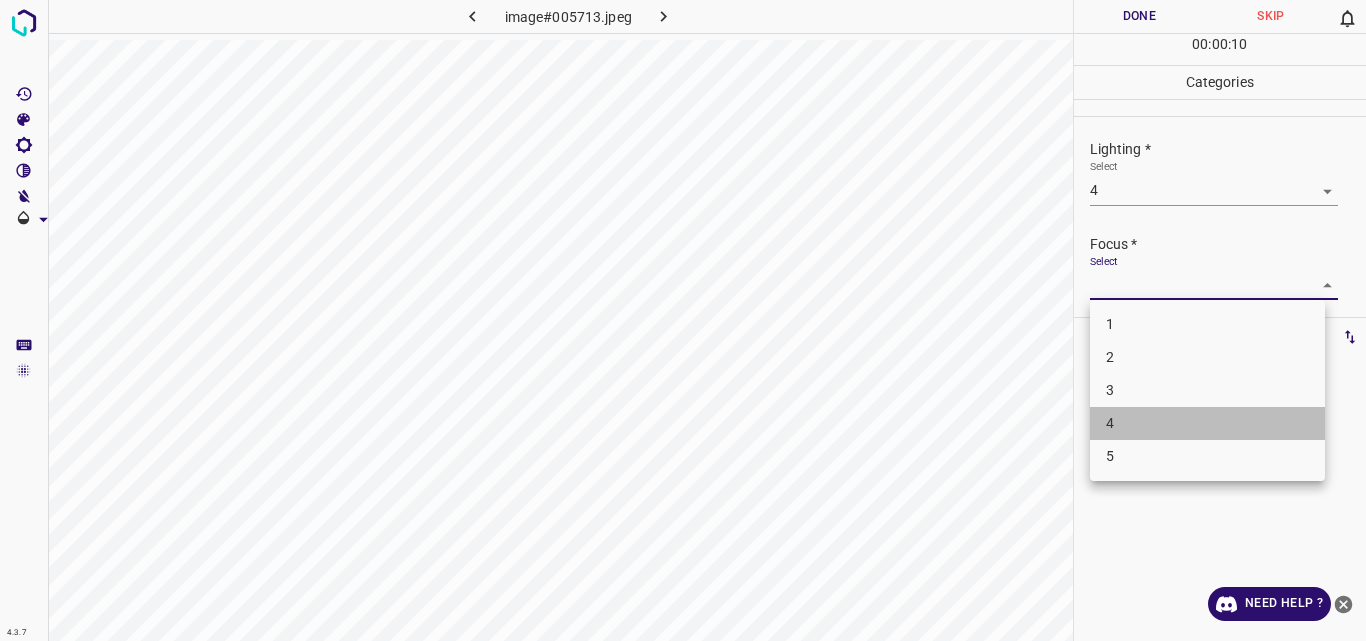click on "4" at bounding box center (1207, 423) 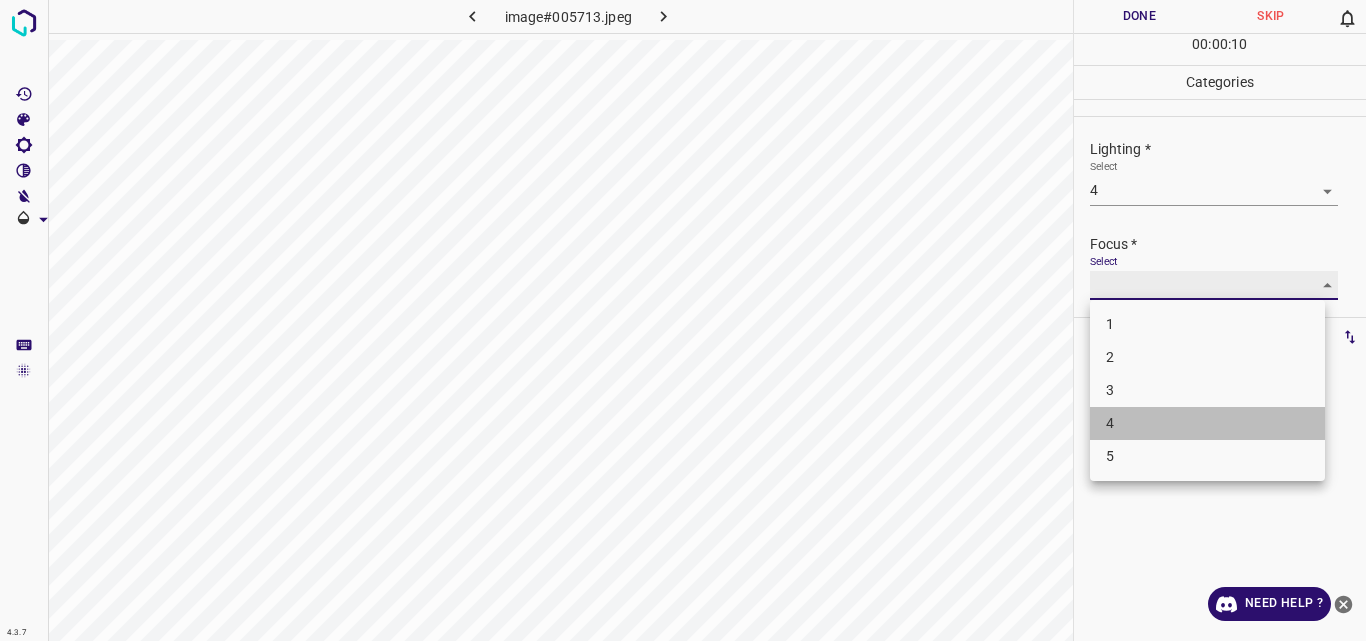 type on "4" 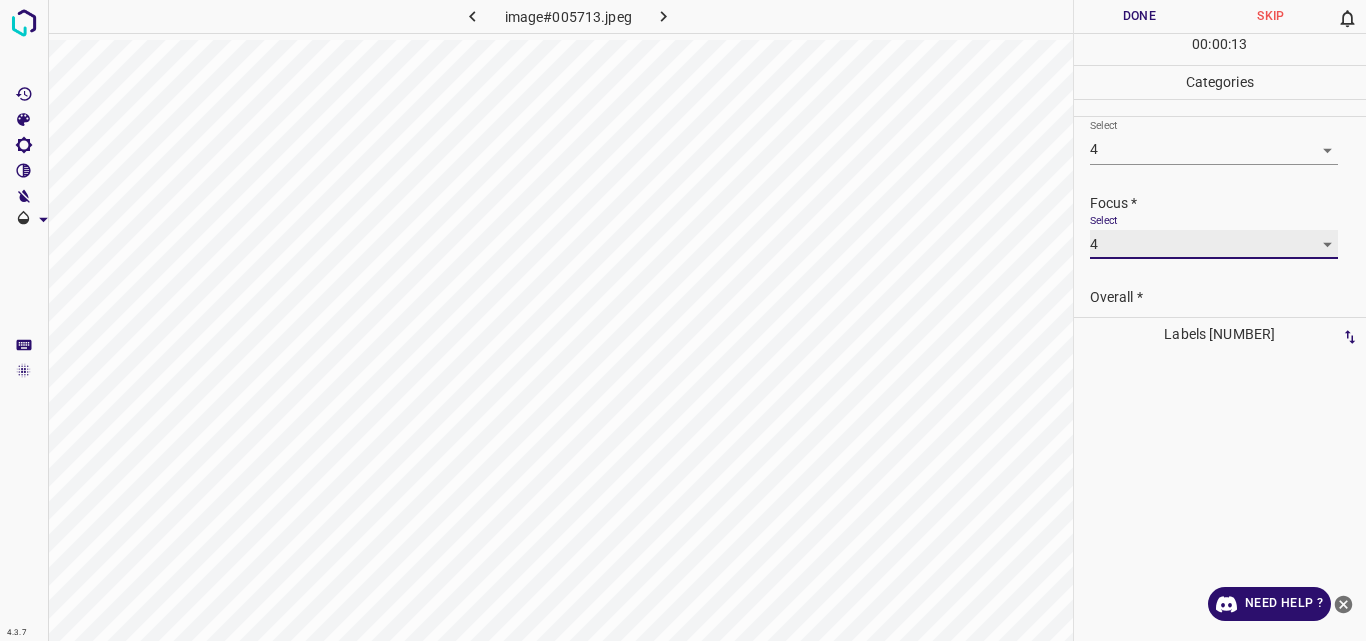 scroll, scrollTop: 98, scrollLeft: 0, axis: vertical 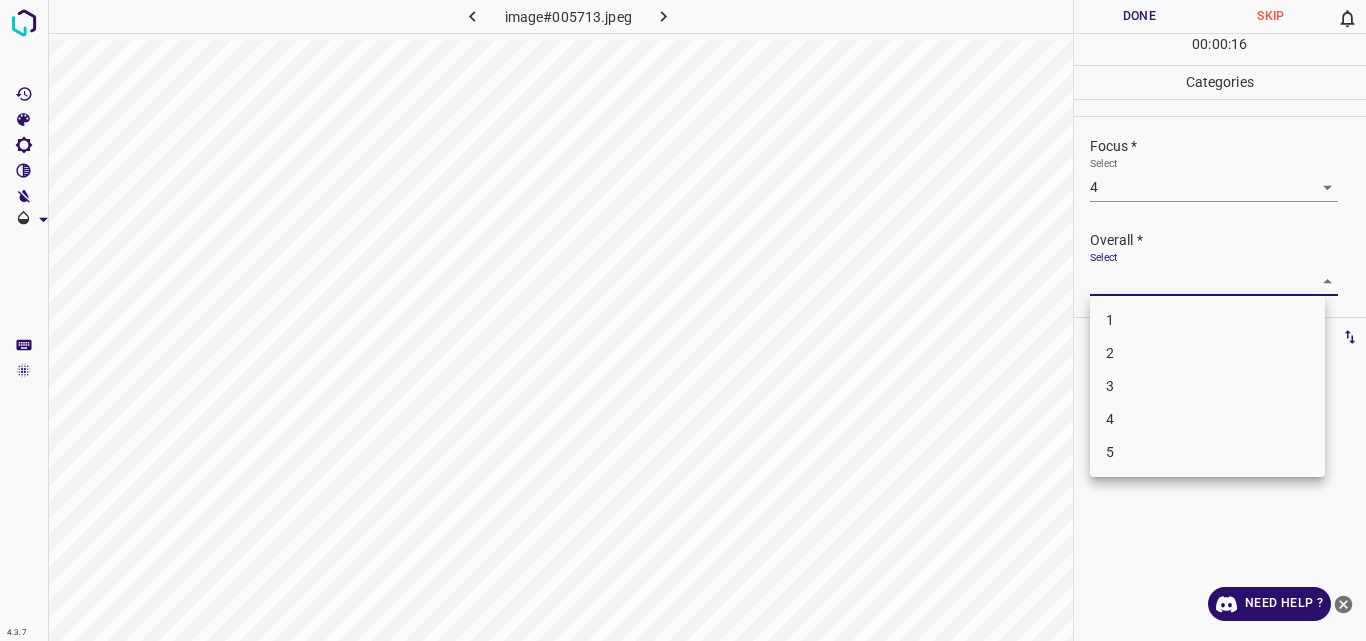 click on "4.3.7 image#[HASH].jpeg Done Skip 0 00   : 00   : 16   Categories Lighting *  Select 4 4 Focus *  Select 4 4 Overall *  Select ​ Labels   0 Categories 1 Lighting 2 Focus 3 Overall Tools Space Change between modes (Draw & Edit) I Auto labeling R Restore zoom M Zoom in N Zoom out Delete Delete selecte label Filters Z Restore filters X Saturation filter C Brightness filter V Contrast filter B Gray scale filter General O Download Need Help ? Original text Rate this translation Your feedback will be used to help improve Google Translate - Text - Hide - Delete 1 2 3 4 5" at bounding box center [683, 320] 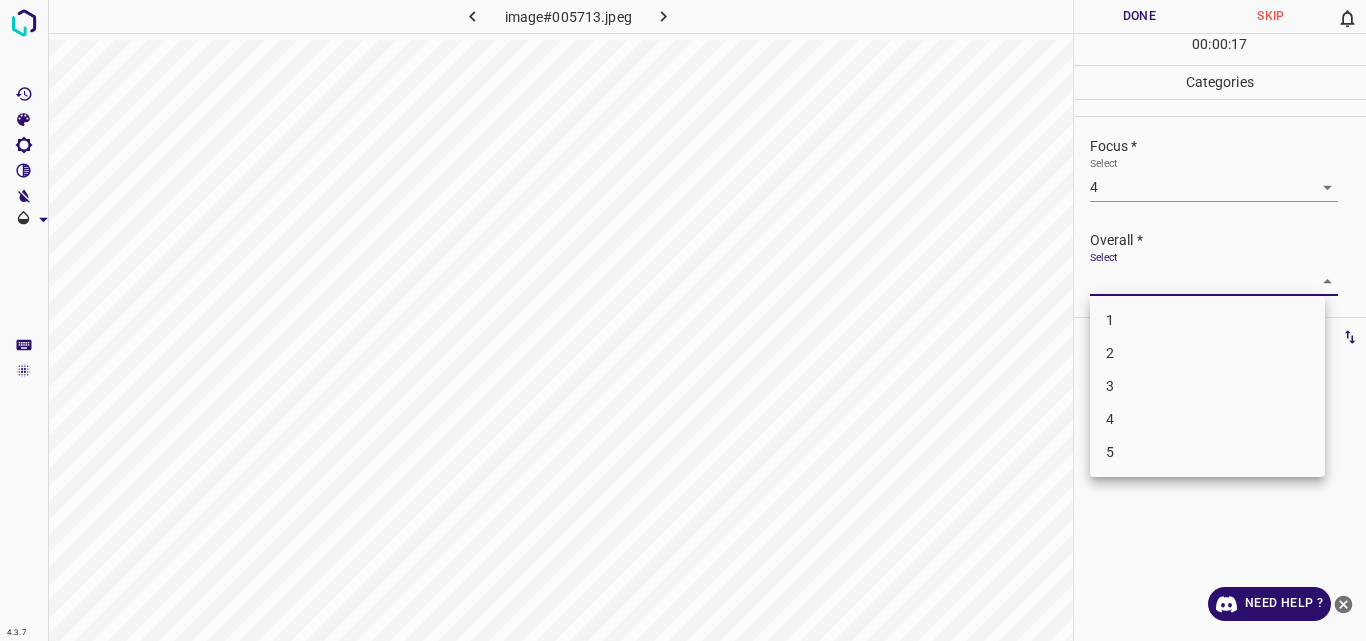 click on "4" at bounding box center [1207, 419] 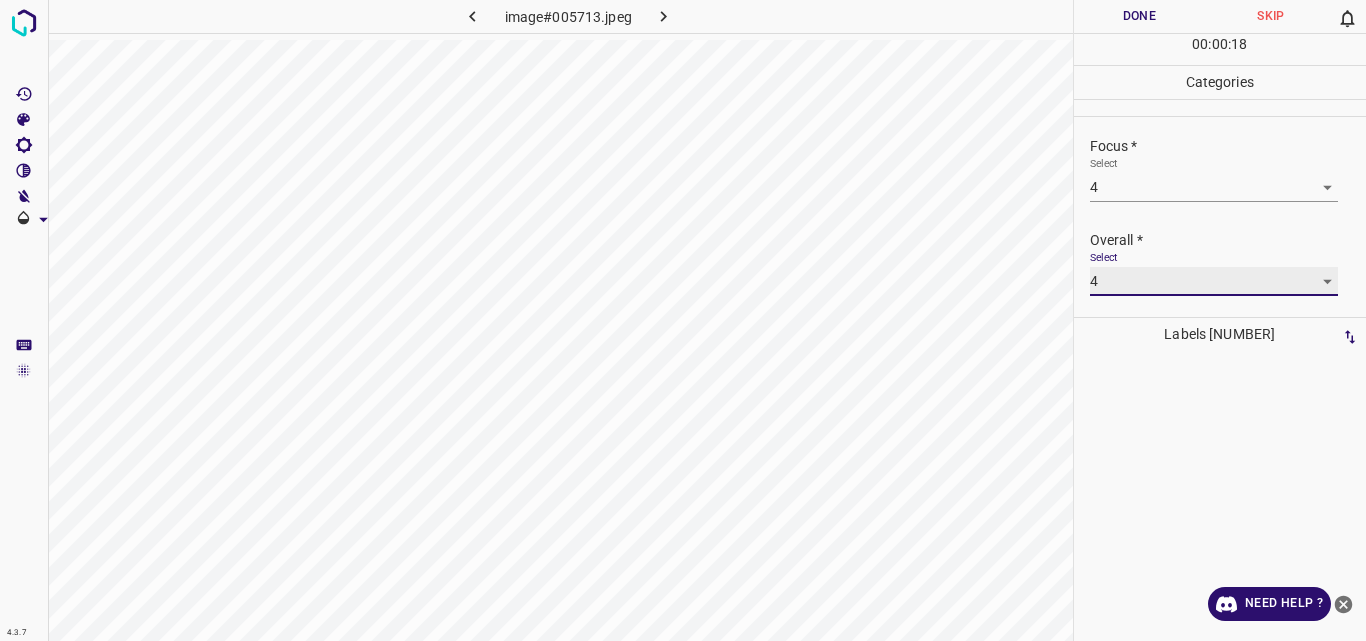 type on "4" 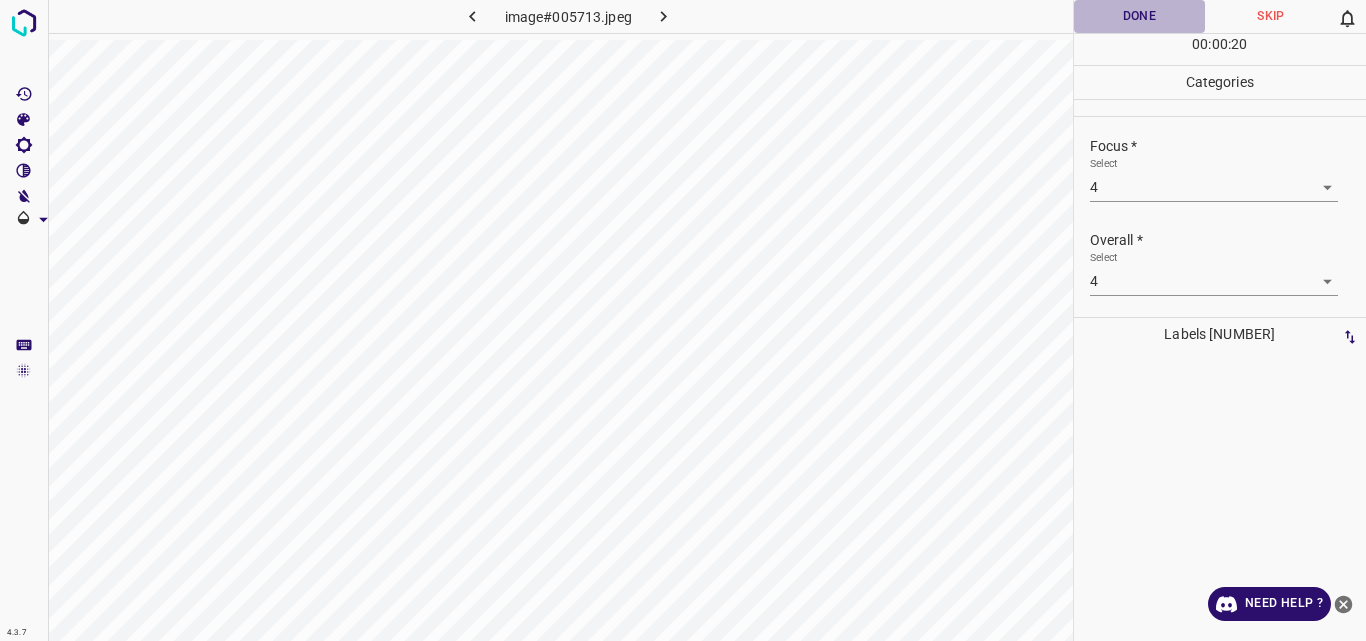 click on "Done" at bounding box center (1140, 16) 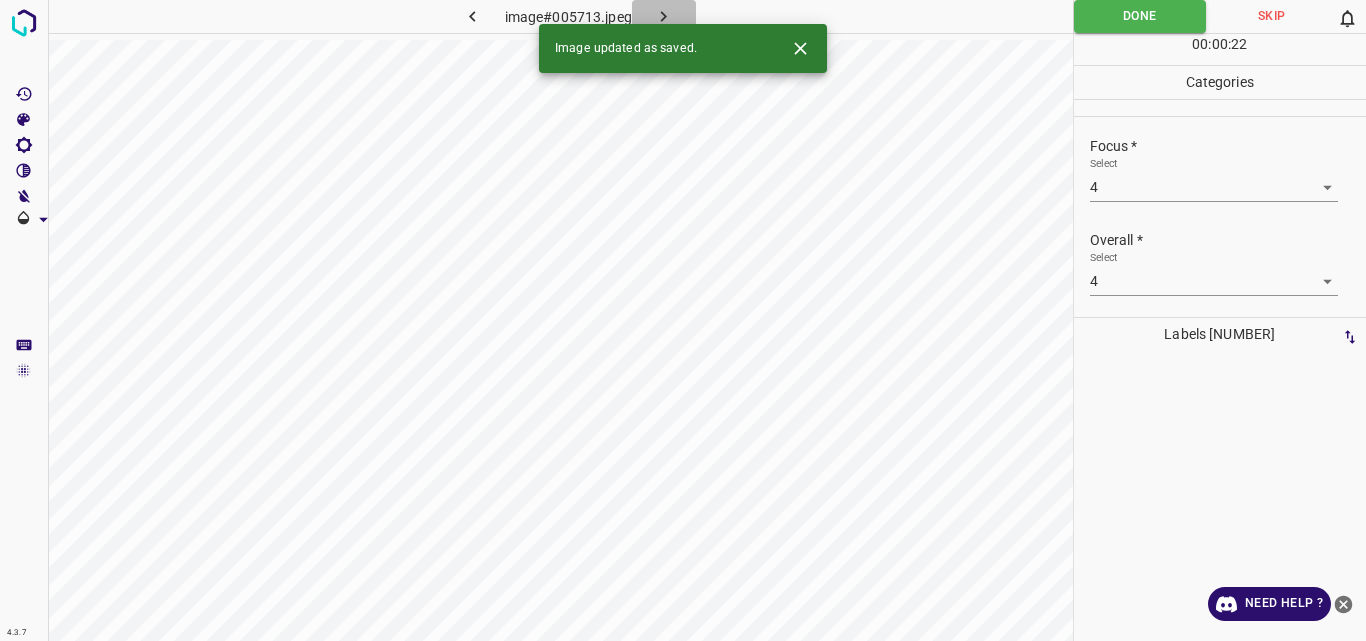 click 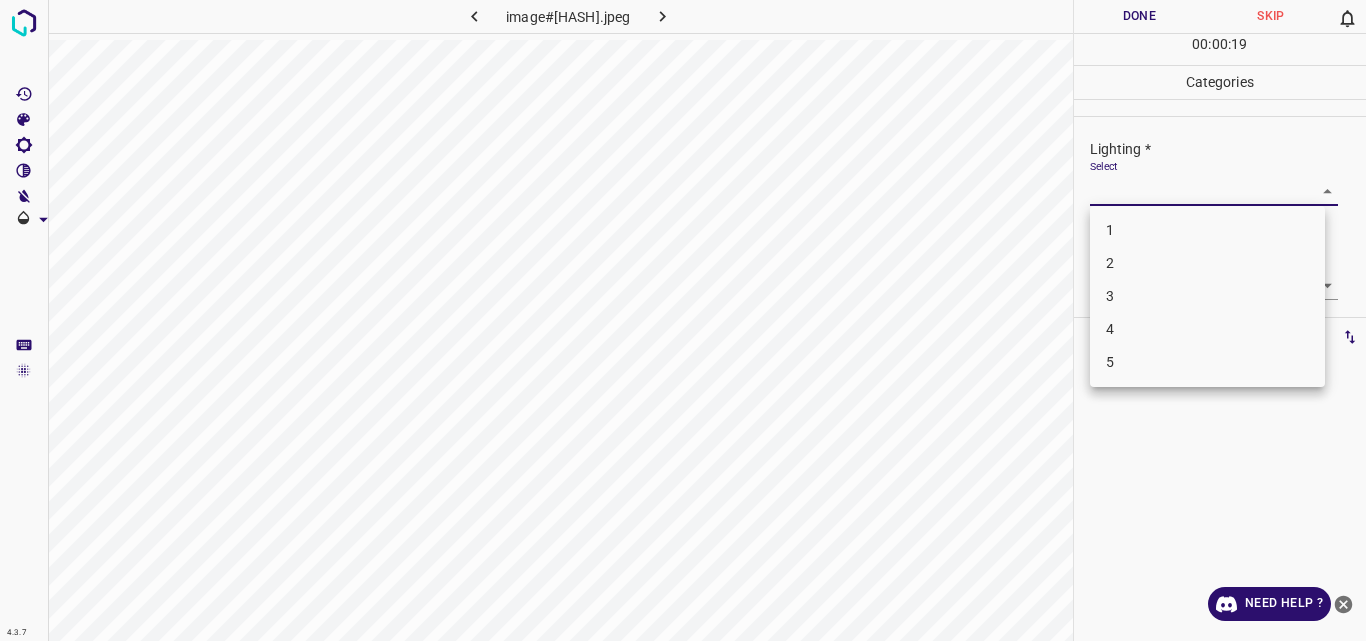 click on "4.3.7 image#[HASH].jpeg Done Skip 0 00   : 00   : 19   Categories Lighting *  Select ​ Focus *  Select ​ Overall *  Select ​ Labels   0 Categories 1 Lighting 2 Focus 3 Overall Tools Space Change between modes (Draw & Edit) I Auto labeling R Restore zoom M Zoom in N Zoom out Delete Delete selecte label Filters Z Restore filters X Saturation filter C Brightness filter V Contrast filter B Gray scale filter General O Download Need Help ? Original text Rate this translation Your feedback will be used to help improve Google Translate - Text - Hide - Delete 1 2 3 4 5" at bounding box center [683, 320] 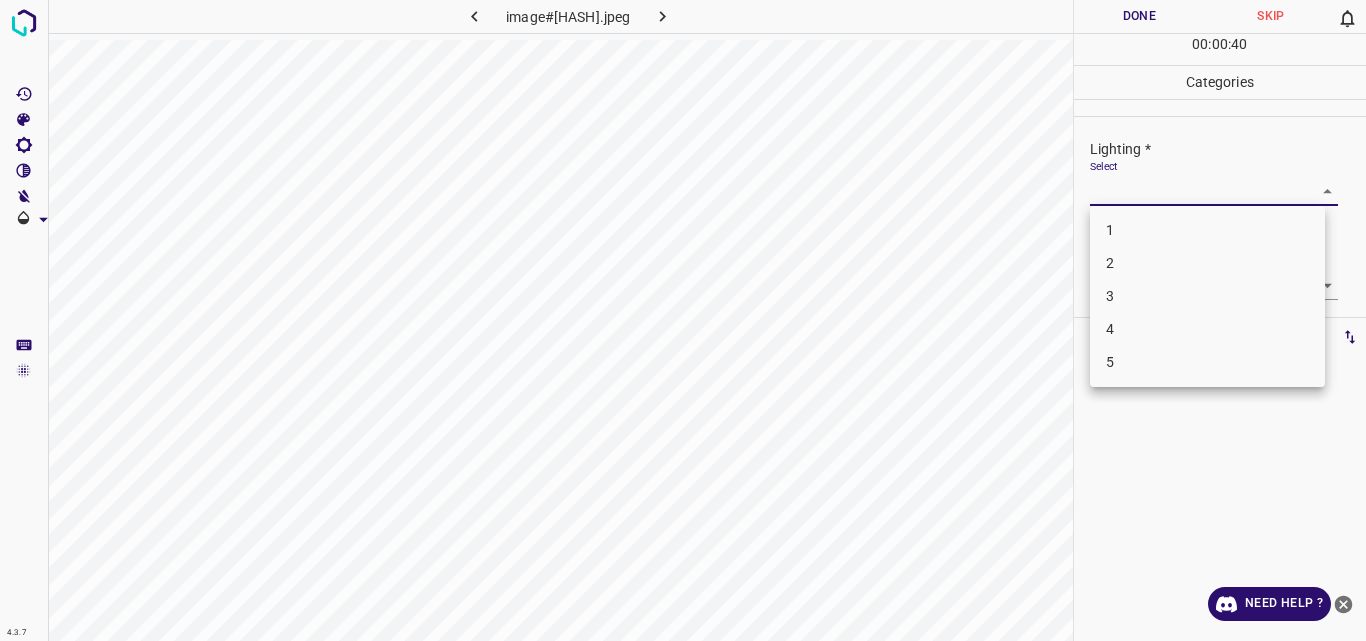 click on "2" at bounding box center (1207, 263) 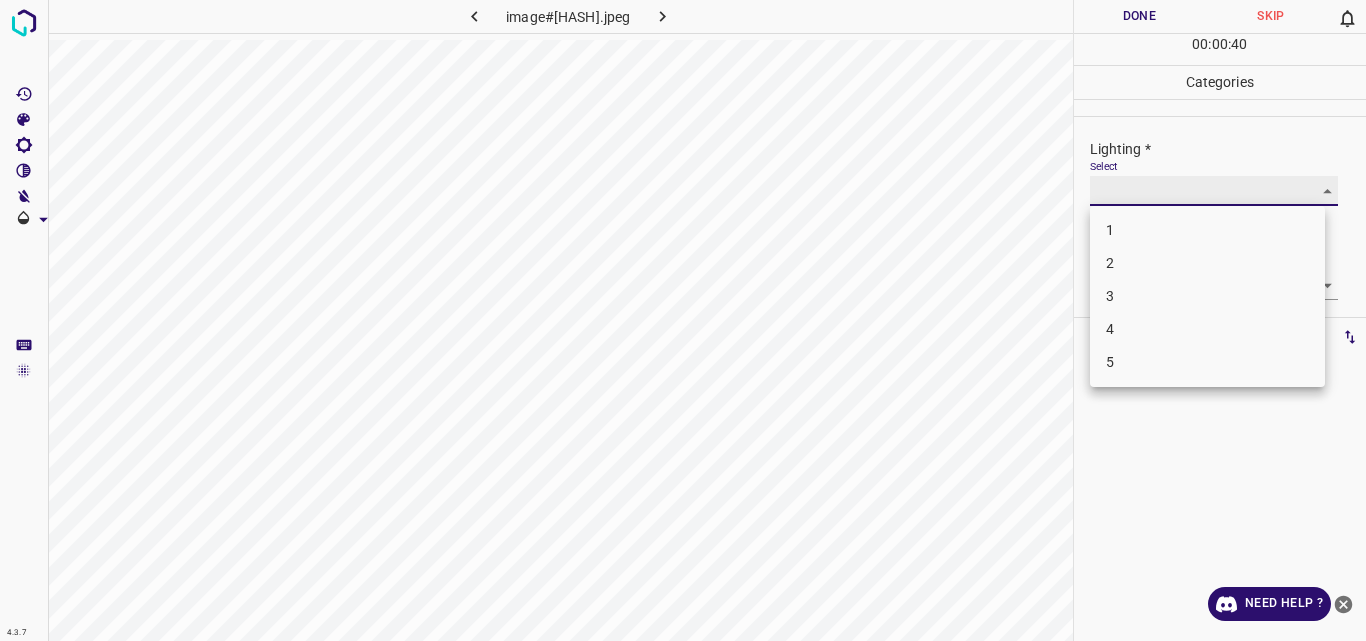 type on "2" 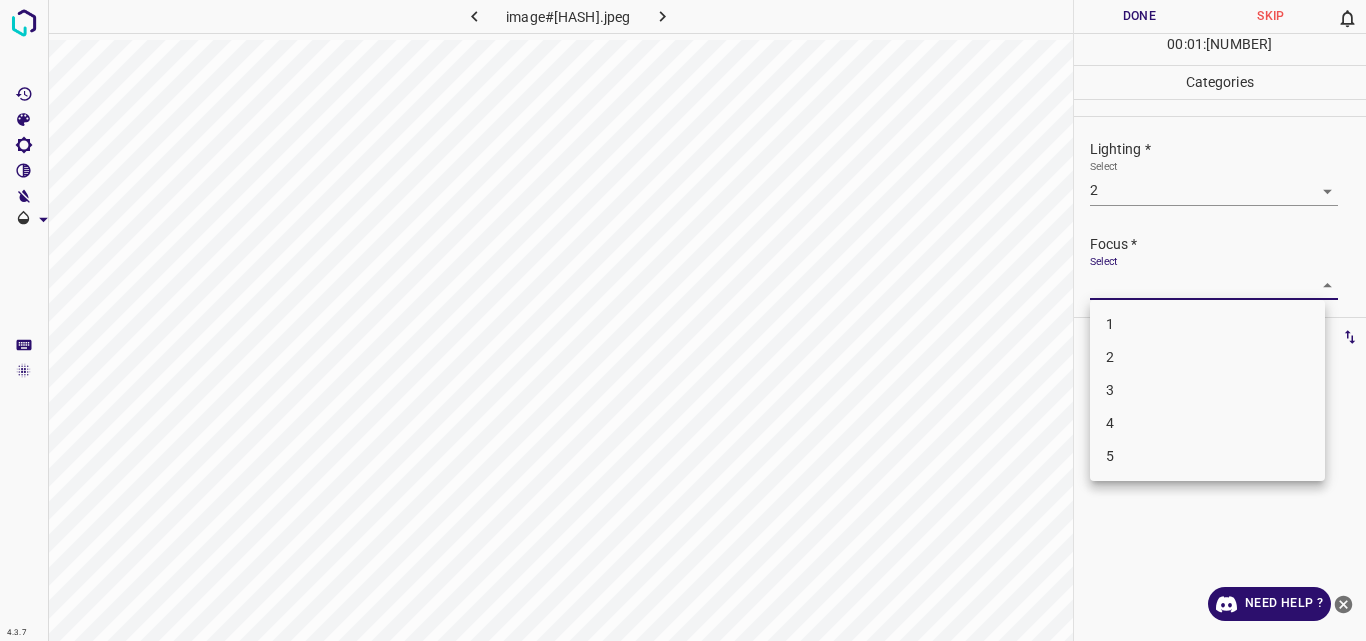click on "4.3.7 image#001263.jpeg Done Skip 0 00   : 01   : 03   Categories Lighting *  Select 2 2 Focus *  Select ​ Overall *  Select ​ Labels   0 Categories 1 Lighting 2 Focus 3 Overall Tools Space Change between modes (Draw & Edit) I Auto labeling R Restore zoom M Zoom in N Zoom out Delete Delete selecte label Filters Z Restore filters X Saturation filter C Brightness filter V Contrast filter B Gray scale filter General O Download Need Help ? Original text Rate this translation Your feedback will be used to help improve Google Translate - Text - Hide - Delete 1 2 3 4 5" at bounding box center (683, 320) 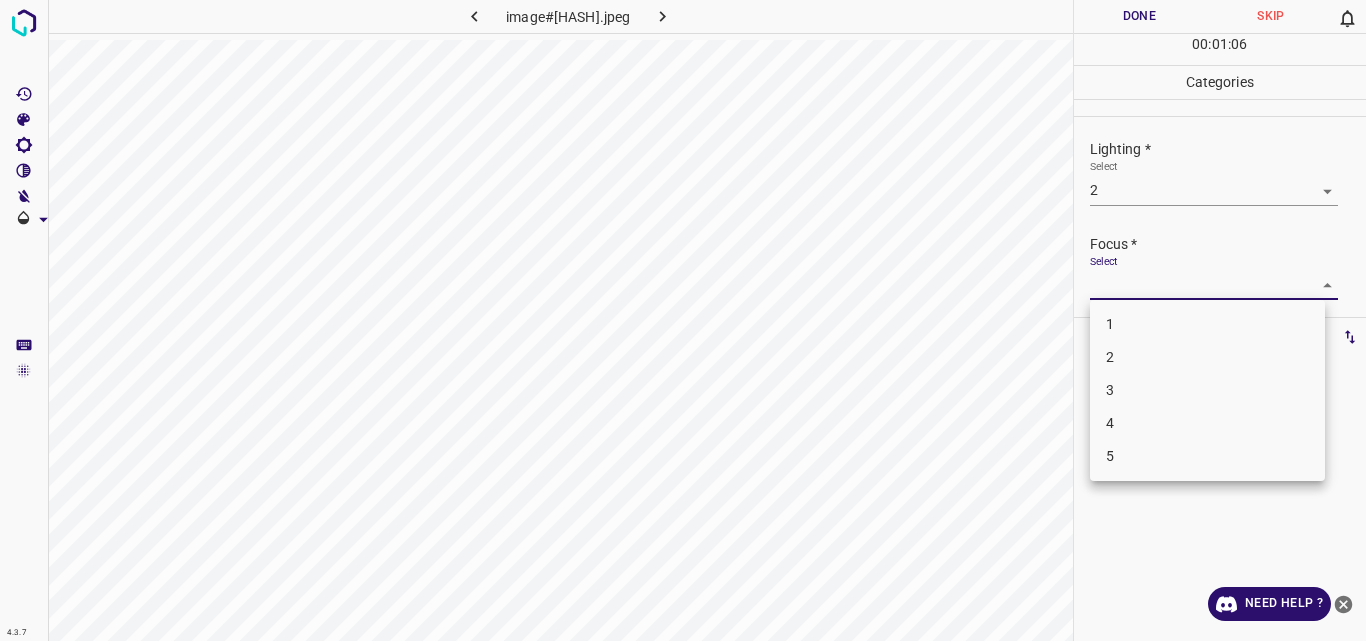click on "3" at bounding box center (1207, 390) 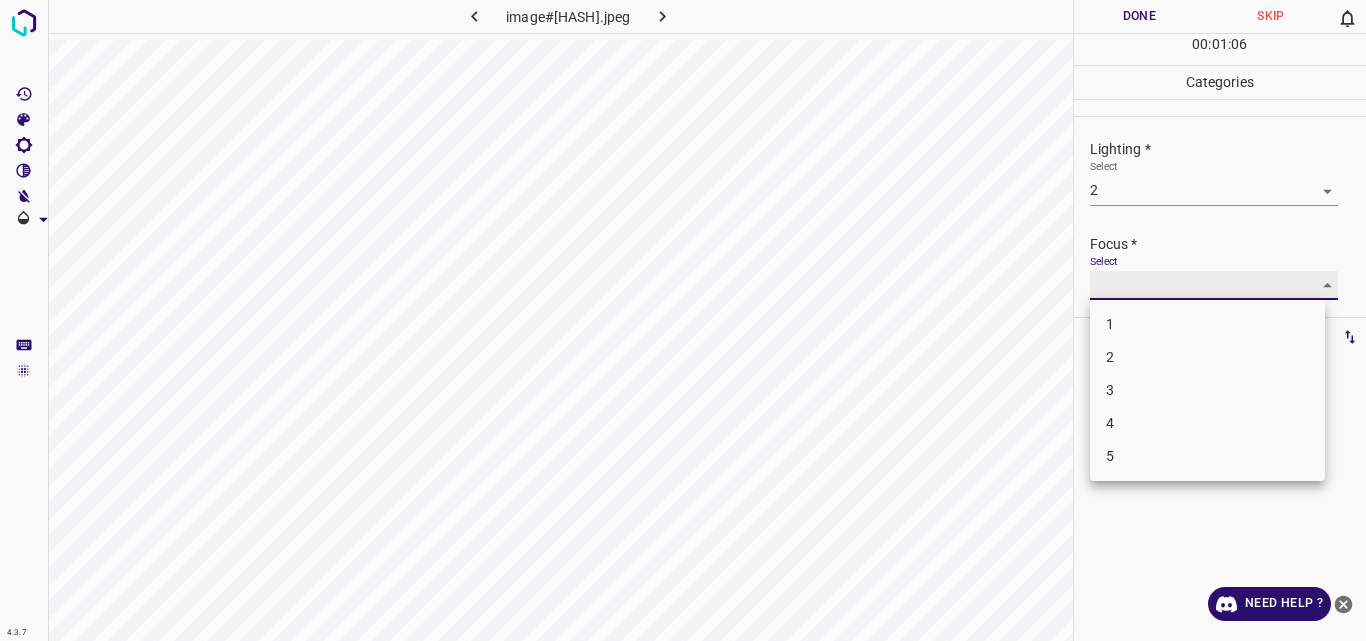 type on "3" 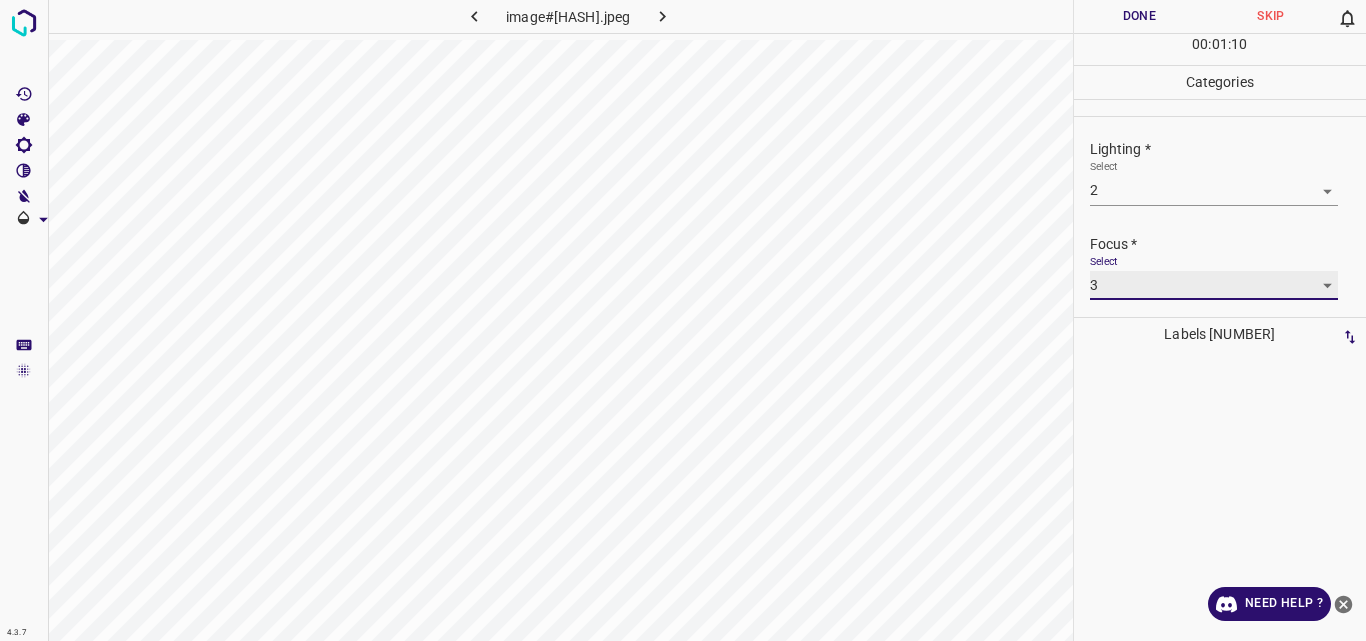 scroll, scrollTop: 98, scrollLeft: 0, axis: vertical 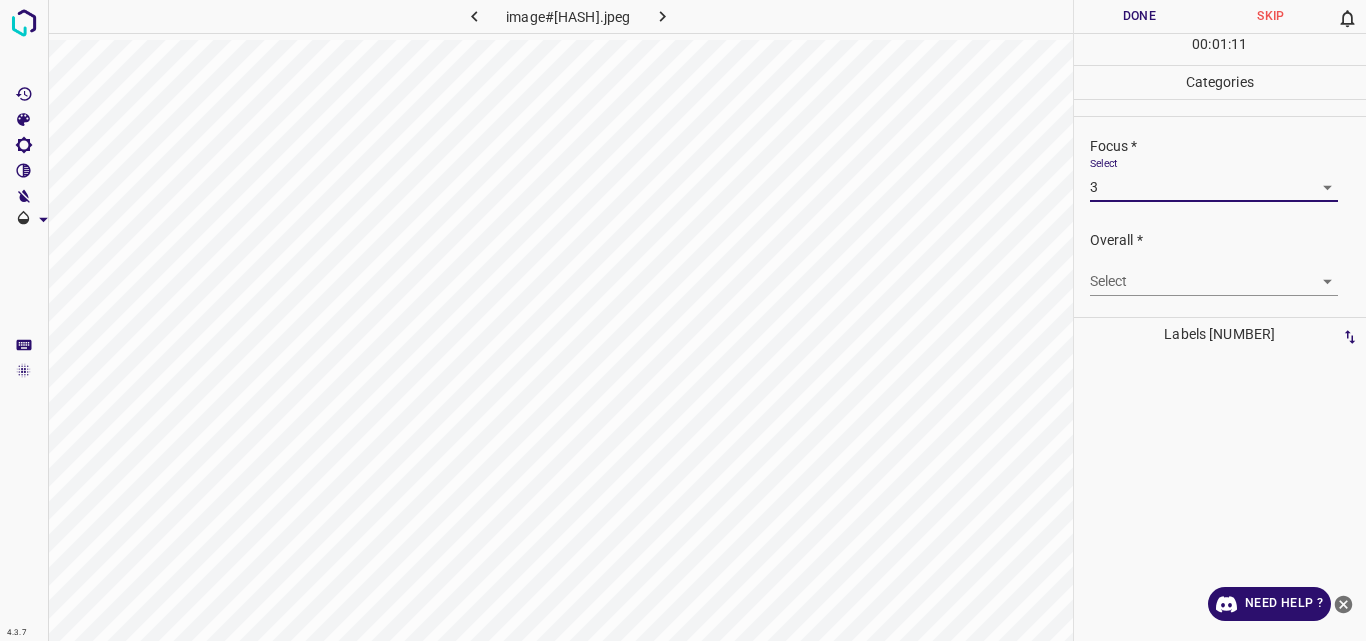 click on "4.3.7 image#001263.jpeg Done Skip 0 00   : 01   : 11   Categories Lighting *  Select 2 2 Focus *  Select 3 3 Overall *  Select ​ Labels   0 Categories 1 Lighting 2 Focus 3 Overall Tools Space Change between modes (Draw & Edit) I Auto labeling R Restore zoom M Zoom in N Zoom out Delete Delete selecte label Filters Z Restore filters X Saturation filter C Brightness filter V Contrast filter B Gray scale filter General O Download Need Help ? Original text Rate this translation Your feedback will be used to help improve Google Translate - Text - Hide - Delete" at bounding box center (683, 320) 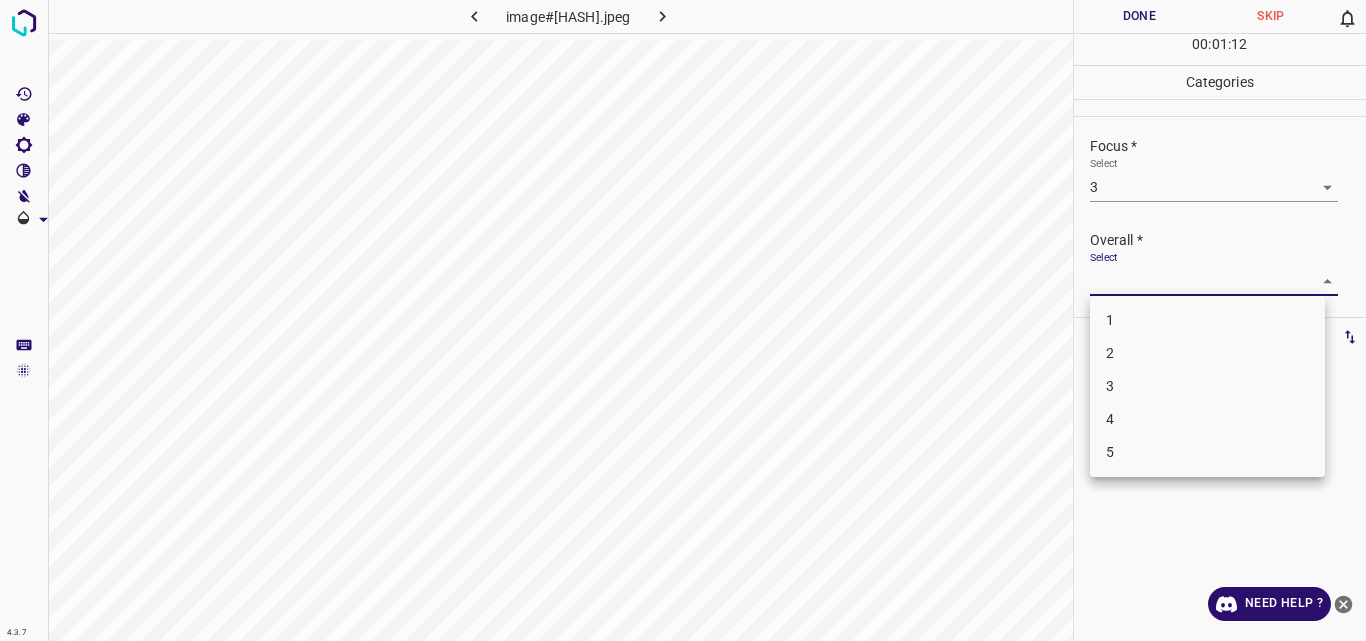 click on "3" at bounding box center [1207, 386] 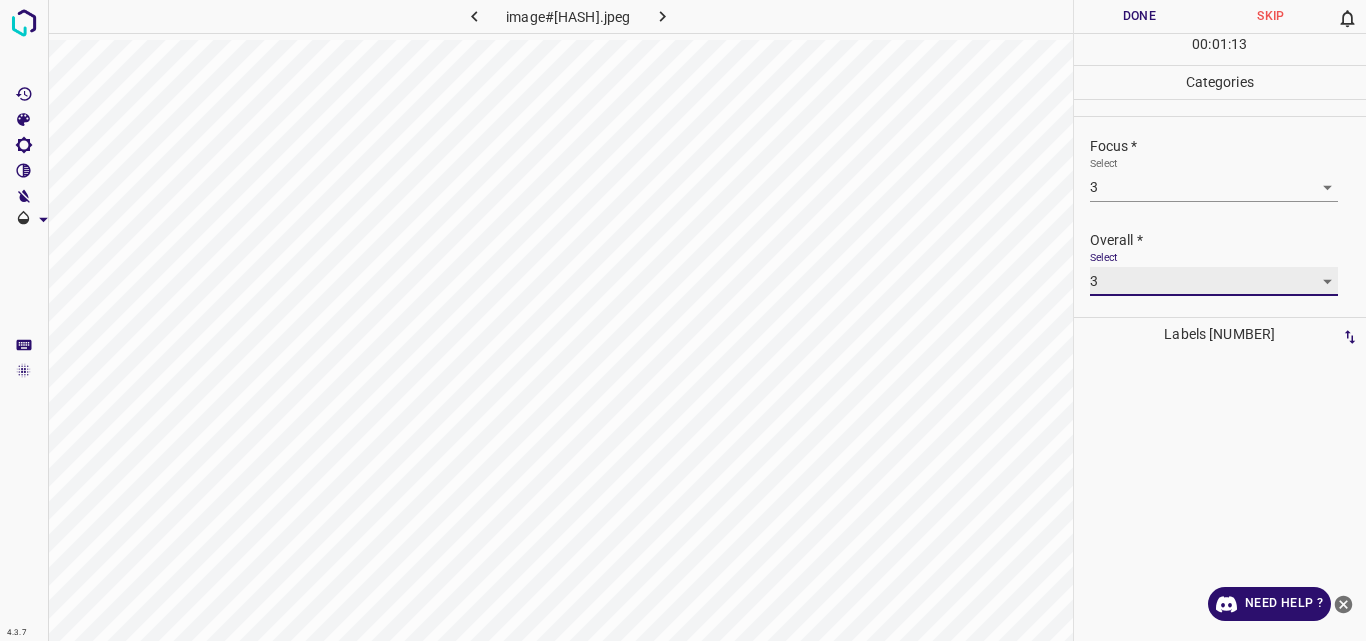 type on "3" 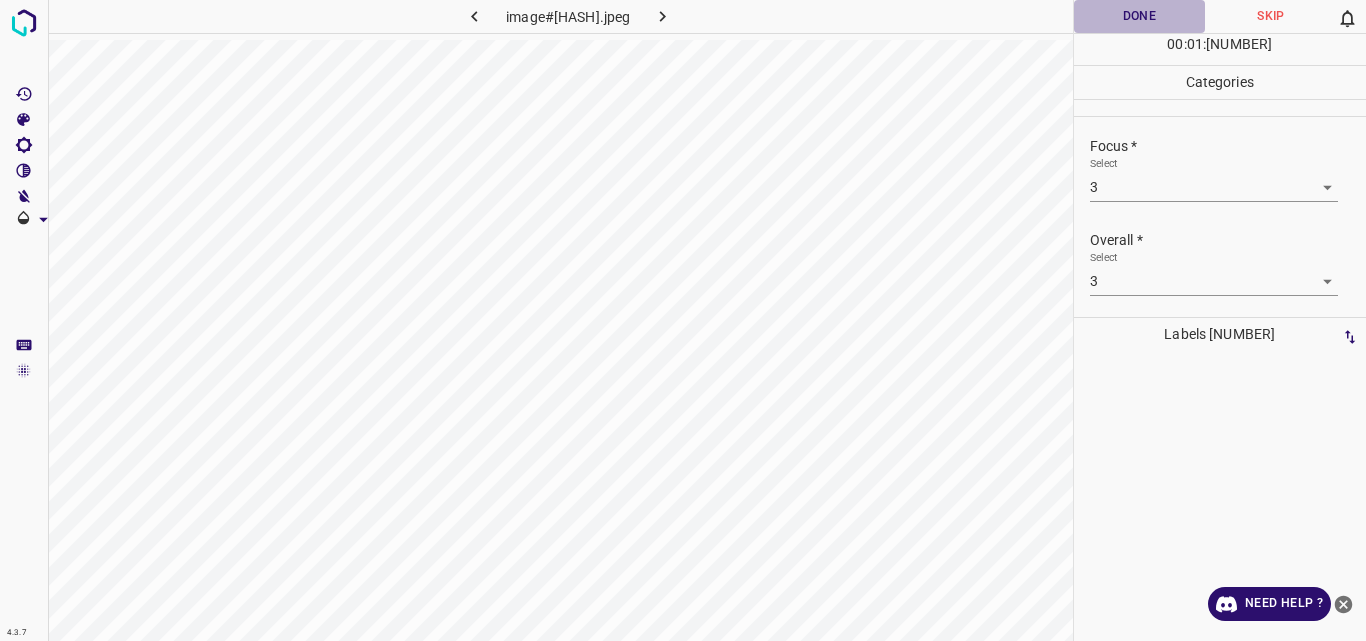 click on "Done" at bounding box center (1140, 16) 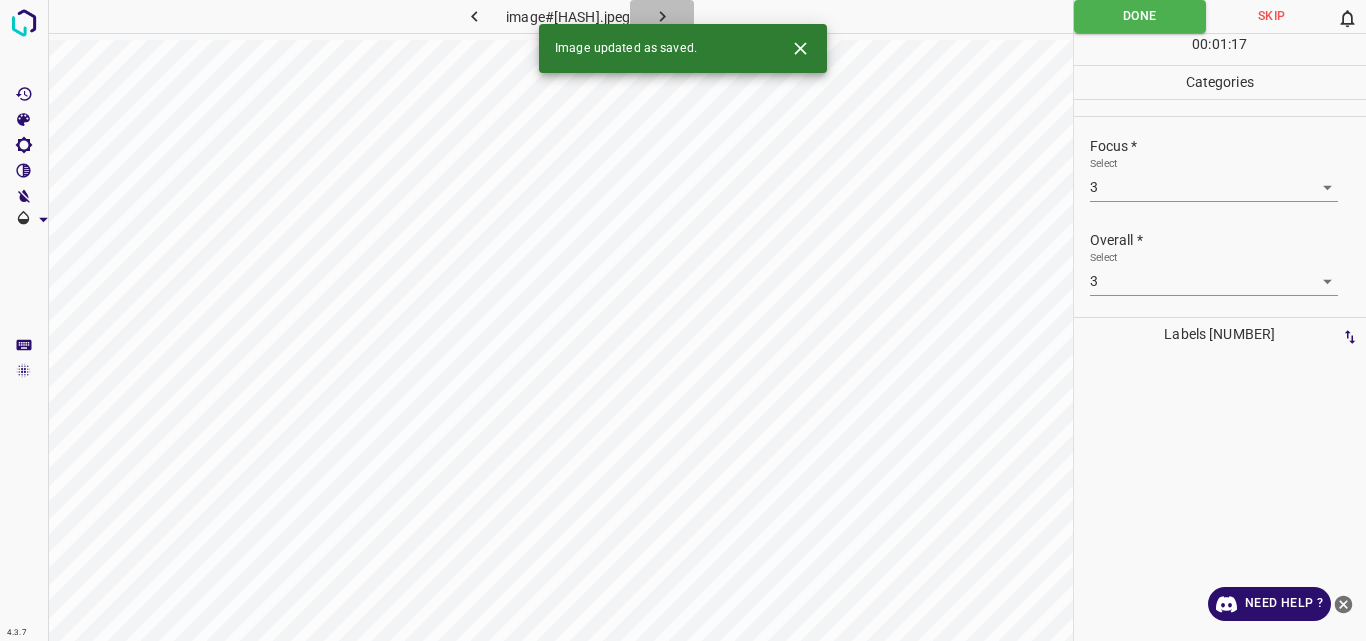 click 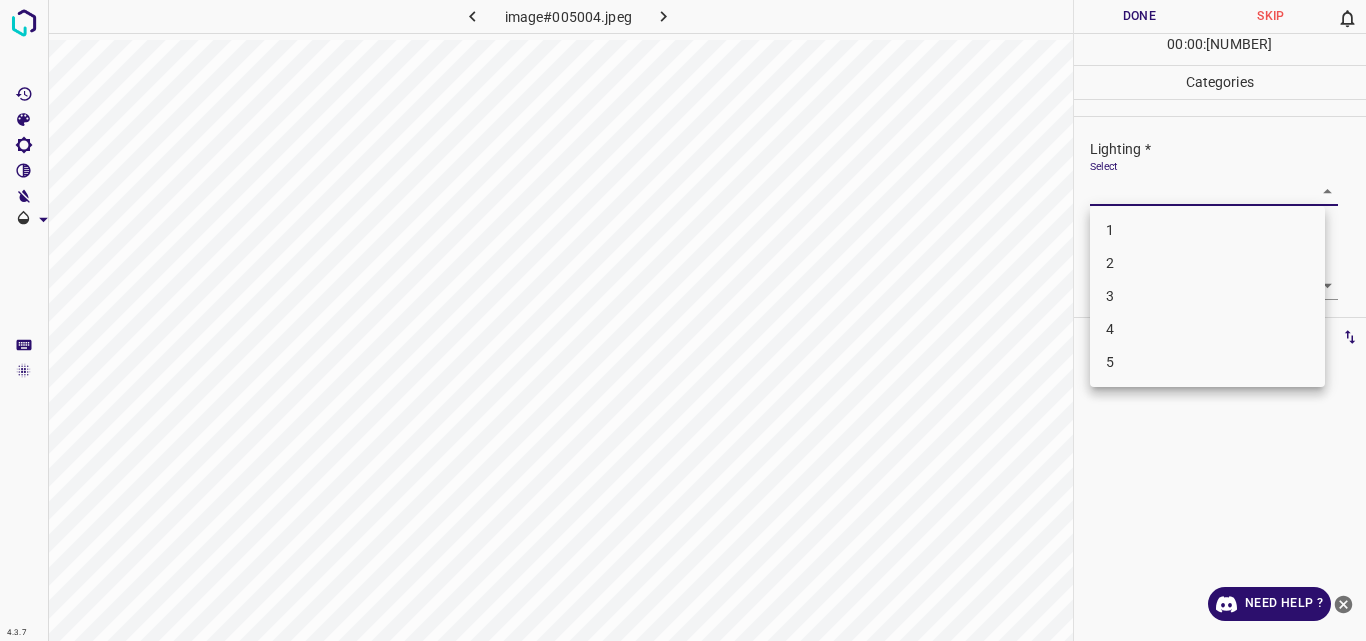 click on "4.3.7 image#005004.jpeg Done Skip 0 00 : 00 : 23 Categories Lighting * Select ​ Focus * Select ​ Overall * Select ​ Labels 0 Categories 1 Lighting 2 Focus 3 Overall Tools Space Change between modes (Draw & Edit) I Auto labeling R Restore zoom M Zoom in N Zoom out Delete Delete selecte label Filters Z Restore filters X Saturation filter C Brightness filter V Contrast filter B Gray scale filter General O Download Need Help ? Original text Rate this translation Your feedback will be used to help improve Google Translate - Text - Hide - Delete 1 2 3 4 5" at bounding box center [683, 320] 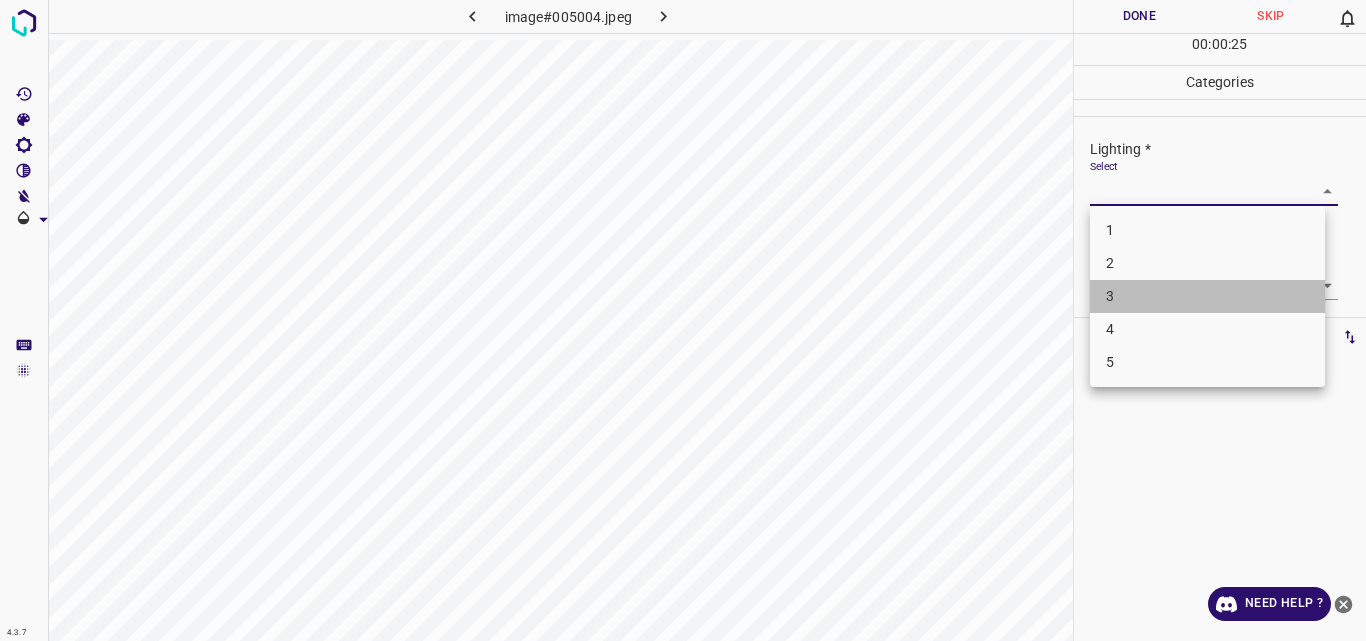 click on "3" at bounding box center (1207, 296) 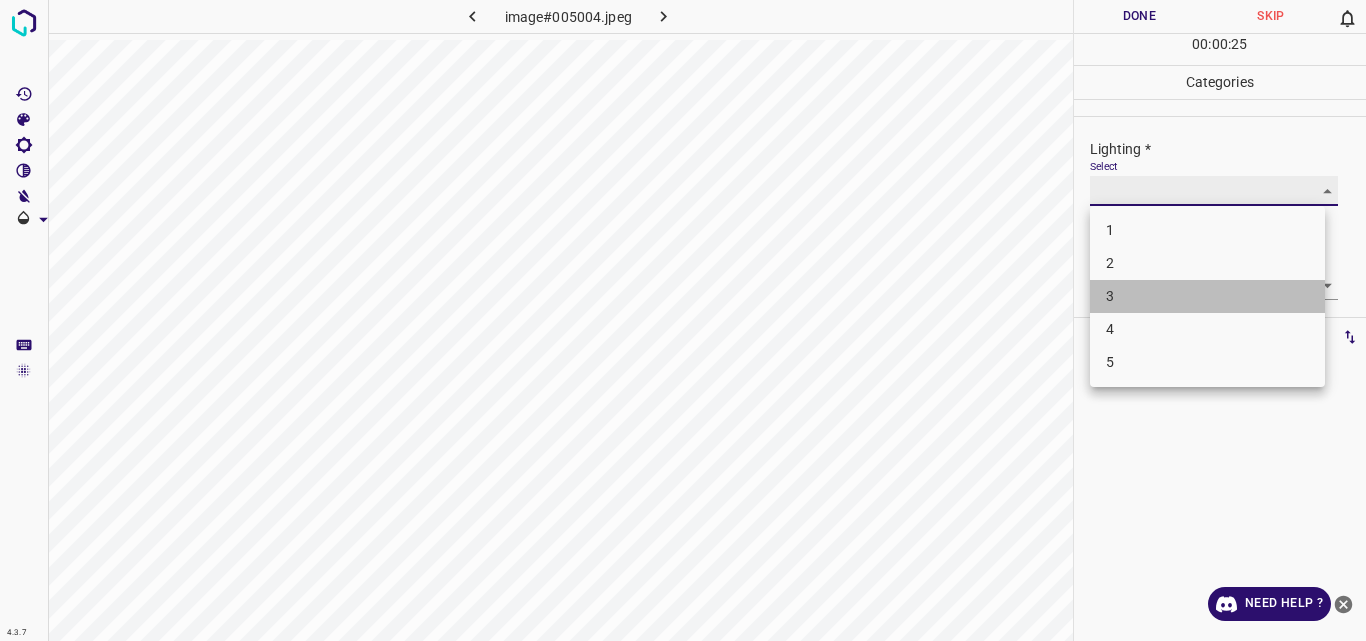 type on "3" 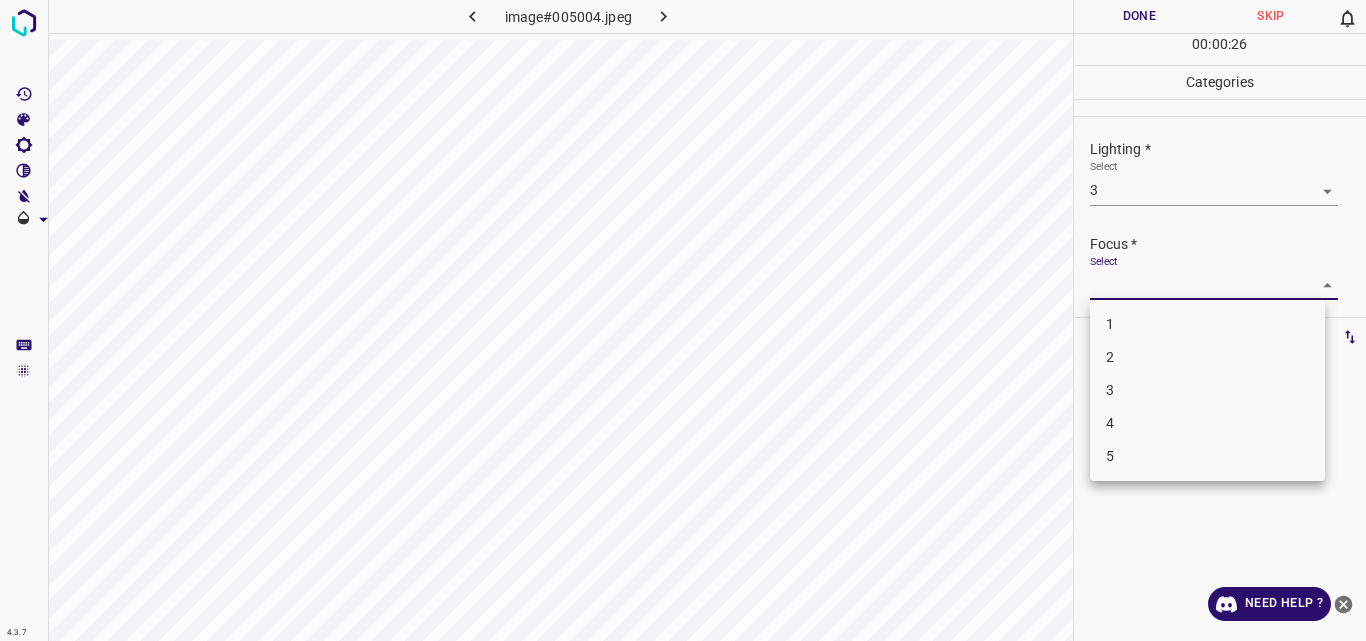 click on "4.3.7 image#005004.jpeg Done Skip 0 00   : 00   : 26   Categories Lighting *  Select 3 3 Focus *  Select ​ Overall *  Select ​ Labels   0 Categories 1 Lighting 2 Focus 3 Overall Tools Space Change between modes (Draw & Edit) I Auto labeling R Restore zoom M Zoom in N Zoom out Delete Delete selecte label Filters Z Restore filters X Saturation filter C Brightness filter V Contrast filter B Gray scale filter General O Download Need Help ? Original text Rate this translation Your feedback will be used to help improve Google Translate - Text - Hide - Delete 1 2 3 4 5" at bounding box center [683, 320] 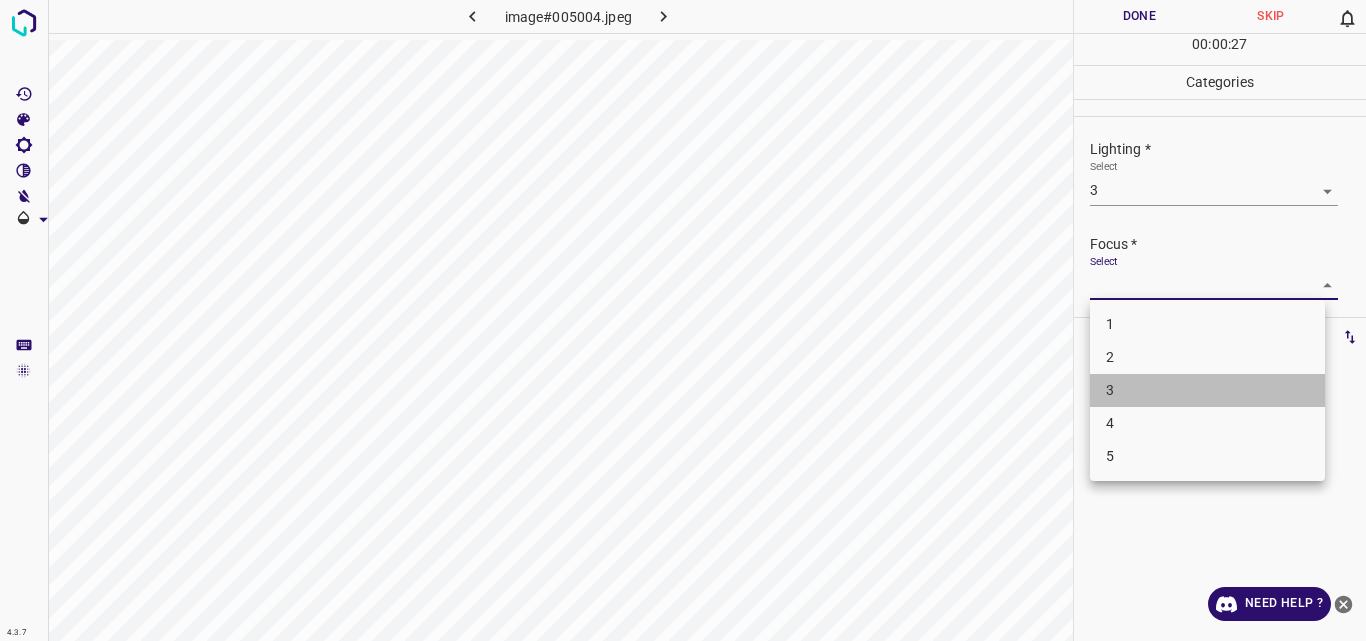 click on "3" at bounding box center (1207, 390) 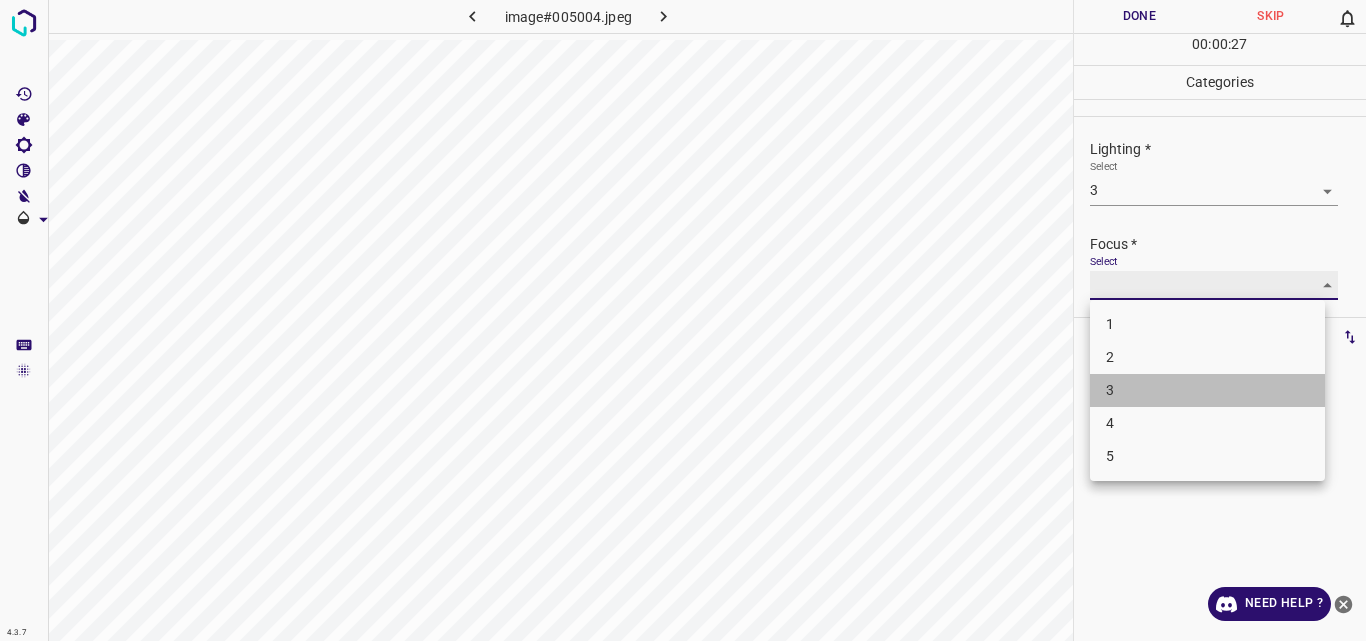 type on "3" 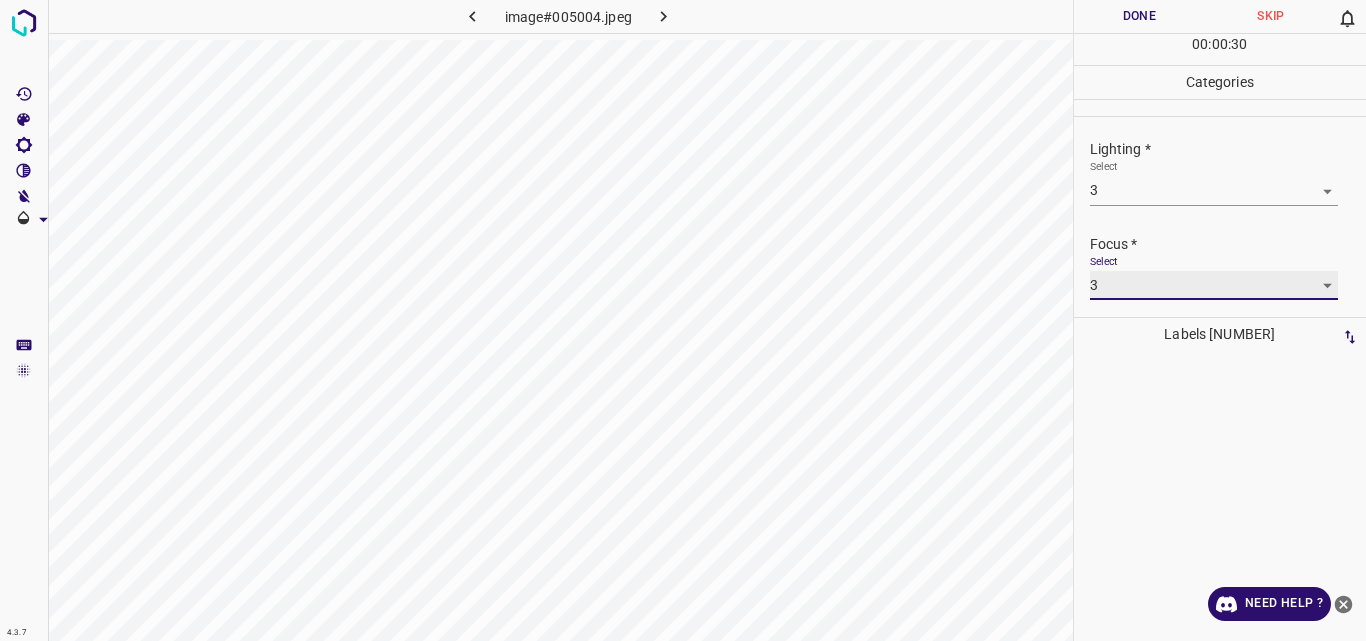 scroll, scrollTop: 98, scrollLeft: 0, axis: vertical 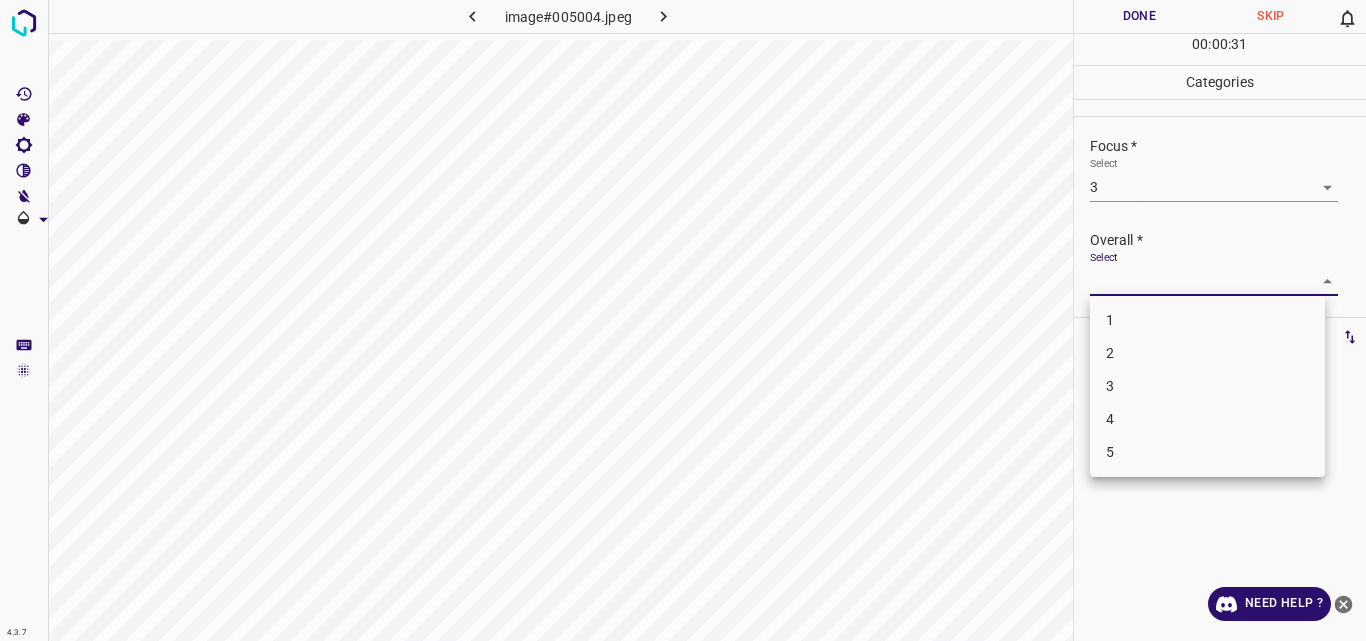 click on "4.3.7 image#005004.jpeg Done Skip 0 00 : 00 : 31 Categories Lighting * Select 3 3 Focus * Select 3 3 Overall * Select ​ Labels 0 Categories 1 Lighting 2 Focus 3 Overall Tools Space Change between modes (Draw & Edit) I Auto labeling R Restore zoom M Zoom in N Zoom out Delete Delete selecte label Filters Z Restore filters X Saturation filter C Brightness filter V Contrast filter B Gray scale filter General O Download Need Help ? Original text Rate this translation Your feedback will be used to help improve Google Translate - Text - Hide - Delete 1 2 3 4 5" at bounding box center [683, 320] 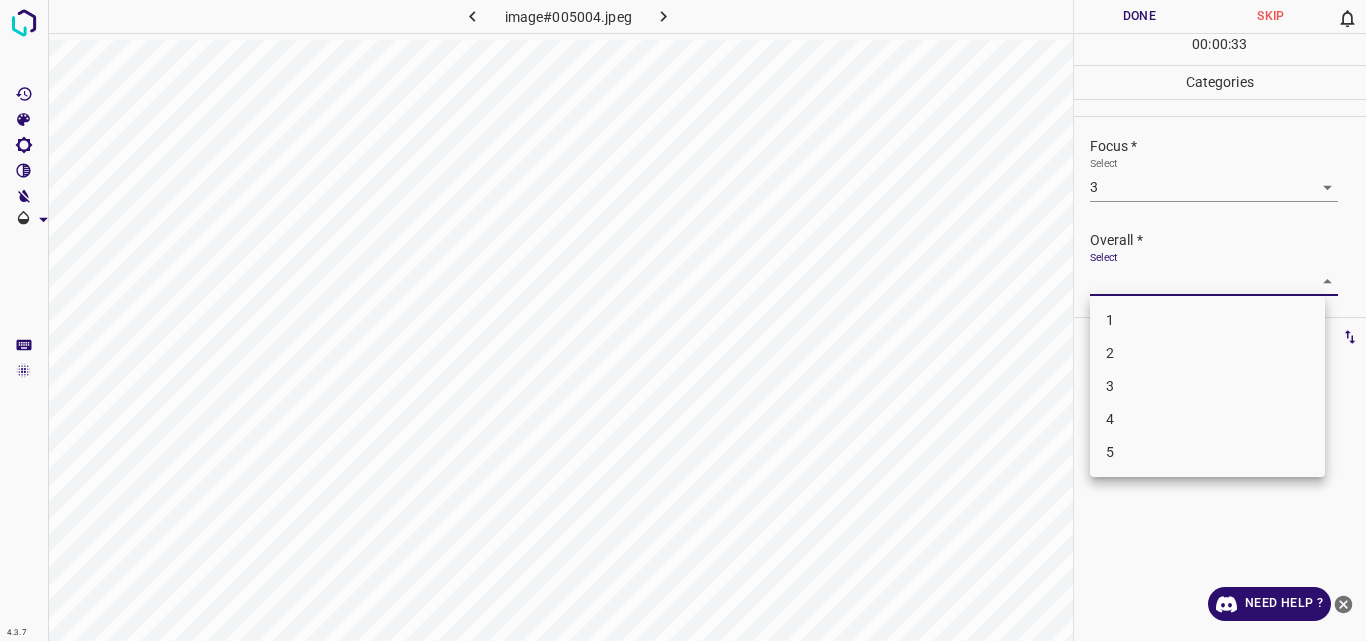 click on "3" at bounding box center [1207, 386] 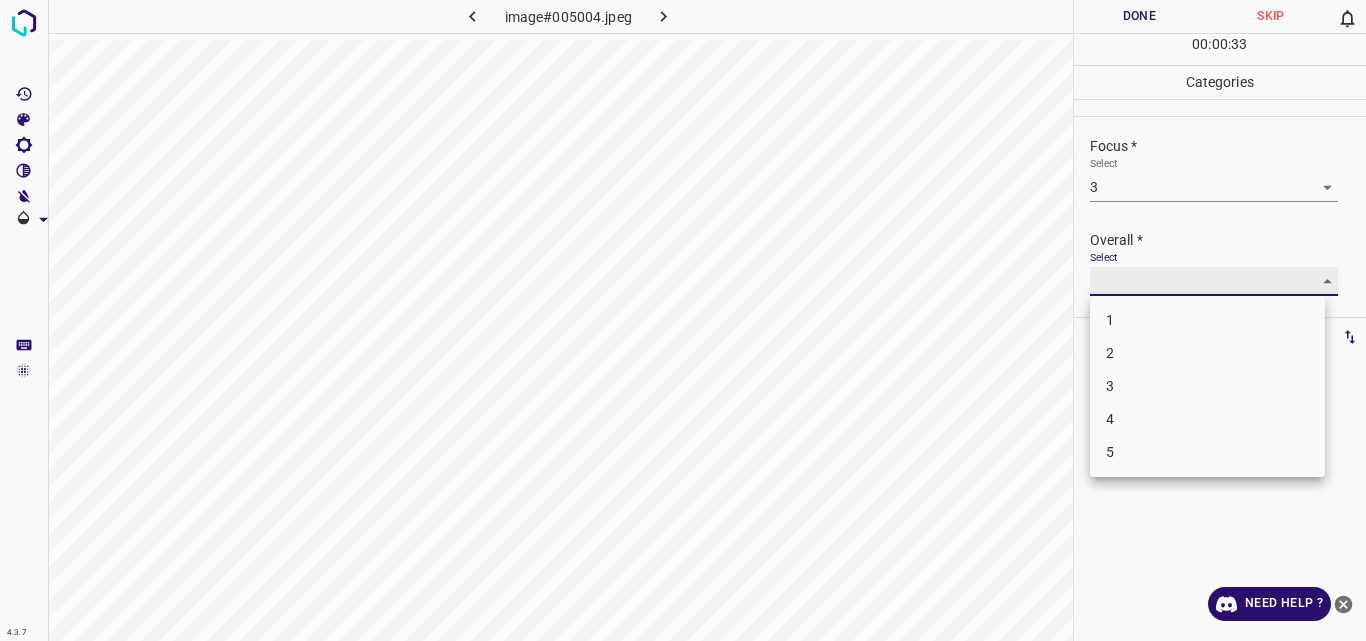 type on "3" 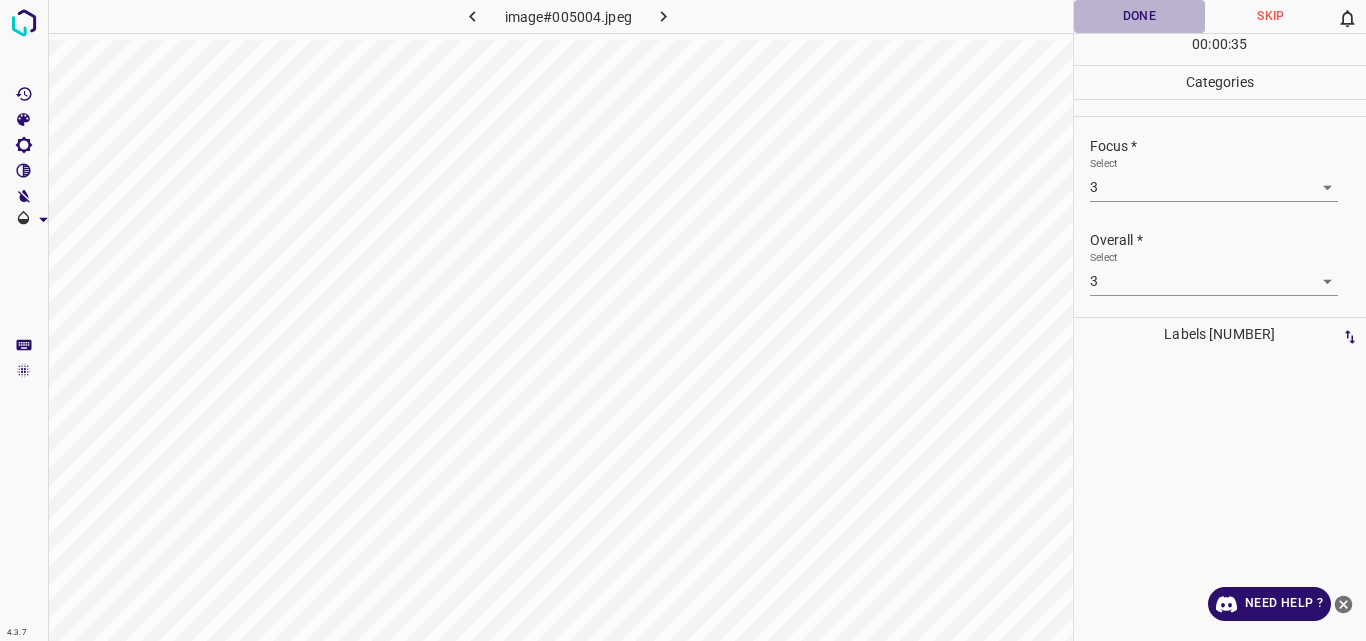 click on "Done" at bounding box center [1140, 16] 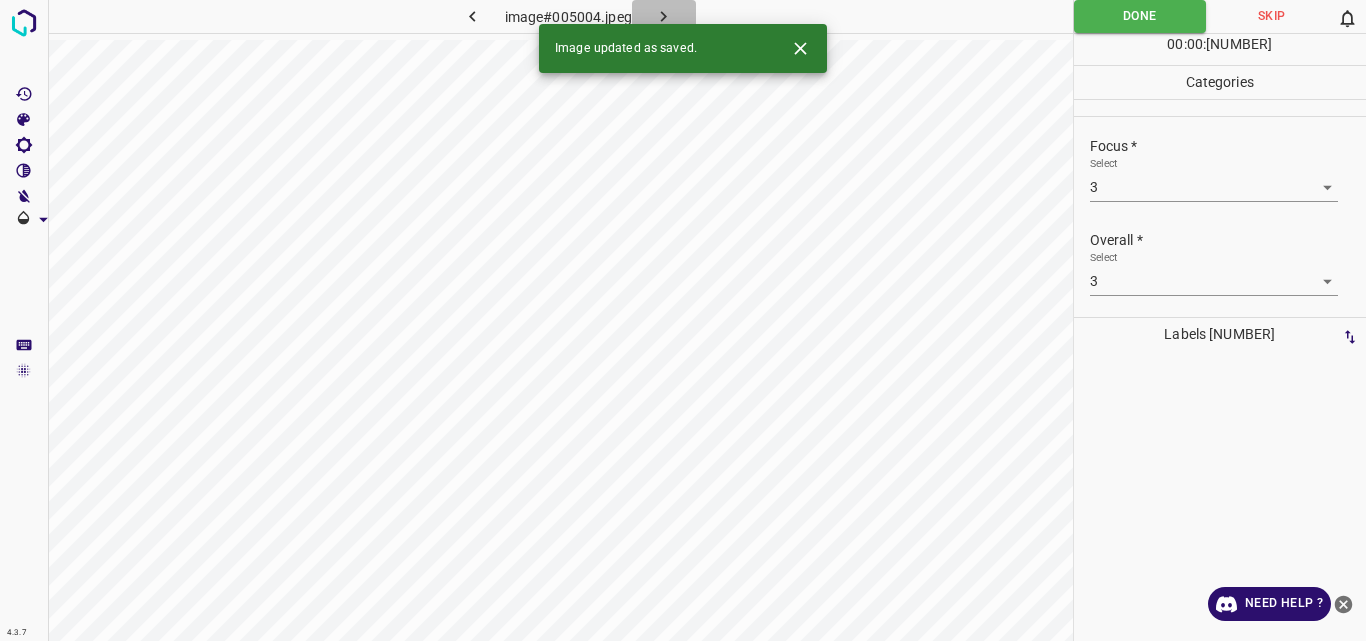 click 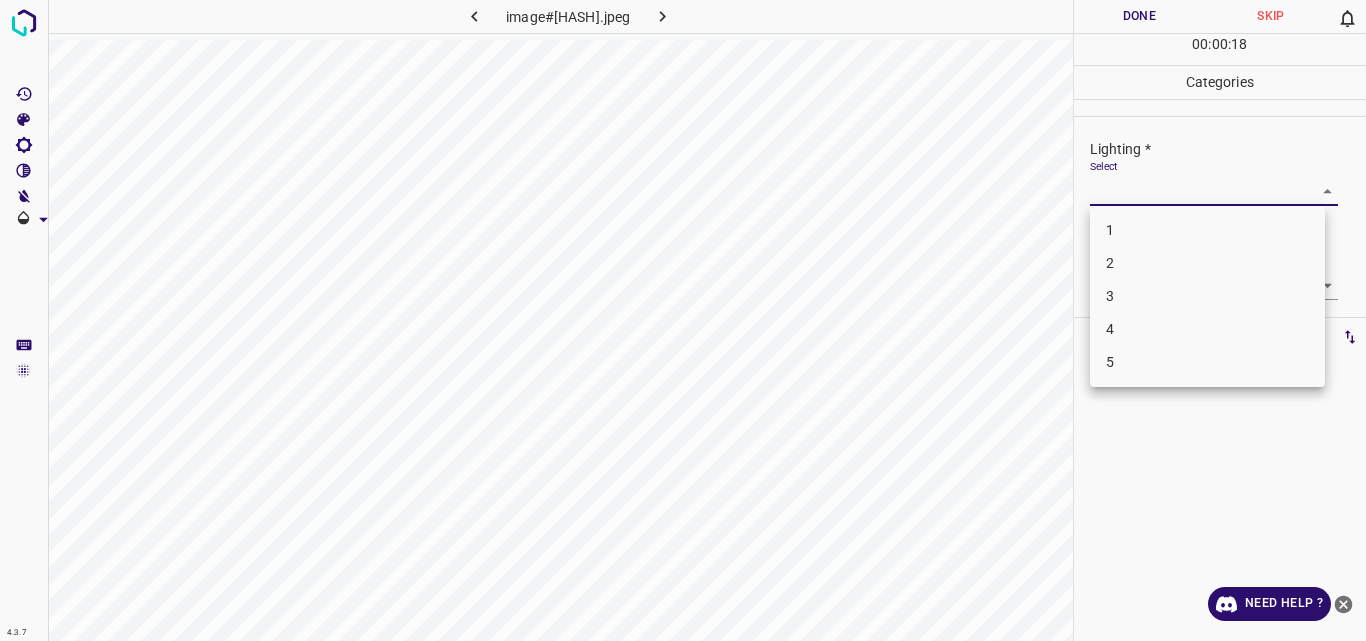 click on "4.3.7 image#004052.jpeg Done Skip 0 00   : 00   : 18   Categories Lighting *  Select ​ Focus *  Select ​ Overall *  Select ​ Labels   0 Categories 1 Lighting 2 Focus 3 Overall Tools Space Change between modes (Draw & Edit) I Auto labeling R Restore zoom M Zoom in N Zoom out Delete Delete selecte label Filters Z Restore filters X Saturation filter C Brightness filter V Contrast filter B Gray scale filter General O Download Need Help ? Original text Rate this translation Your feedback will be used to help improve Google Translate - Text - Hide - Delete 1 2 3 4 5" at bounding box center (683, 320) 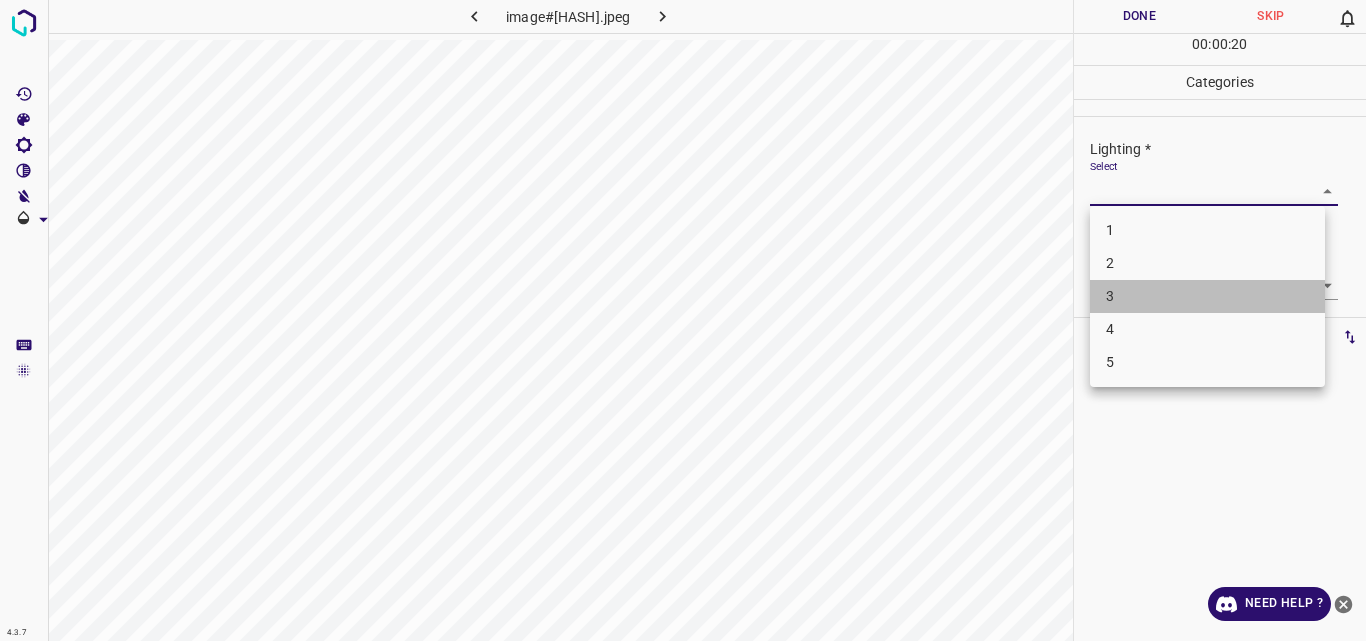 click on "3" at bounding box center (1207, 296) 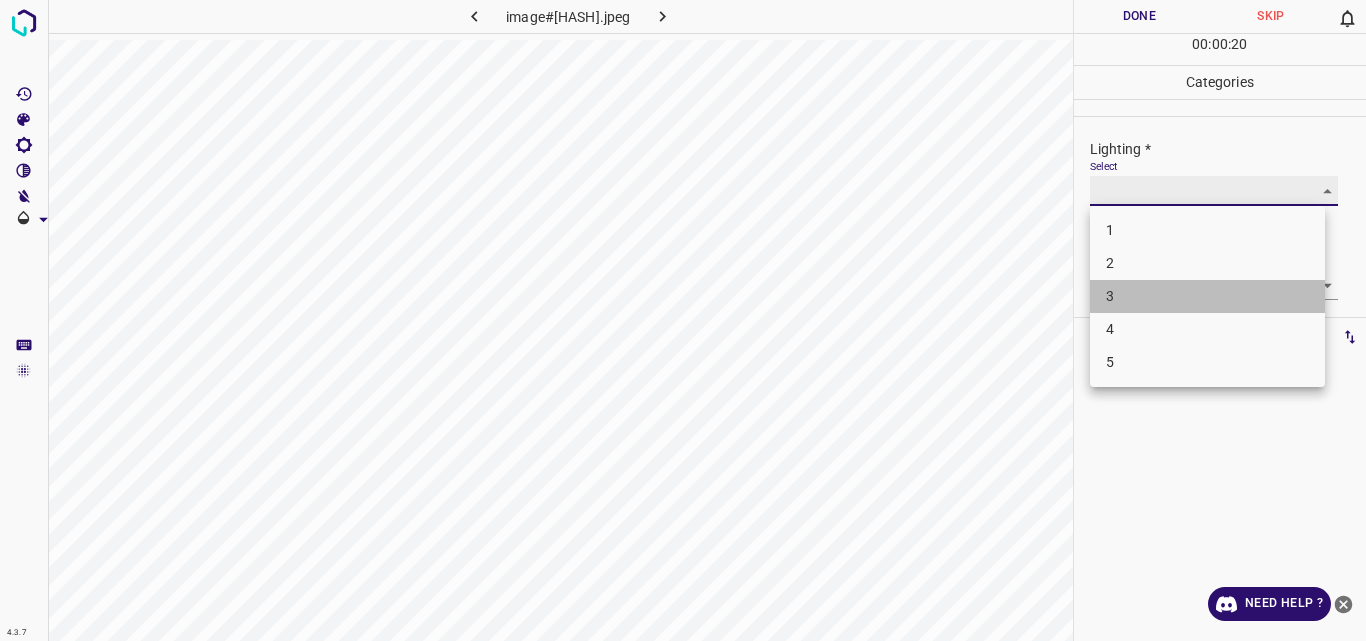 type on "3" 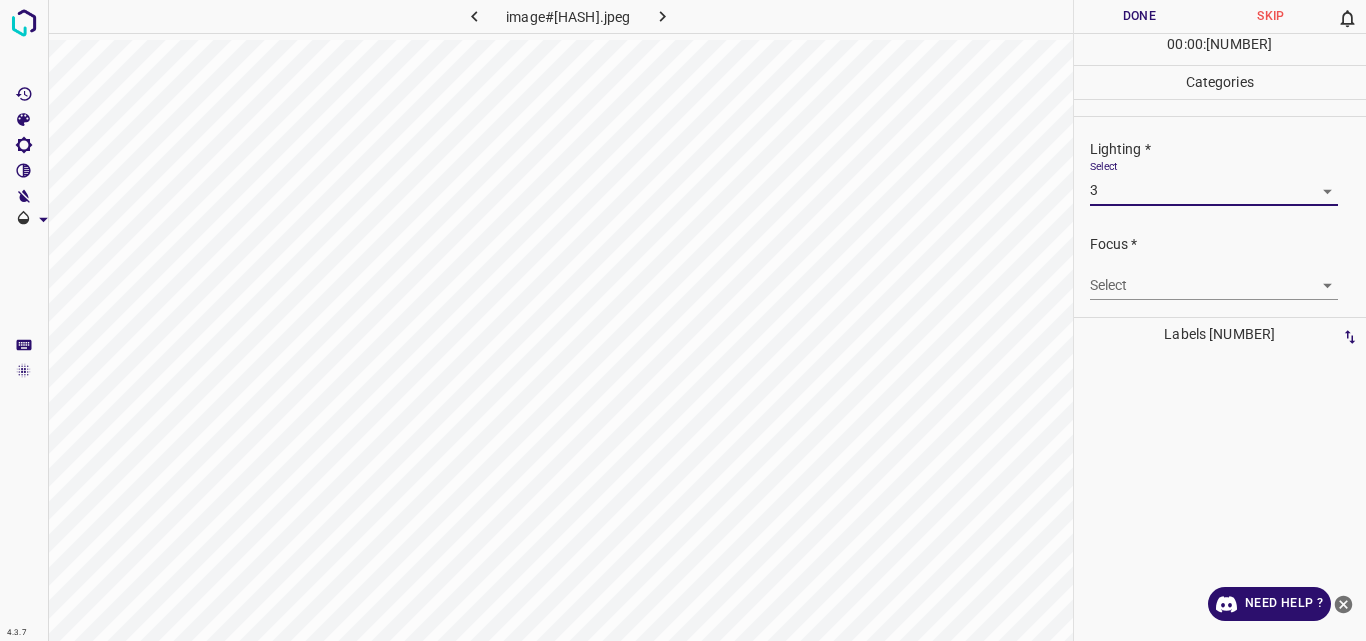 click on "4.3.7 image#004052.jpeg Done Skip 0 00 : 00 : 23 Categories Lighting * Select 3 3 Focus * Select ​ Overall * Select ​ Labels 0 Categories 1 Lighting 2 Focus 3 Overall Tools Space Change between modes (Draw & Edit) I Auto labeling R Restore zoom M Zoom in N Zoom out Delete Delete selecte label Filters Z Restore filters X Saturation filter C Brightness filter V Contrast filter B Gray scale filter General O Download Need Help ? Original text Rate this translation Your feedback will be used to help improve Google Translate - Text - Hide - Delete" at bounding box center (683, 320) 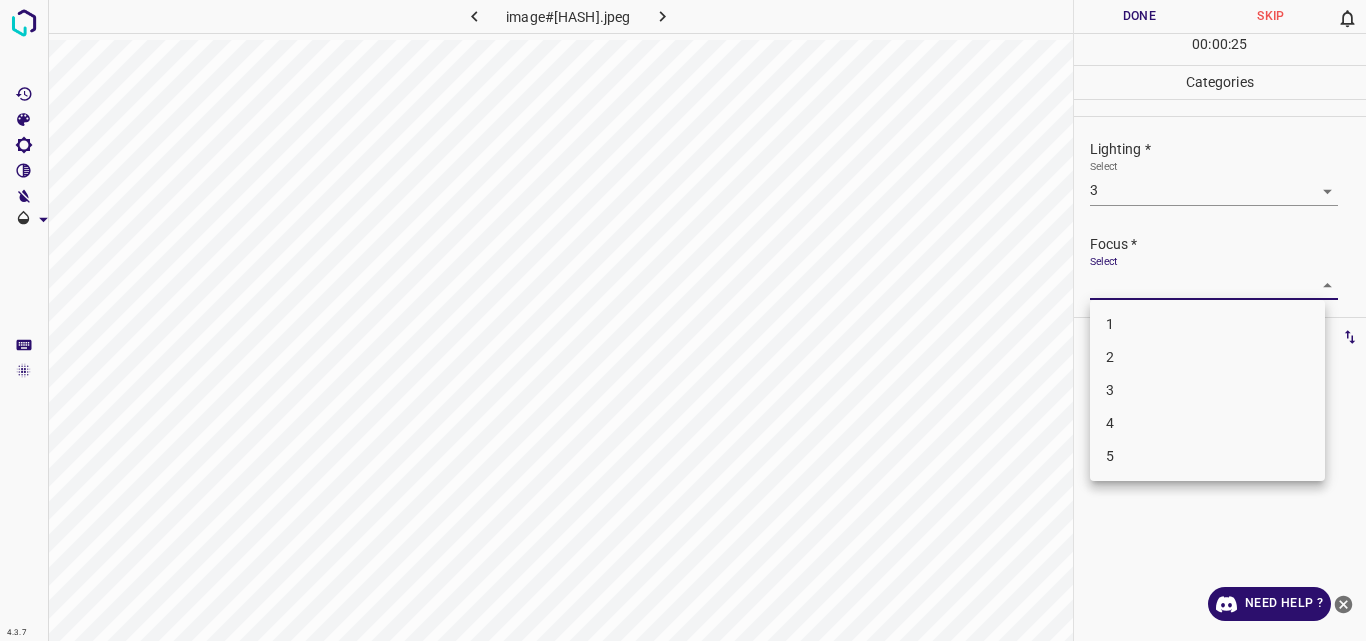 click on "3" at bounding box center (1207, 390) 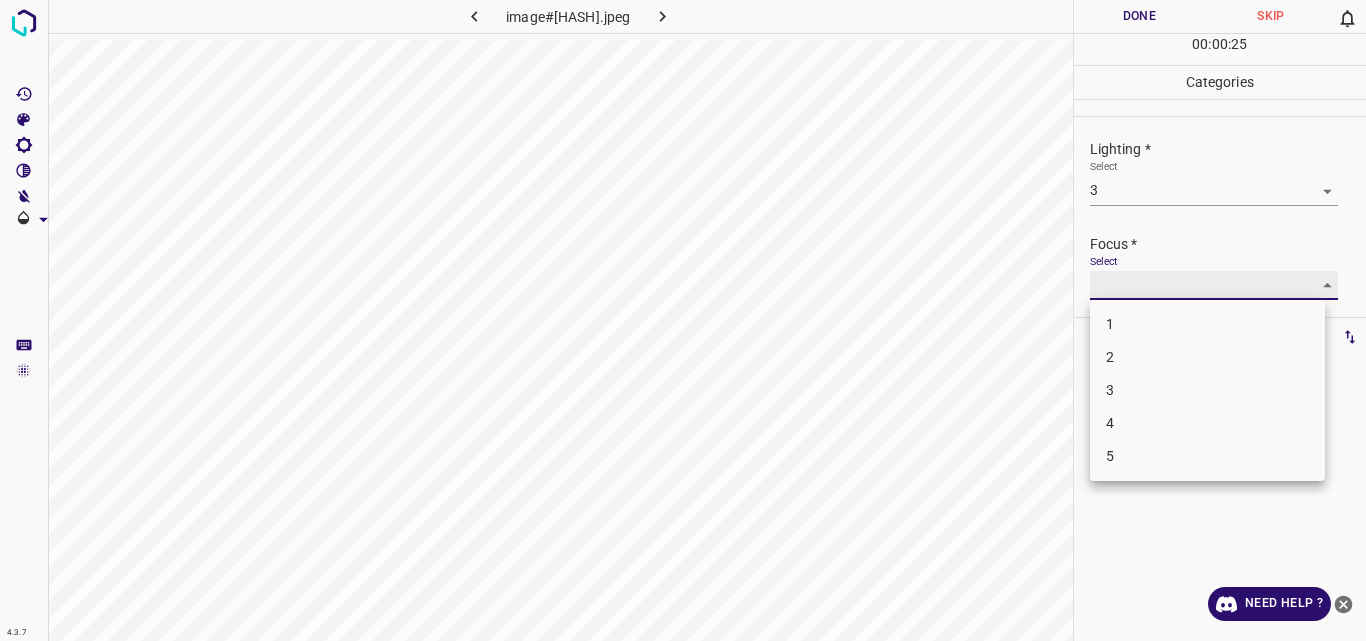 type on "3" 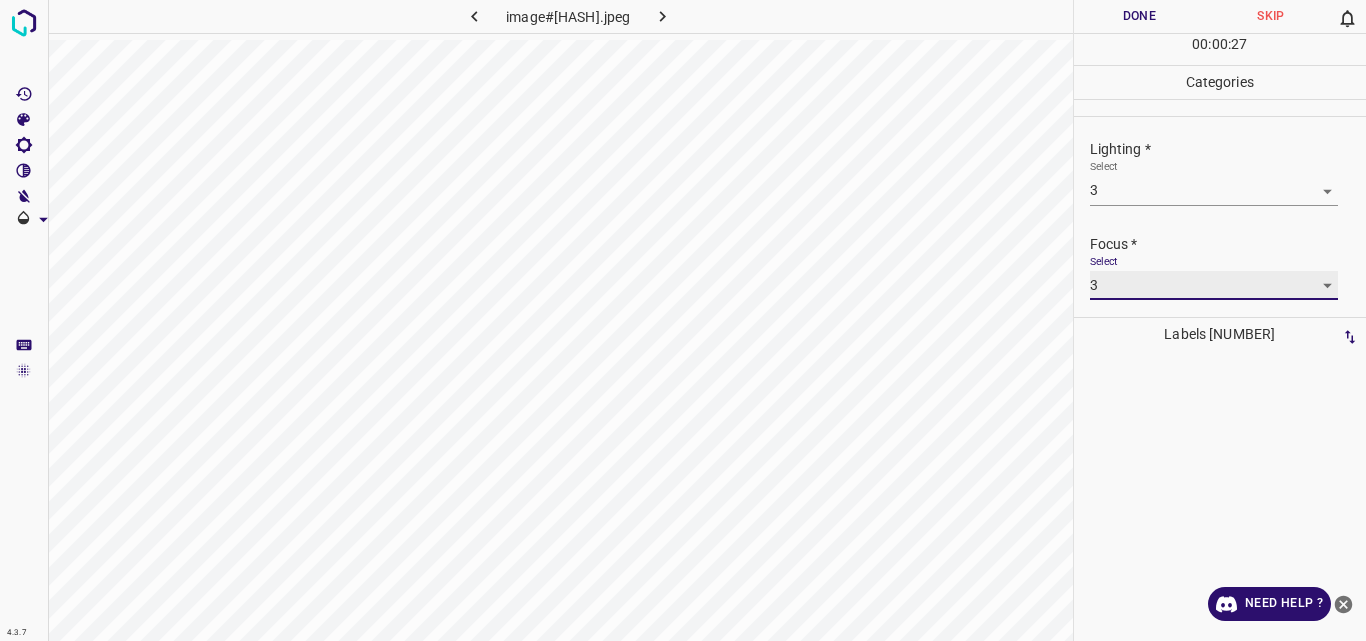 scroll, scrollTop: 98, scrollLeft: 0, axis: vertical 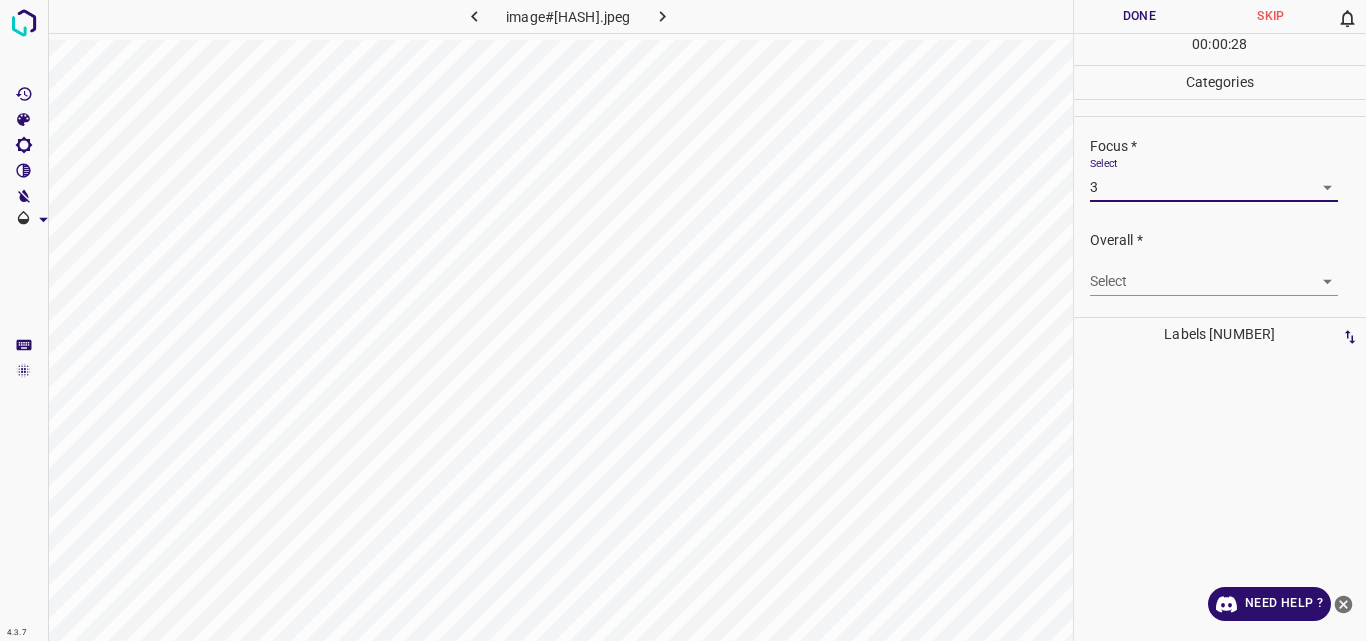 click on "4.3.7 image#[HASH].jpeg Done Skip 0 00   : 00   : 28   Categories Lighting *  Select 3 3 Focus *  Select 3 3 Overall *  Select ​ Labels   0 Categories 1 Lighting 2 Focus 3 Overall Tools Space Change between modes (Draw & Edit) I Auto labeling R Restore zoom M Zoom in N Zoom out Delete Delete selecte label Filters Z Restore filters X Saturation filter C Brightness filter V Contrast filter B Gray scale filter General O Download Need Help ? Original text Rate this translation Your feedback will be used to help improve Google Translate - Text - Hide - Delete" at bounding box center (683, 320) 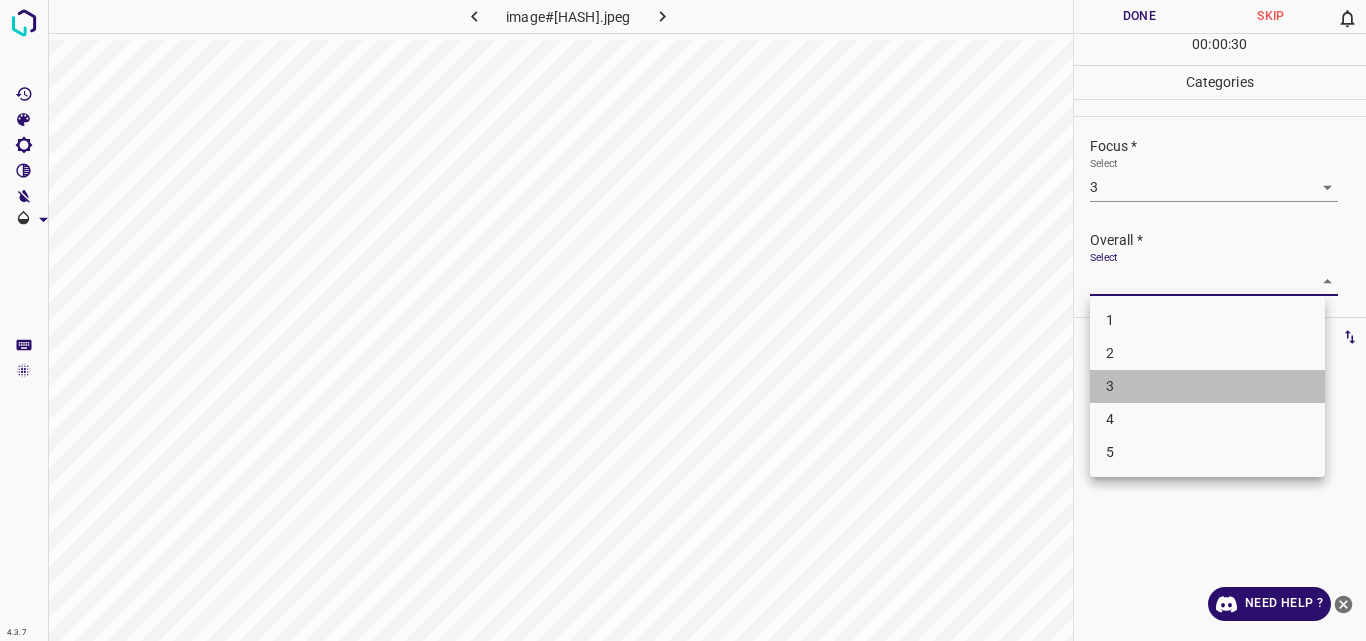 click on "3" at bounding box center (1207, 386) 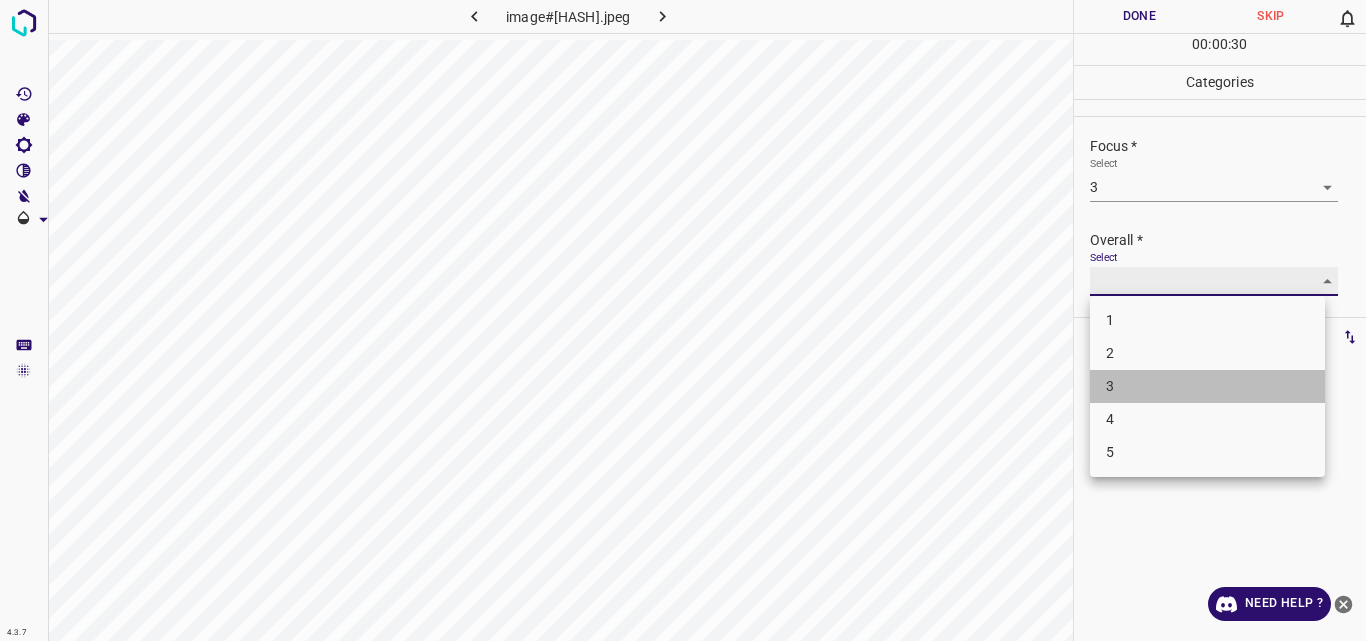 type on "3" 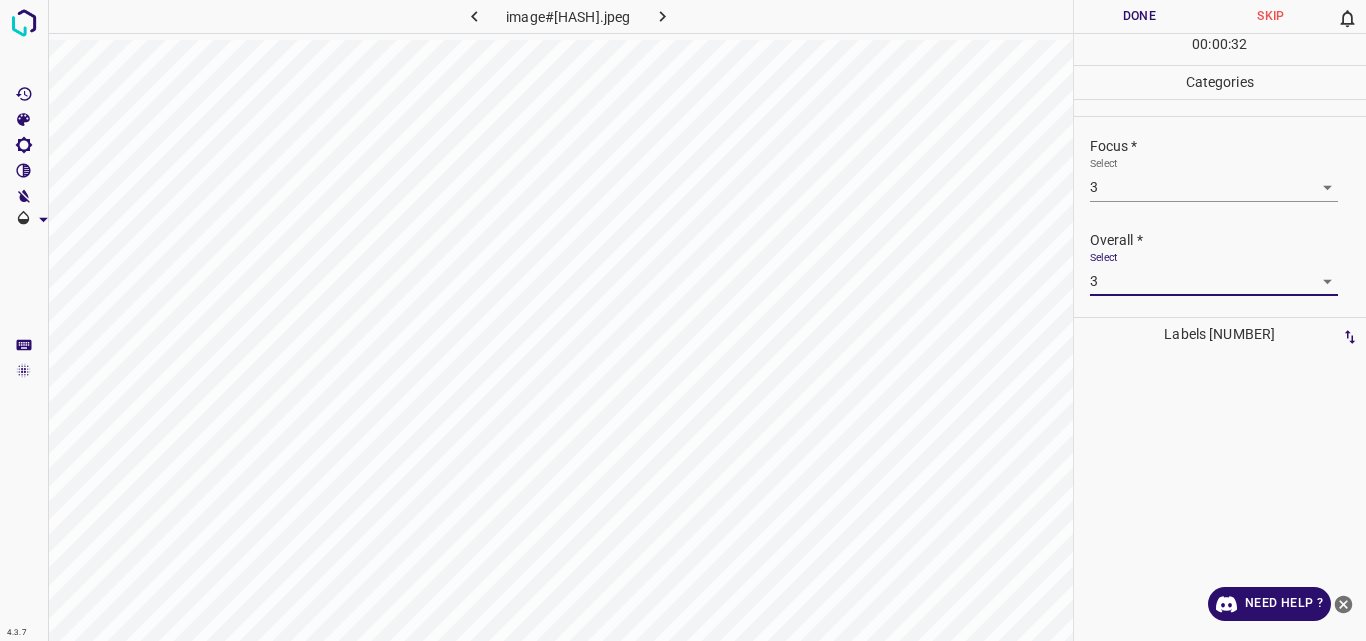 click on "Done" at bounding box center [1140, 16] 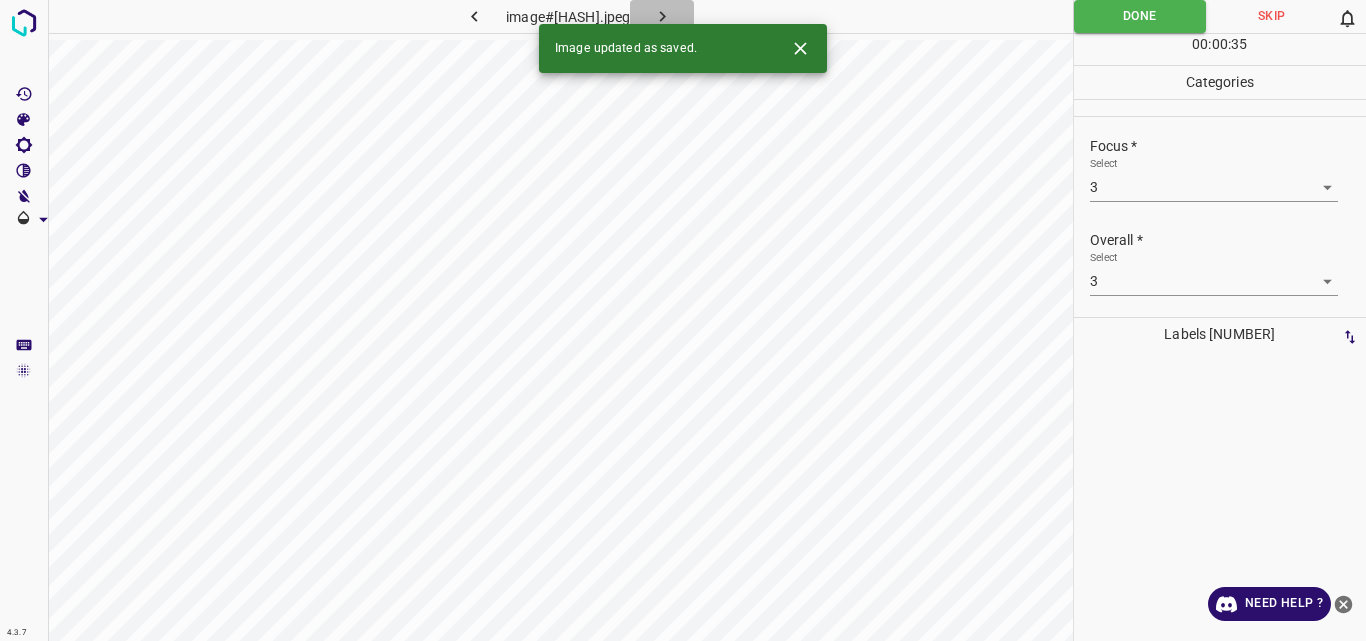 click 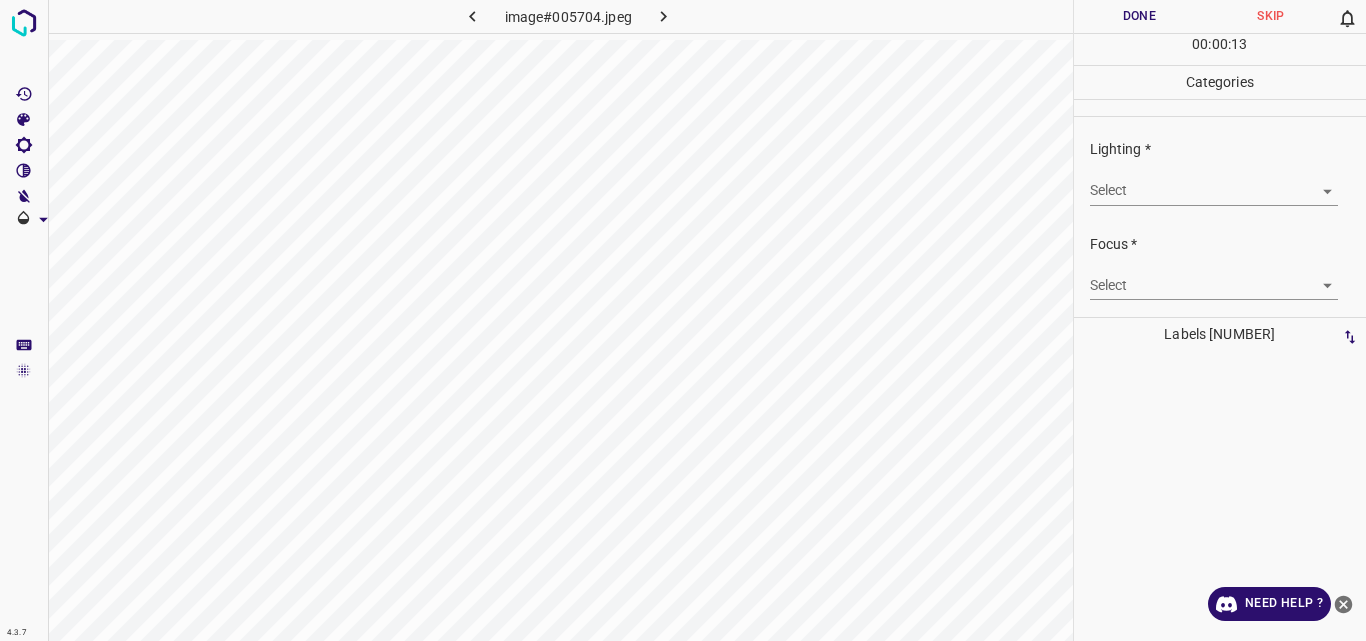 click on "4.3.7 image#005704.jpeg Done Skip 0 00 : 00 : 13 Categories Lighting * Select ​ Focus * Select ​ Overall * Select ​ Labels 0 Categories 1 Lighting 2 Focus 3 Overall Tools Space Change between modes (Draw & Edit) I Auto labeling R Restore zoom M Zoom in N Zoom out Delete Delete selecte label Filters Z Restore filters X Saturation filter C Brightness filter V Contrast filter B Gray scale filter General O Download Need Help ? Original text Rate this translation Your feedback will be used to help improve Google Translate - Text - Hide - Delete" at bounding box center (683, 320) 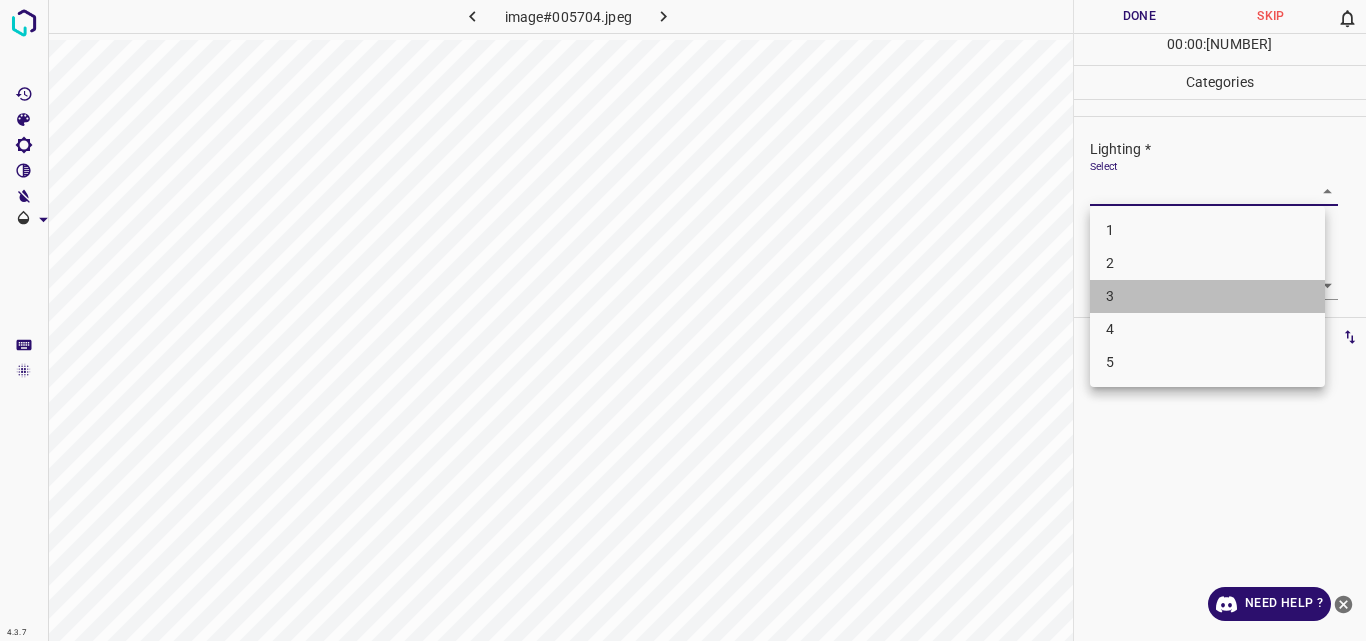 click on "3" at bounding box center [1207, 296] 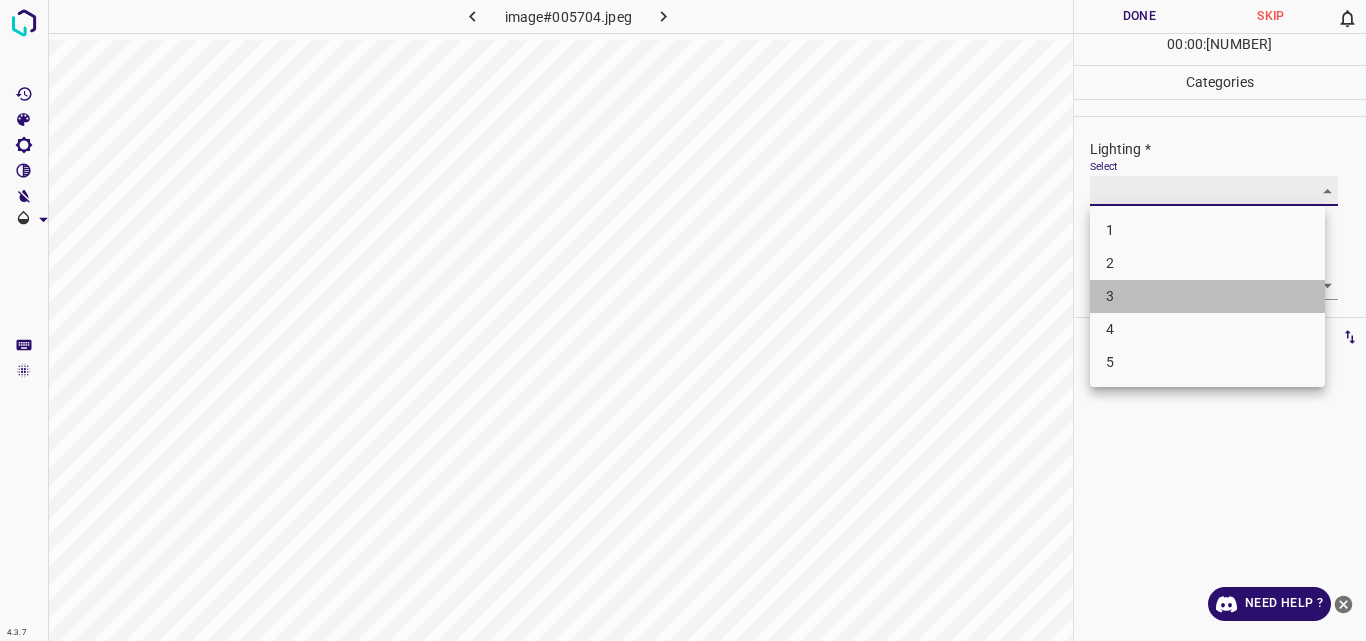 type on "3" 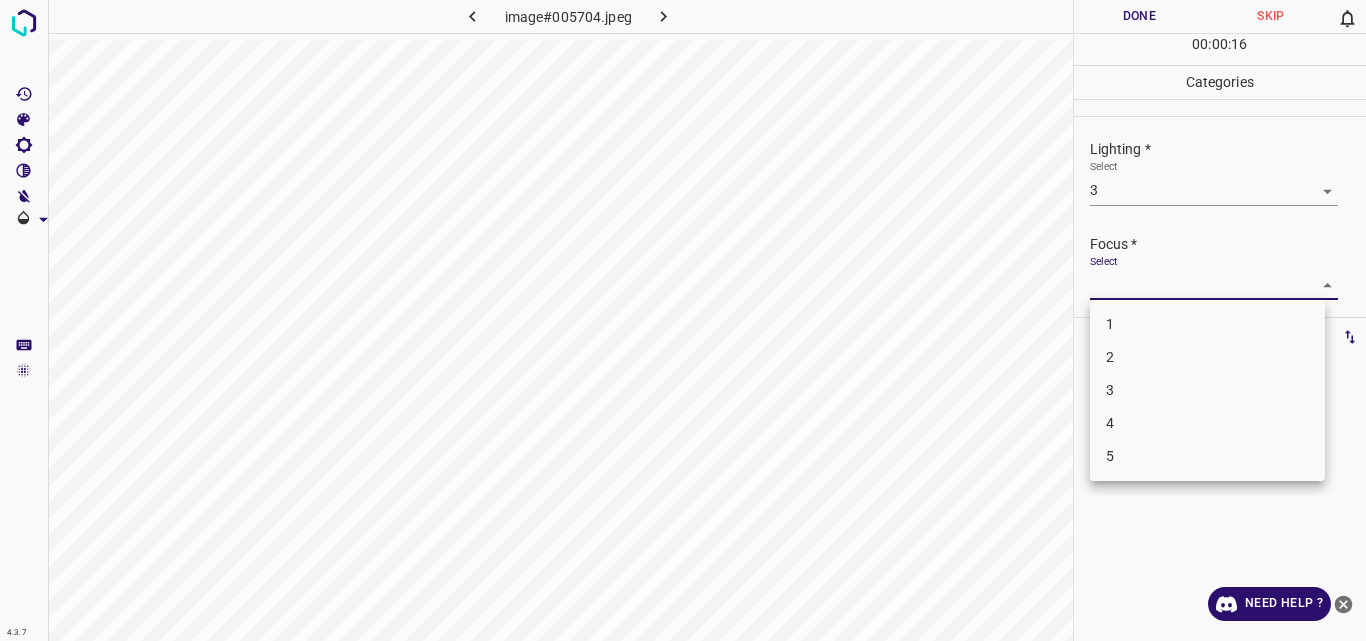 click on "4.3.7 image#005704.jpeg Done Skip 0 00 : 00 : 16 Categories Lighting * Select 3 3 Focus * Select ​ Overall * Select ​ Labels 0 Categories 1 Lighting 2 Focus 3 Overall Tools Space Change between modes (Draw & Edit) I Auto labeling R Restore zoom M Zoom in N Zoom out Delete Delete selecte label Filters Z Restore filters X Saturation filter C Brightness filter V Contrast filter B Gray scale filter General O Download Need Help ? Original text Rate this translation Your feedback will be used to help improve Google Translate - Text - Hide - Delete 1 2 3 4 5" at bounding box center (683, 320) 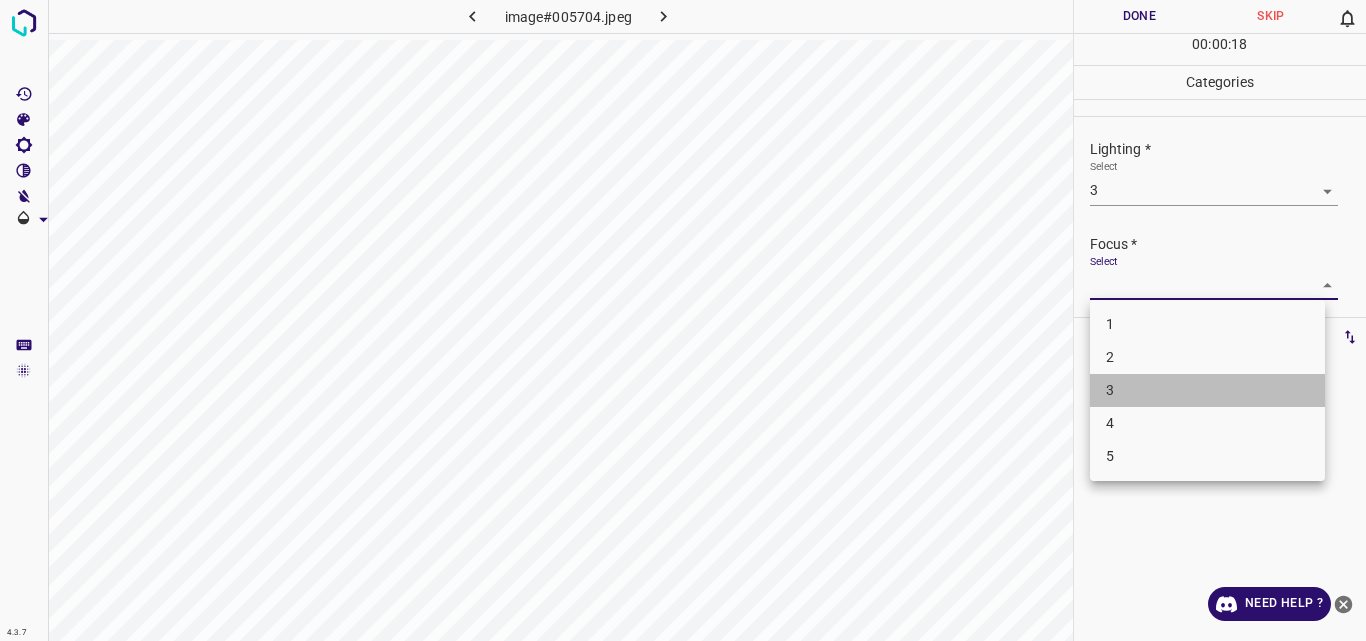 click on "3" at bounding box center [1207, 390] 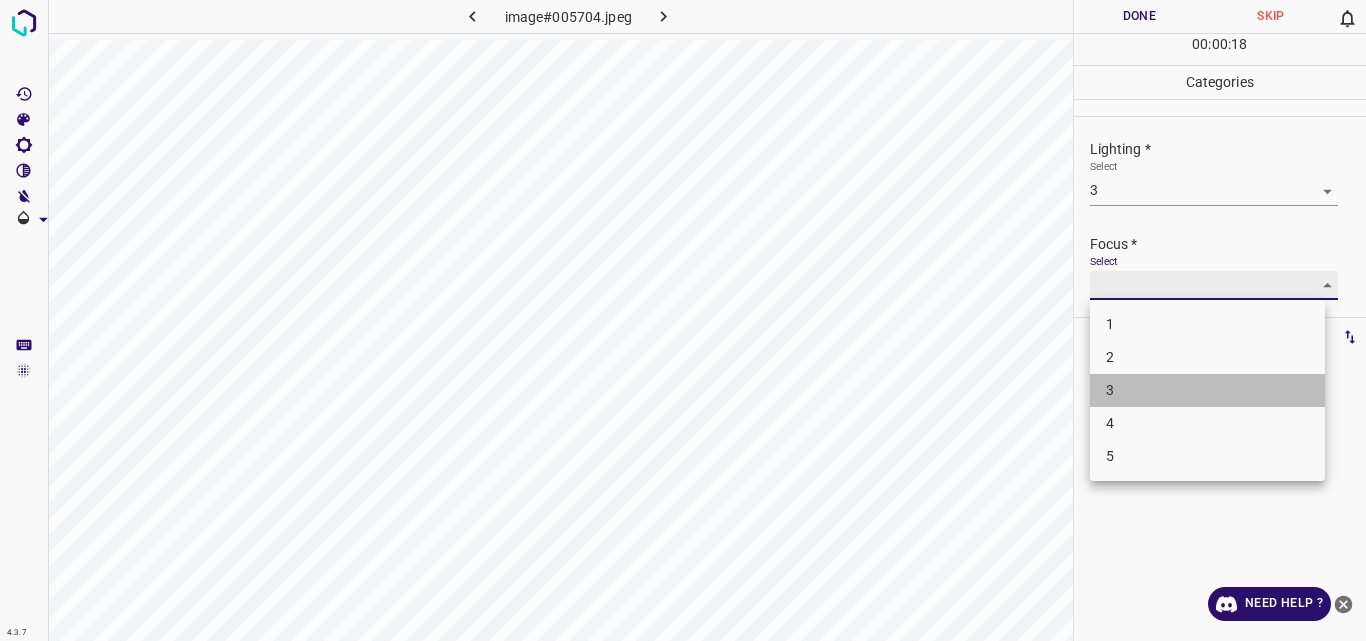 type on "3" 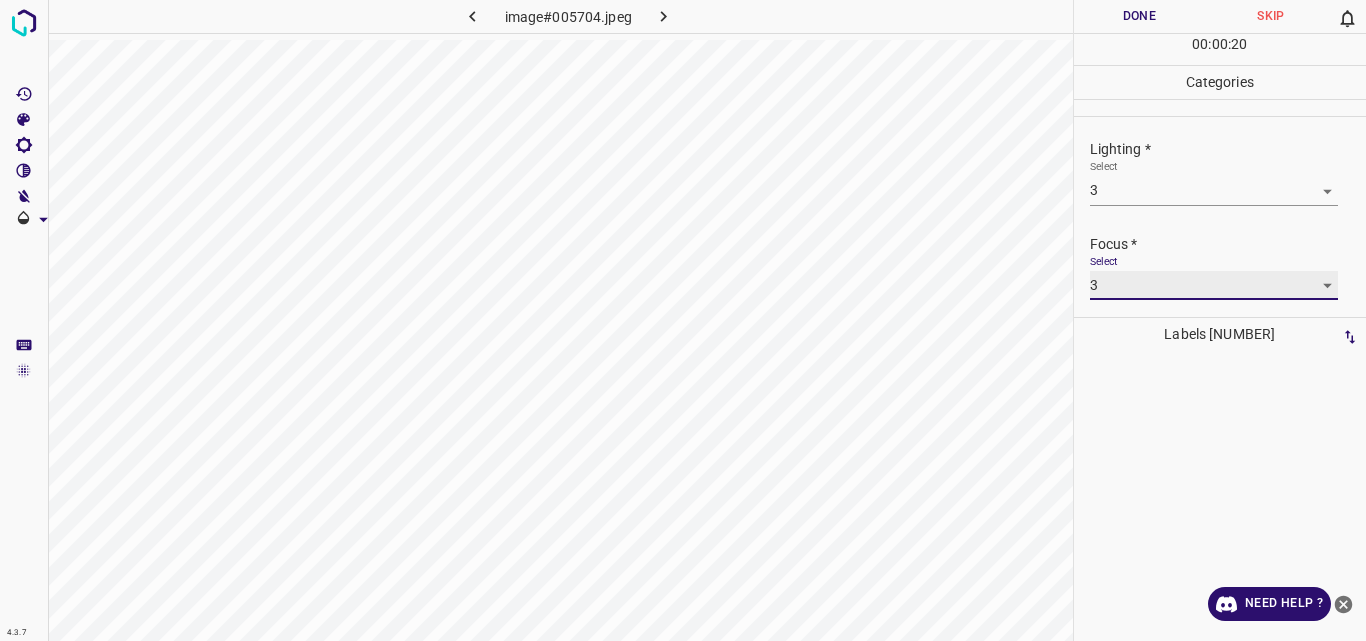 scroll, scrollTop: 98, scrollLeft: 0, axis: vertical 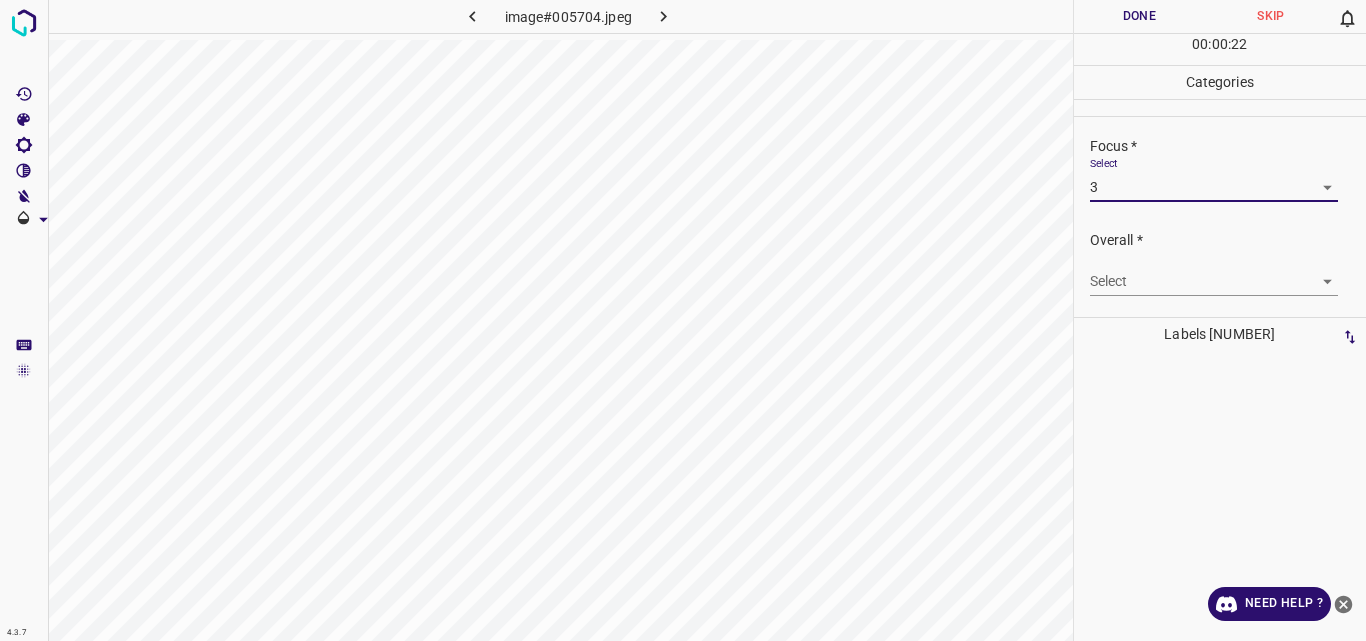click on "4.3.7 image#[HASH].jpeg Done Skip 0 00   : 00   : 22   Categories Lighting *  Select 3 3 Focus *  Select 3 3 Overall *  Select ​ Labels   0 Categories 1 Lighting 2 Focus 3 Overall Tools Space Change between modes (Draw & Edit) I Auto labeling R Restore zoom M Zoom in N Zoom out Delete Delete selecte label Filters Z Restore filters X Saturation filter C Brightness filter V Contrast filter B Gray scale filter General O Download Need Help ? Original text Rate this translation Your feedback will be used to help improve Google Translate - Text - Hide - Delete" at bounding box center [683, 320] 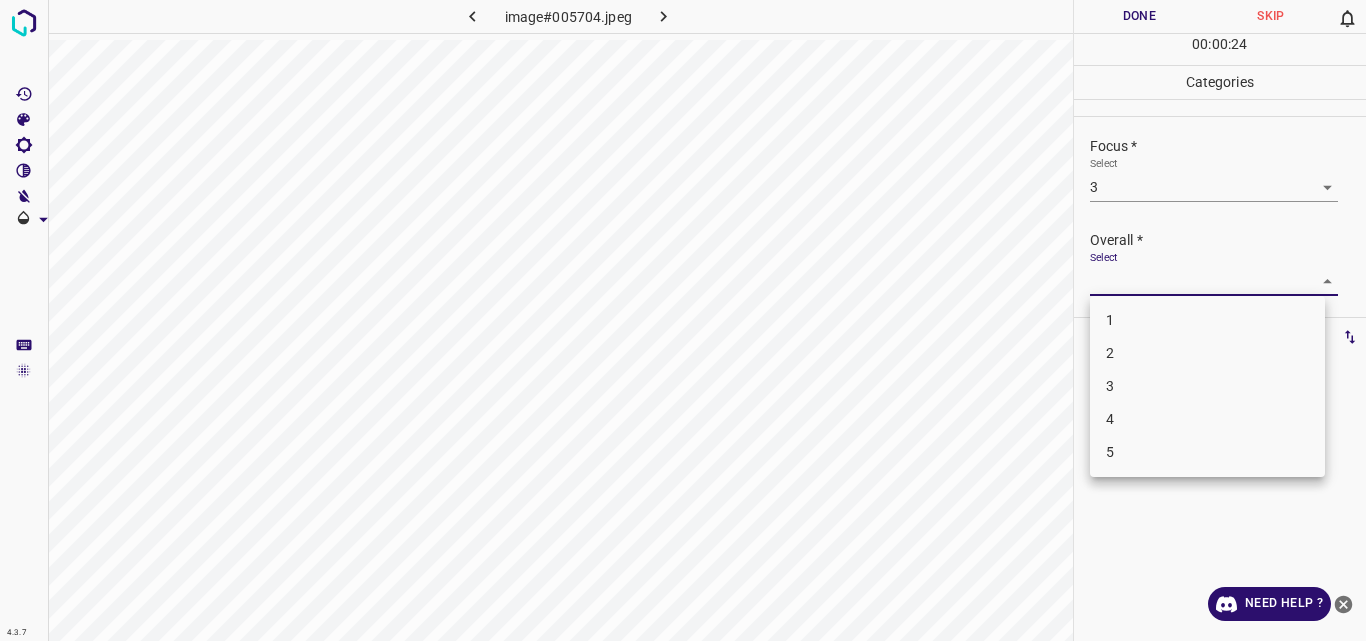 click on "3" at bounding box center [1207, 386] 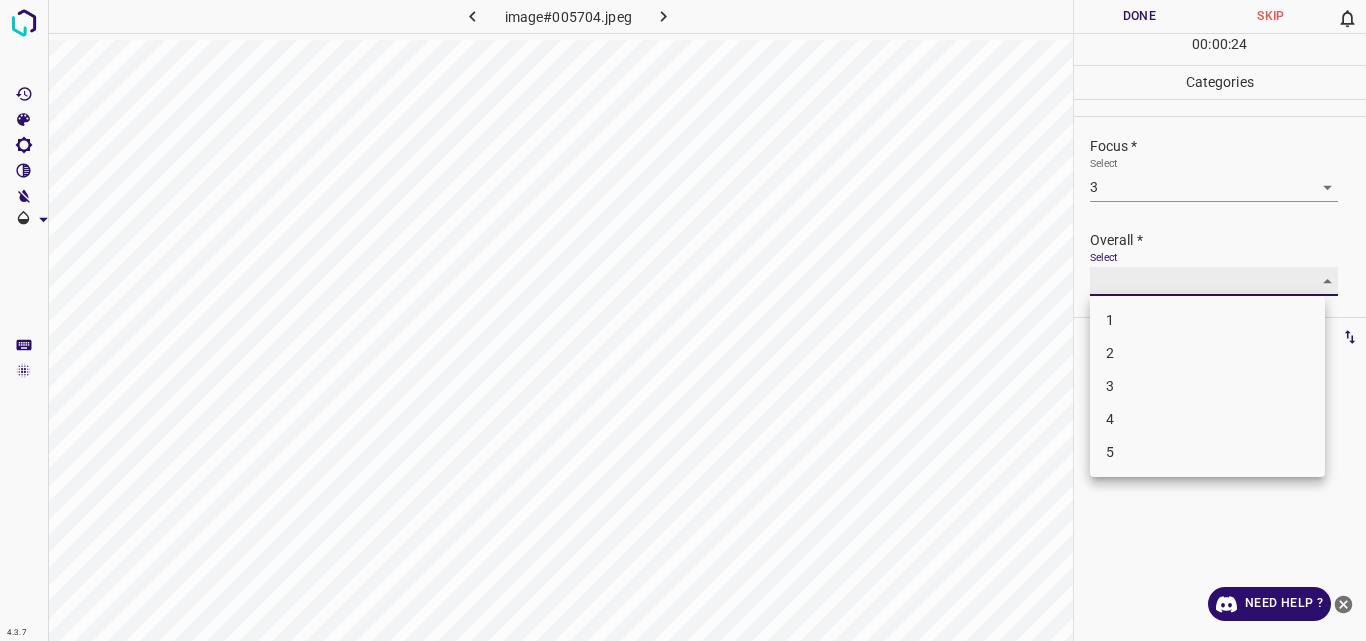 type on "3" 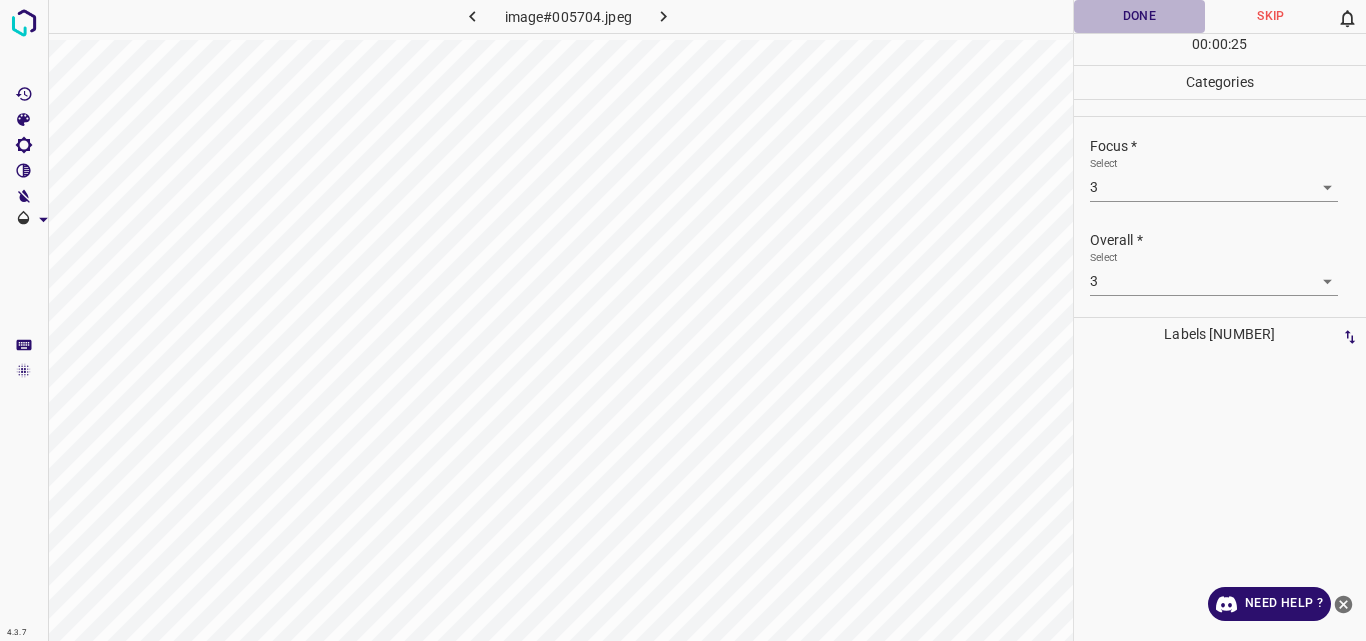 click on "Done" at bounding box center (1140, 16) 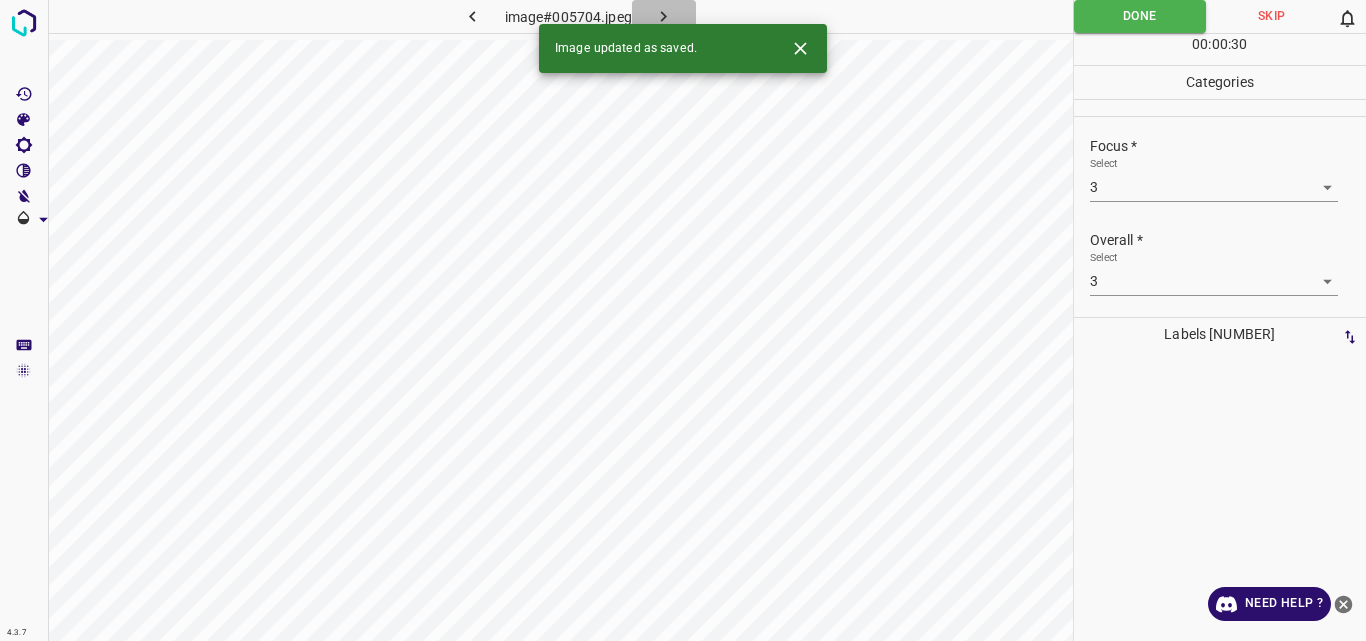 click 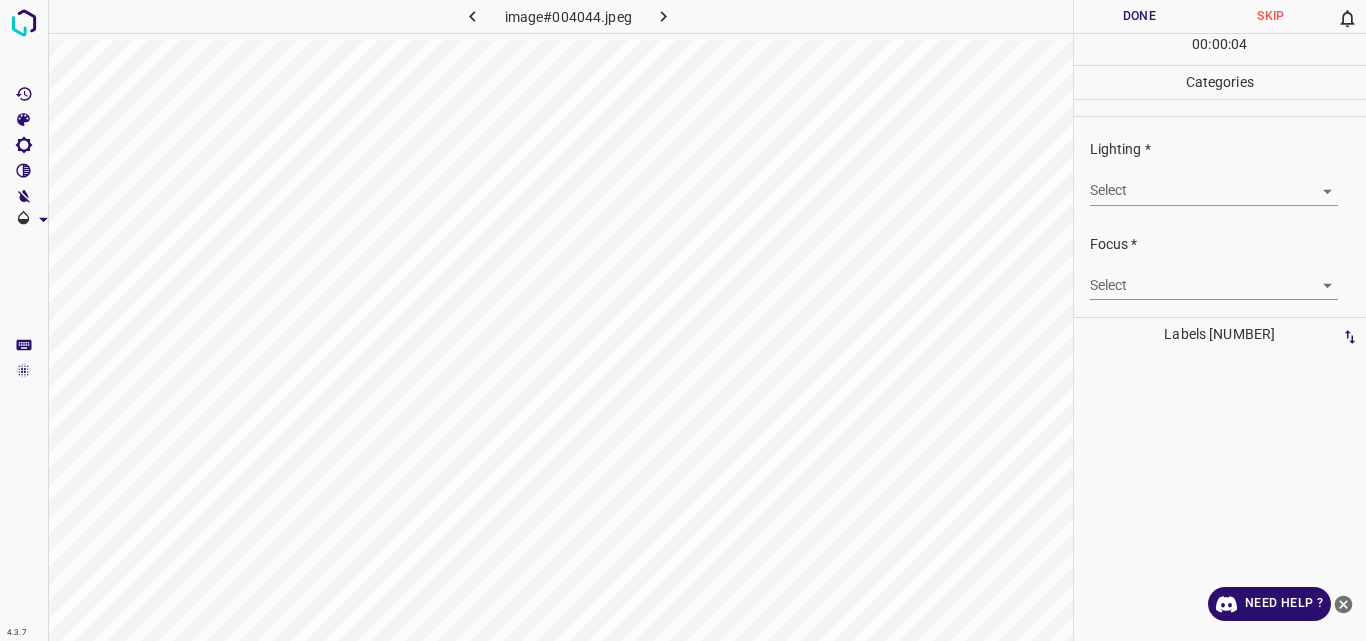 click on "4.3.7 image#[HASH].jpeg Done Skip 0 00   : 00   : 04   Categories Lighting *  Select ​ Focus *  Select ​ Overall *  Select ​ Labels   0 Categories 1 Lighting 2 Focus 3 Overall Tools Space Change between modes (Draw & Edit) I Auto labeling R Restore zoom M Zoom in N Zoom out Delete Delete selecte label Filters Z Restore filters X Saturation filter C Brightness filter V Contrast filter B Gray scale filter General O Download Need Help ? Original text Rate this translation Your feedback will be used to help improve Google Translate - Text - Hide - Delete" at bounding box center (683, 320) 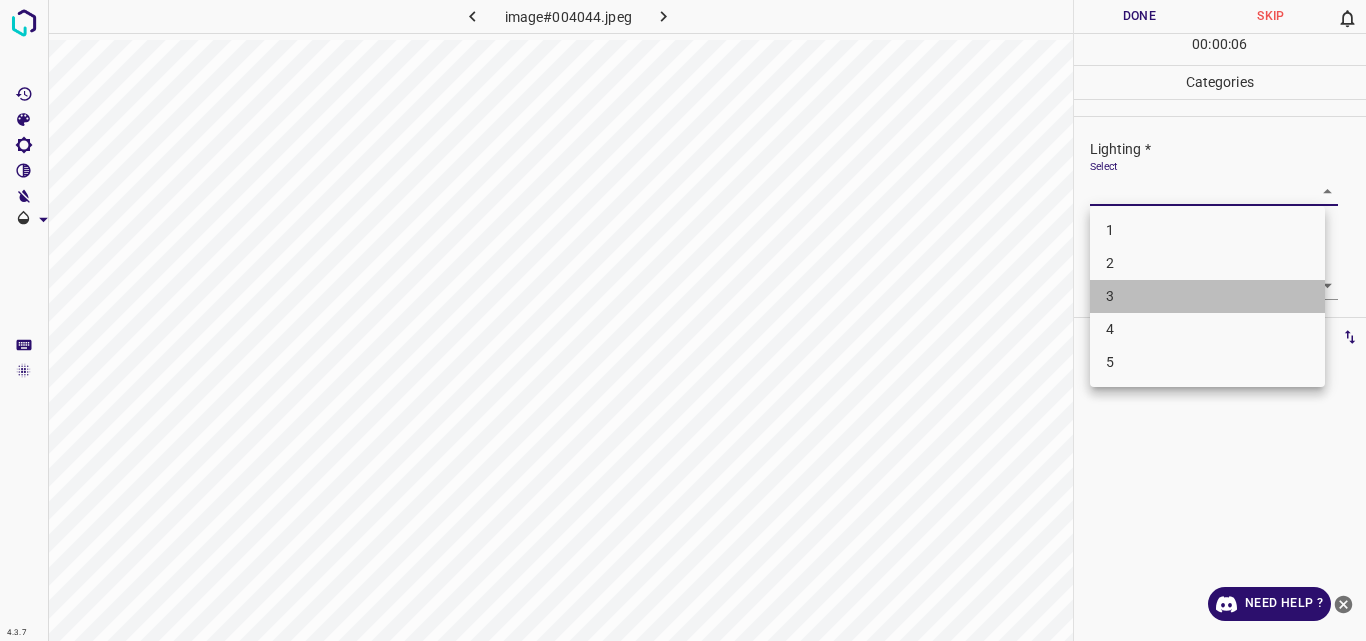 click on "3" at bounding box center (1207, 296) 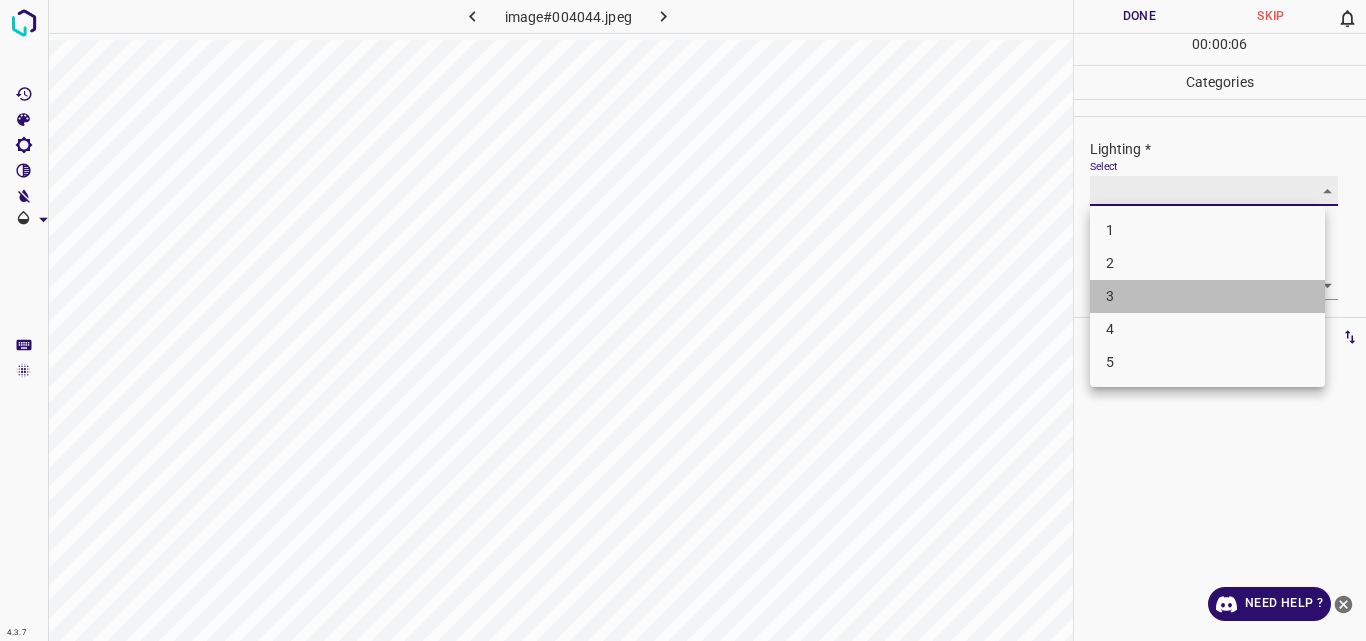 type on "3" 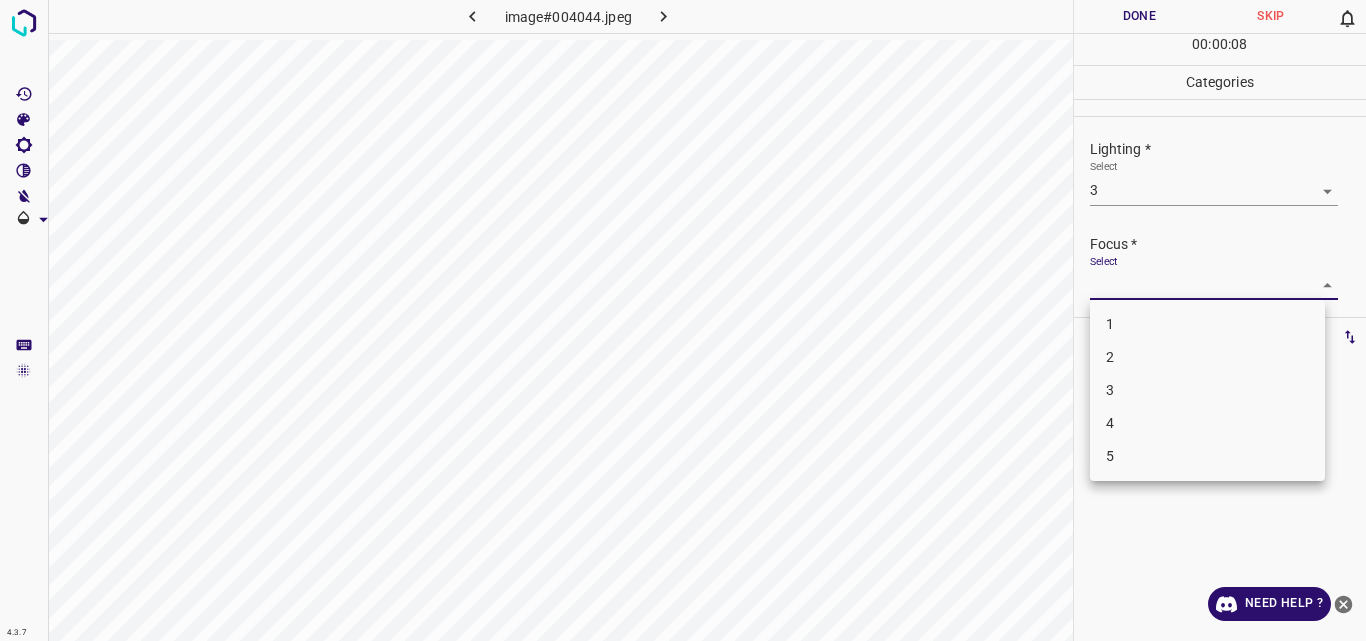 click on "4.3.7 image#004044.jpeg Done Skip 0 00   : 00   : 08   Categories Lighting *  Select 3 3 Focus *  Select ​ Overall *  Select ​ Labels   0 Categories 1 Lighting 2 Focus 3 Overall Tools Space Change between modes (Draw & Edit) I Auto labeling R Restore zoom M Zoom in N Zoom out Delete Delete selecte label Filters Z Restore filters X Saturation filter C Brightness filter V Contrast filter B Gray scale filter General O Download Need Help ? Original text Rate this translation Your feedback will be used to help improve Google Translate - Text - Hide - Delete 1 2 3 4 5" at bounding box center [683, 320] 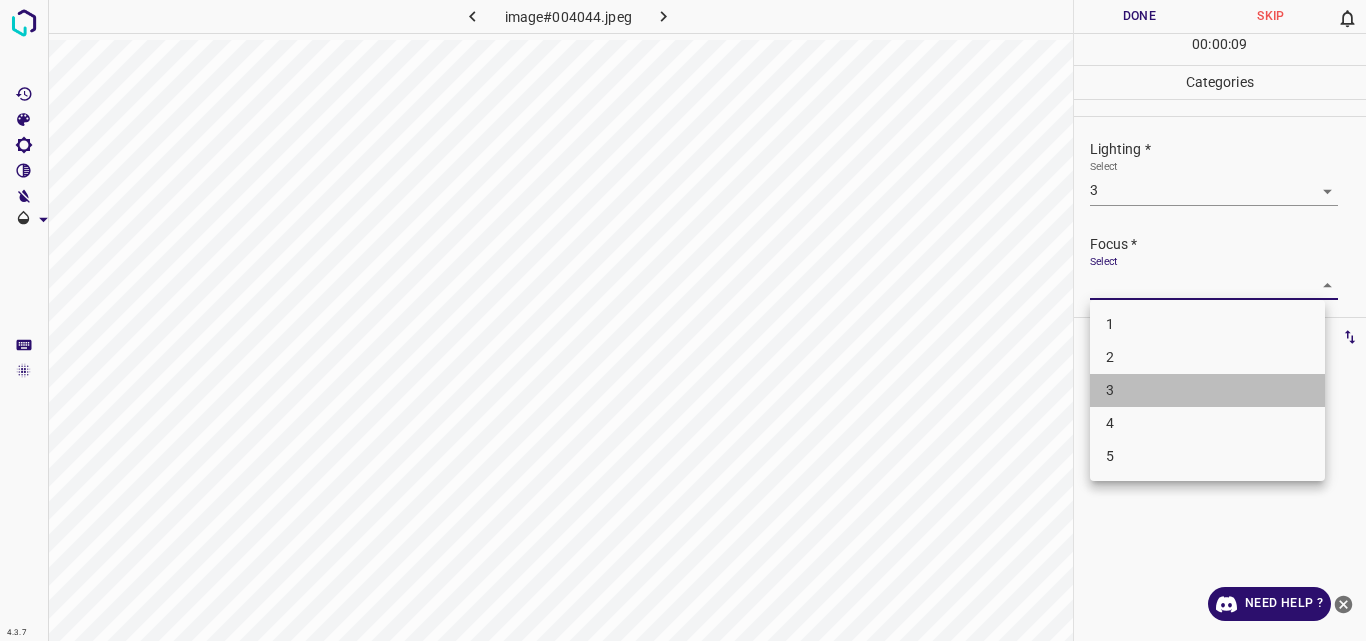 click on "3" at bounding box center (1207, 390) 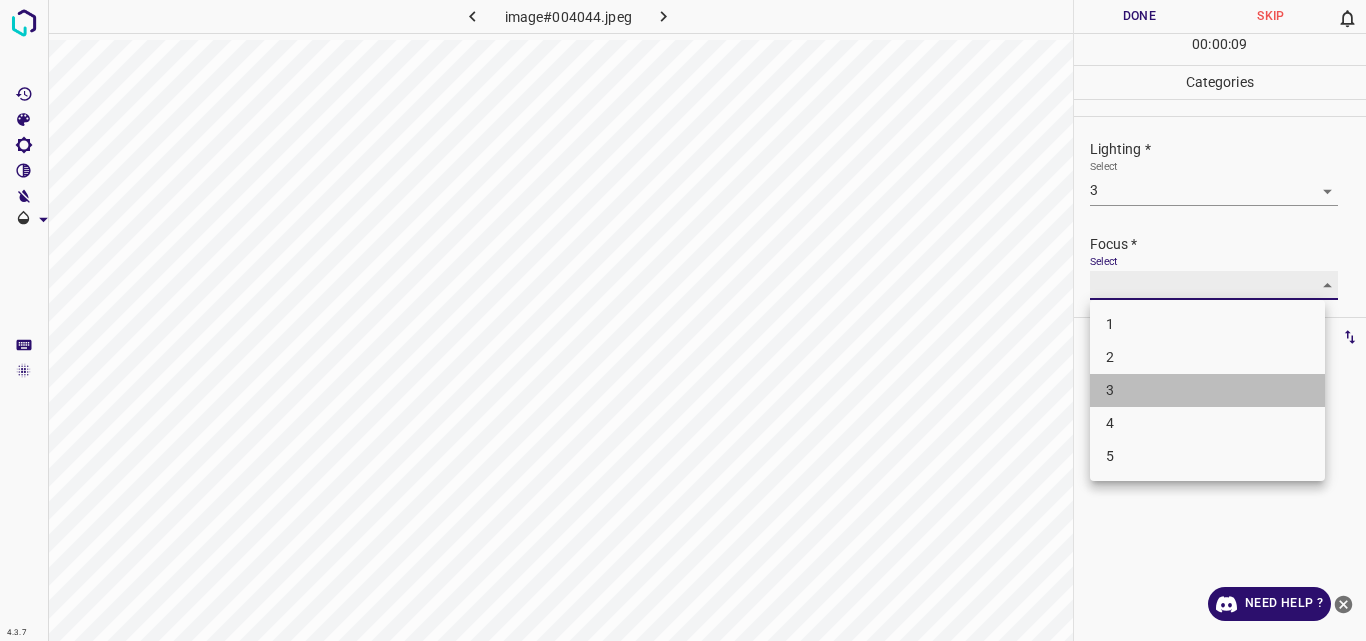 type on "3" 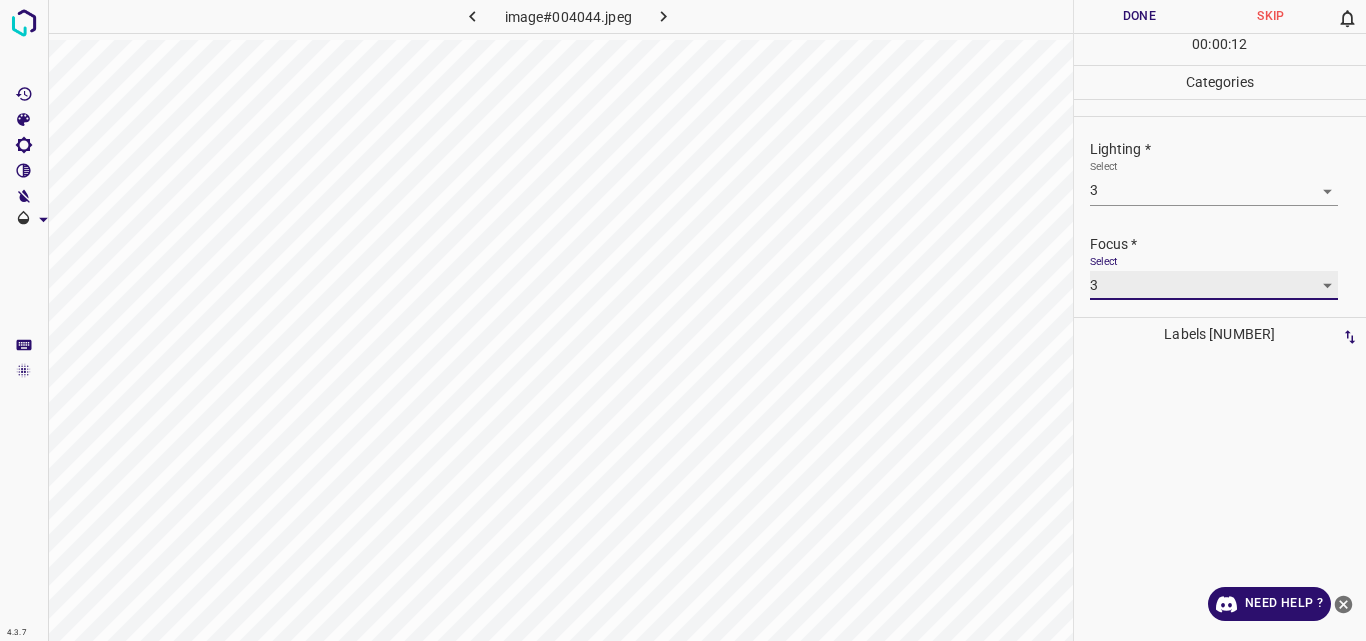 scroll, scrollTop: 98, scrollLeft: 0, axis: vertical 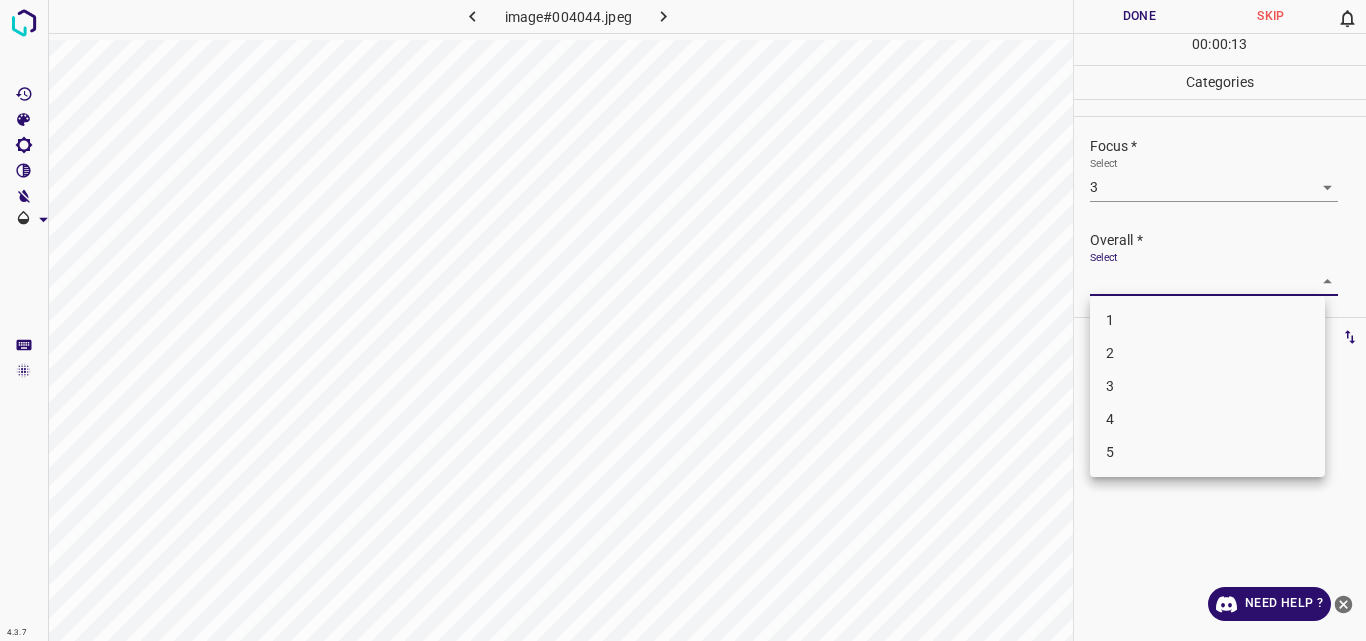 click on "4.3.7 image#004044.jpeg Done Skip 0 00   : 00   : 13   Categories Lighting *  Select 3 3 Focus *  Select 3 3 Overall *  Select ​ Labels   0 Categories 1 Lighting 2 Focus 3 Overall Tools Space Change between modes (Draw & Edit) I Auto labeling R Restore zoom M Zoom in N Zoom out Delete Delete selecte label Filters Z Restore filters X Saturation filter C Brightness filter V Contrast filter B Gray scale filter General O Download Need Help ? Original text Rate this translation Your feedback will be used to help improve Google Translate - Text - Hide - Delete 1 2 3 4 5" at bounding box center (683, 320) 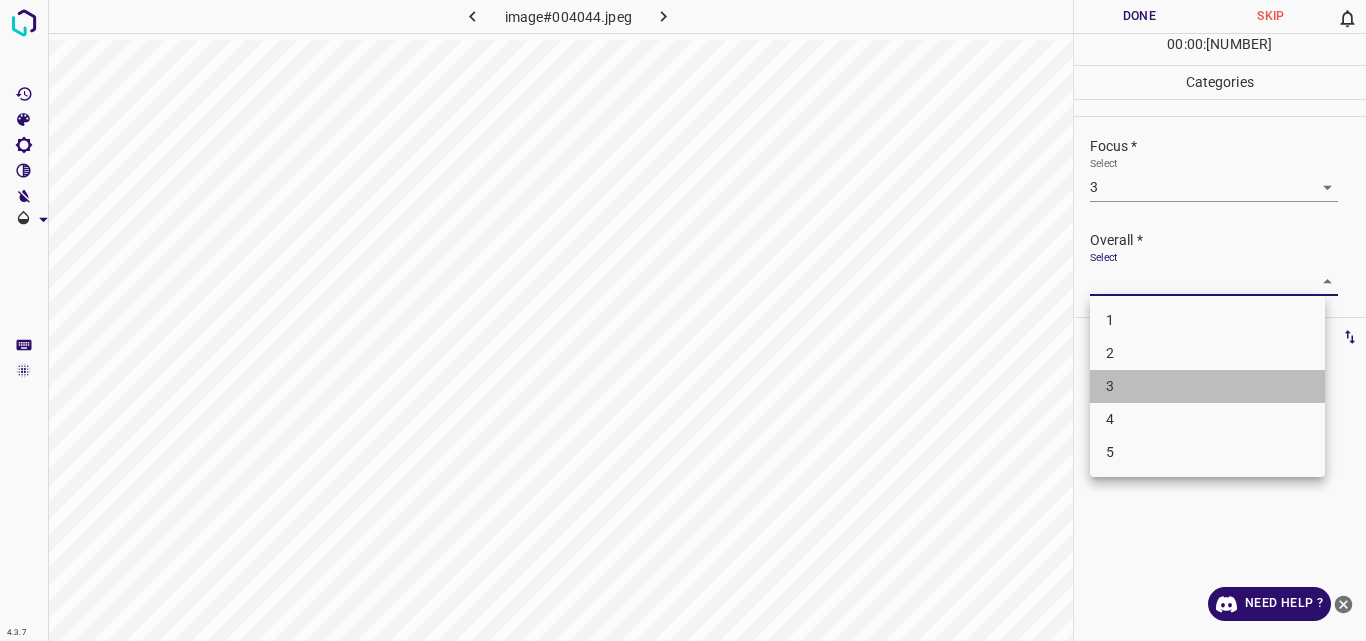click on "3" at bounding box center (1207, 386) 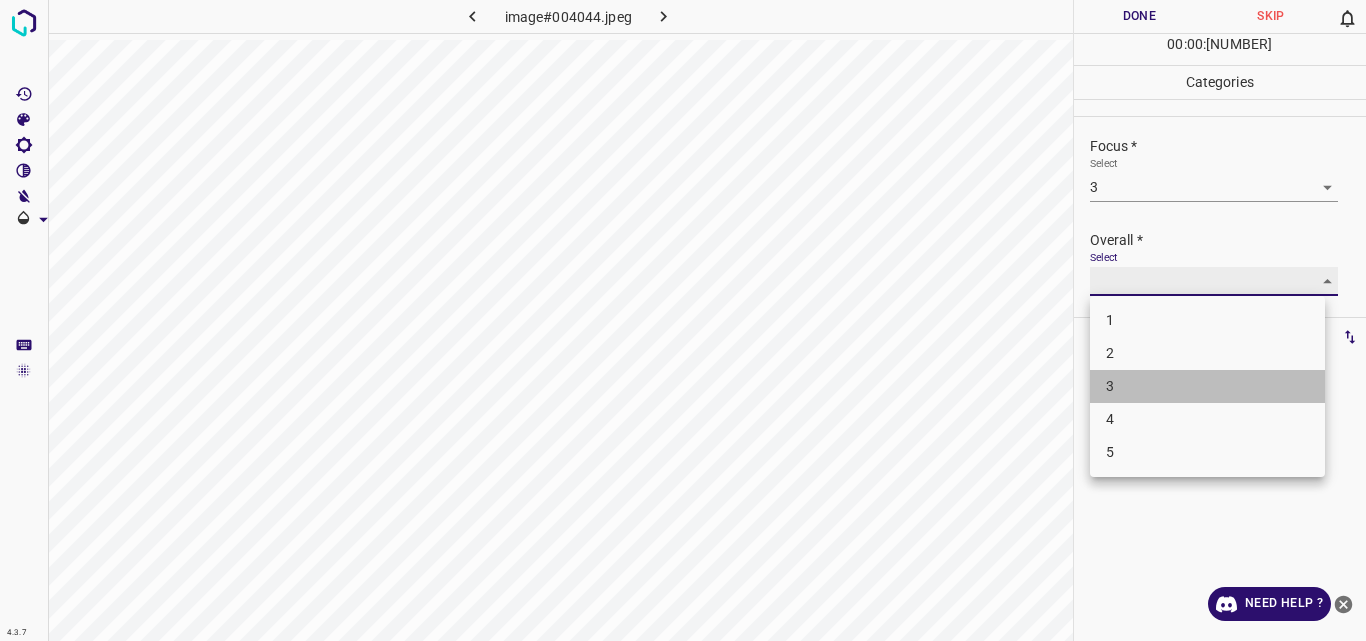 type on "3" 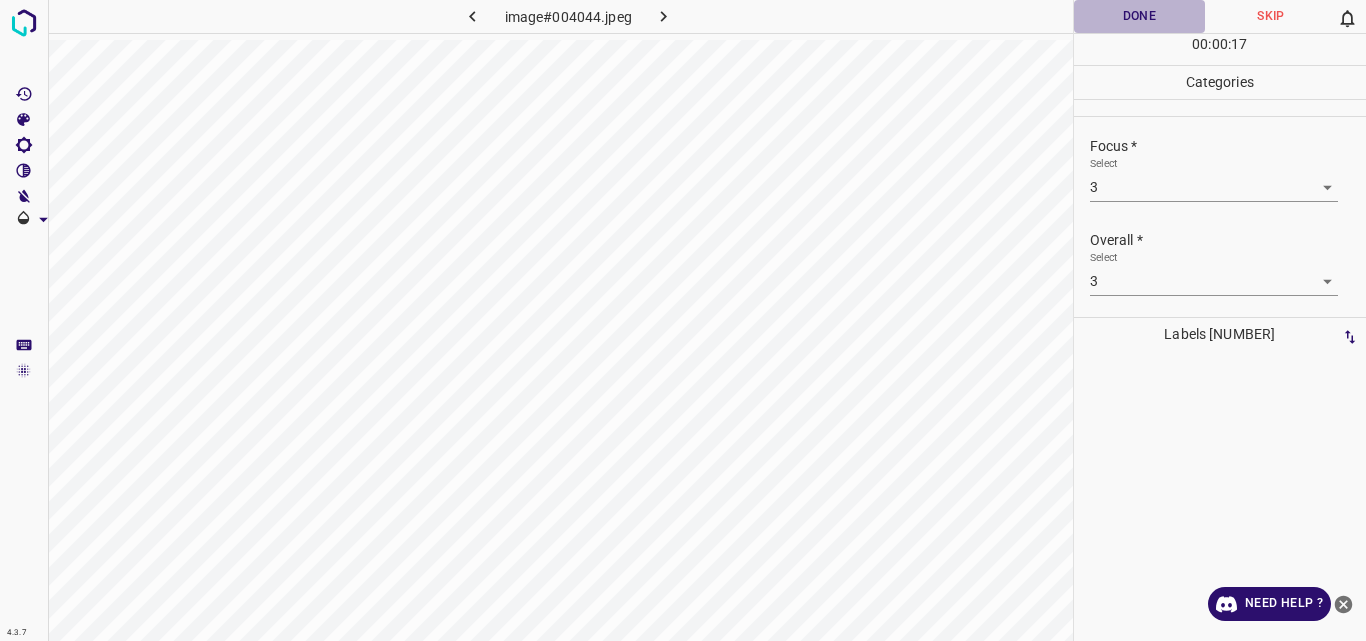 click on "Done" at bounding box center [1140, 16] 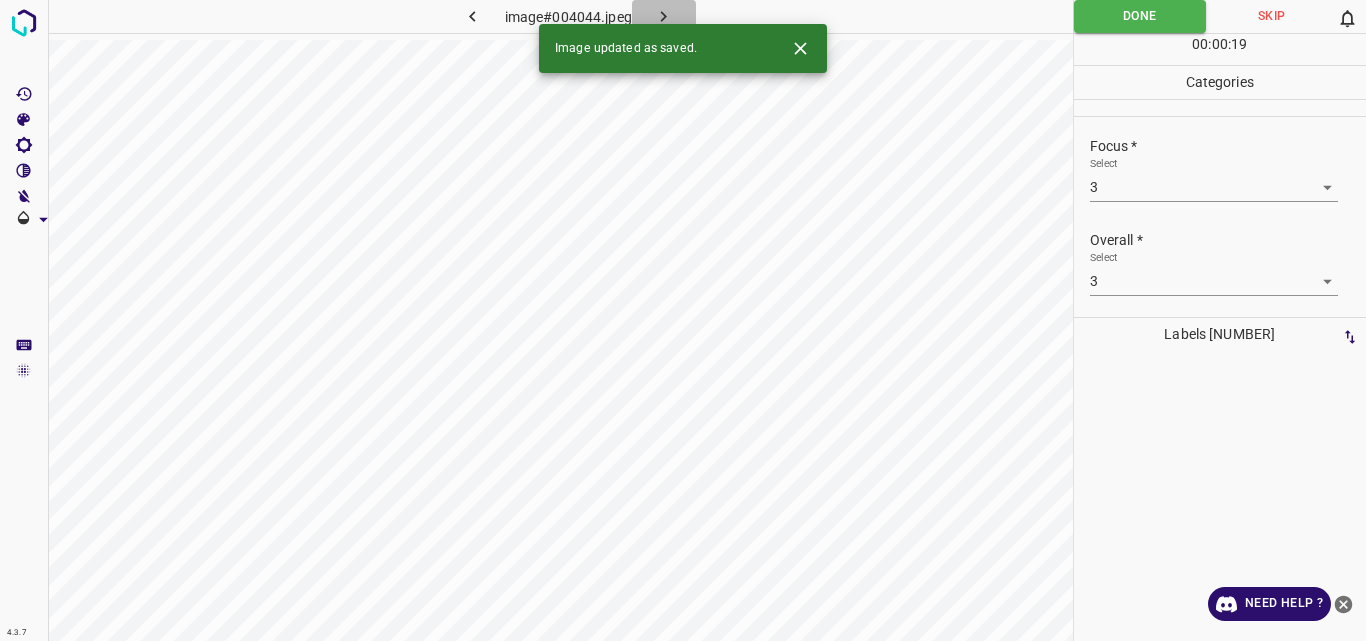 click 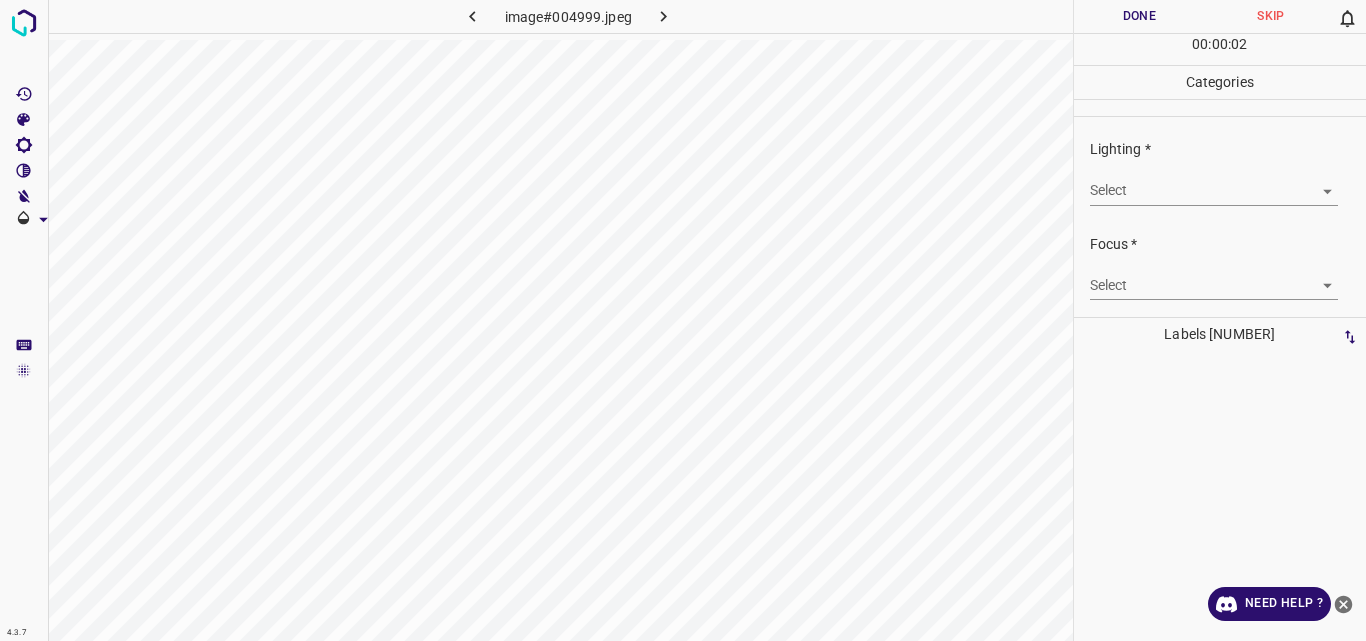 click on "4.3.7 image#[HASH].jpeg Done Skip 0 00   : 00   : 02   Categories Lighting *  Select ​ Focus *  Select ​ Overall *  Select ​ Labels   0 Categories 1 Lighting 2 Focus 3 Overall Tools Space Change between modes (Draw & Edit) I Auto labeling R Restore zoom M Zoom in N Zoom out Delete Delete selecte label Filters Z Restore filters X Saturation filter C Brightness filter V Contrast filter B Gray scale filter General O Download Need Help ? Original text Rate this translation Your feedback will be used to help improve Google Translate - Text - Hide - Delete" at bounding box center (683, 320) 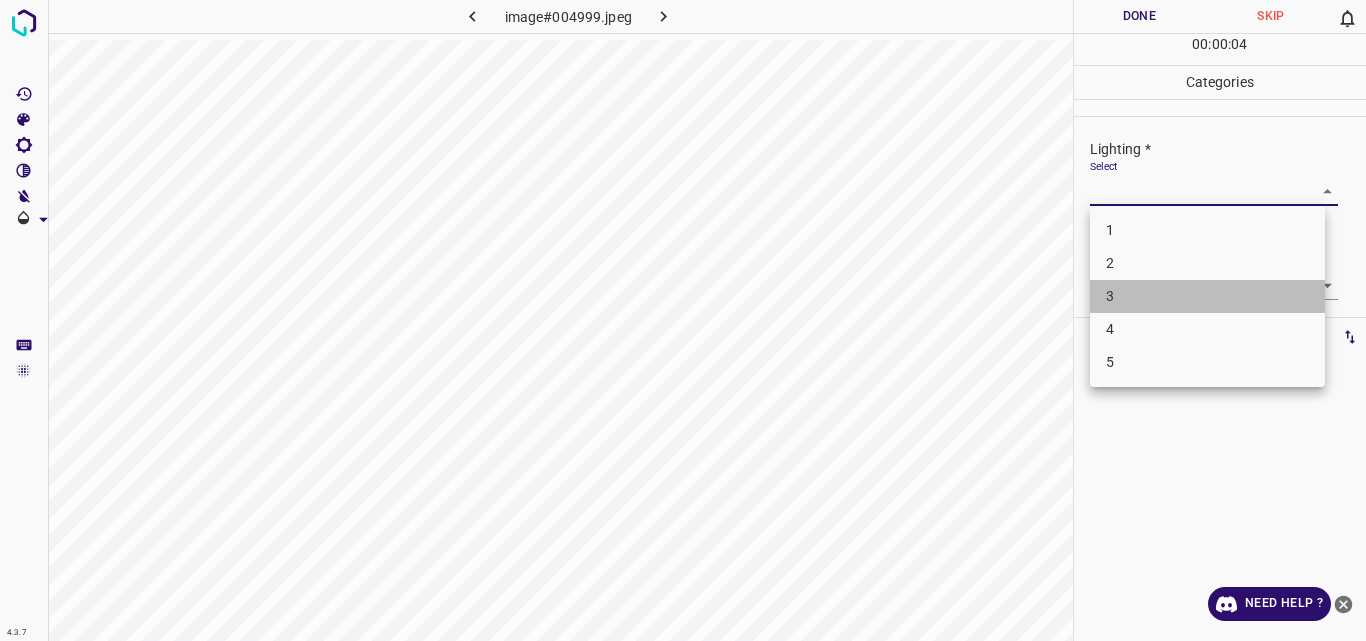 click on "3" at bounding box center [1207, 296] 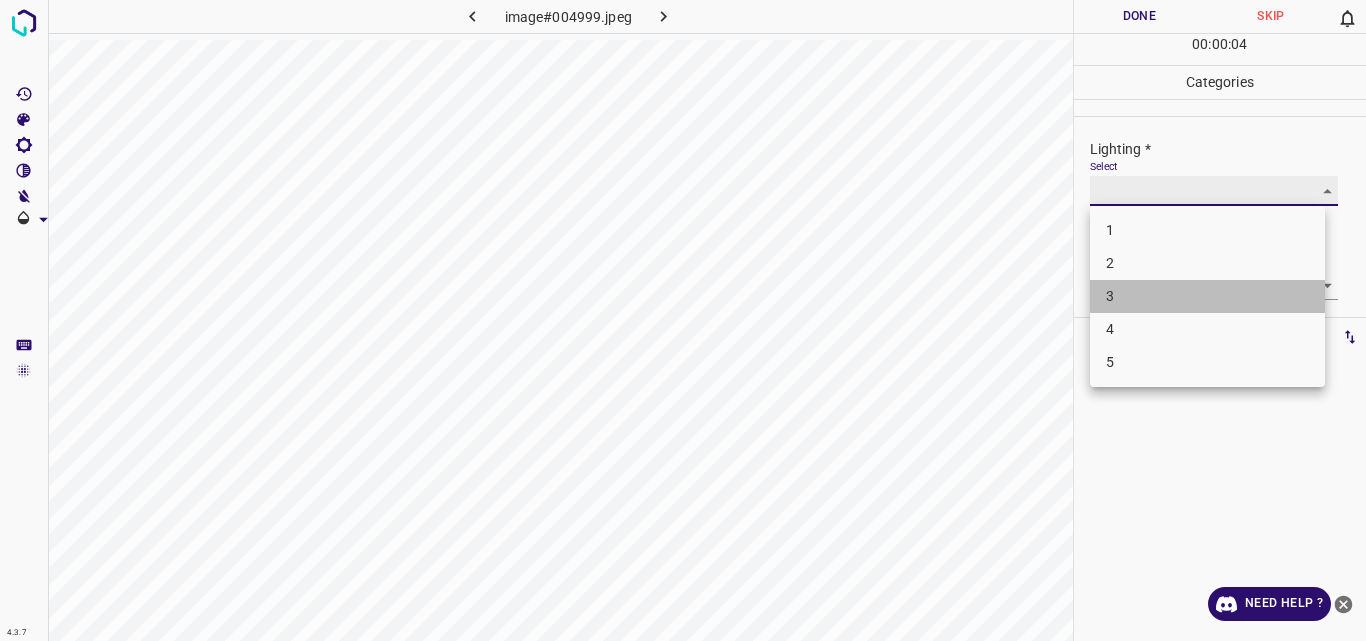 type on "3" 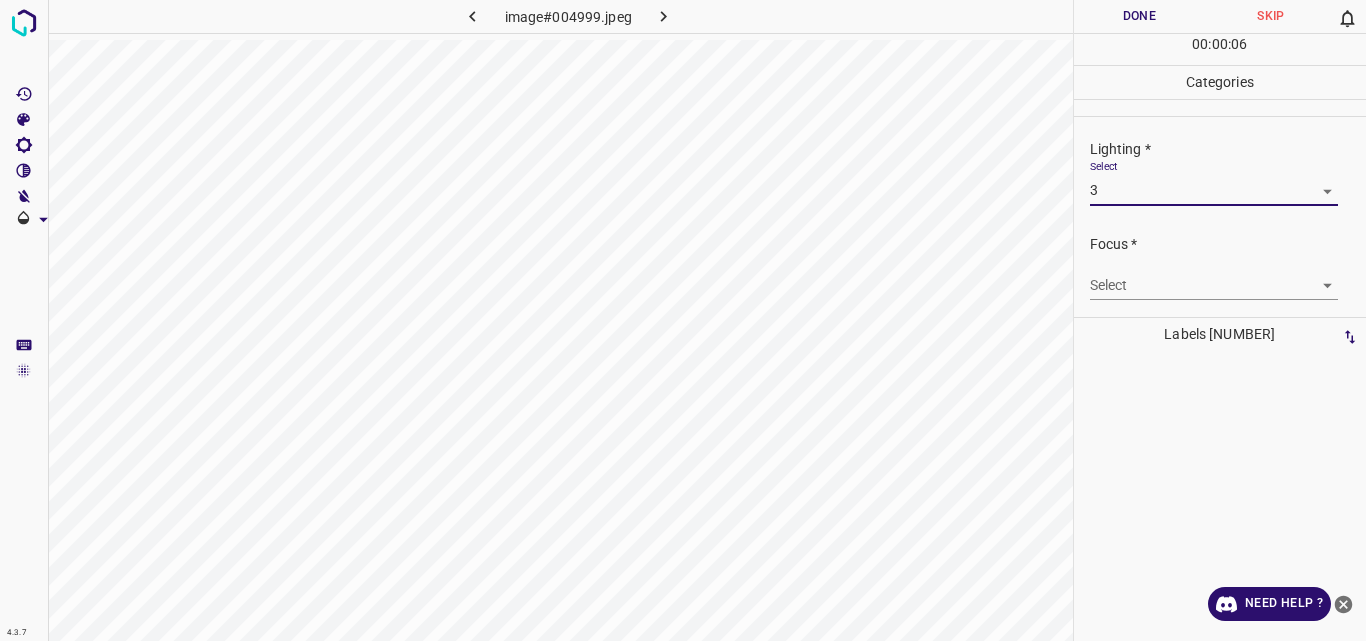 click on "4.3.7 image#[HASH].jpeg Done Skip 0 00   : 00   : 06   Categories Lighting *  Select 3 3 Focus *  Select ​ Overall *  Select ​ Labels   0 Categories 1 Lighting 2 Focus 3 Overall Tools Space Change between modes (Draw & Edit) I Auto labeling R Restore zoom M Zoom in N Zoom out Delete Delete selecte label Filters Z Restore filters X Saturation filter C Brightness filter V Contrast filter B Gray scale filter General O Download Need Help ? Original text Rate this translation Your feedback will be used to help improve Google Translate - Text - Hide - Delete" at bounding box center (683, 320) 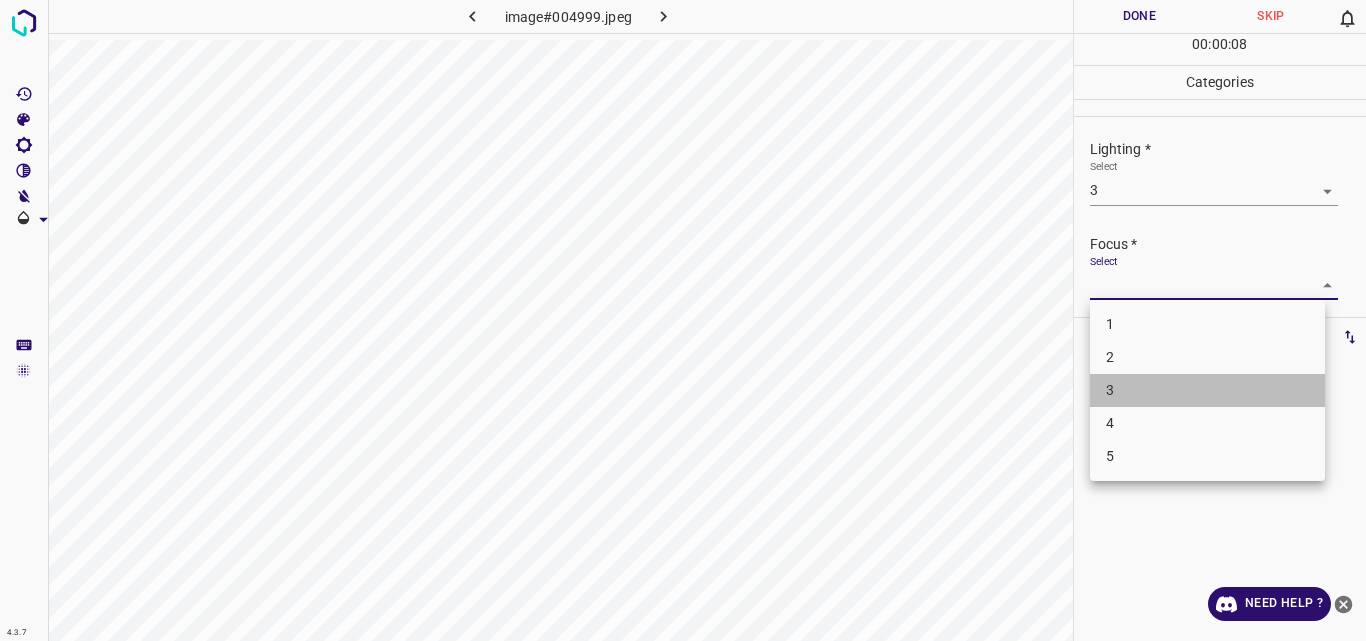 click on "3" at bounding box center (1207, 390) 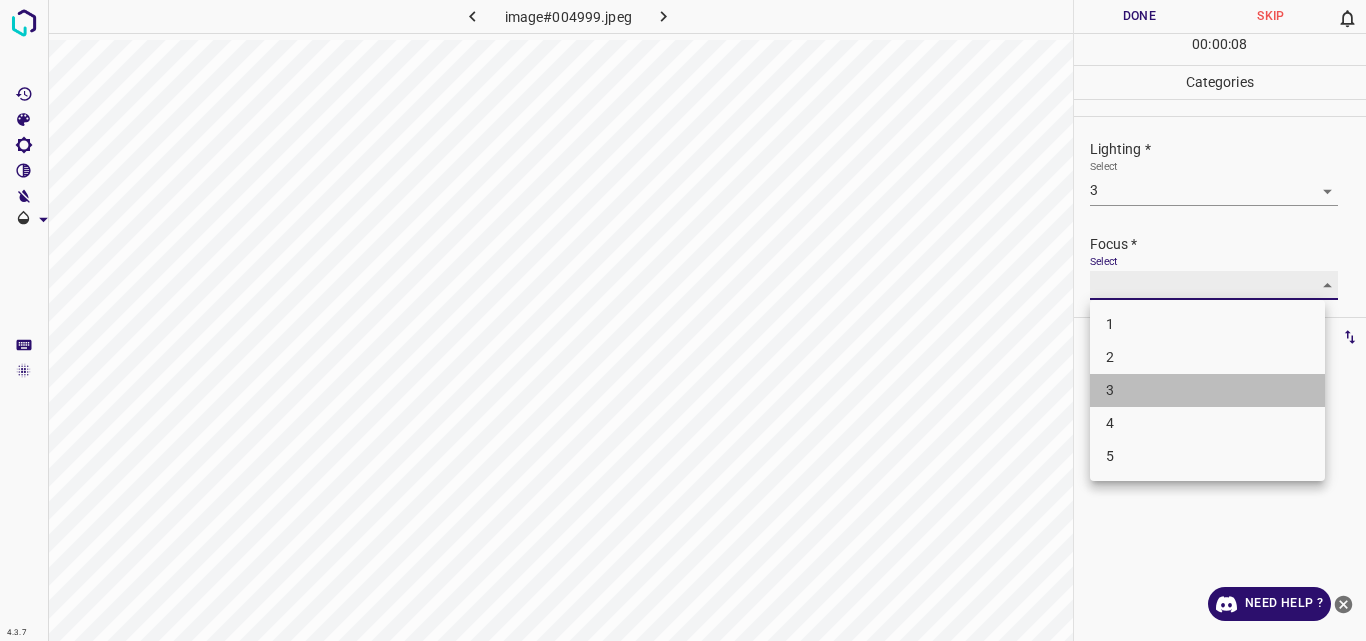 type on "3" 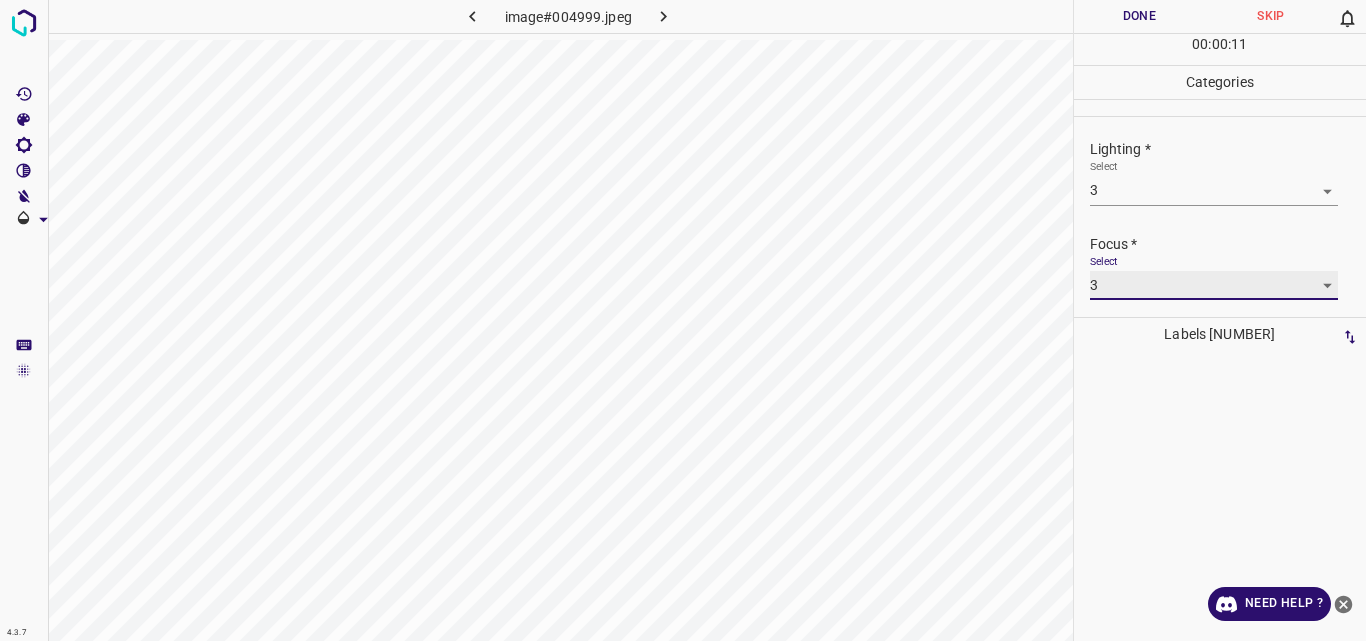 scroll, scrollTop: 98, scrollLeft: 0, axis: vertical 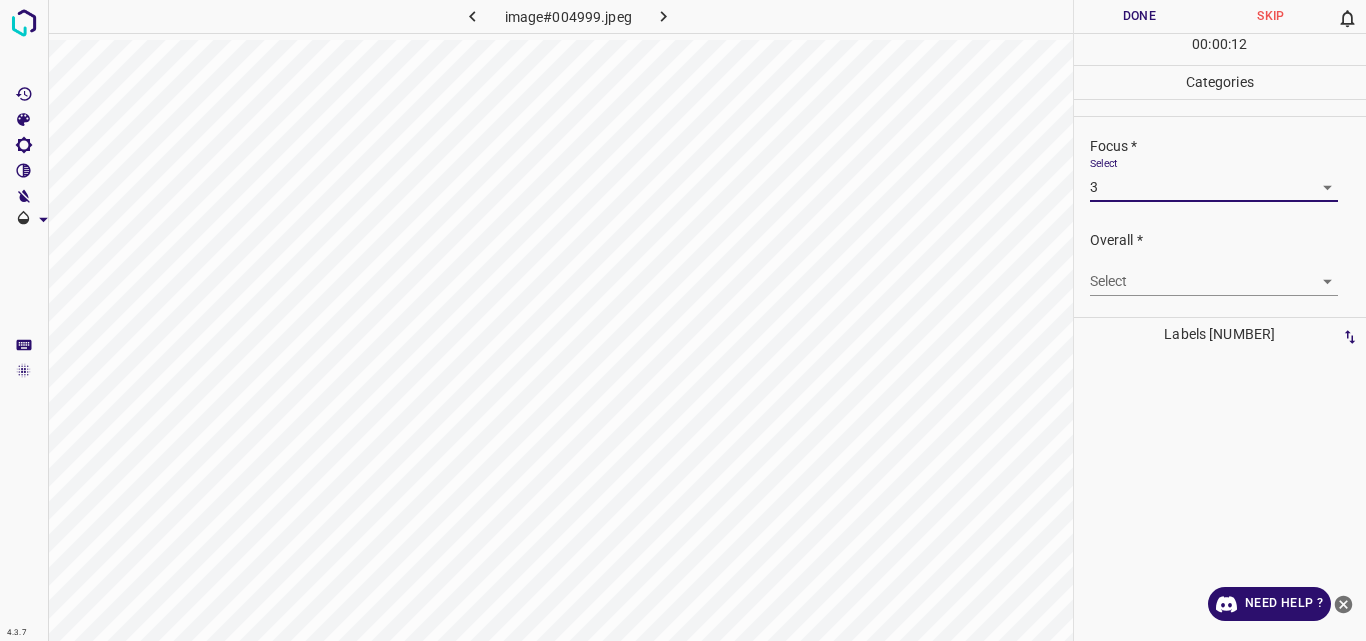 click on "4.3.7 image#[HASH].jpeg Done Skip 0 00   : 00   : 12   Categories Lighting *  Select 3 3 Focus *  Select 3 3 Overall *  Select ​ Labels   0 Categories 1 Lighting 2 Focus 3 Overall Tools Space Change between modes (Draw & Edit) I Auto labeling R Restore zoom M Zoom in N Zoom out Delete Delete selecte label Filters Z Restore filters X Saturation filter C Brightness filter V Contrast filter B Gray scale filter General O Download Need Help ? Original text Rate this translation Your feedback will be used to help improve Google Translate - Text - Hide - Delete" at bounding box center (683, 320) 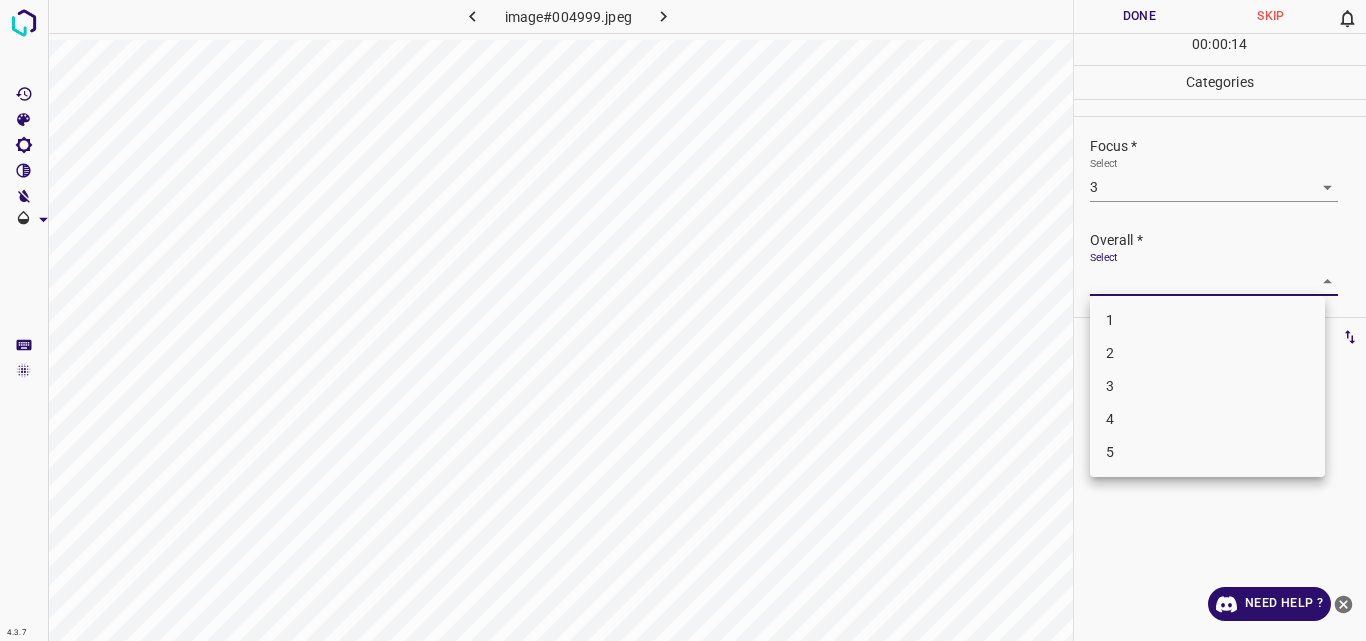 click on "2" at bounding box center [1207, 353] 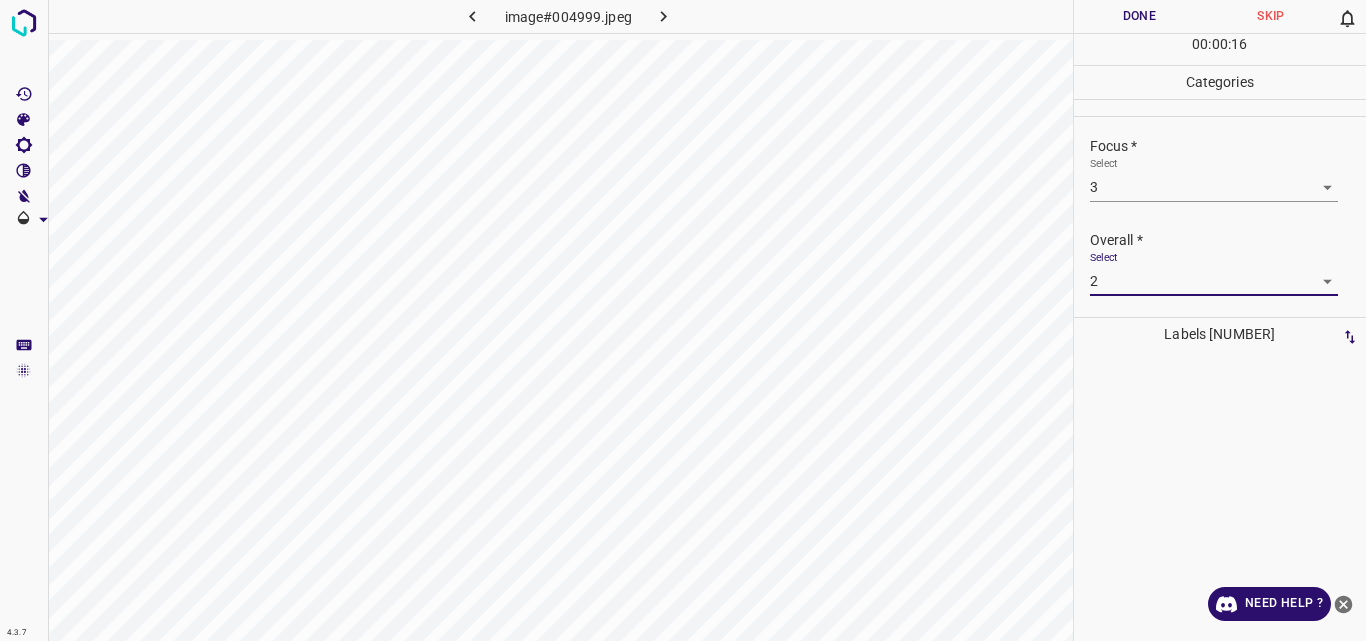 click on "4.3.7 image#004999.jpeg Done Skip 0 00   : 00   : 16   Categories Lighting *  Select 3 3 Focus *  Select 3 3 Overall *  Select 2 2 Labels   0 Categories 1 Lighting 2 Focus 3 Overall Tools Space Change between modes (Draw & Edit) I Auto labeling R Restore zoom M Zoom in N Zoom out Delete Delete selecte label Filters Z Restore filters X Saturation filter C Brightness filter V Contrast filter B Gray scale filter General O Download Need Help ? Original text Rate this translation Your feedback will be used to help improve Google Translate - Text - Hide - Delete" at bounding box center (683, 320) 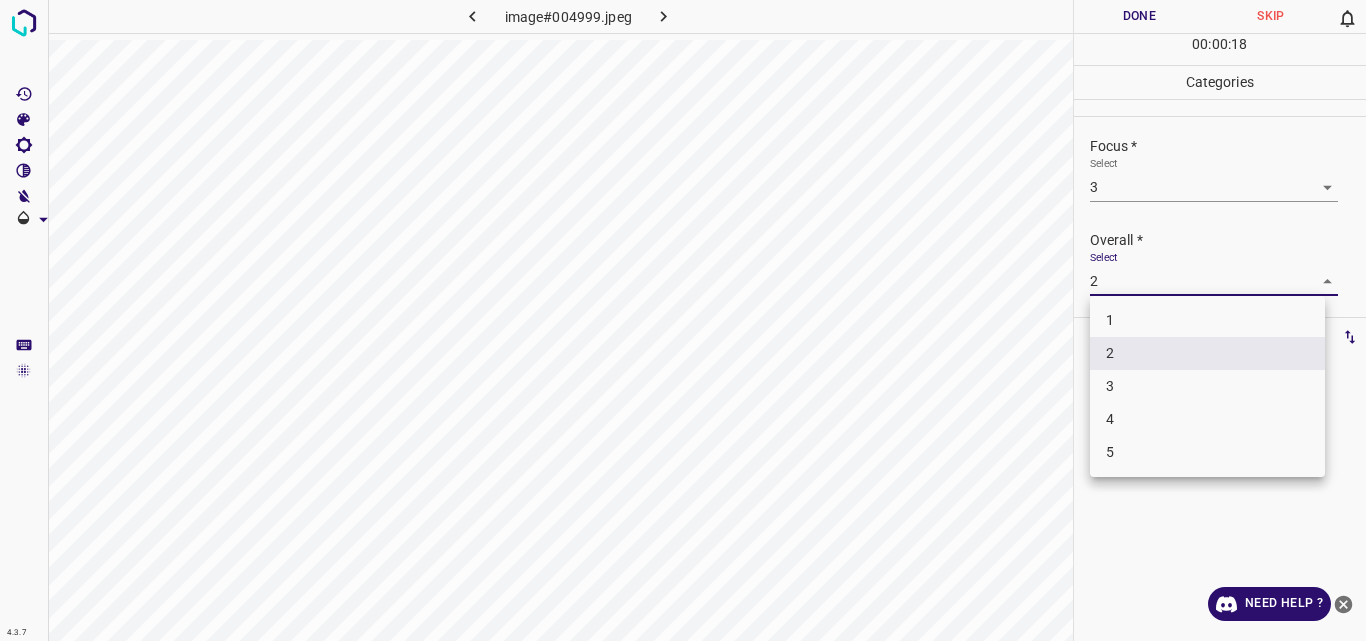 click on "3" at bounding box center (1207, 386) 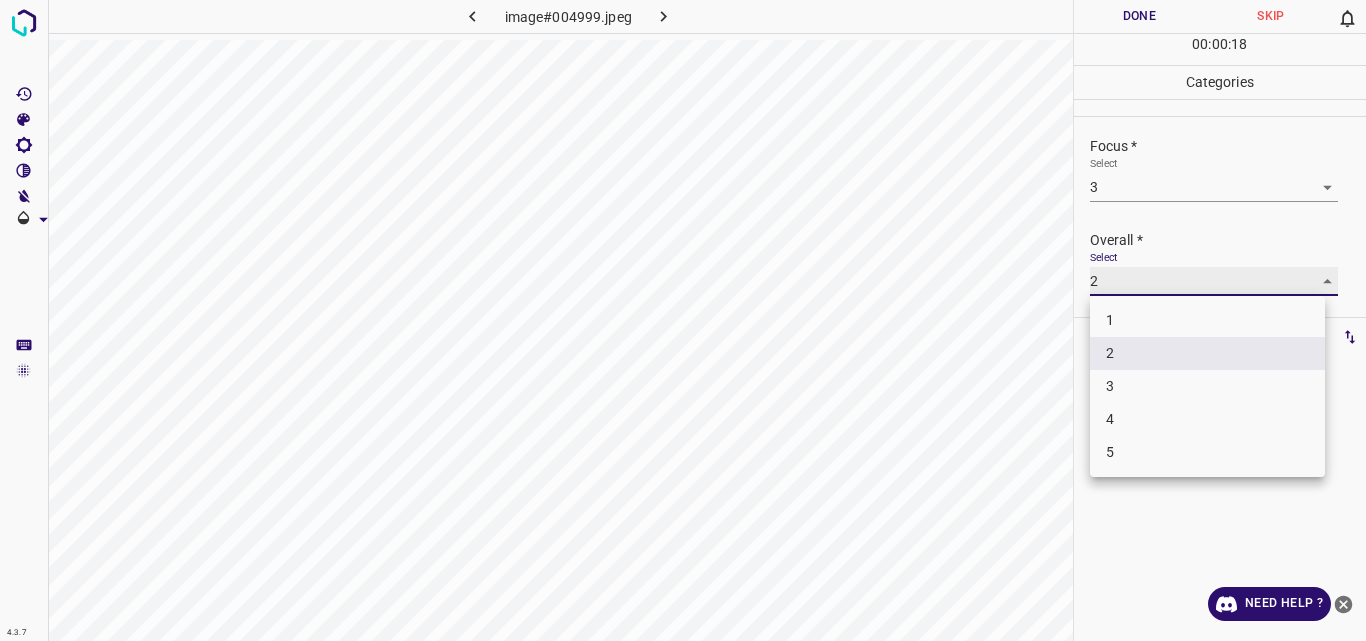 type on "3" 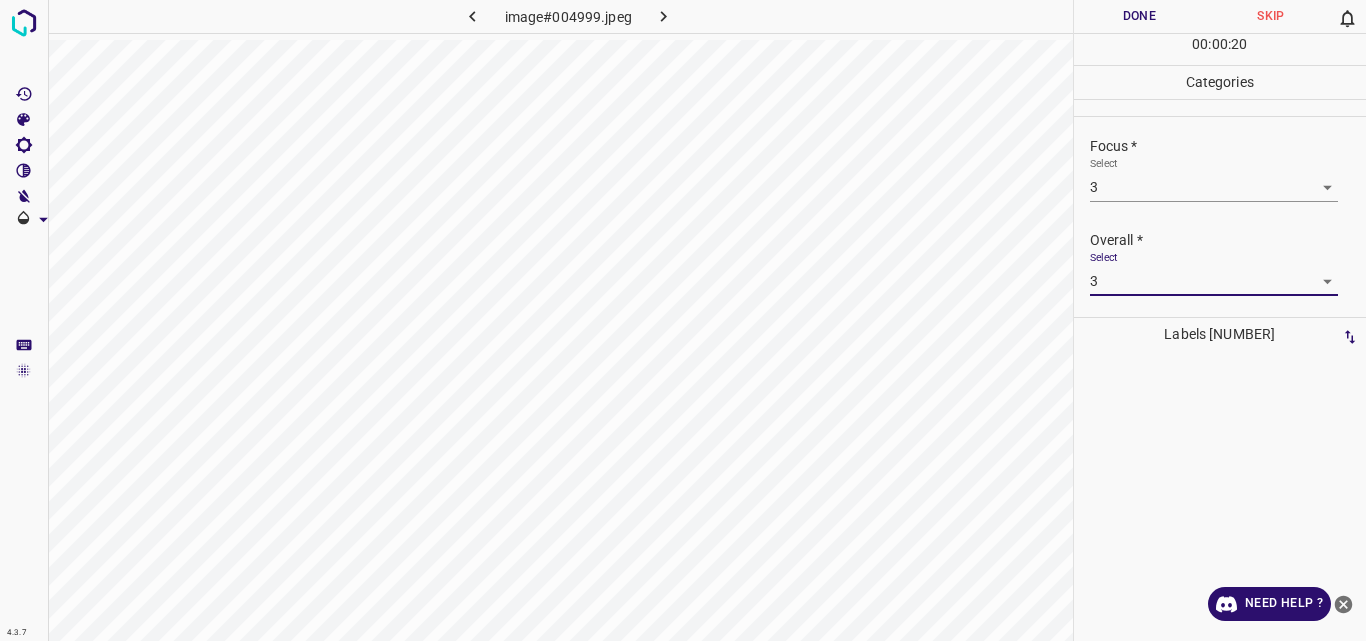 click on "Done" at bounding box center [1140, 16] 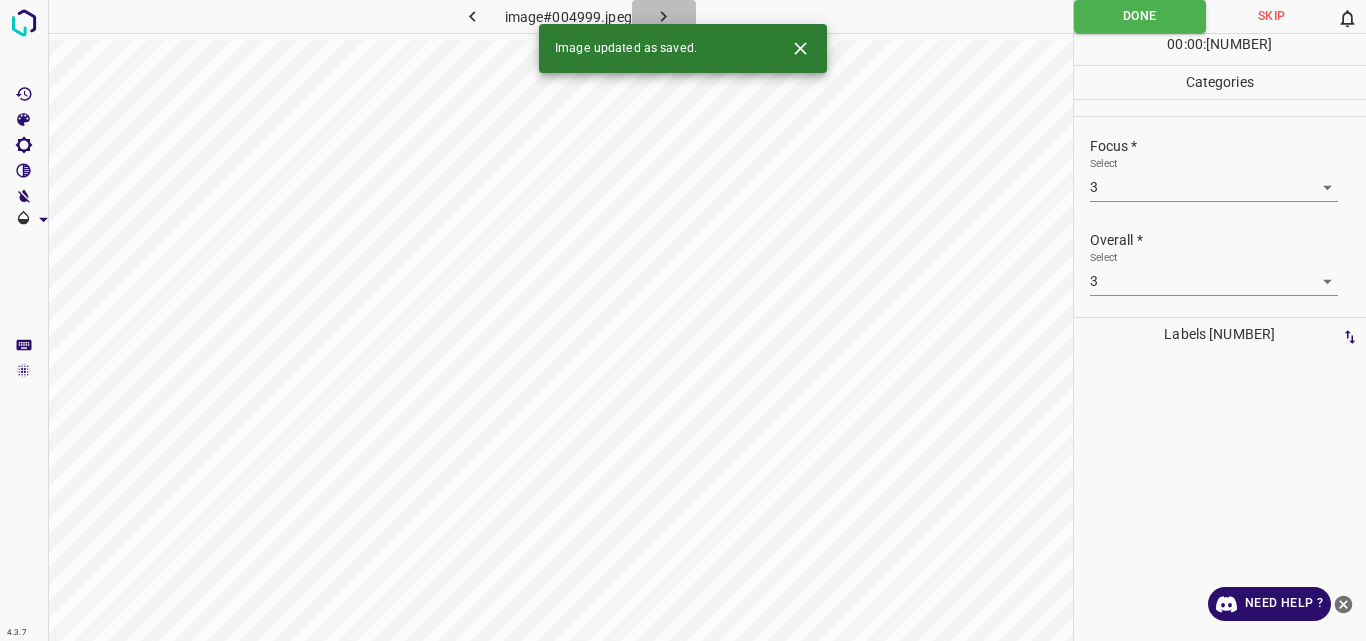 click 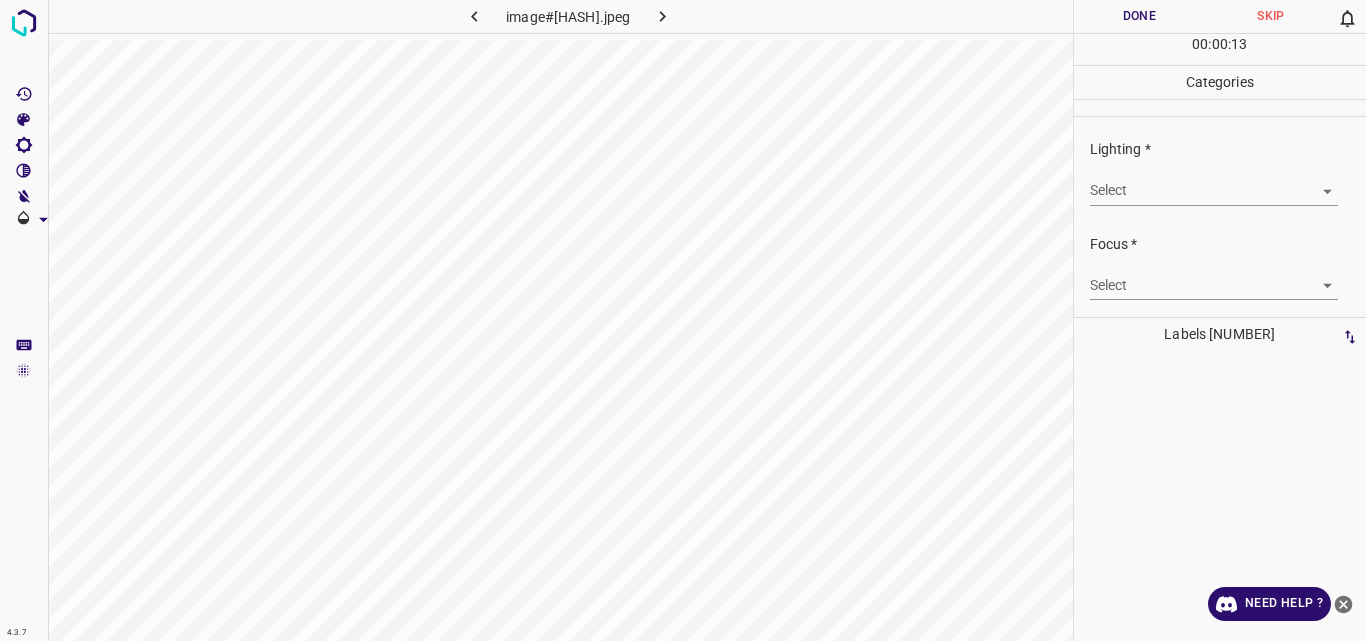 click on "4.3.7 image#[HASH].jpeg Done Skip 0 00   : 00   : 13   Categories Lighting *  Select ​ Focus *  Select ​ Overall *  Select ​ Labels   0 Categories 1 Lighting 2 Focus 3 Overall Tools Space Change between modes (Draw & Edit) I Auto labeling R Restore zoom M Zoom in N Zoom out Delete Delete selecte label Filters Z Restore filters X Saturation filter C Brightness filter V Contrast filter B Gray scale filter General O Download Need Help ? Original text Rate this translation Your feedback will be used to help improve Google Translate - Text - Hide - Delete" at bounding box center (683, 320) 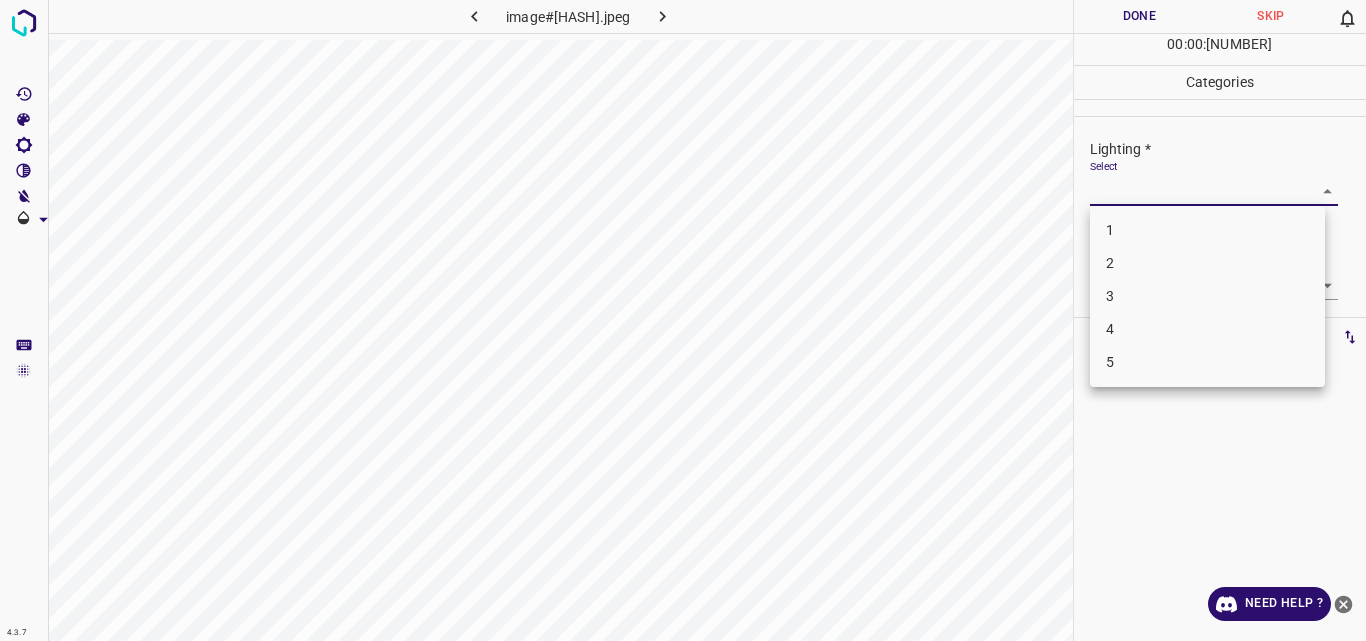 click on "3" at bounding box center (1207, 296) 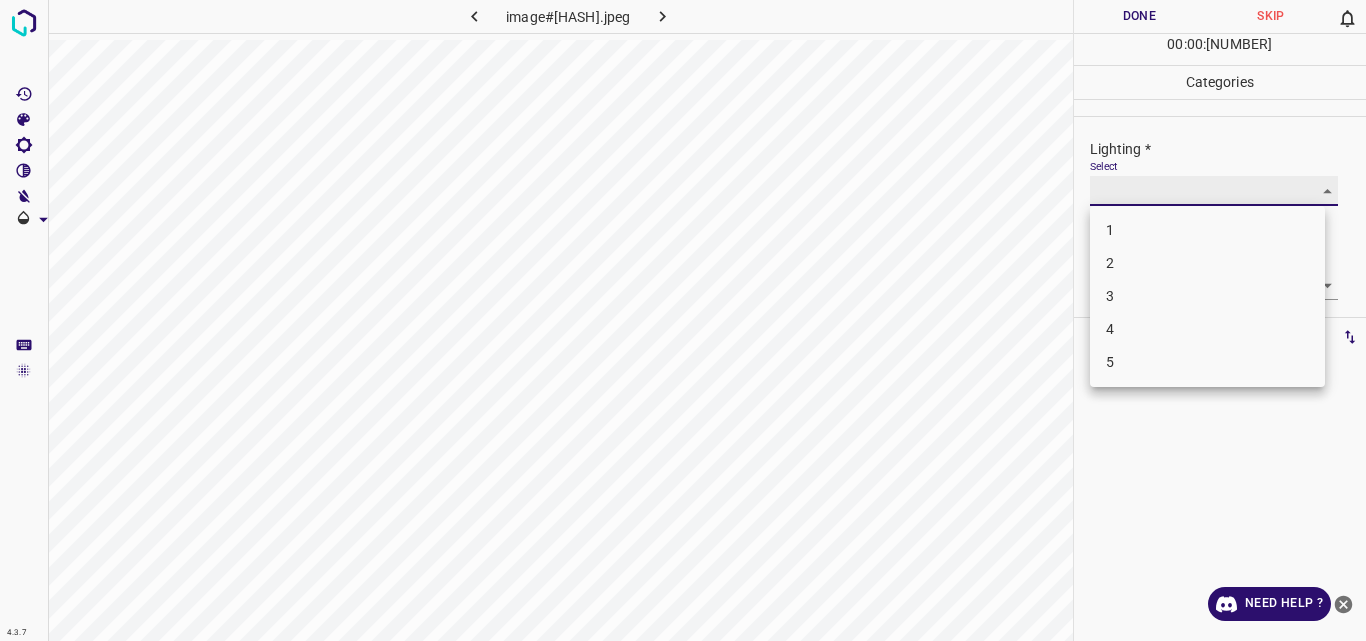 type on "3" 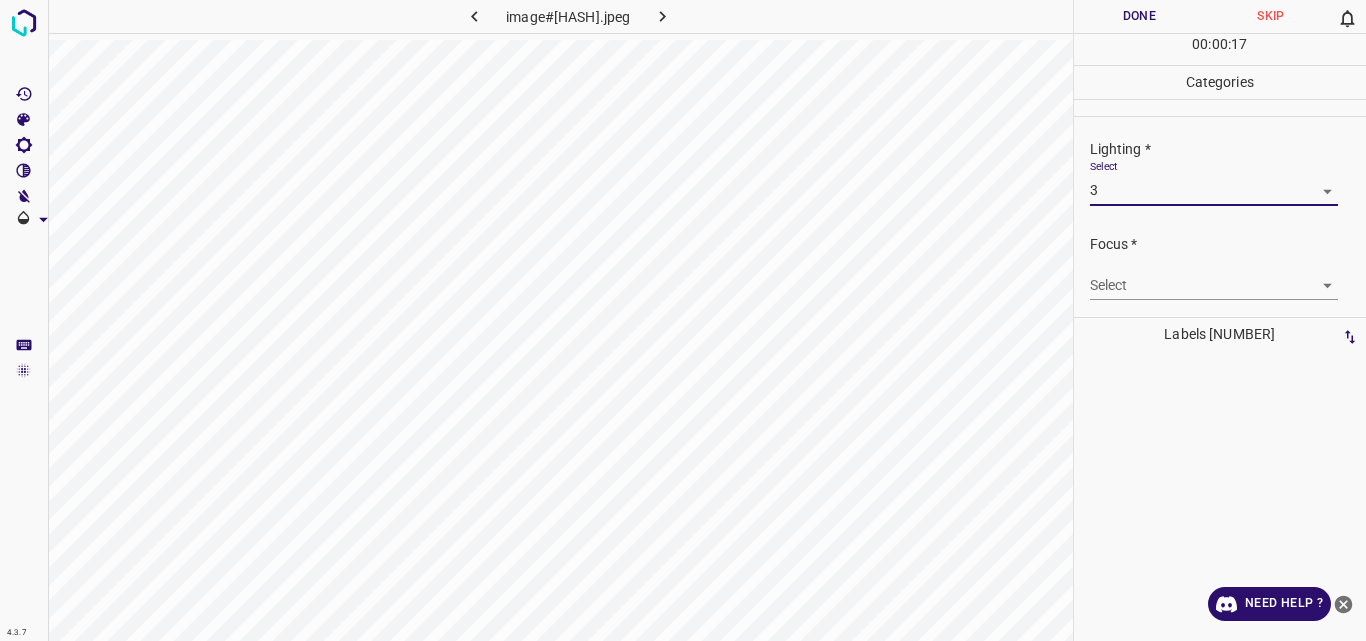 click on "4.3.7 image#005637.jpeg Done Skip 0 00   : 00   : 17   Categories Lighting *  Select 3 3 Focus *  Select ​ Overall *  Select ​ Labels   0 Categories 1 Lighting 2 Focus 3 Overall Tools Space Change between modes (Draw & Edit) I Auto labeling R Restore zoom M Zoom in N Zoom out Delete Delete selecte label Filters Z Restore filters X Saturation filter C Brightness filter V Contrast filter B Gray scale filter General O Download Need Help ? Original text Rate this translation Your feedback will be used to help improve Google Translate - Text - Hide - Delete" at bounding box center (683, 320) 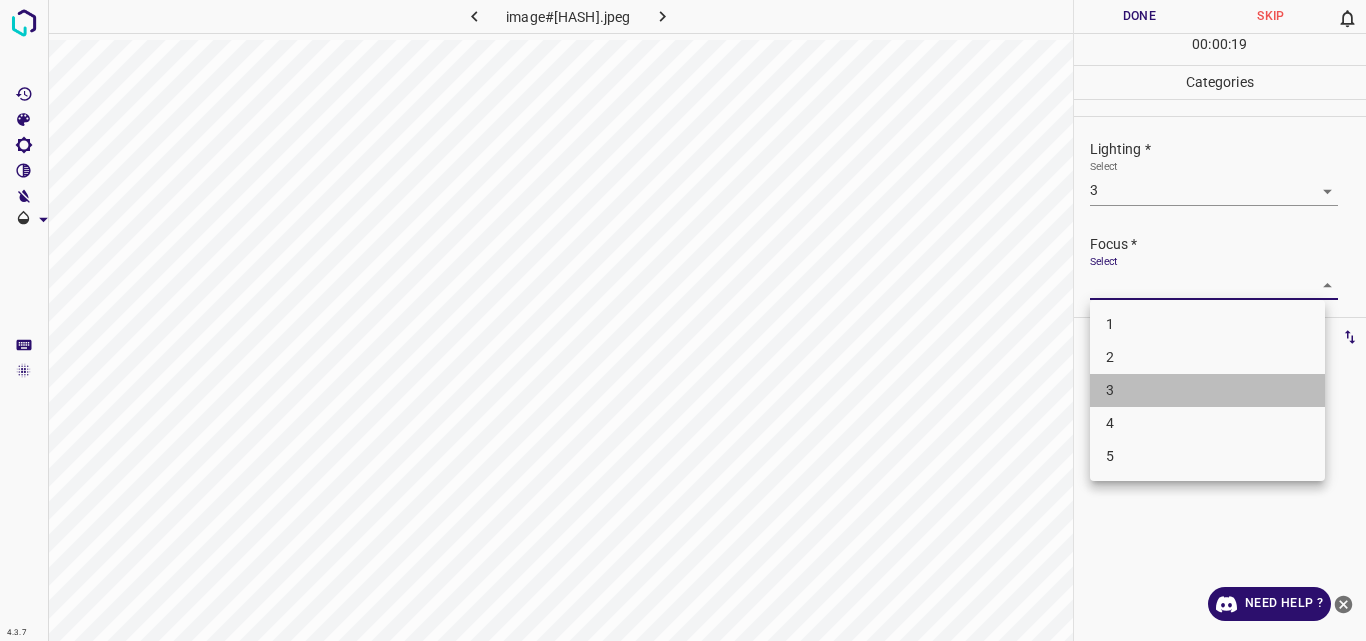 click on "3" at bounding box center (1207, 390) 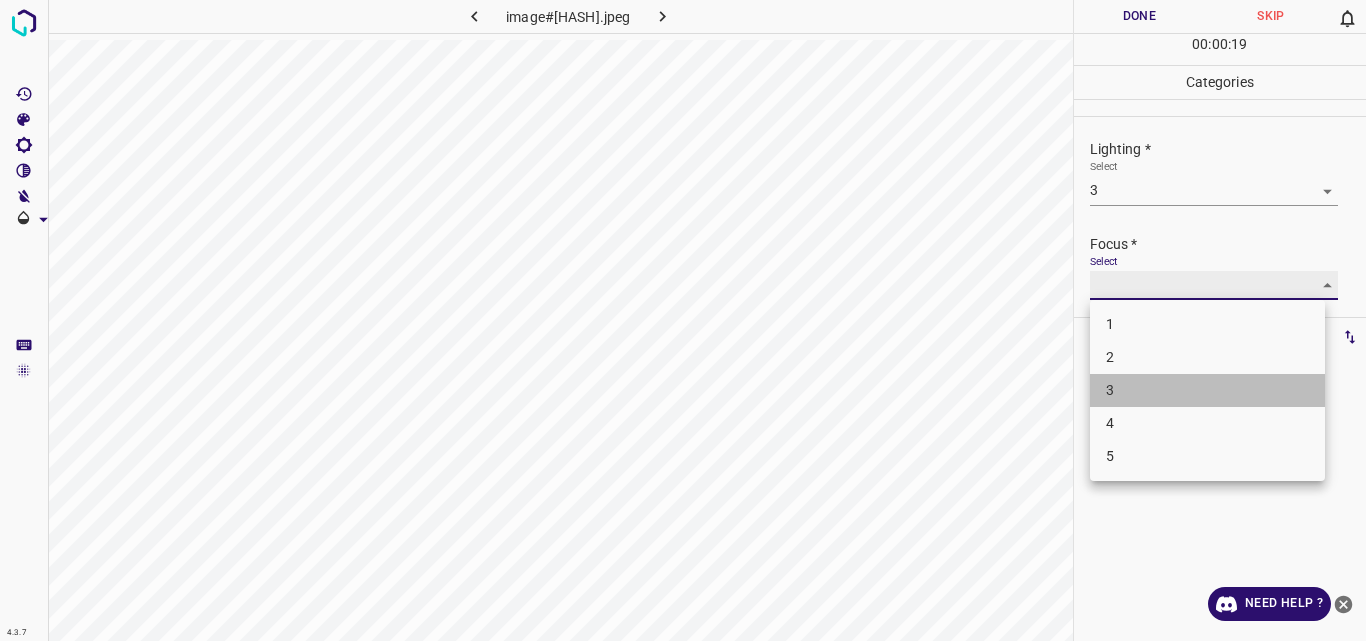 type on "3" 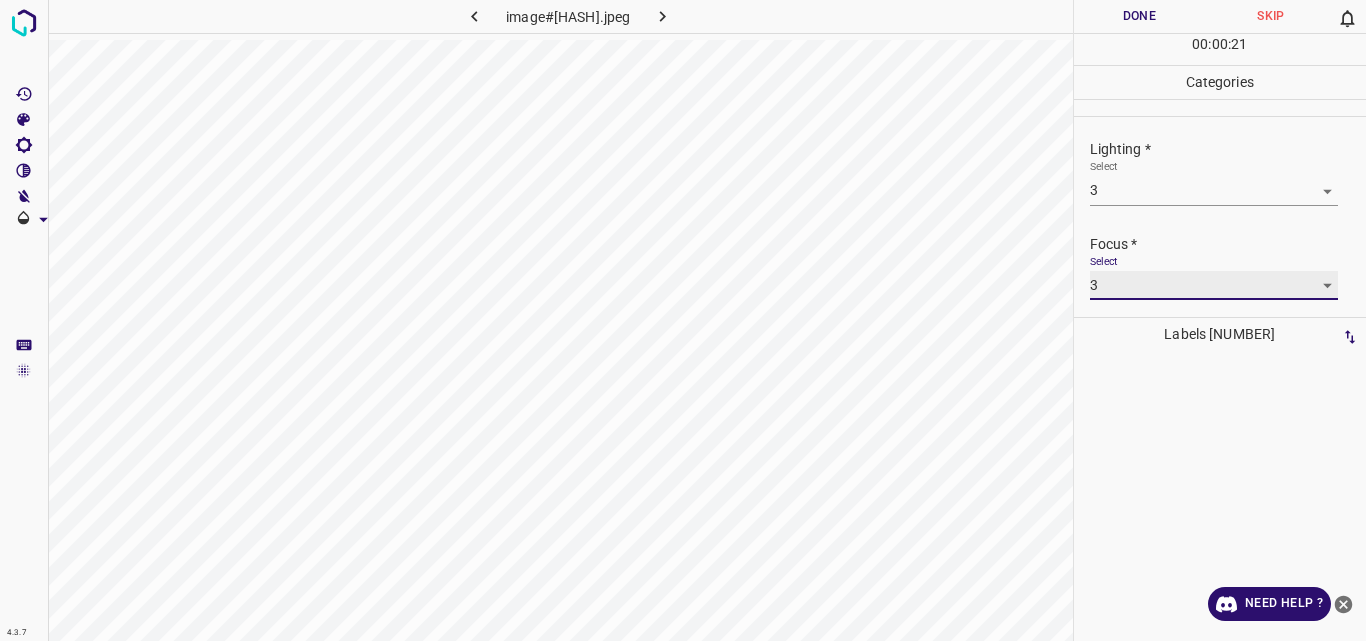 scroll, scrollTop: 98, scrollLeft: 0, axis: vertical 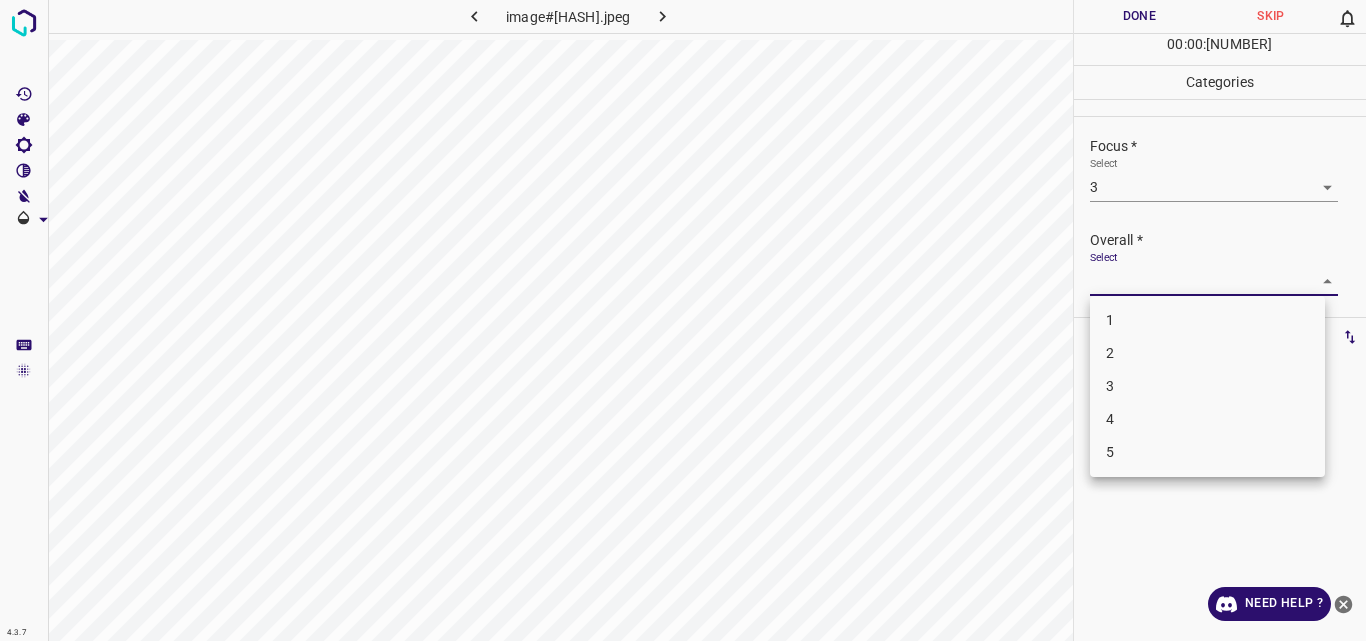 click on "4.3.7 image#[HASH].jpeg Done Skip 0 00   : 00   : 23   Categories Lighting *  Select 3 3 Focus *  Select 3 3 Overall *  Select ​ Labels   0 Categories 1 Lighting 2 Focus 3 Overall Tools Space Change between modes (Draw & Edit) I Auto labeling R Restore zoom M Zoom in N Zoom out Delete Delete selecte label Filters Z Restore filters X Saturation filter C Brightness filter V Contrast filter B Gray scale filter General O Download Need Help ? Original text Rate this translation Your feedback will be used to help improve Google Translate - Text - Hide - Delete 1 2 3 4 5" at bounding box center [683, 320] 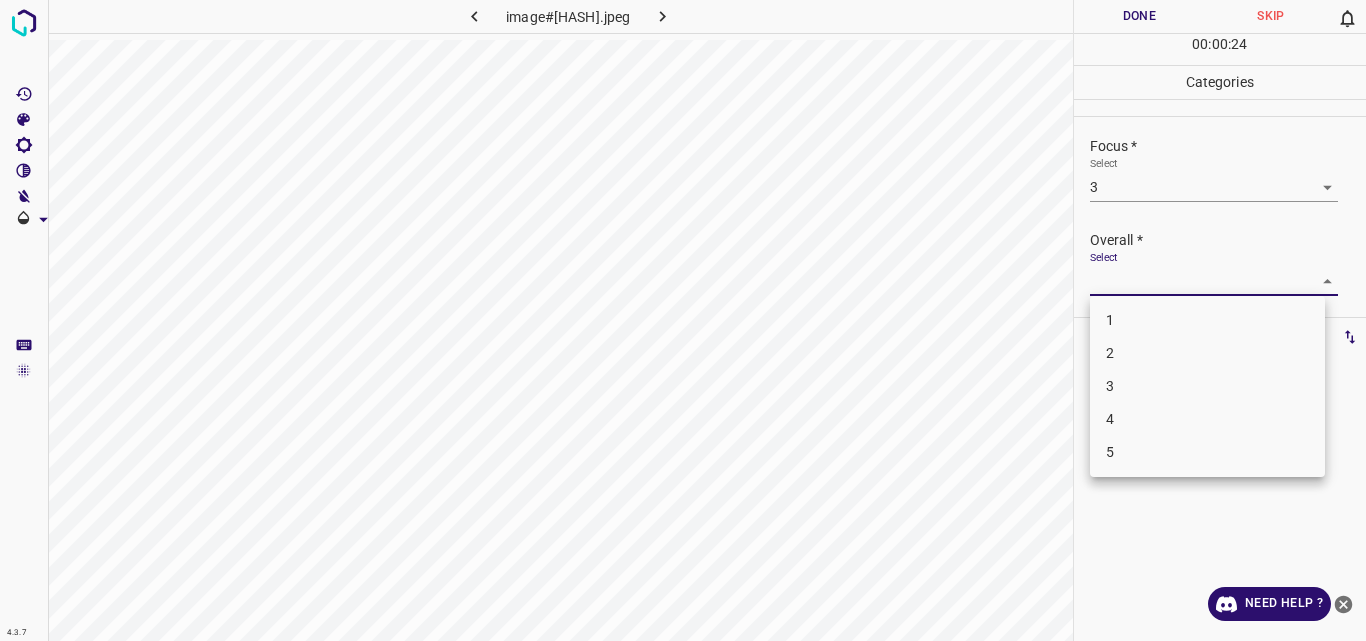 click on "3" at bounding box center [1207, 386] 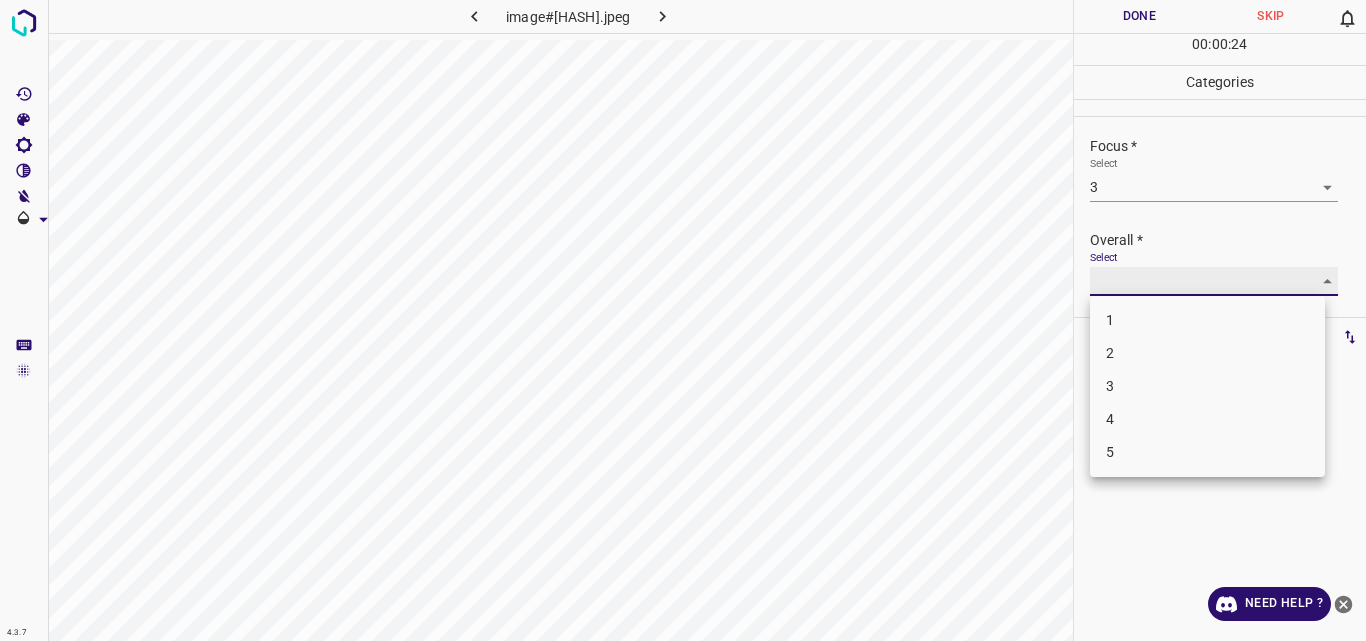 type on "3" 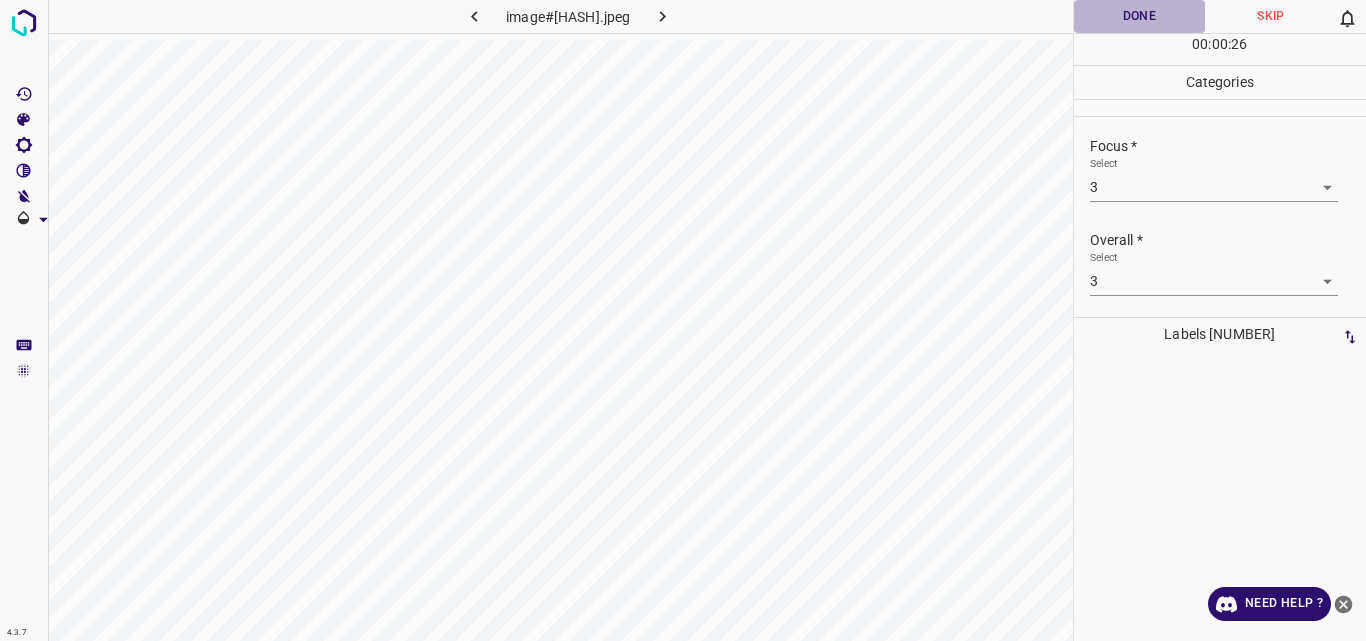 click on "Done" at bounding box center (1140, 16) 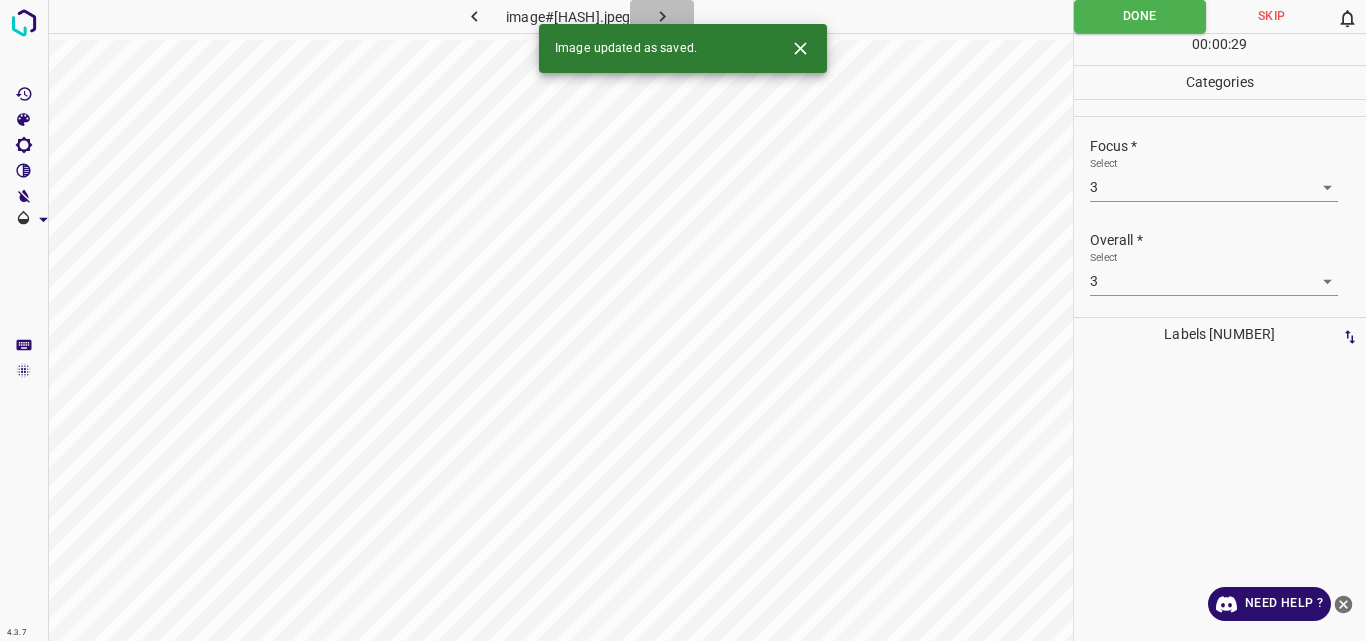 click 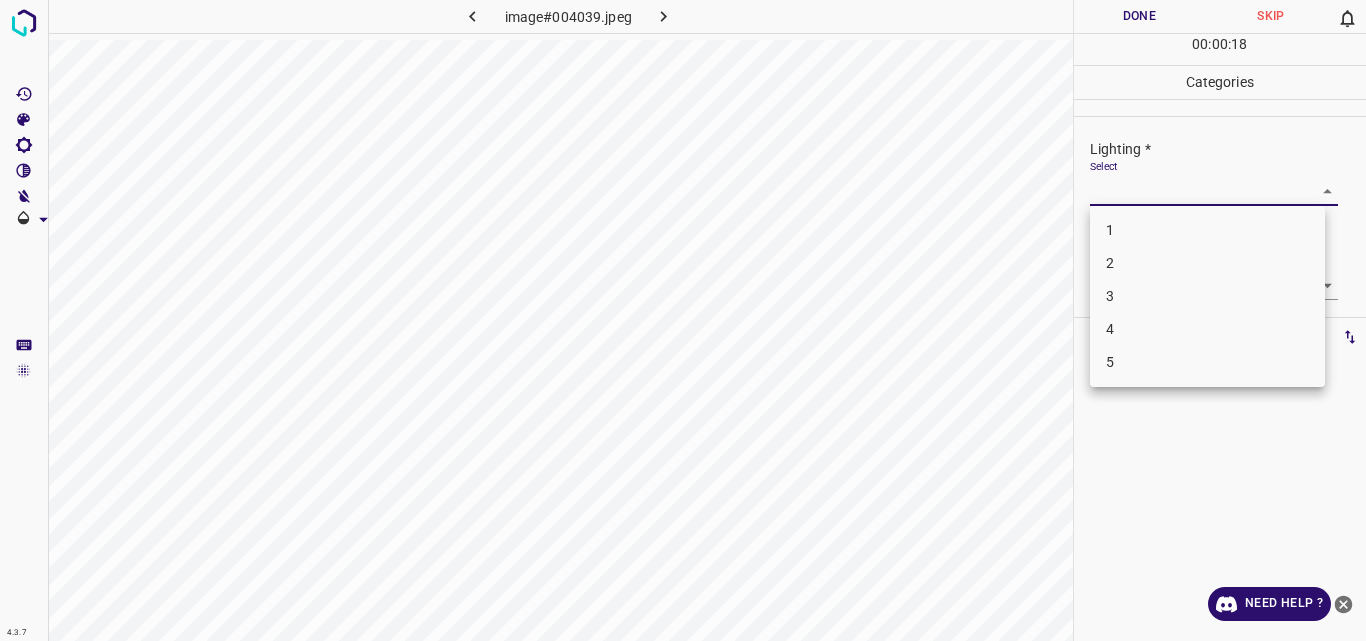 click on "4.3.7 image#004039.jpeg Done Skip 0 00 : 00 : 18 Categories Lighting * Select ​ Focus * Select ​ Overall * Select ​ Labels 0 Categories 1 Lighting 2 Focus 3 Overall Tools Space Change between modes (Draw & Edit) I Auto labeling R Restore zoom M Zoom in N Zoom out Delete Delete selecte label Filters Z Restore filters X Saturation filter C Brightness filter V Contrast filter B Gray scale filter General O Download Need Help ? Original text Rate this translation Your feedback will be used to help improve Google Translate - Text - Hide - Delete 1 2 3 4 5" at bounding box center (683, 320) 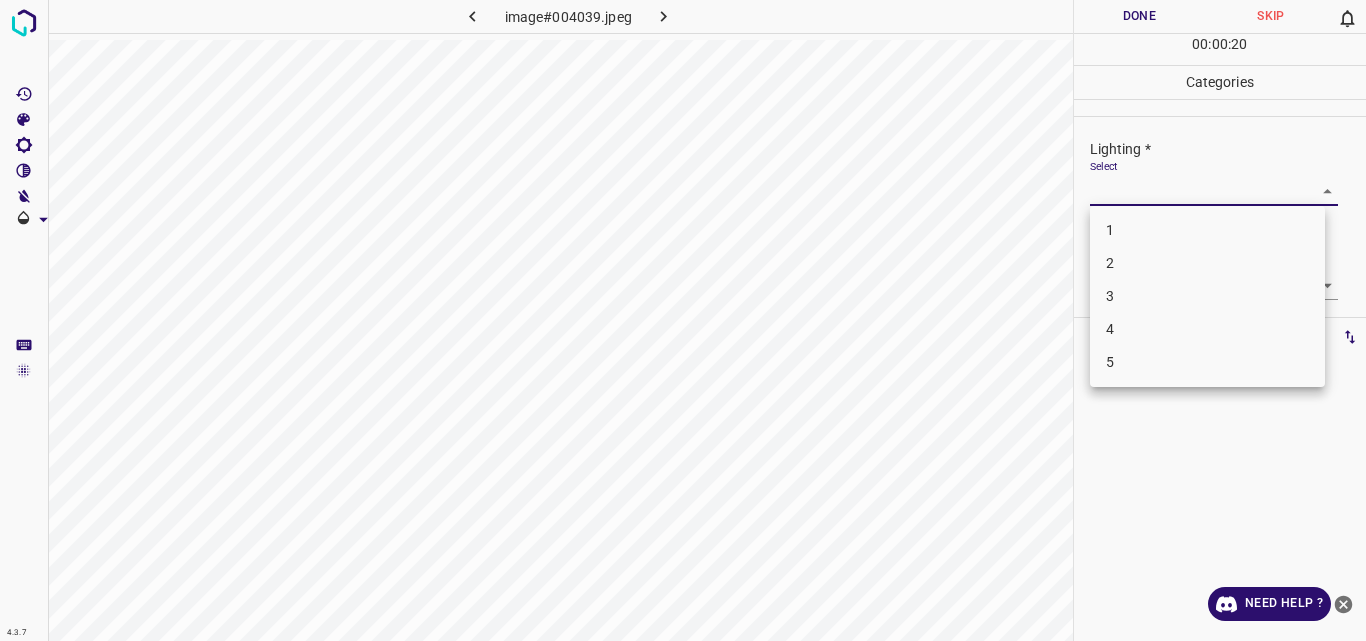 click on "3" at bounding box center [1207, 296] 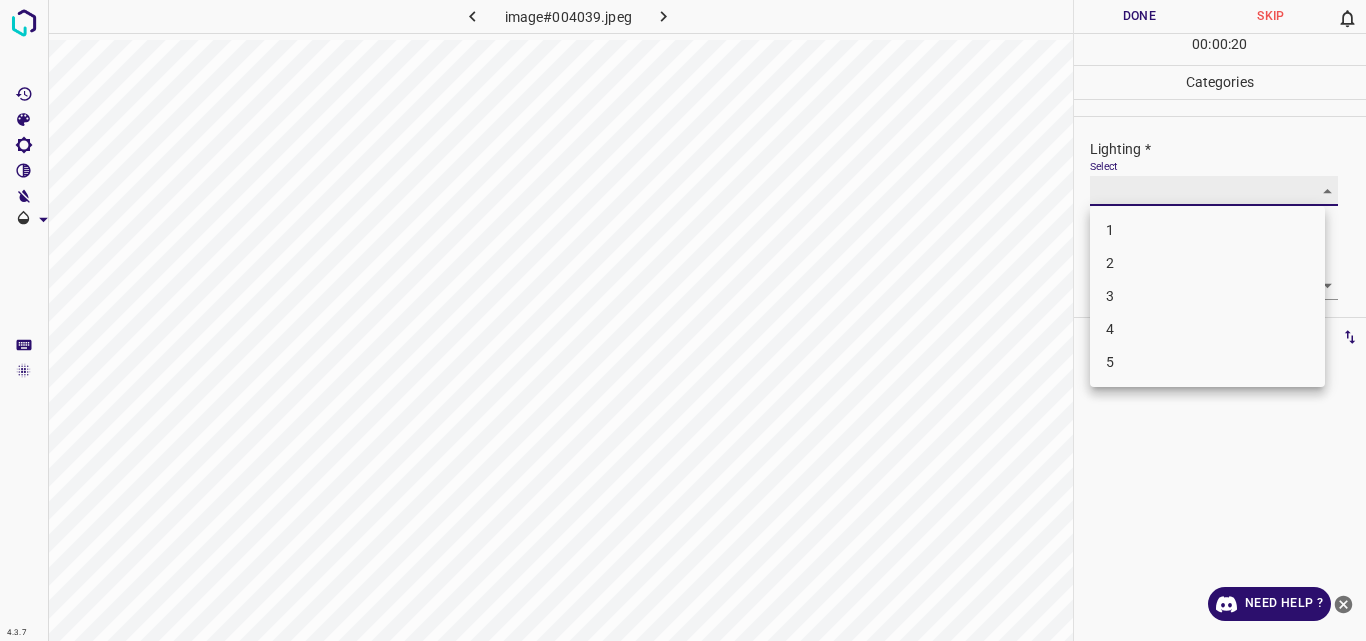 type on "3" 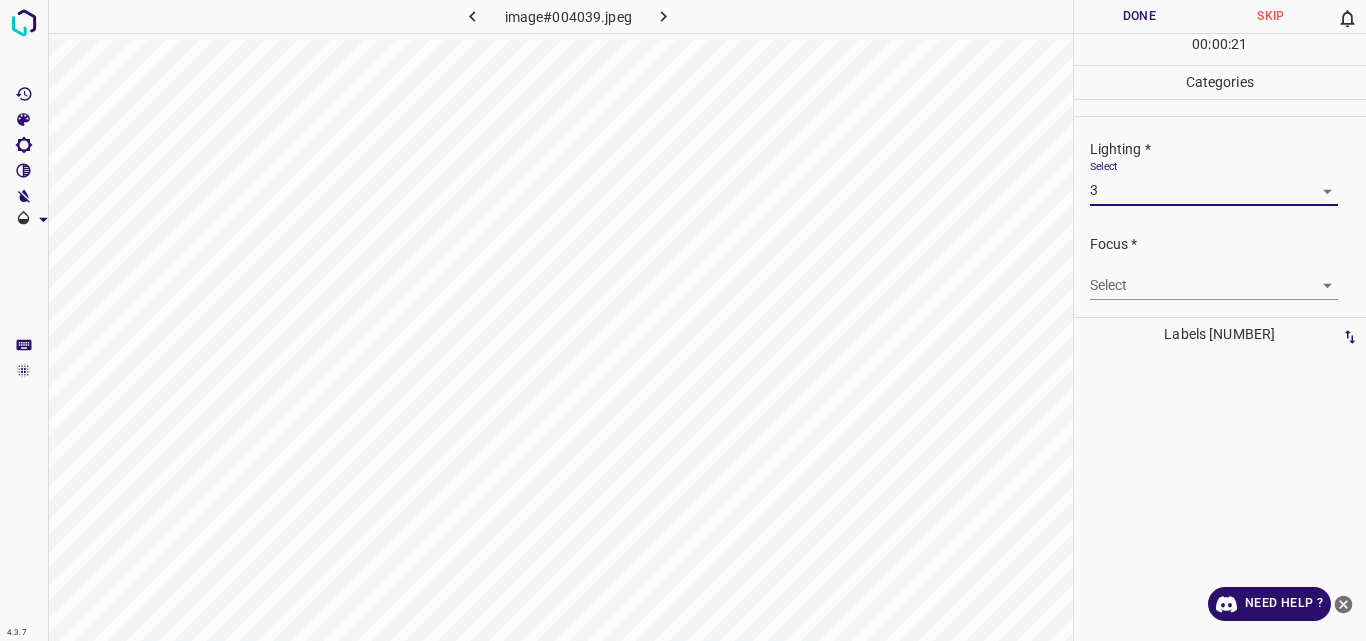 click on "4.3.7 image#004039.jpeg Done Skip 0 00 : 00 : 21 Categories Lighting * Select 3 3 Focus * Select ​ Overall * Select ​ Labels 0 Categories 1 Lighting 2 Focus 3 Overall Tools Space Change between modes (Draw & Edit) I Auto labeling R Restore zoom M Zoom in N Zoom out Delete Delete selecte label Filters Z Restore filters X Saturation filter C Brightness filter V Contrast filter B Gray scale filter General O Download Need Help ? Original text Rate this translation Your feedback will be used to help improve Google Translate - Text - Hide - Delete" at bounding box center (683, 320) 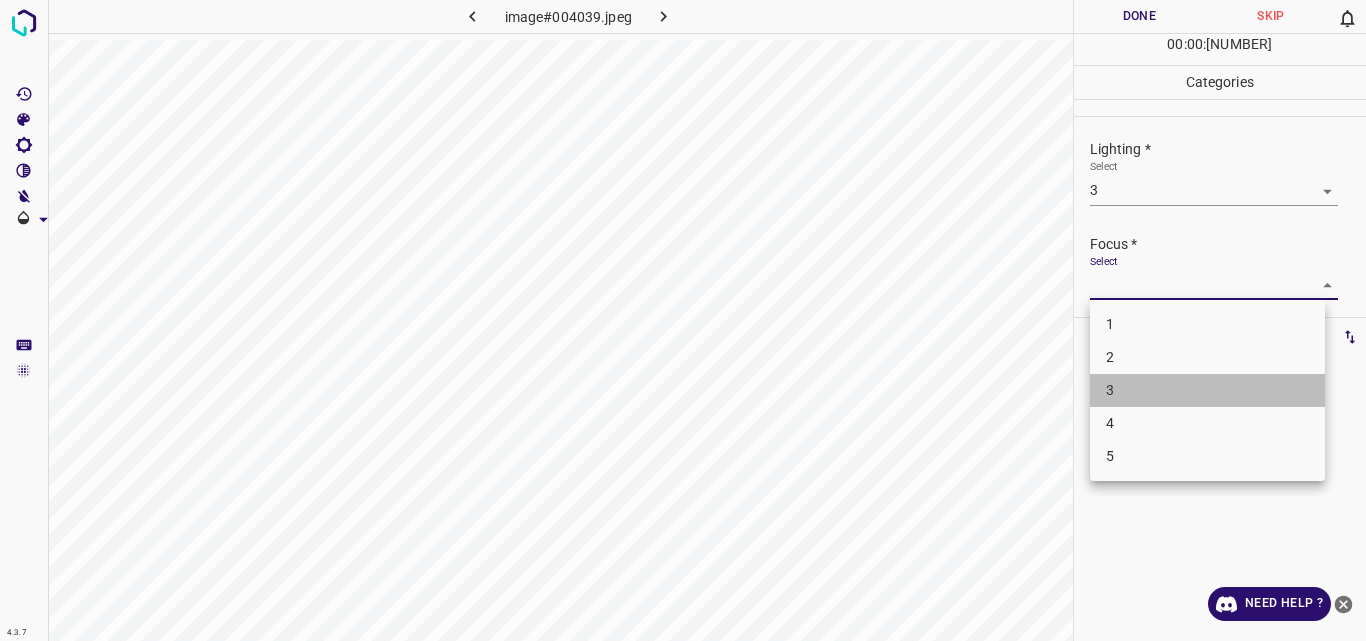 click on "3" at bounding box center [1207, 390] 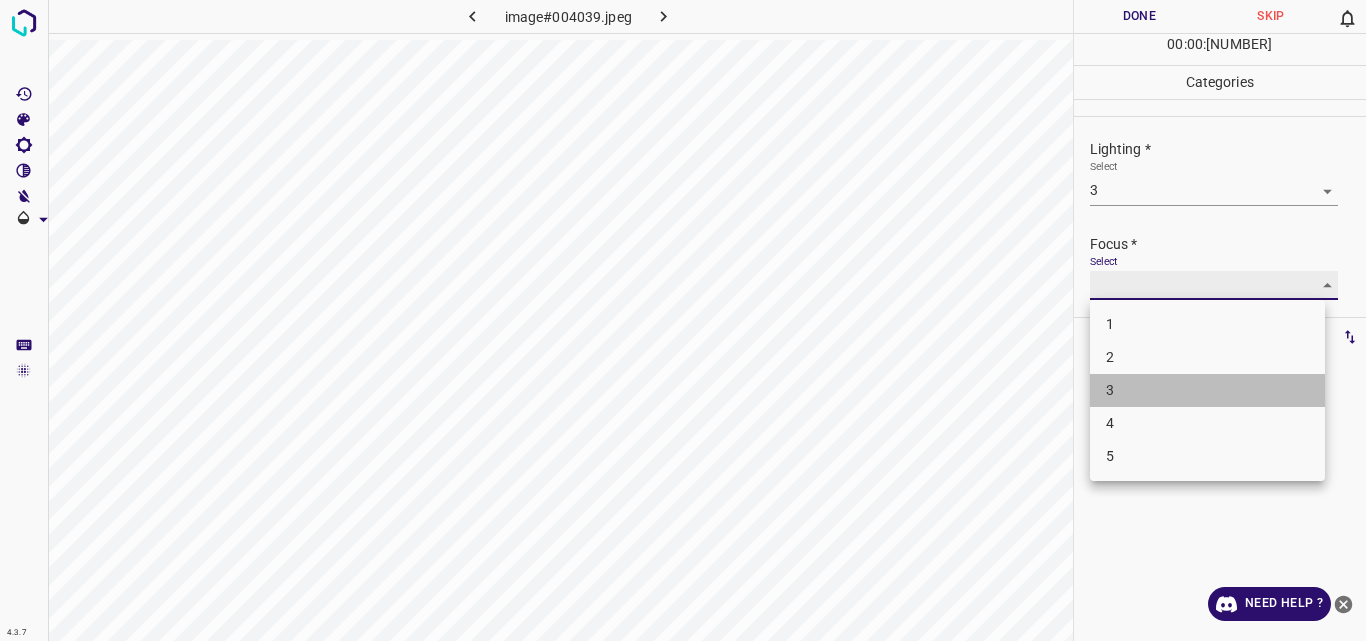 type on "3" 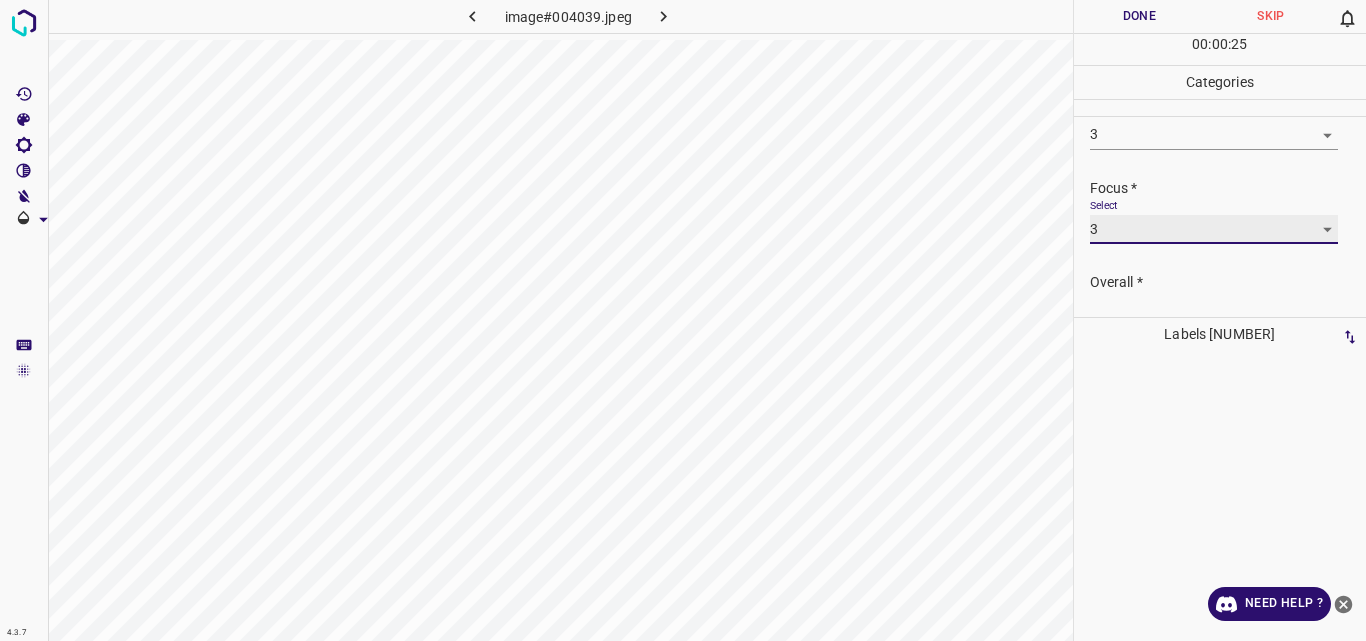 scroll, scrollTop: 98, scrollLeft: 0, axis: vertical 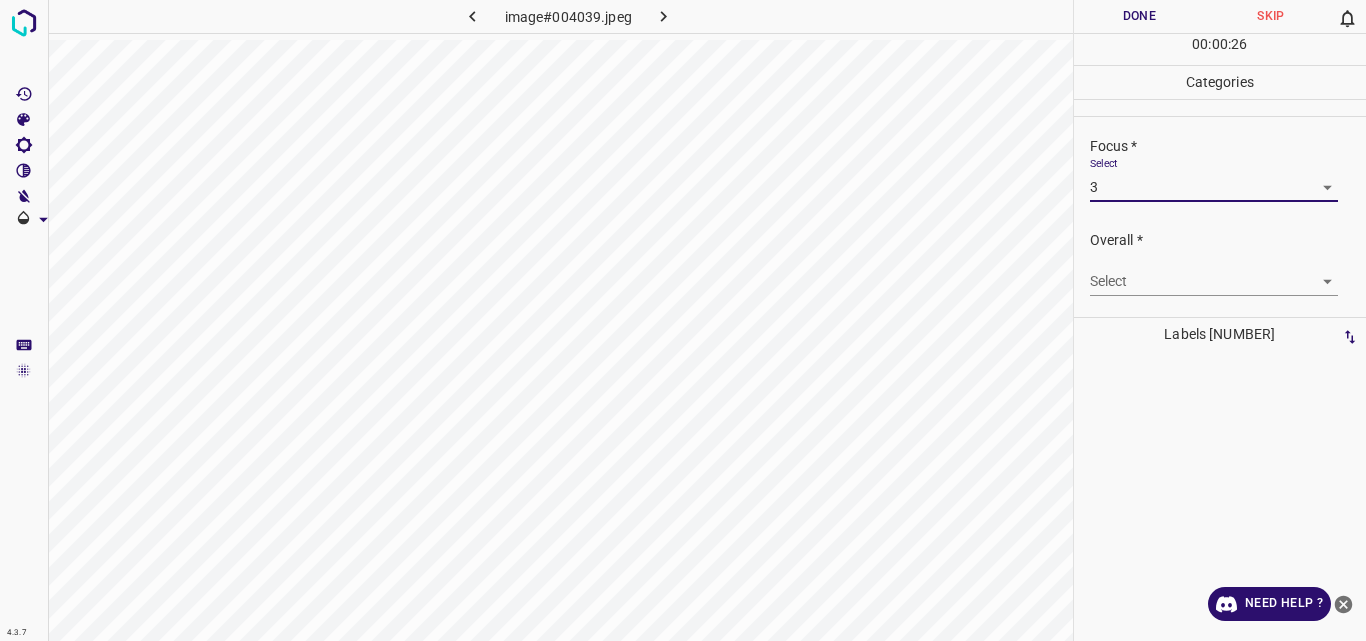 click on "4.3.7 image#004039.jpeg Done Skip 0 00   : 00   : 26   Categories Lighting *  Select 3 3 Focus *  Select 3 3 Overall *  Select ​ Labels   0 Categories 1 Lighting 2 Focus 3 Overall Tools Space Change between modes (Draw & Edit) I Auto labeling R Restore zoom M Zoom in N Zoom out Delete Delete selecte label Filters Z Restore filters X Saturation filter C Brightness filter V Contrast filter B Gray scale filter General O Download Need Help ? Original text Rate this translation Your feedback will be used to help improve Google Translate - Text - Hide - Delete" at bounding box center (683, 320) 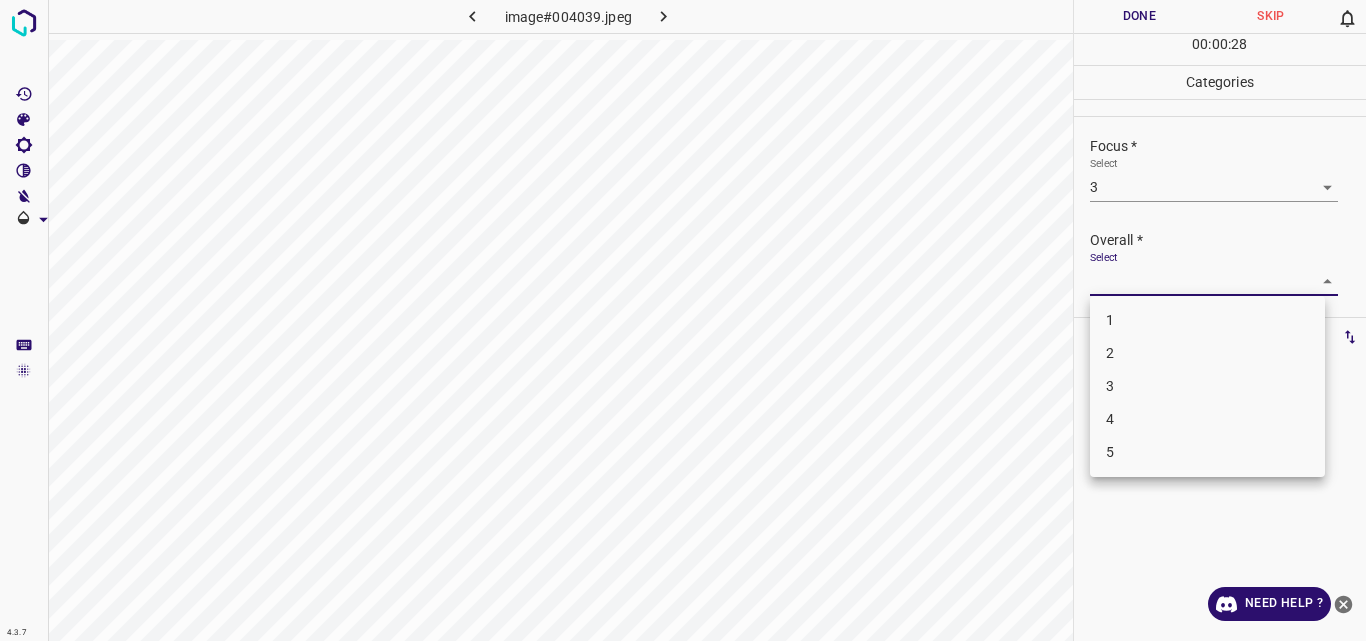 click on "3" at bounding box center (1207, 386) 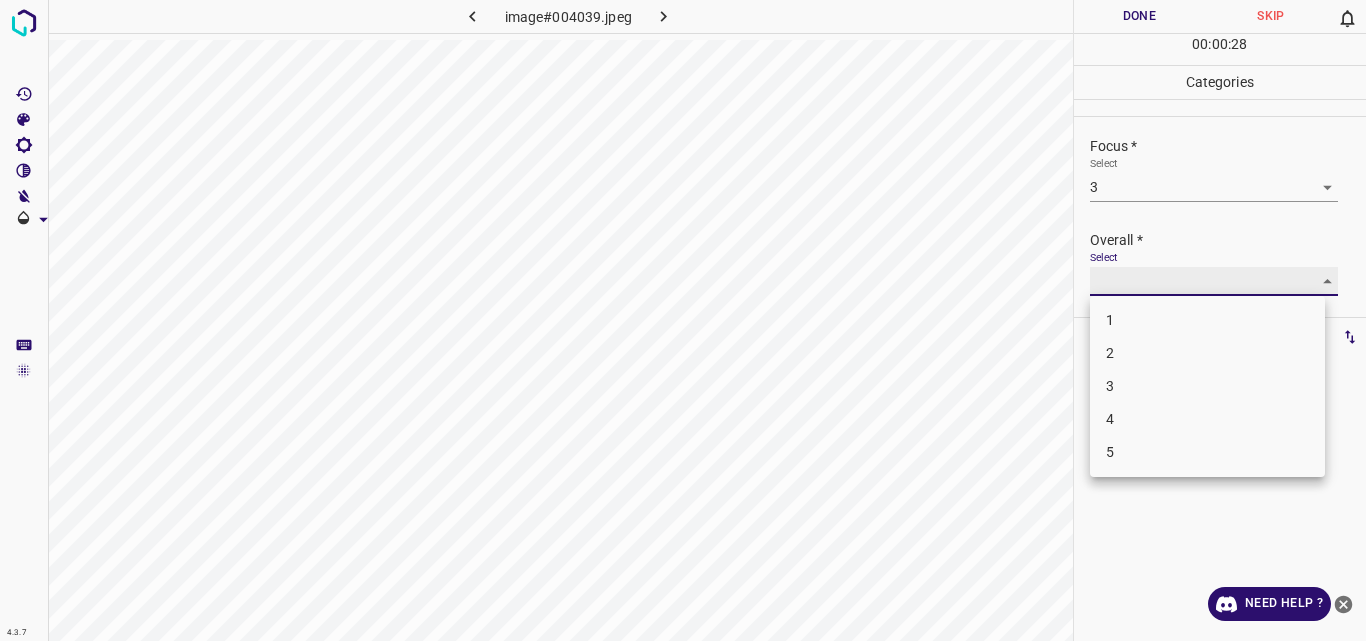 type on "3" 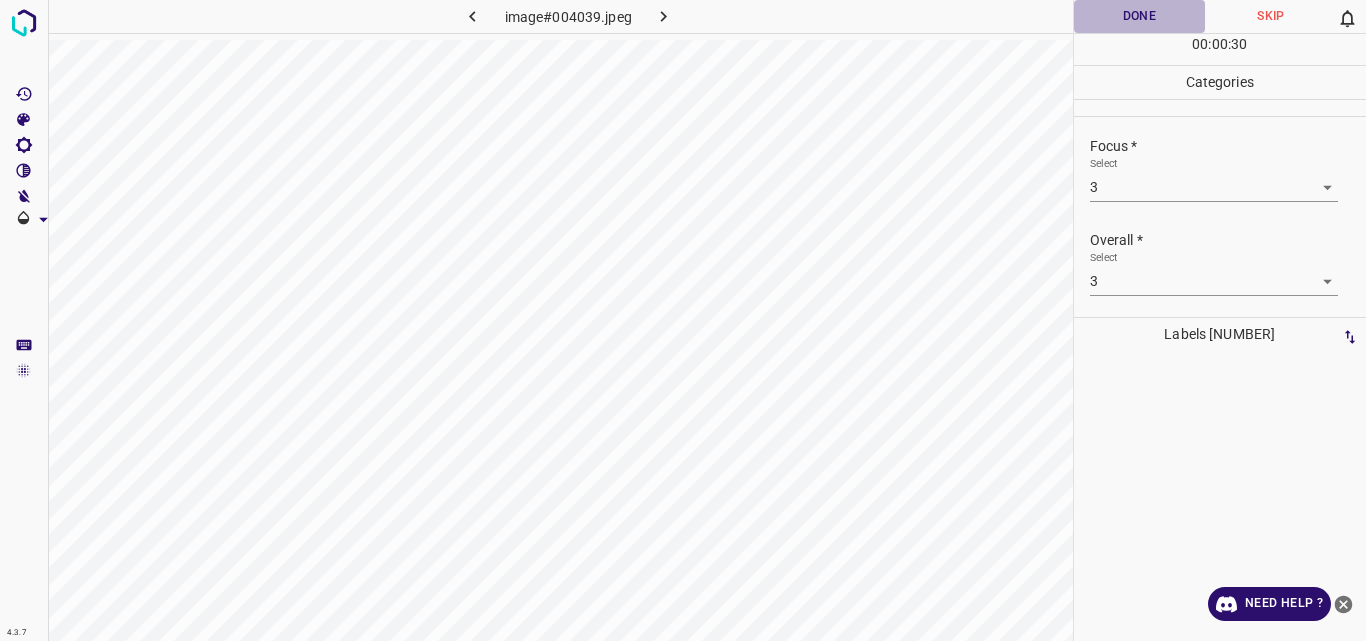 click on "Done" at bounding box center (1140, 16) 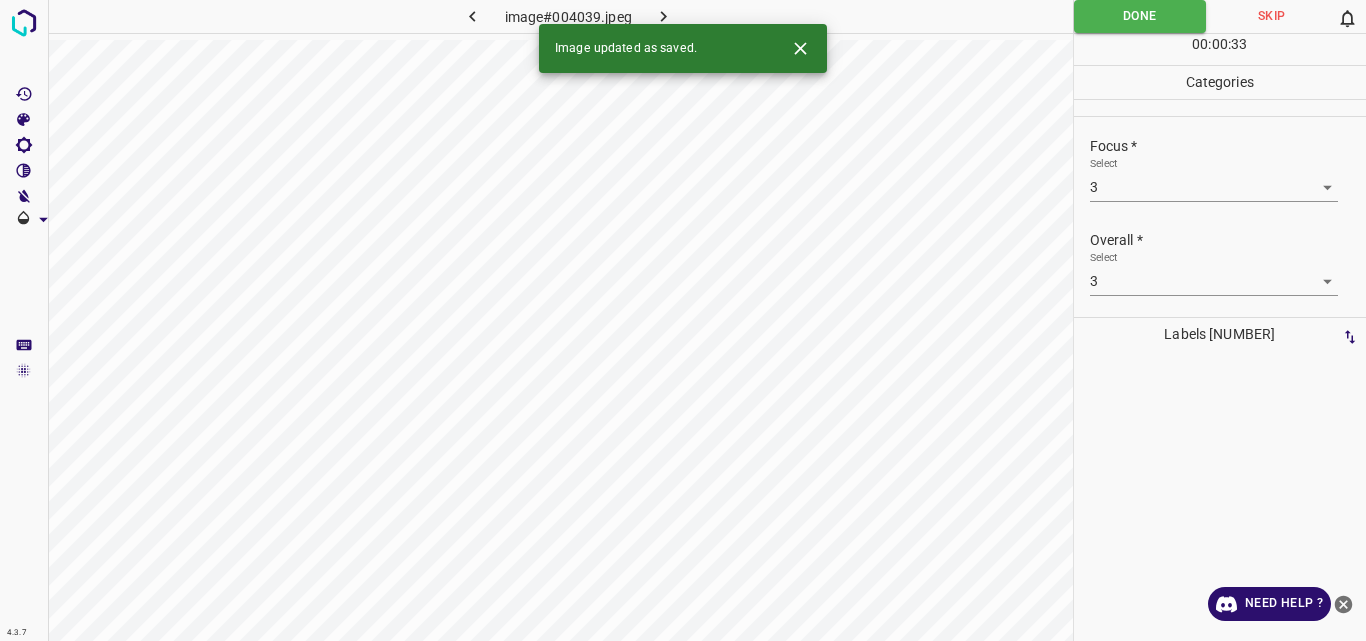 click 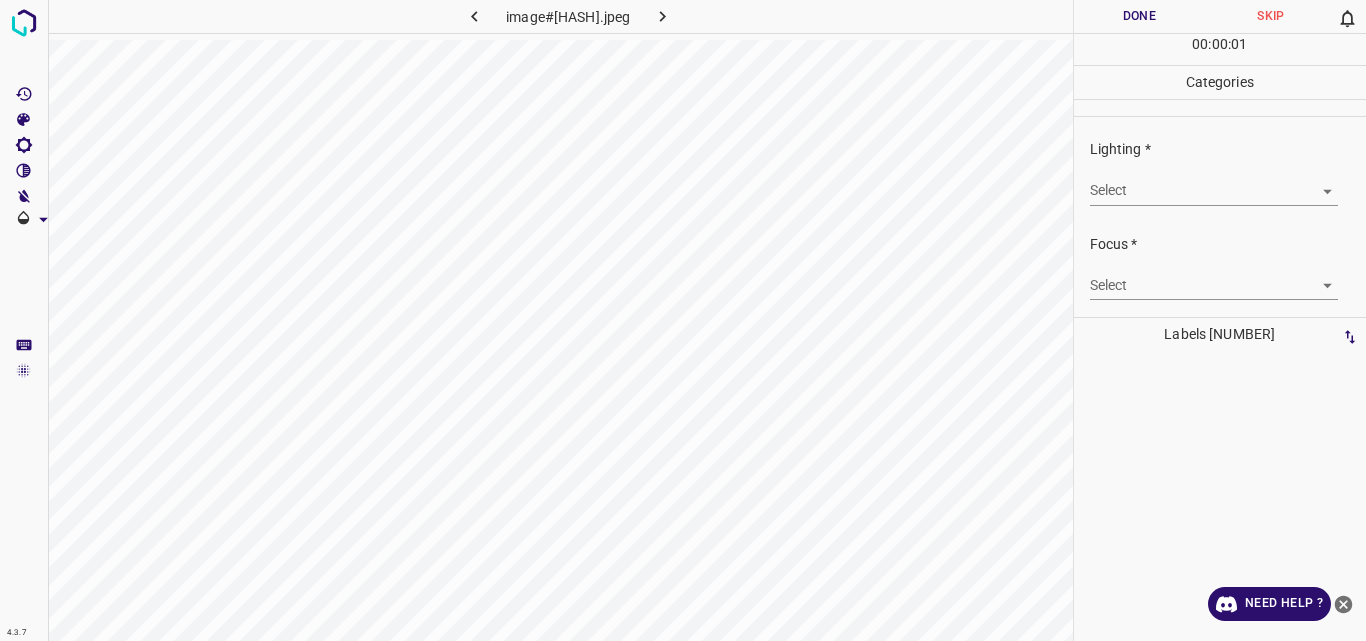 click on "4.3.7 image#001217.jpeg Done Skip 0 00   : 00   : 01   Categories Lighting *  Select ​ Focus *  Select ​ Overall *  Select ​ Labels   0 Categories 1 Lighting 2 Focus 3 Overall Tools Space Change between modes (Draw & Edit) I Auto labeling R Restore zoom M Zoom in N Zoom out Delete Delete selecte label Filters Z Restore filters X Saturation filter C Brightness filter V Contrast filter B Gray scale filter General O Download Need Help ? Original text Rate this translation Your feedback will be used to help improve Google Translate - Text - Hide - Delete" at bounding box center (683, 320) 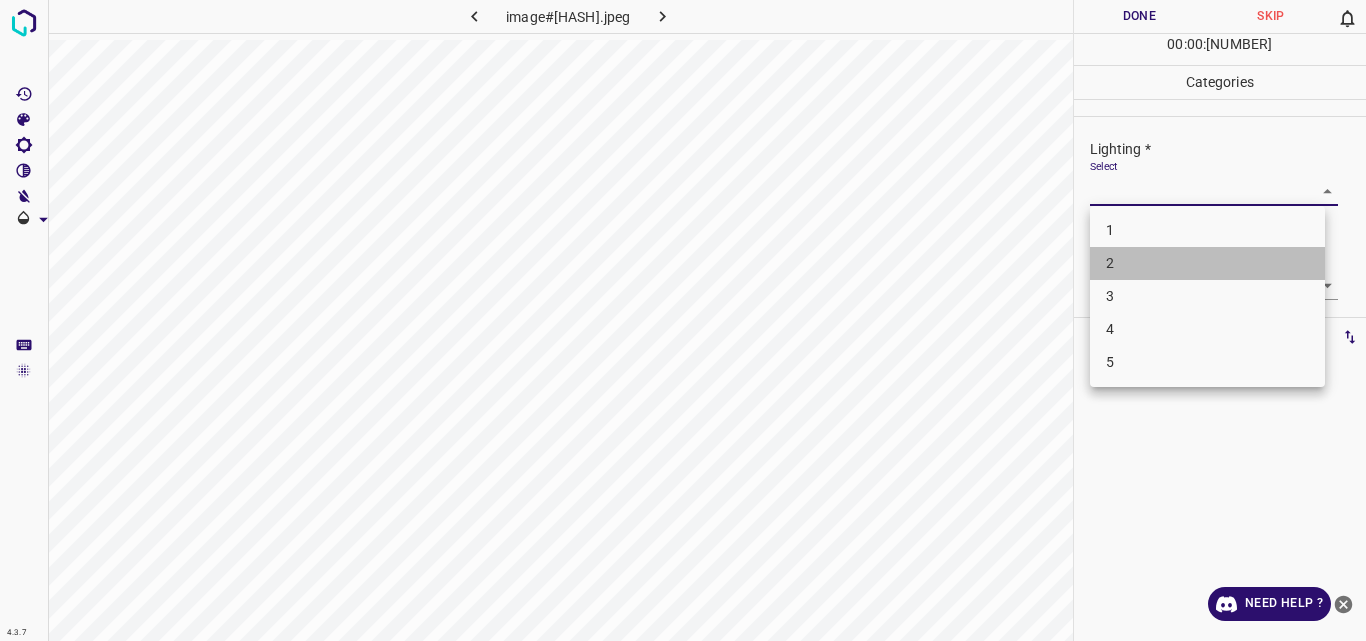 click on "2" at bounding box center [1207, 263] 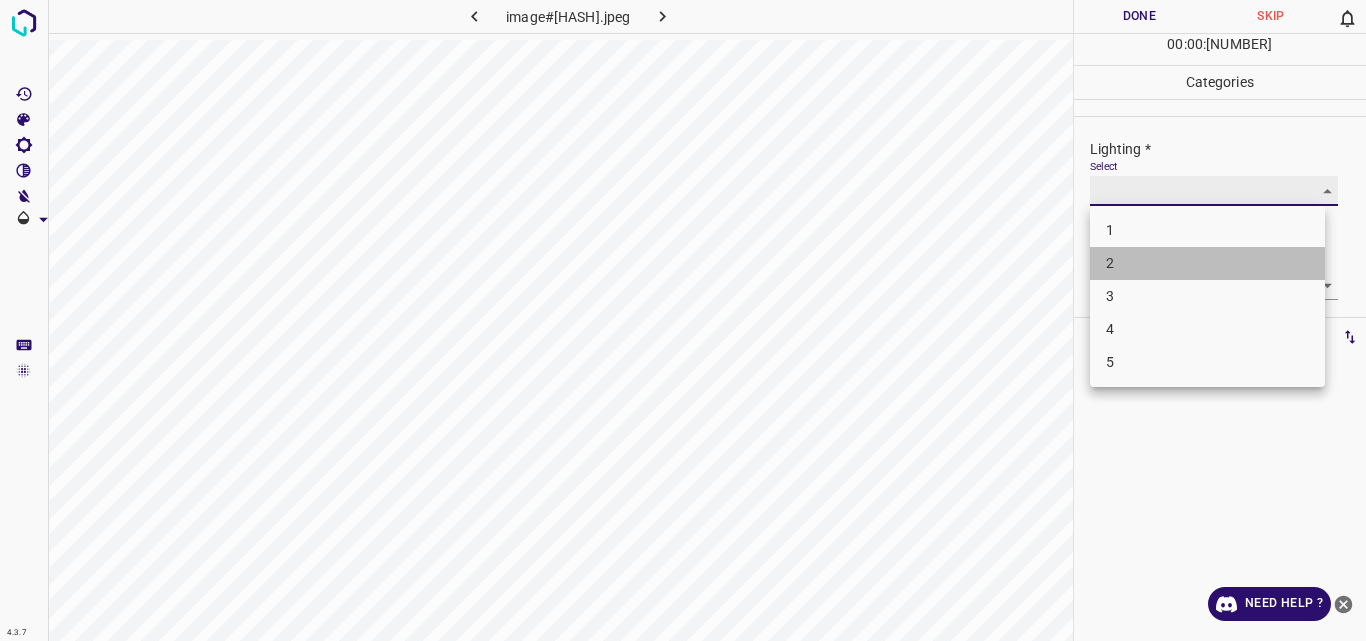 type on "2" 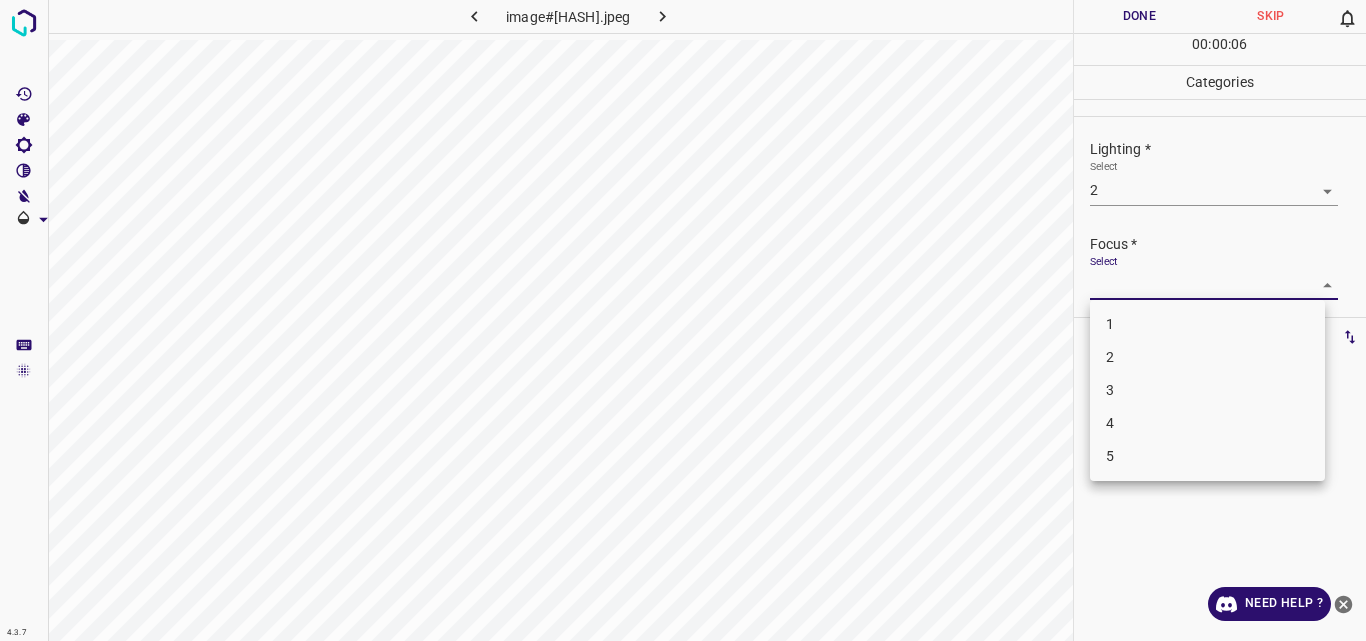 click on "4.3.7 image#[HASH].jpeg Done Skip 0 00   : 00   : 06   Categories Lighting *  Select 2 2 Focus *  Select ​ Overall *  Select ​ Labels   0 Categories 1 Lighting 2 Focus 3 Overall Tools Space Change between modes (Draw & Edit) I Auto labeling R Restore zoom M Zoom in N Zoom out Delete Delete selecte label Filters Z Restore filters X Saturation filter C Brightness filter V Contrast filter B Gray scale filter General O Download Need Help ? Original text Rate this translation Your feedback will be used to help improve Google Translate - Text - Hide - Delete 1 2 3 4 5" at bounding box center (683, 320) 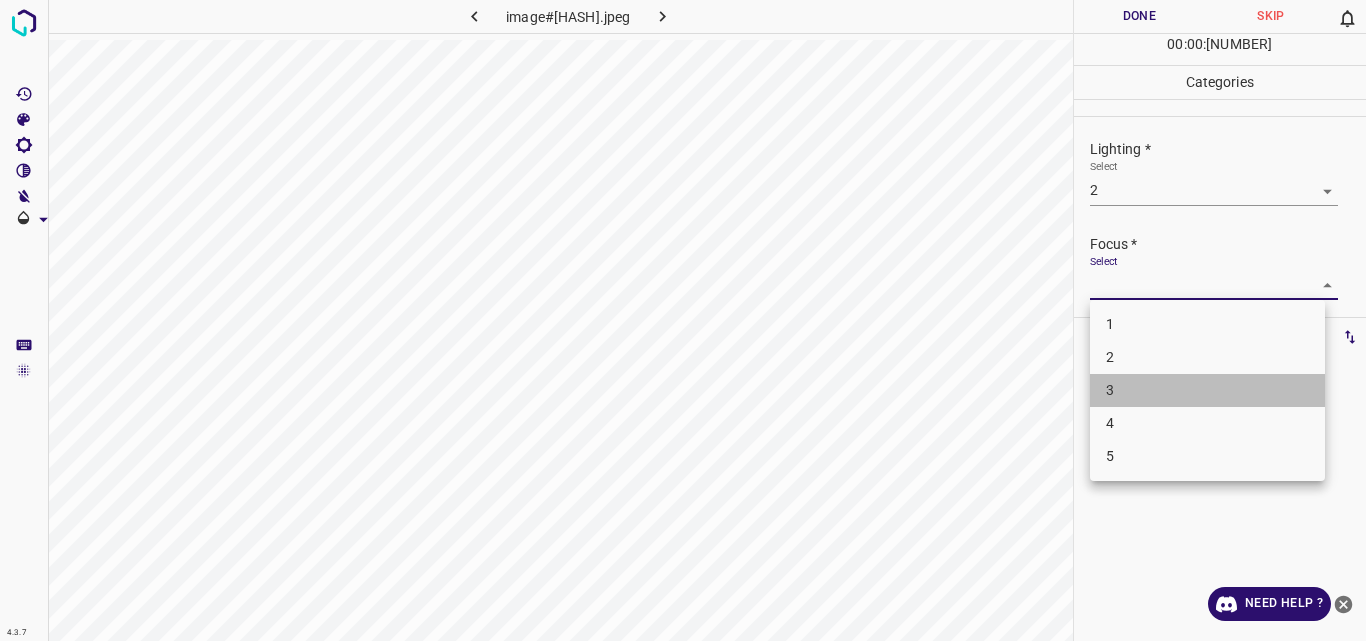 click on "3" at bounding box center [1207, 390] 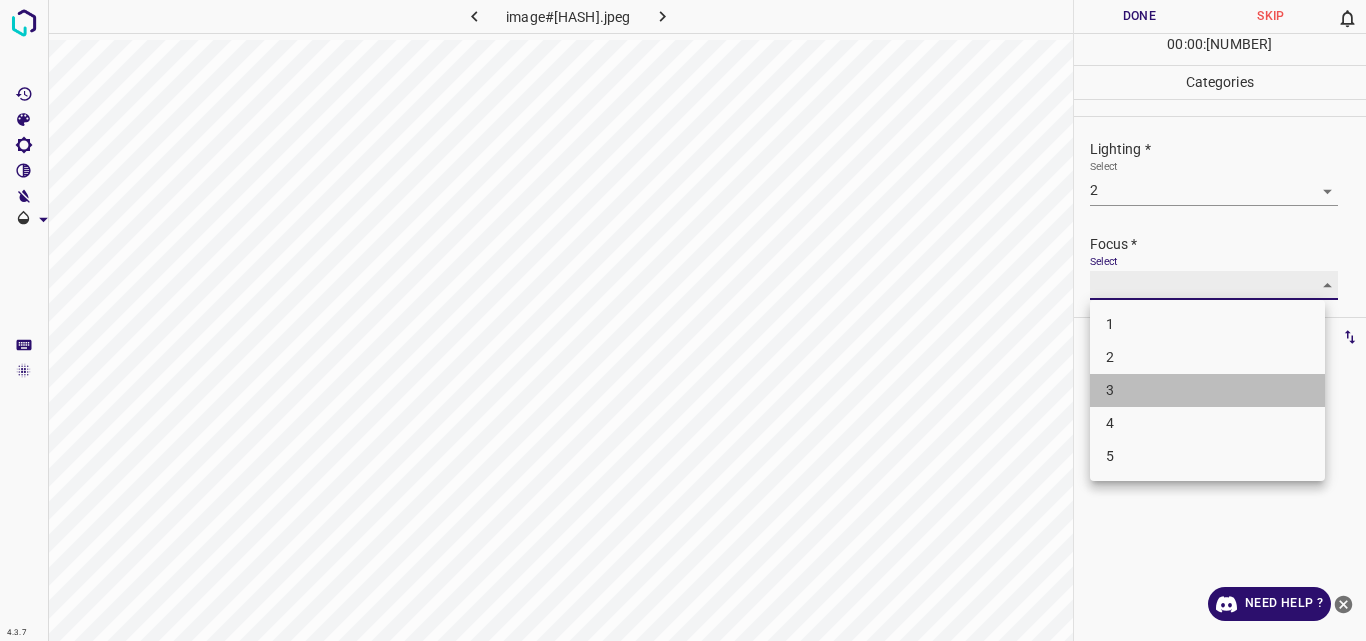 type on "3" 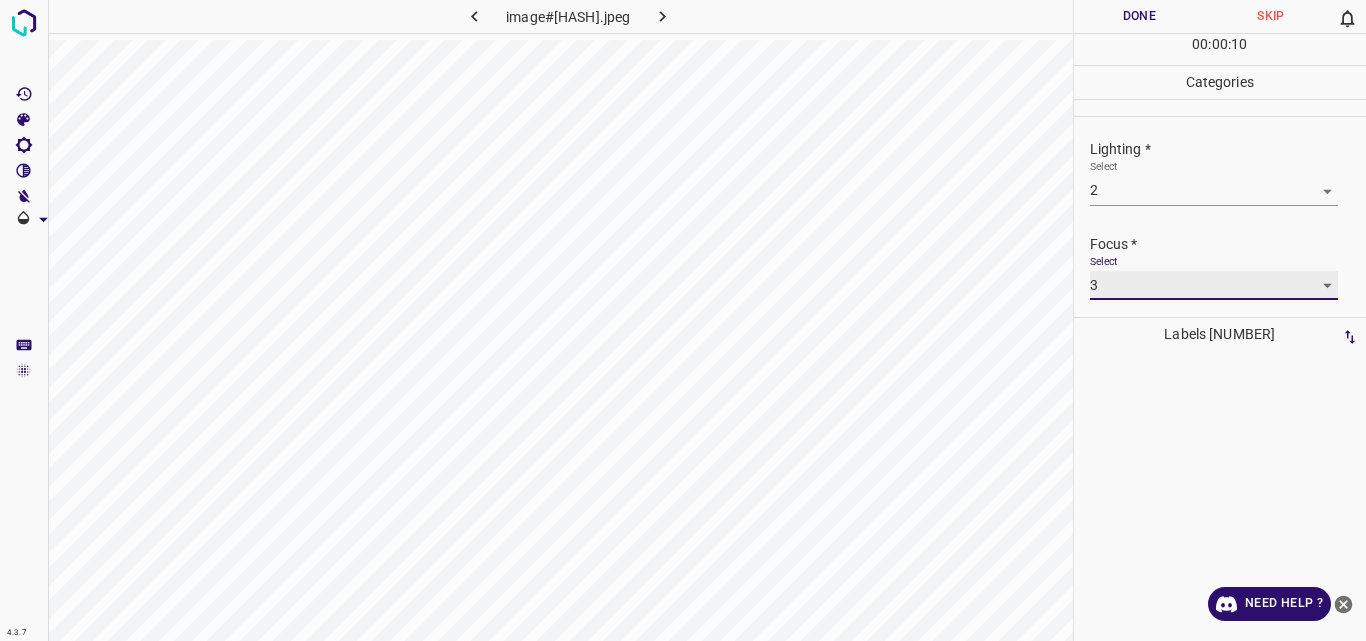 scroll, scrollTop: 98, scrollLeft: 0, axis: vertical 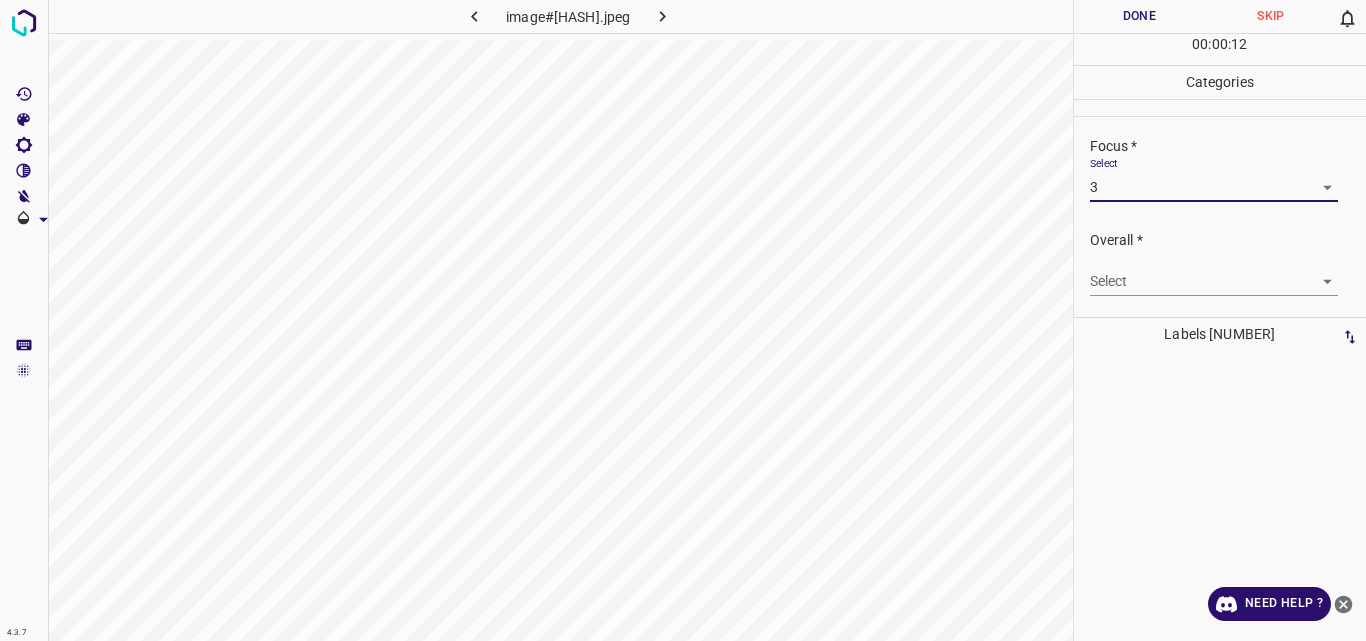 click on "4.3.7 image#[HASH].jpeg Done Skip 0 00   : 00   : 12   Categories Lighting *  Select 2 2 Focus *  Select 3 3 Overall *  Select ​ Labels   0 Categories 1 Lighting 2 Focus 3 Overall Tools Space Change between modes (Draw & Edit) I Auto labeling R Restore zoom M Zoom in N Zoom out Delete Delete selecte label Filters Z Restore filters X Saturation filter C Brightness filter V Contrast filter B Gray scale filter General O Download Need Help ? Original text Rate this translation Your feedback will be used to help improve Google Translate - Text - Hide - Delete" at bounding box center (683, 320) 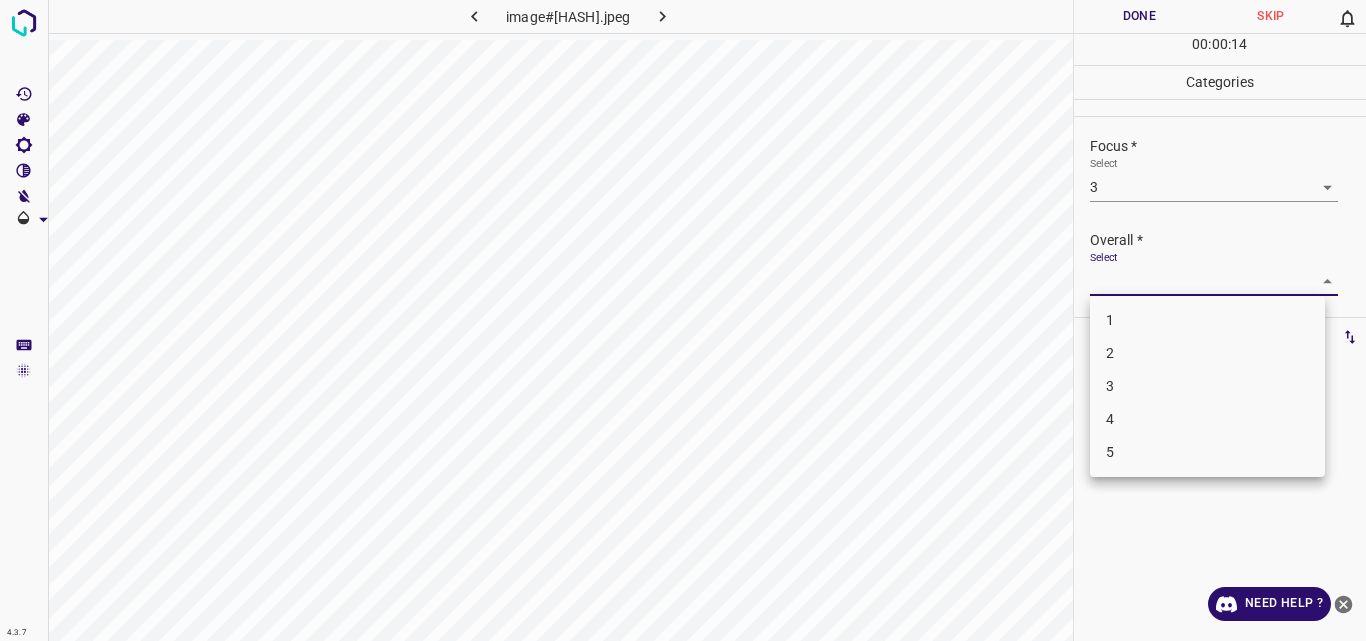 click on "3" at bounding box center (1207, 386) 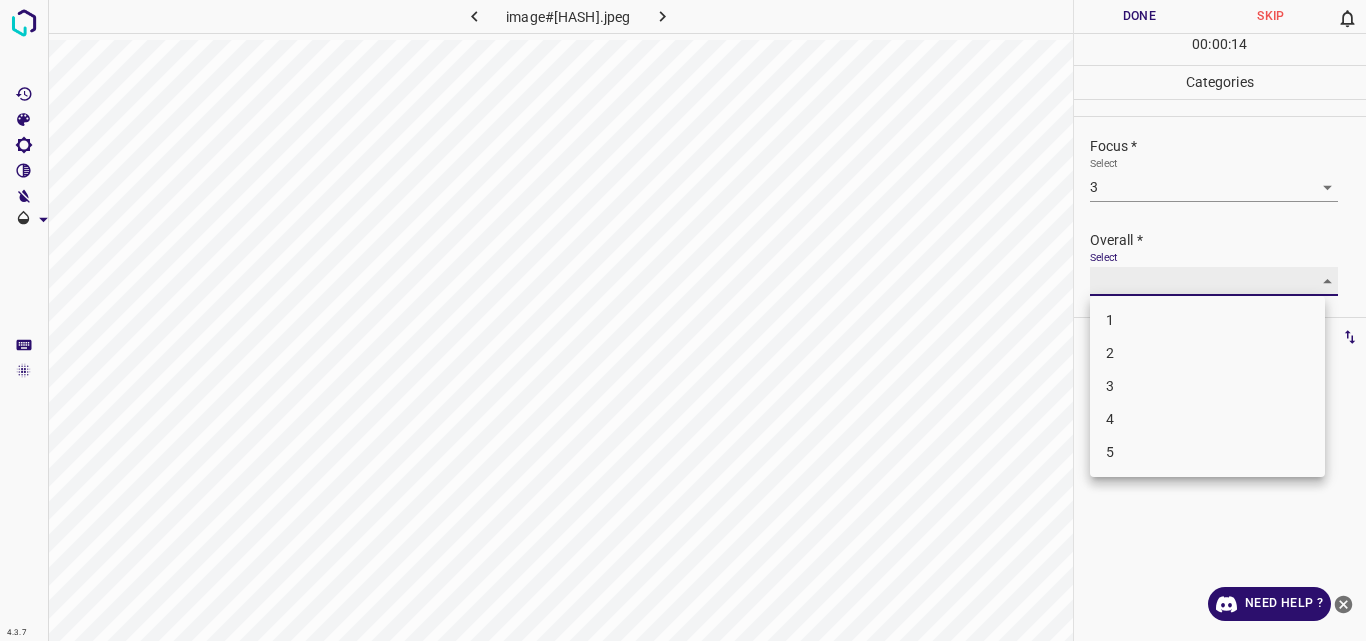 type on "3" 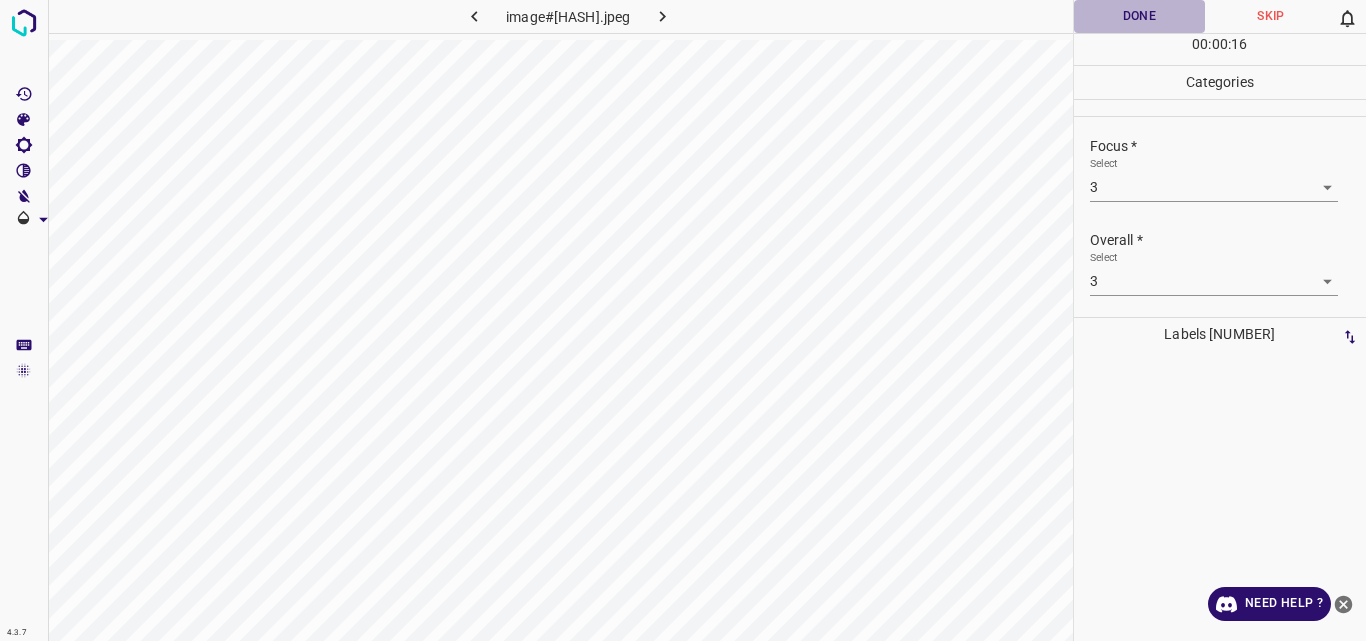 click on "Done" at bounding box center [1140, 16] 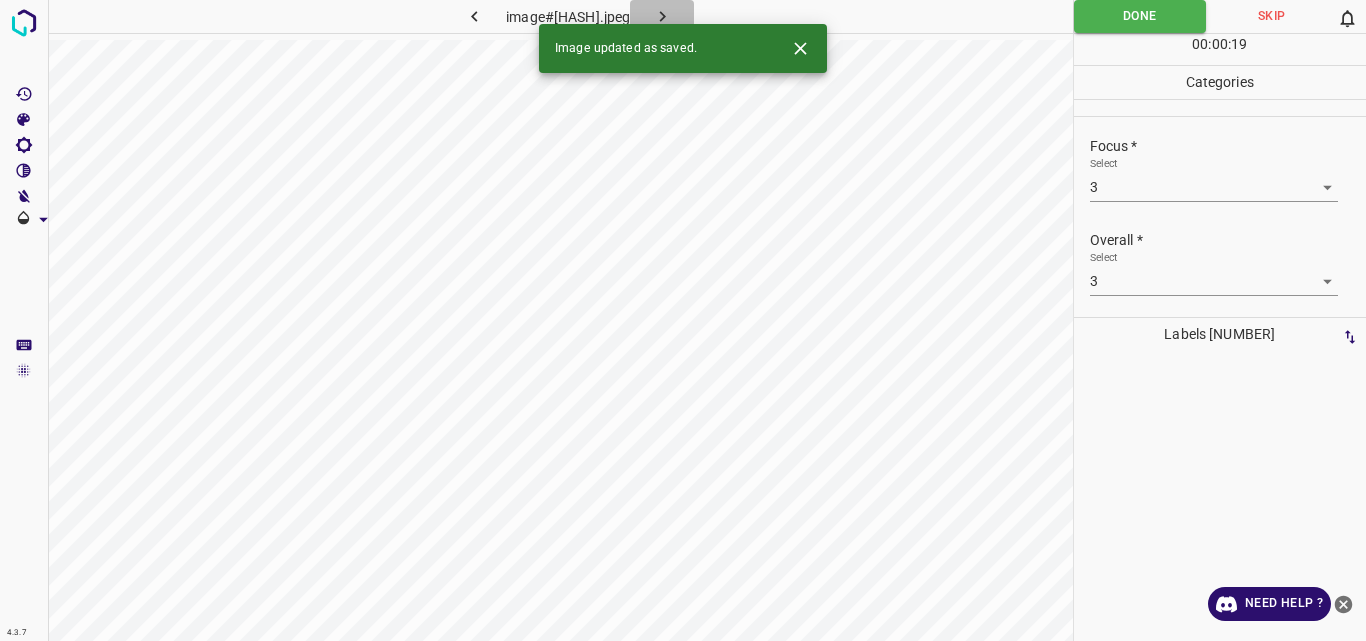 click 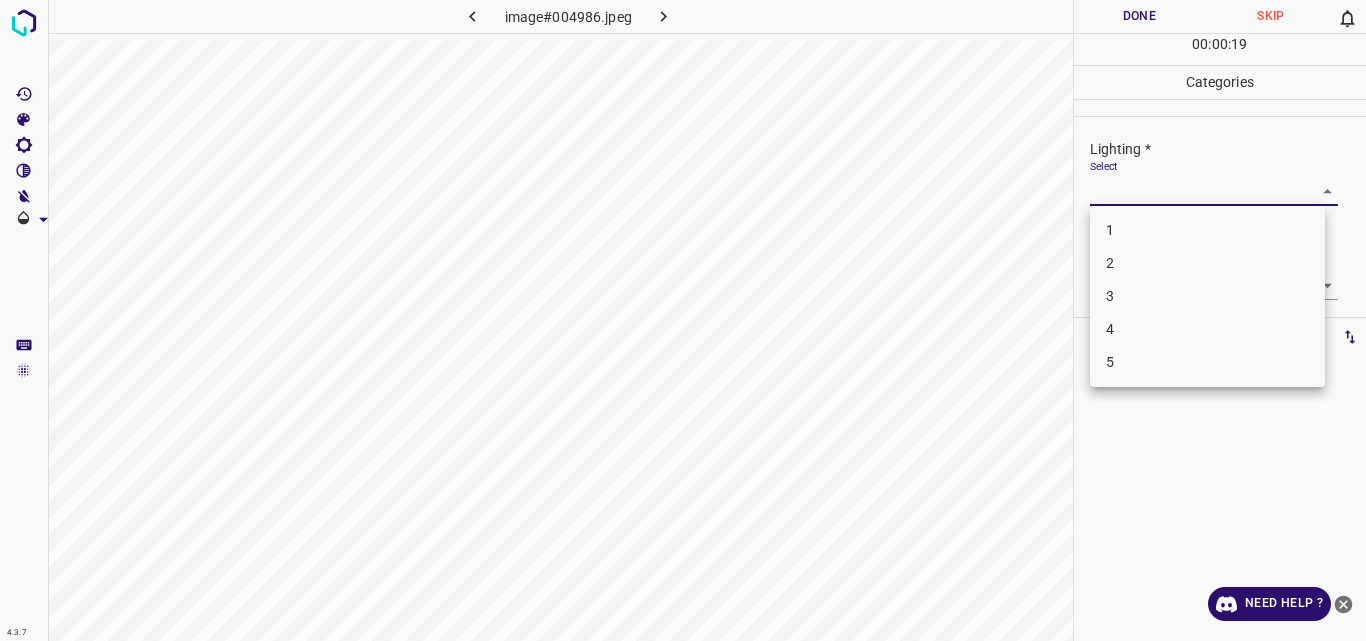 click on "4.3.7 image#[HASH].jpeg Done Skip 0 00   : 00   : 19   Categories Lighting *  Select ​ Focus *  Select ​ Overall *  Select ​ Labels   0 Categories 1 Lighting 2 Focus 3 Overall Tools Space Change between modes (Draw & Edit) I Auto labeling R Restore zoom M Zoom in N Zoom out Delete Delete selecte label Filters Z Restore filters X Saturation filter C Brightness filter V Contrast filter B Gray scale filter General O Download Need Help ? Original text Rate this translation Your feedback will be used to help improve Google Translate - Text - Hide - Delete 1 2 3 4 5" at bounding box center (683, 320) 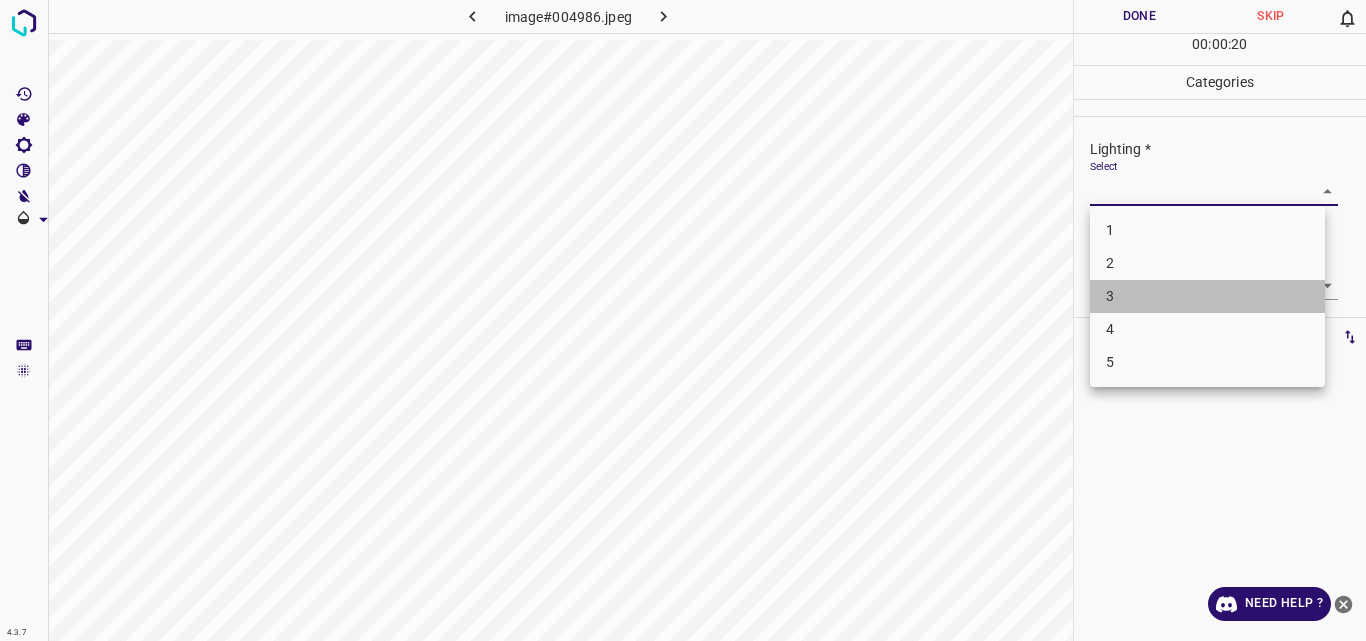 click on "3" at bounding box center [1207, 296] 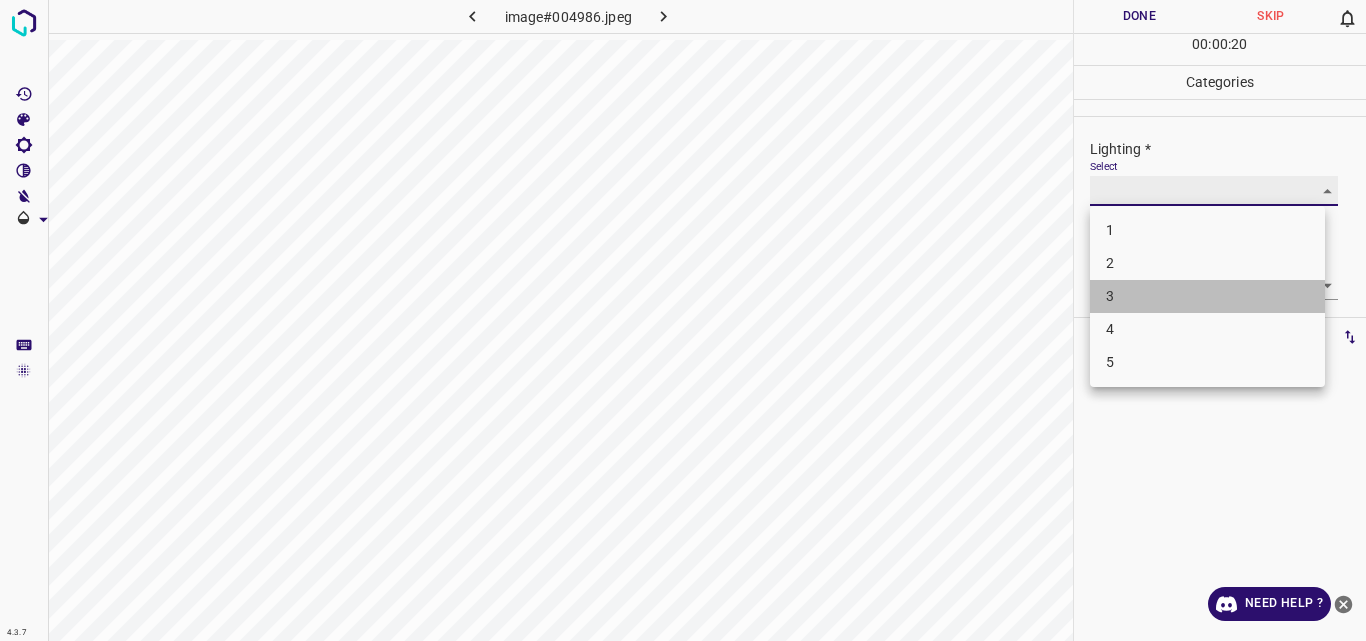 type on "3" 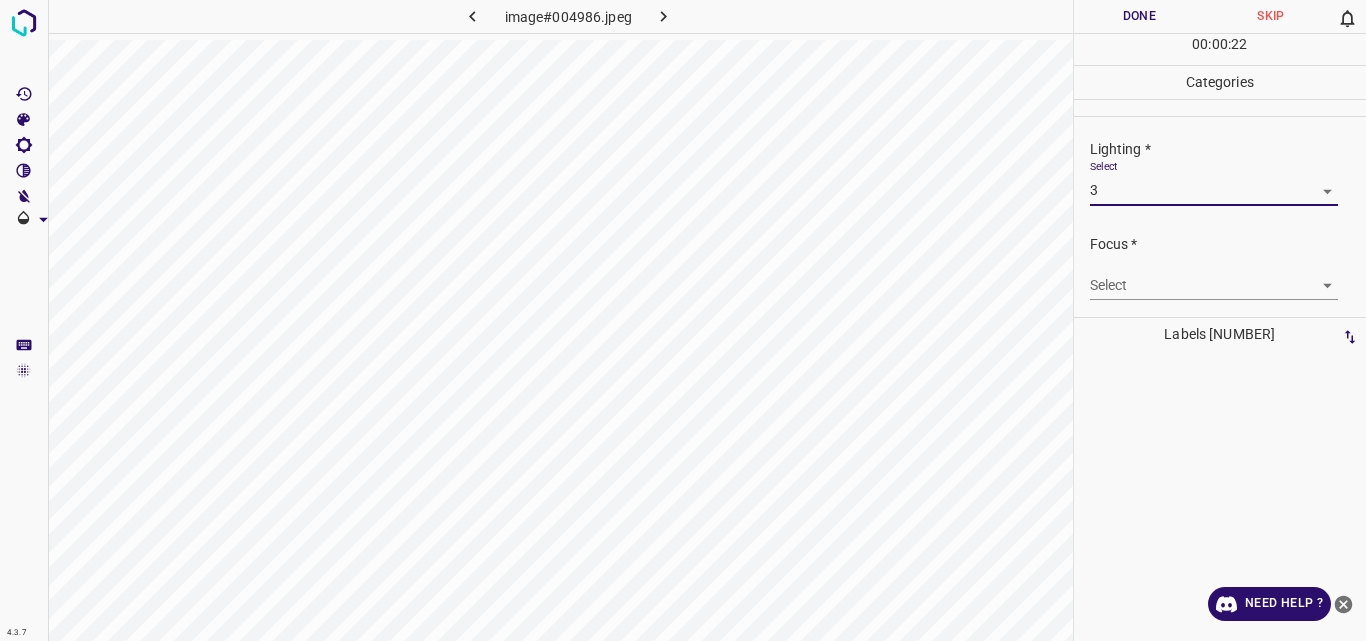 click on "4.3.7 image#[HASH].jpeg Done Skip 0 00   : 00   : 22   Categories Lighting *  Select 3 3 Focus *  Select ​ Overall *  Select ​ Labels   0 Categories 1 Lighting 2 Focus 3 Overall Tools Space Change between modes (Draw & Edit) I Auto labeling R Restore zoom M Zoom in N Zoom out Delete Delete selecte label Filters Z Restore filters X Saturation filter C Brightness filter V Contrast filter B Gray scale filter General O Download Need Help ? Original text Rate this translation Your feedback will be used to help improve Google Translate - Text - Hide - Delete" at bounding box center [683, 320] 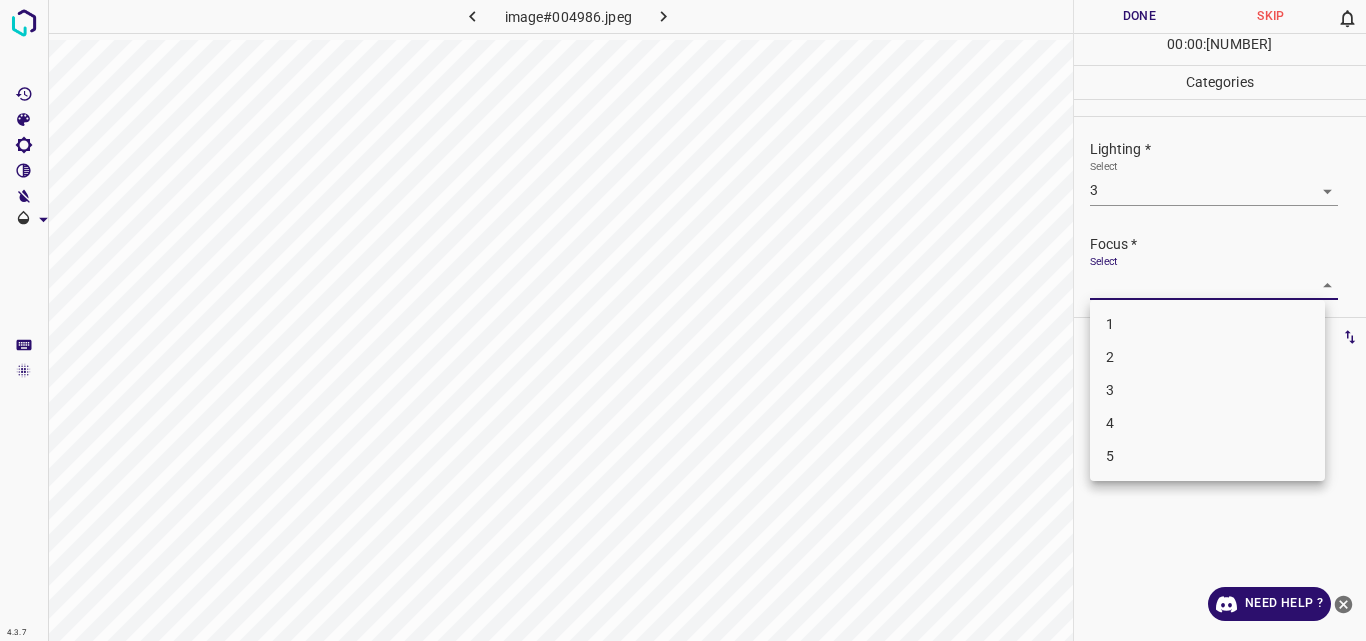 click on "3" at bounding box center (1207, 390) 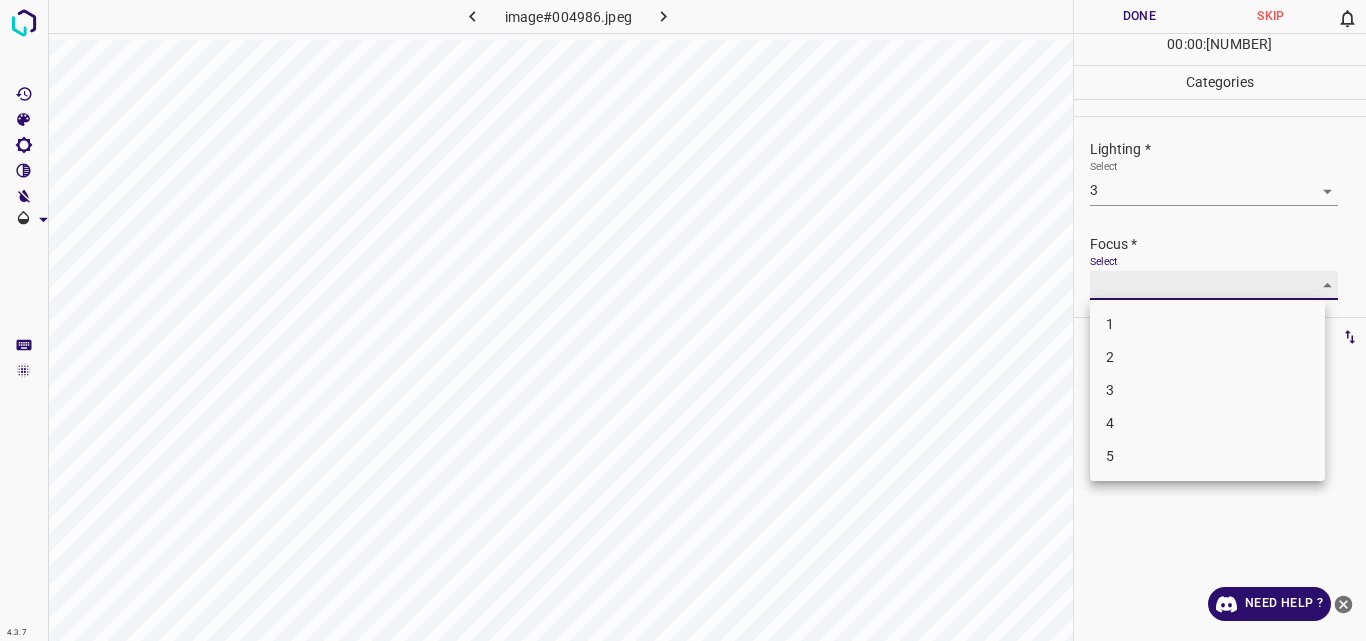 type on "3" 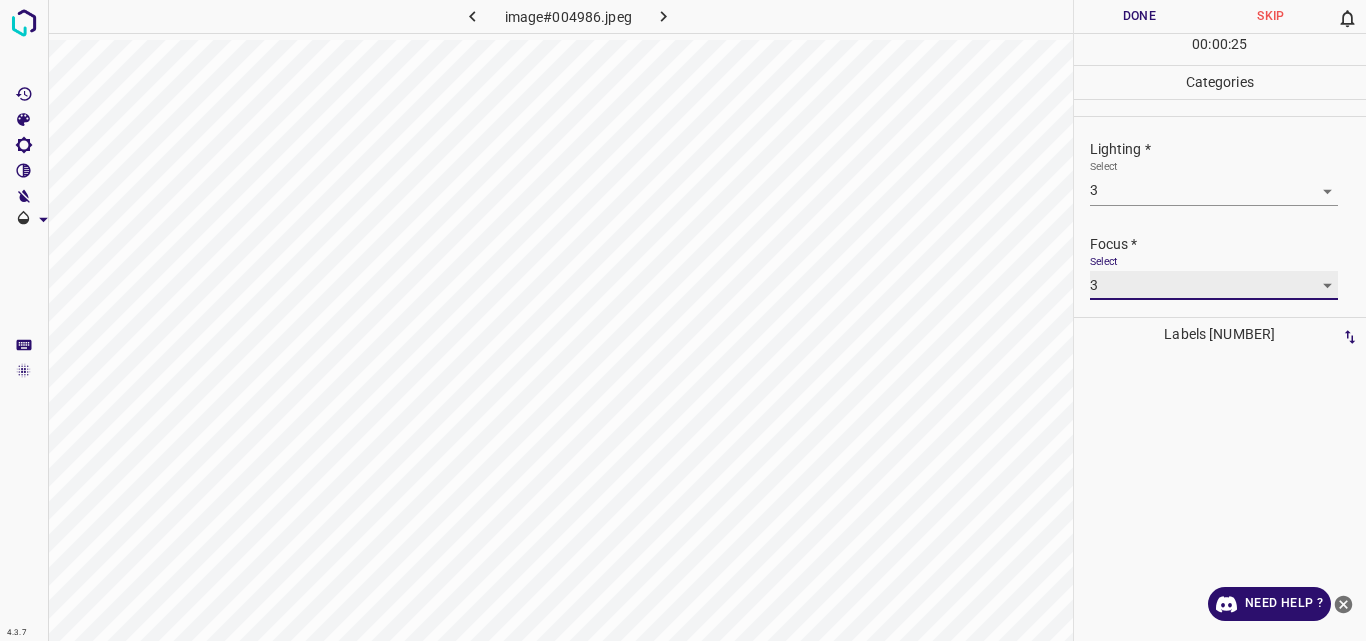 scroll, scrollTop: 98, scrollLeft: 0, axis: vertical 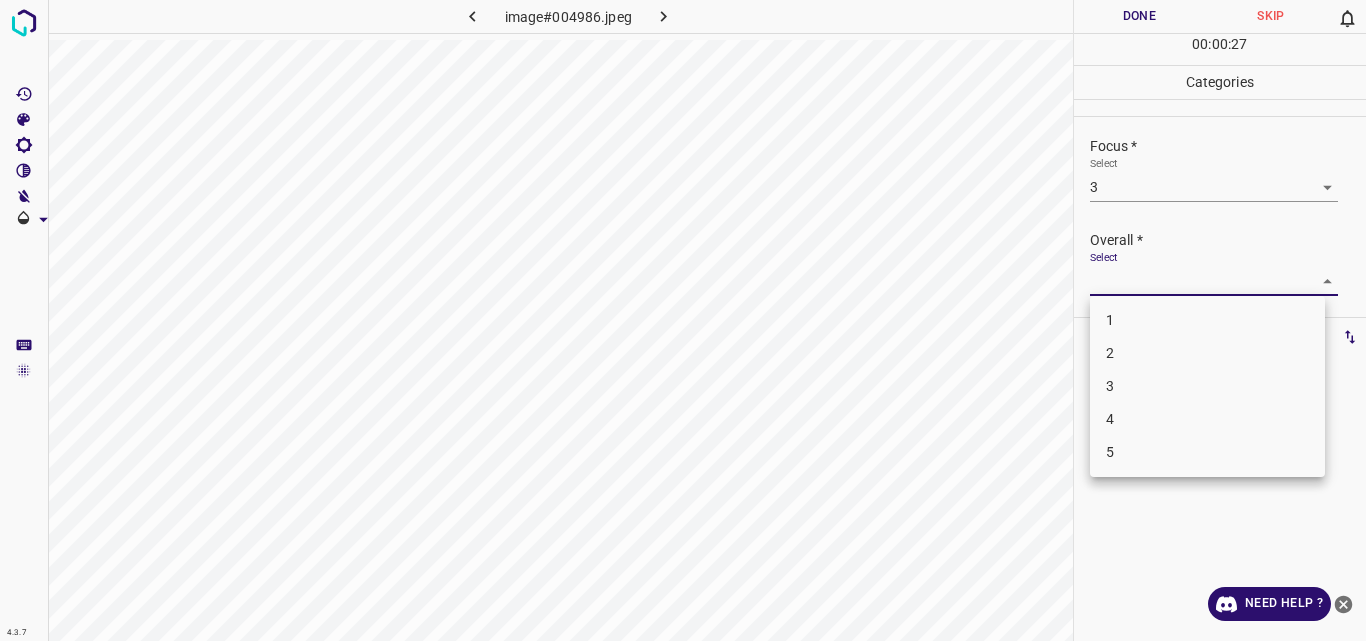 click on "4.3.7 image#004986.jpeg Done Skip 0 00 : 00 : 27 Categories Lighting * Select 3 3 Focus * Select 3 3 Overall * Select ​ Labels 0 Categories 1 Lighting 2 Focus 3 Overall Tools Space Change between modes (Draw & Edit) I Auto labeling R Restore zoom M Zoom in N Zoom out Delete Delete selecte label Filters Z Restore filters X Saturation filter C Brightness filter V Contrast filter B Gray scale filter General O Download Need Help ? Original text Rate this translation Your feedback will be used to help improve Google Translate - Text - Hide - Delete 1 2 3 4 5" at bounding box center [683, 320] 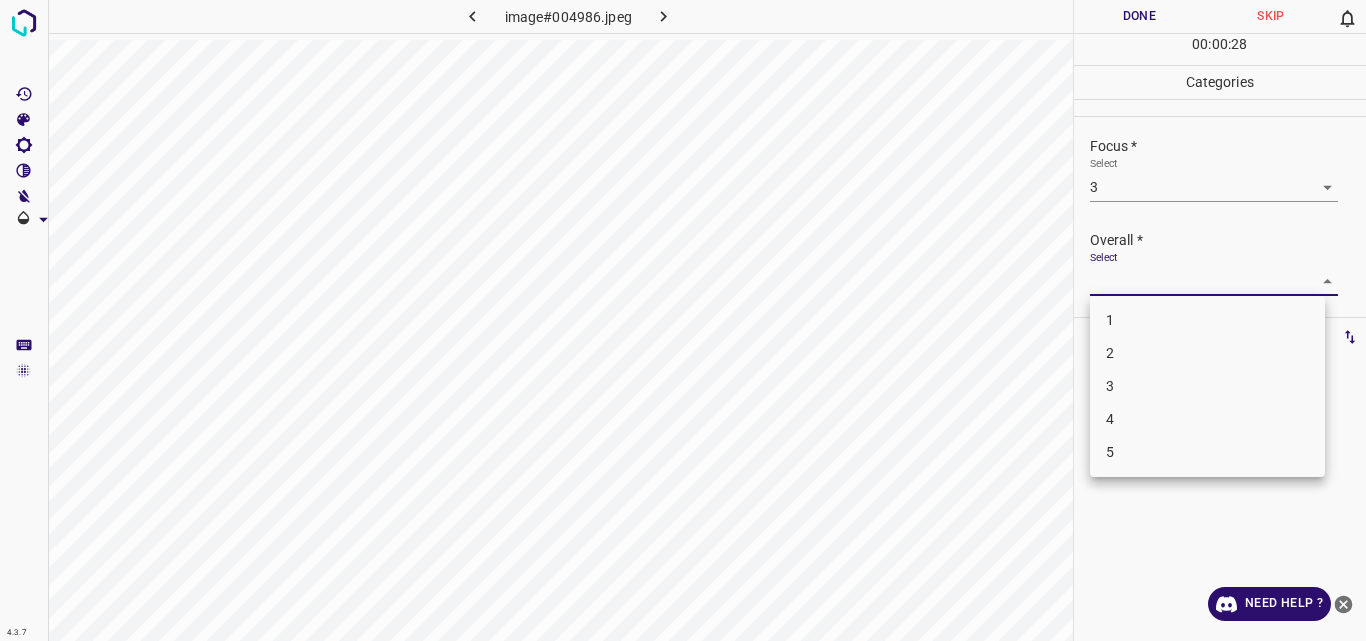 click on "3" at bounding box center [1207, 386] 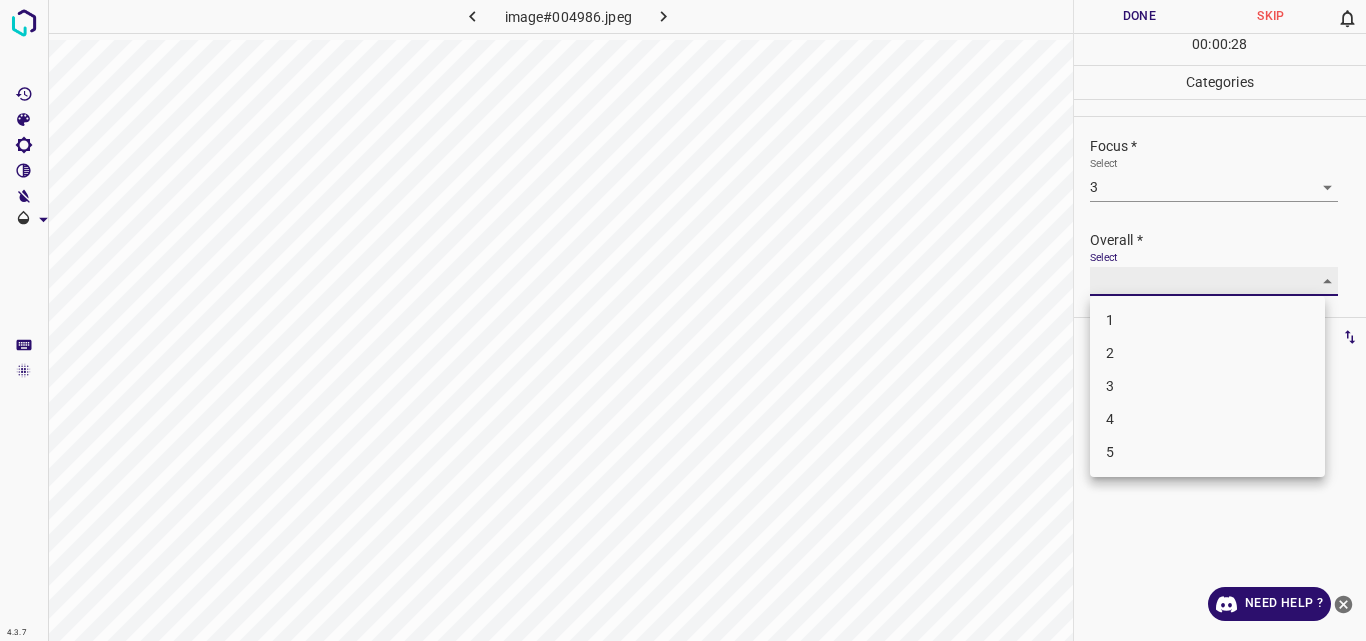 type on "3" 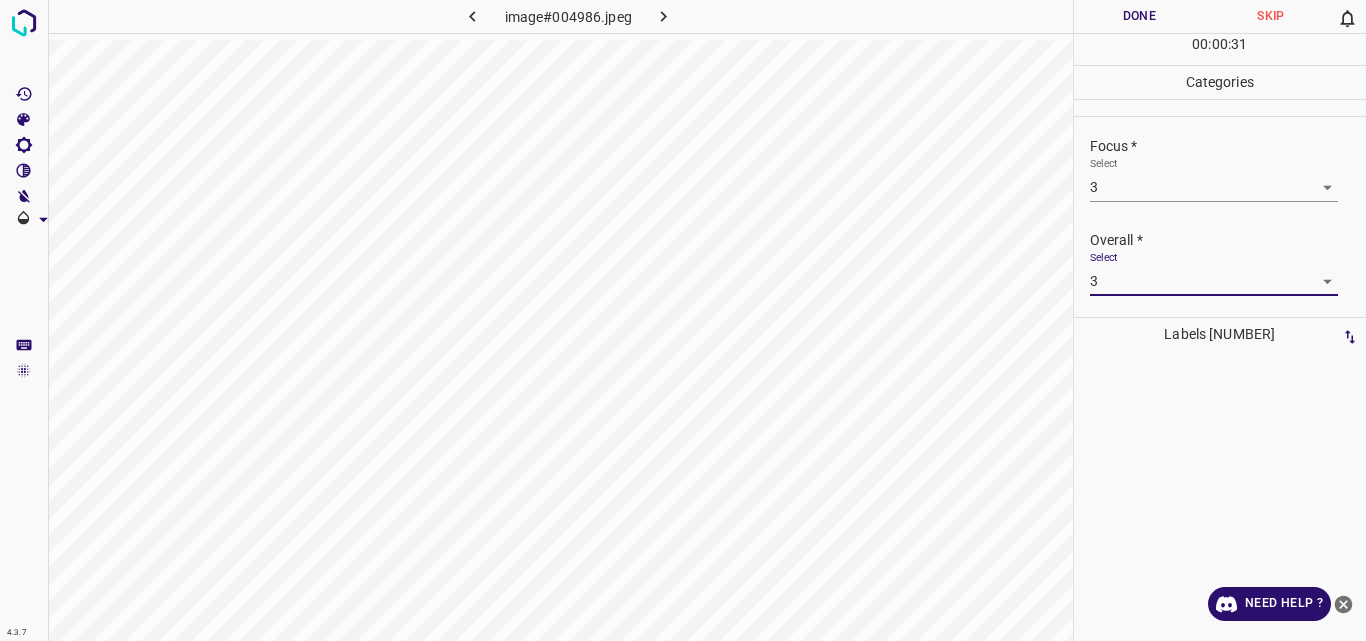 click on "Done" at bounding box center (1140, 16) 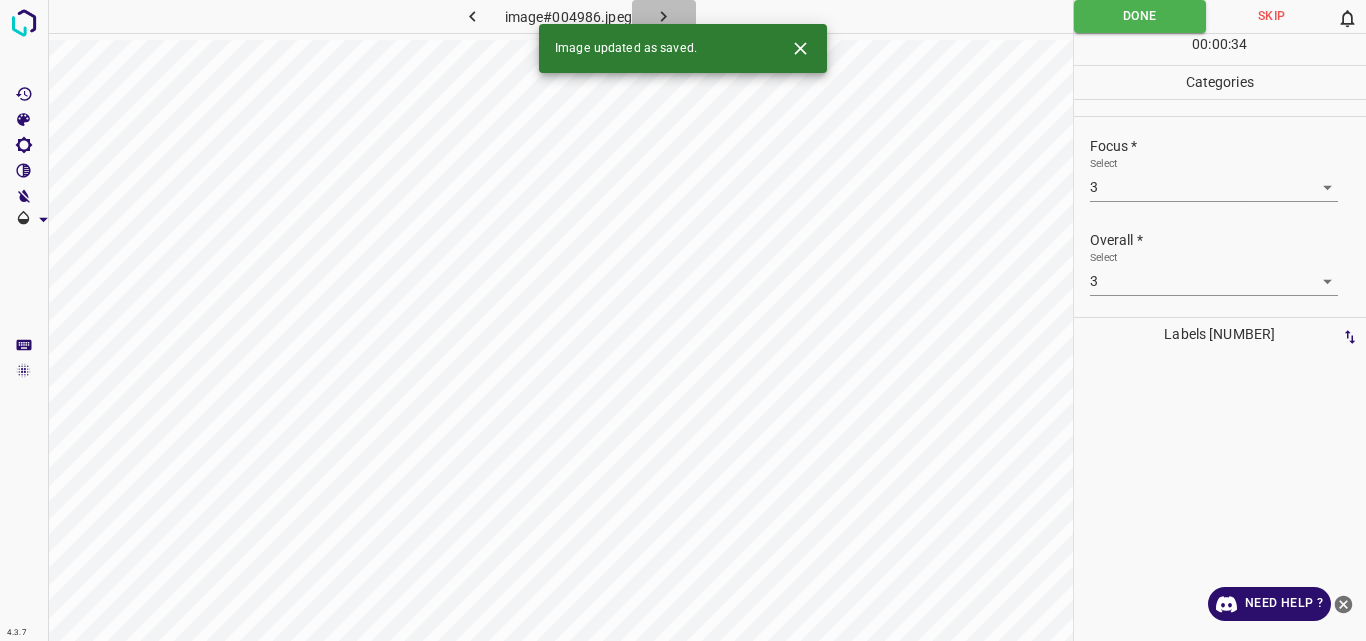 click 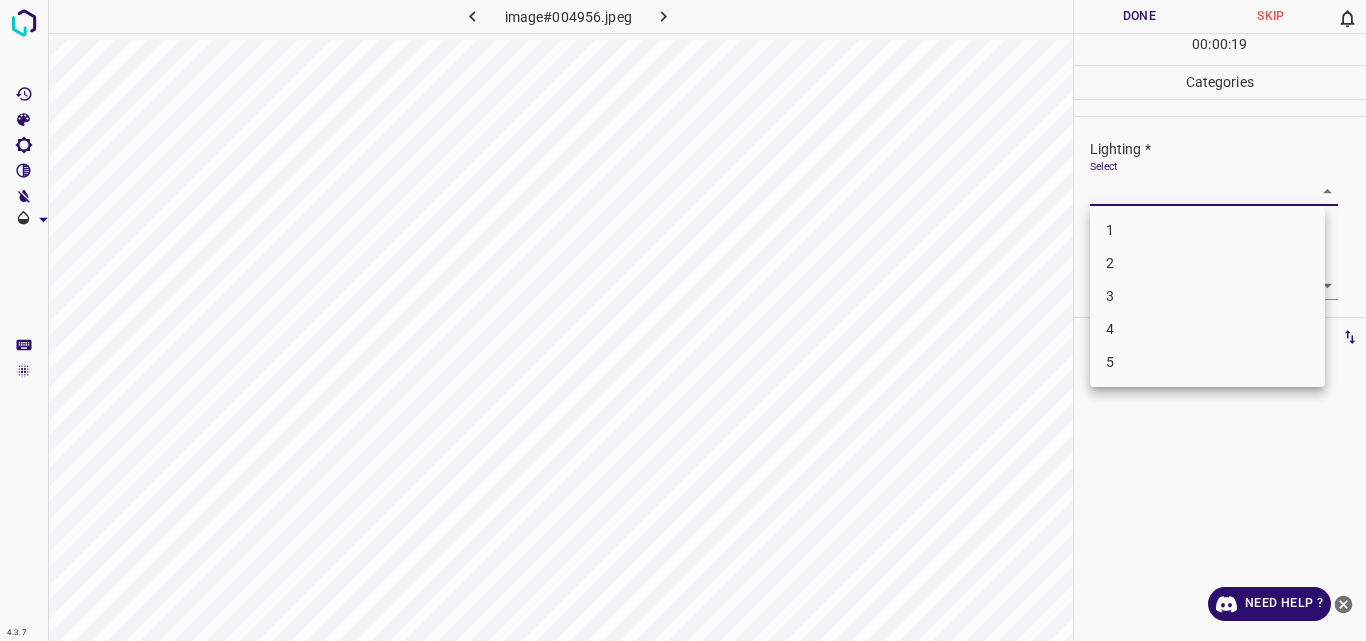 click on "4.3.7 image#[HASH].jpeg Done Skip 0 00   : 00   : 19   Categories Lighting *  Select ​ Focus *  Select ​ Overall *  Select ​ Labels   0 Categories 1 Lighting 2 Focus 3 Overall Tools Space Change between modes (Draw & Edit) I Auto labeling R Restore zoom M Zoom in N Zoom out Delete Delete selecte label Filters Z Restore filters X Saturation filter C Brightness filter V Contrast filter B Gray scale filter General O Download Need Help ? Original text Rate this translation Your feedback will be used to help improve Google Translate - Text - Hide - Delete 1 2 3 4 5" at bounding box center [683, 320] 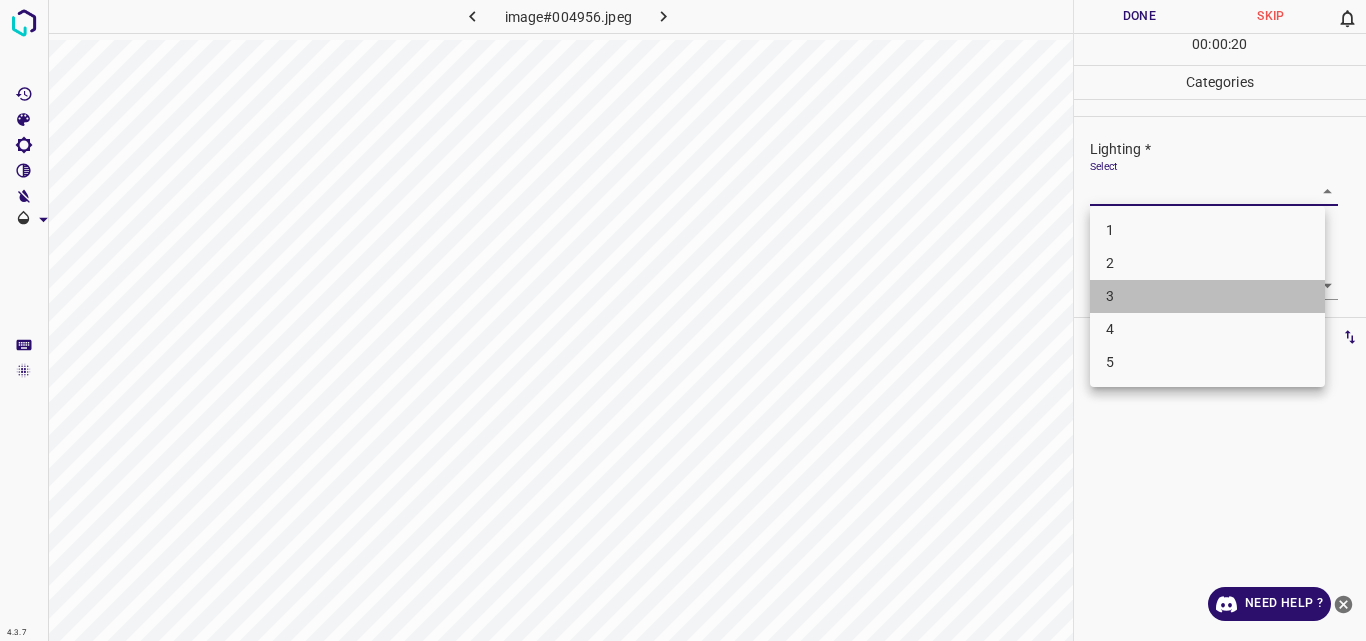 click on "3" at bounding box center (1207, 296) 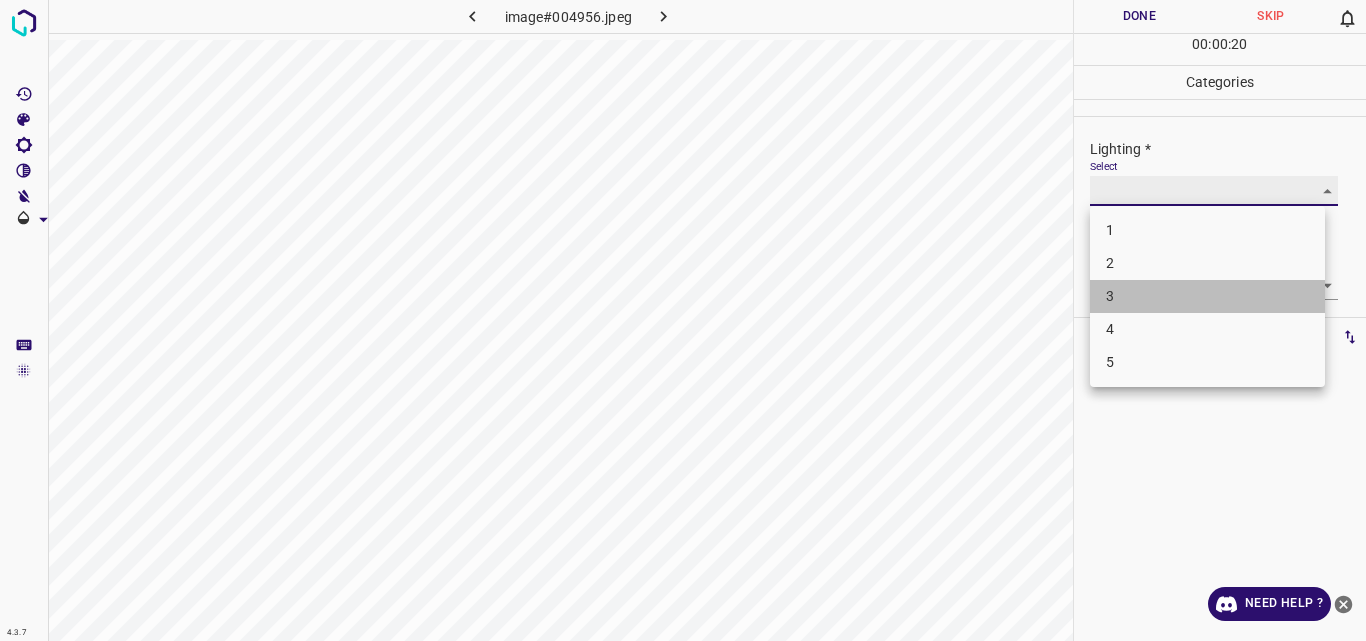 type on "3" 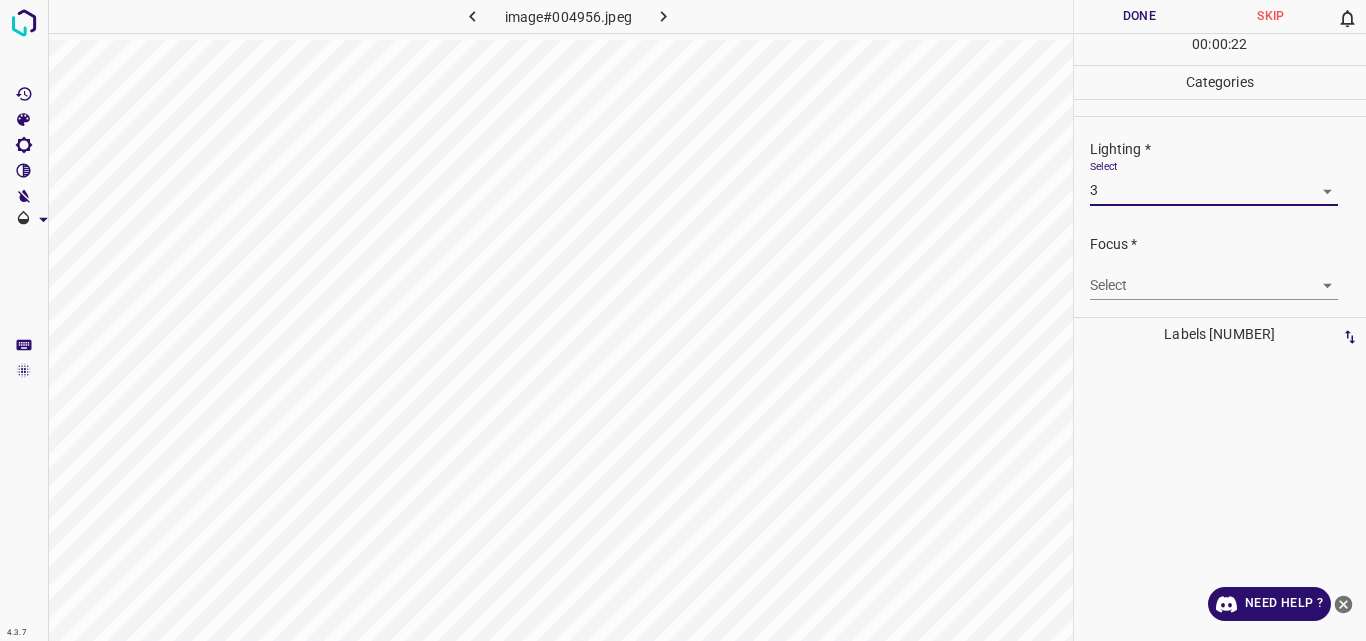 click on "4.3.7 image#[HASH].jpeg Done Skip 0 00   : 00   : 22   Categories Lighting *  Select 3 3 Focus *  Select ​ Overall *  Select ​ Labels   0 Categories 1 Lighting 2 Focus 3 Overall Tools Space Change between modes (Draw & Edit) I Auto labeling R Restore zoom M Zoom in N Zoom out Delete Delete selecte label Filters Z Restore filters X Saturation filter C Brightness filter V Contrast filter B Gray scale filter General O Download Need Help ? Original text Rate this translation Your feedback will be used to help improve Google Translate - Text - Hide - Delete" at bounding box center [683, 320] 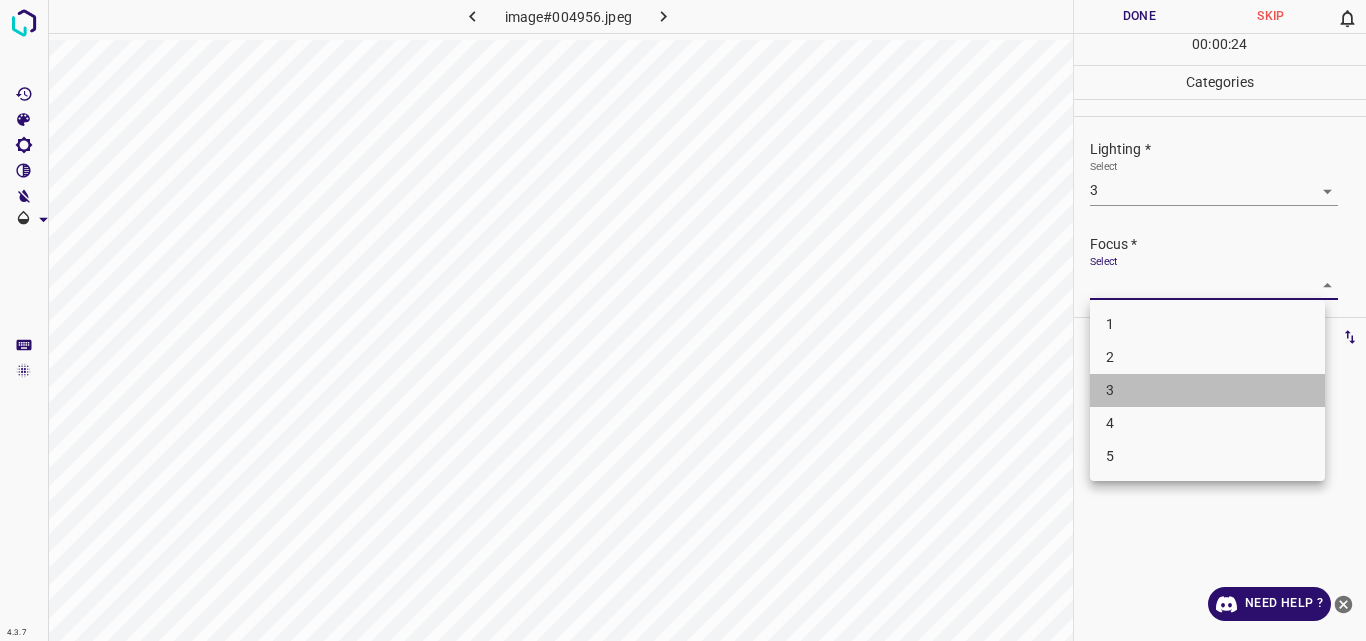 click on "3" at bounding box center (1207, 390) 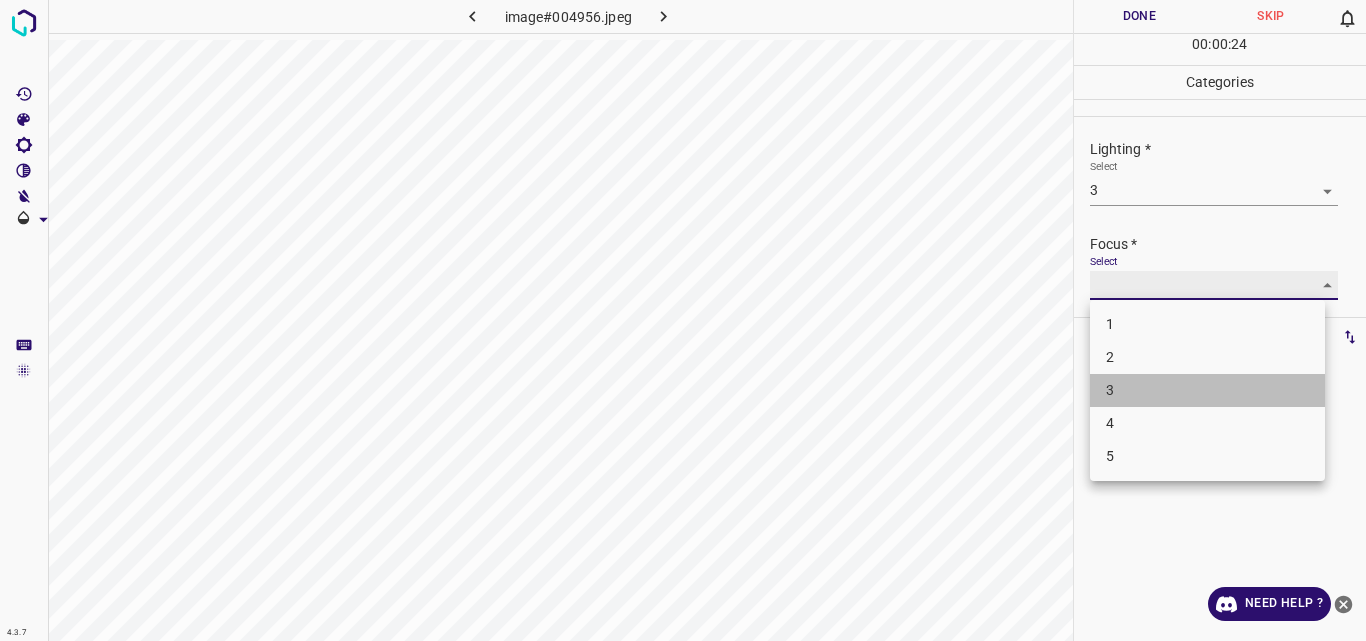 type on "3" 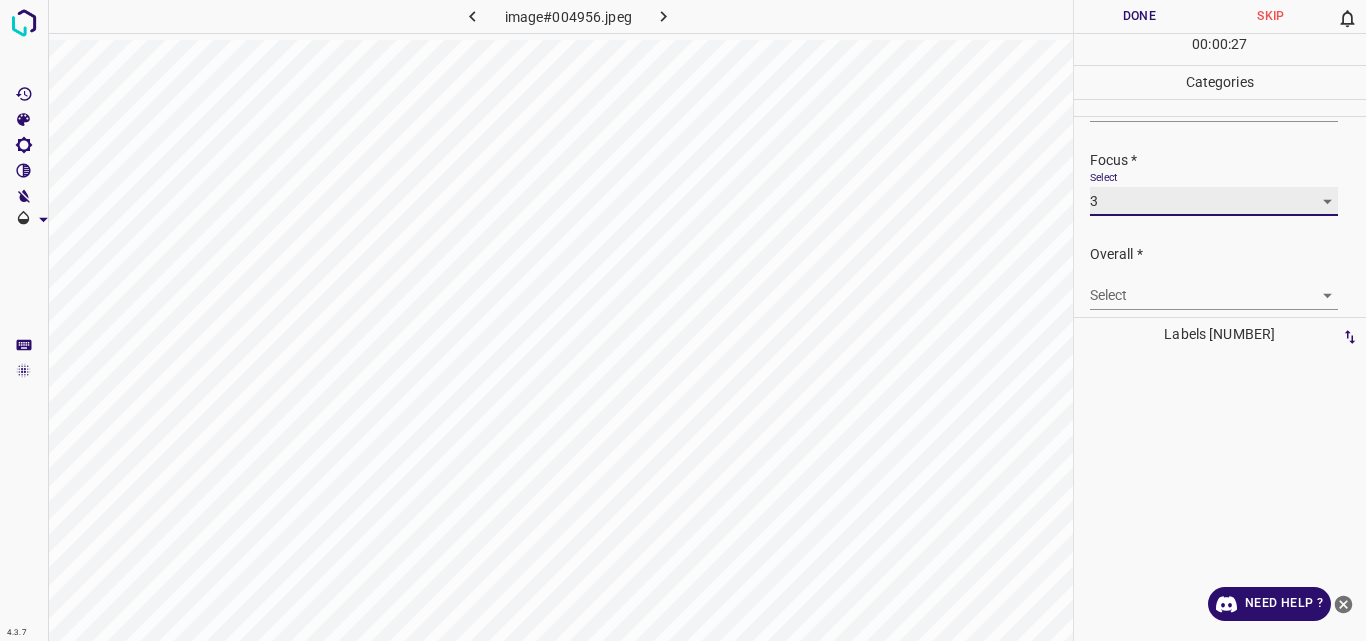 scroll, scrollTop: 98, scrollLeft: 0, axis: vertical 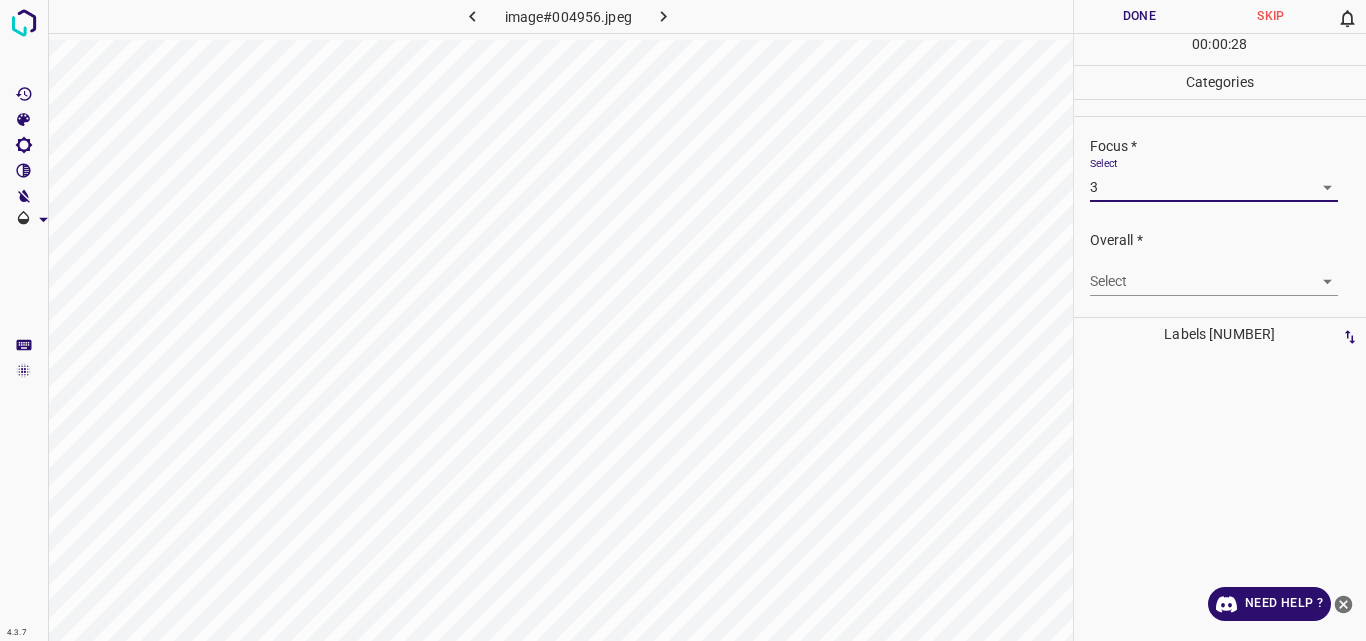 click on "4.3.7 image#[HASH].jpeg Done Skip 0 00   : 00   : 28   Categories Lighting *  Select 3 3 Focus *  Select 3 3 Overall *  Select ​ Labels   0 Categories 1 Lighting 2 Focus 3 Overall Tools Space Change between modes (Draw & Edit) I Auto labeling R Restore zoom M Zoom in N Zoom out Delete Delete selecte label Filters Z Restore filters X Saturation filter C Brightness filter V Contrast filter B Gray scale filter General O Download Need Help ? Original text Rate this translation Your feedback will be used to help improve Google Translate - Text - Hide - Delete" at bounding box center (683, 320) 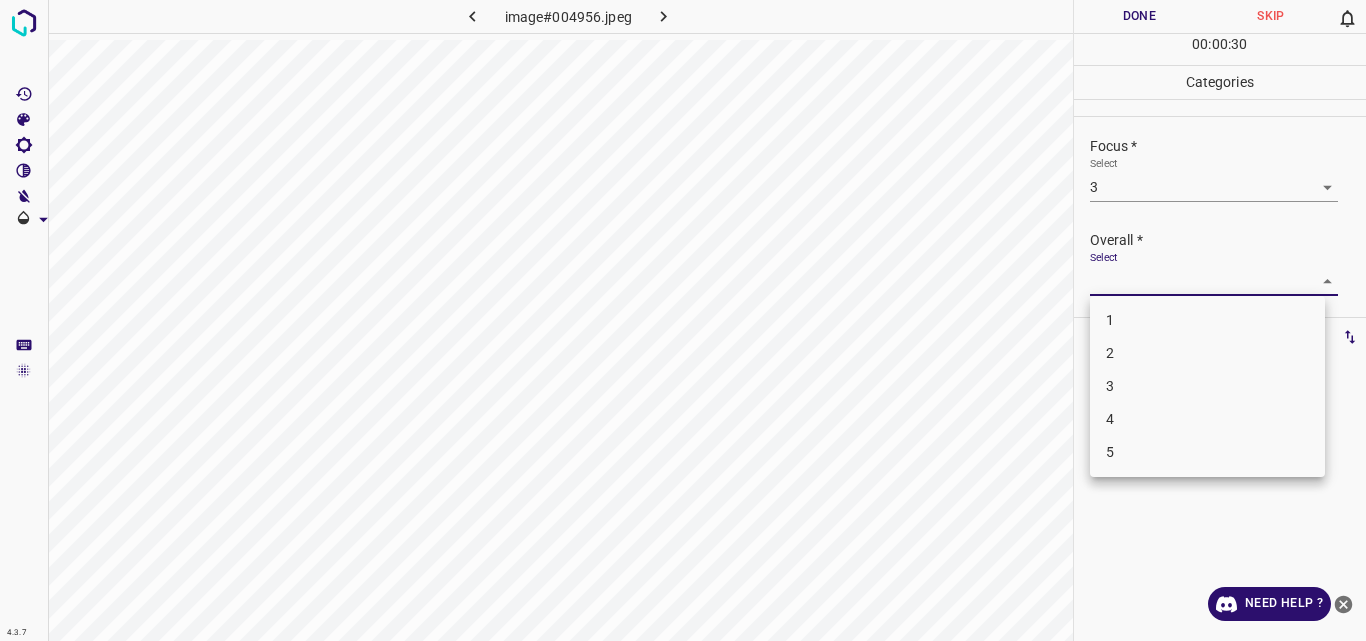 click on "3" at bounding box center (1207, 386) 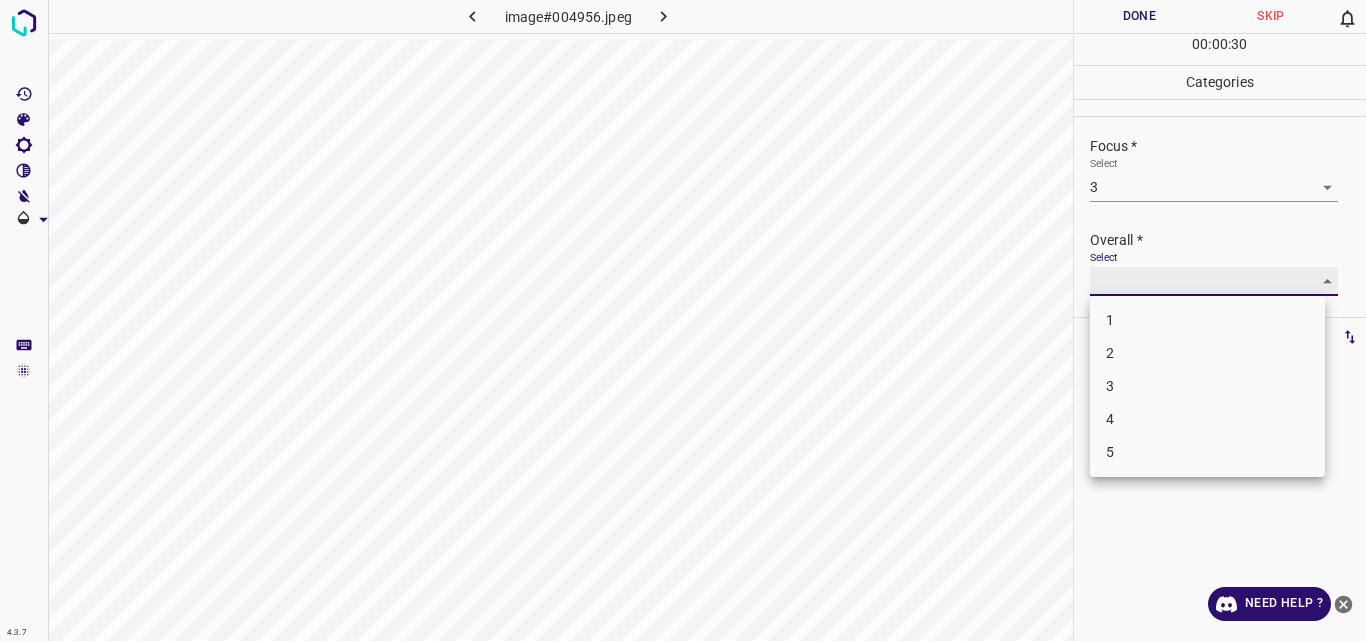 type on "3" 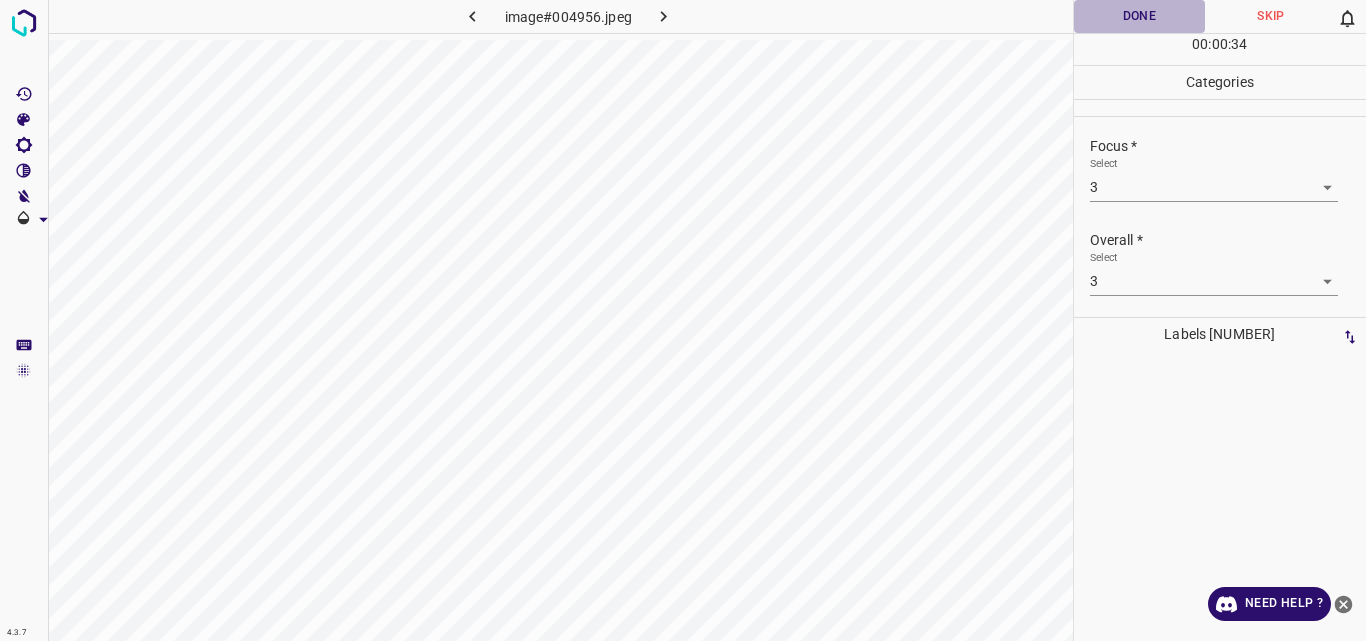 click on "Done" at bounding box center [1140, 16] 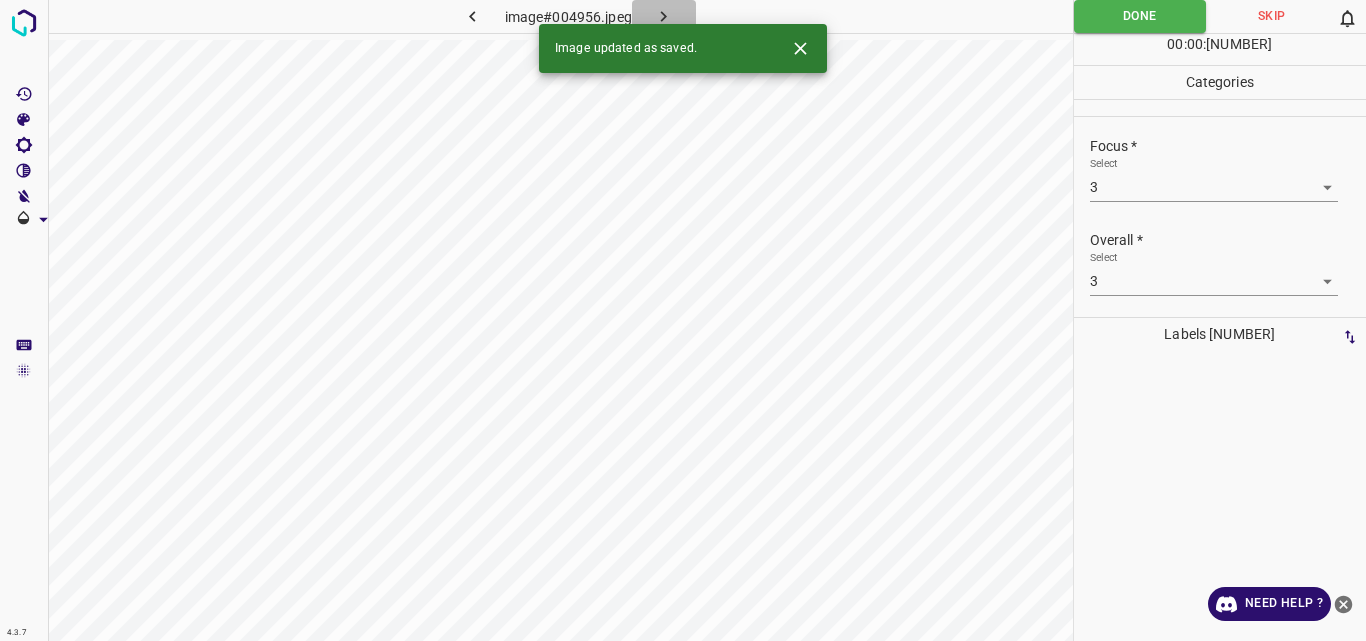 click 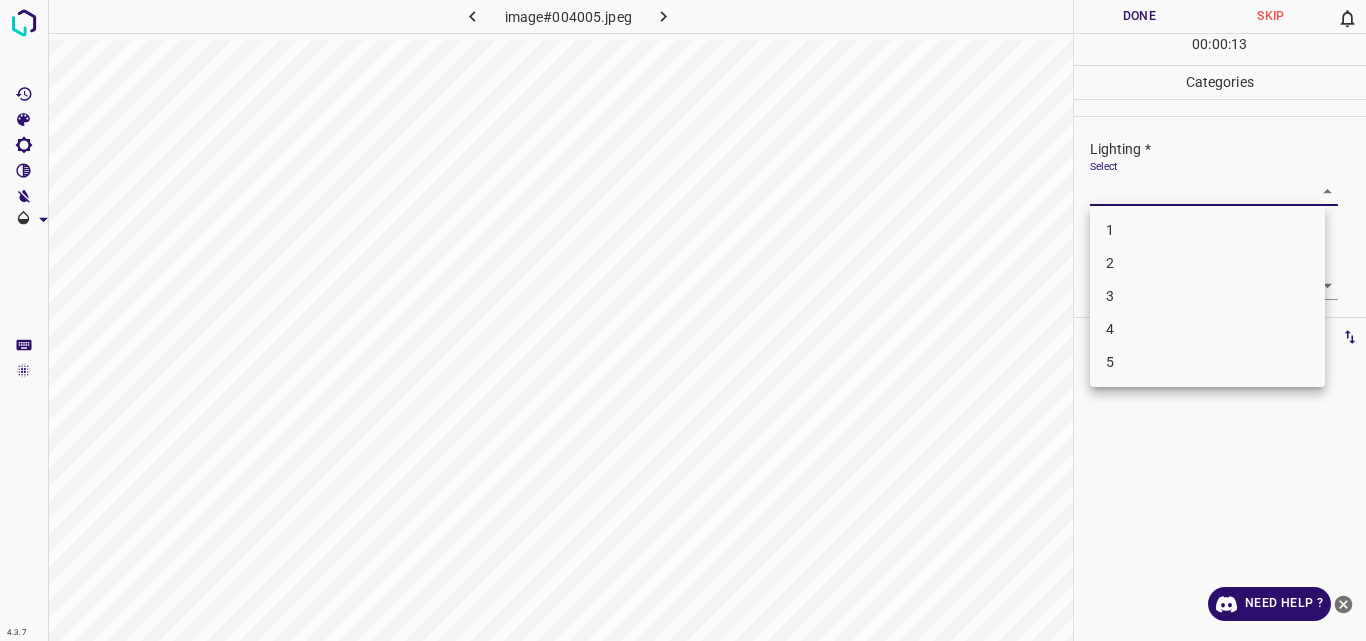 click on "4.3.7 image#004005.jpeg Done Skip 0 00   : 00   : 13   Categories Lighting *  Select ​ Focus *  Select ​ Overall *  Select ​ Labels   0 Categories 1 Lighting 2 Focus 3 Overall Tools Space Change between modes (Draw & Edit) I Auto labeling R Restore zoom M Zoom in N Zoom out Delete Delete selecte label Filters Z Restore filters X Saturation filter C Brightness filter V Contrast filter B Gray scale filter General O Download Need Help ? Original text Rate this translation Your feedback will be used to help improve Google Translate - Text - Hide - Delete 1 2 3 4 5" at bounding box center (683, 320) 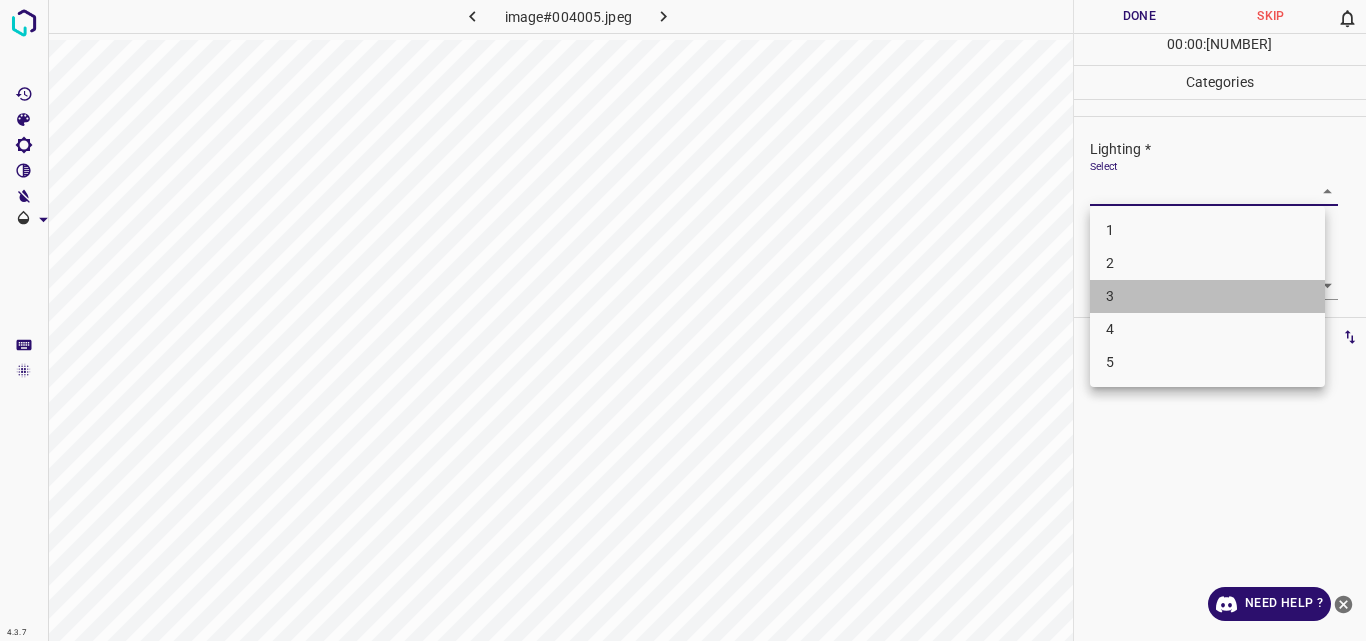 click on "3" at bounding box center (1207, 296) 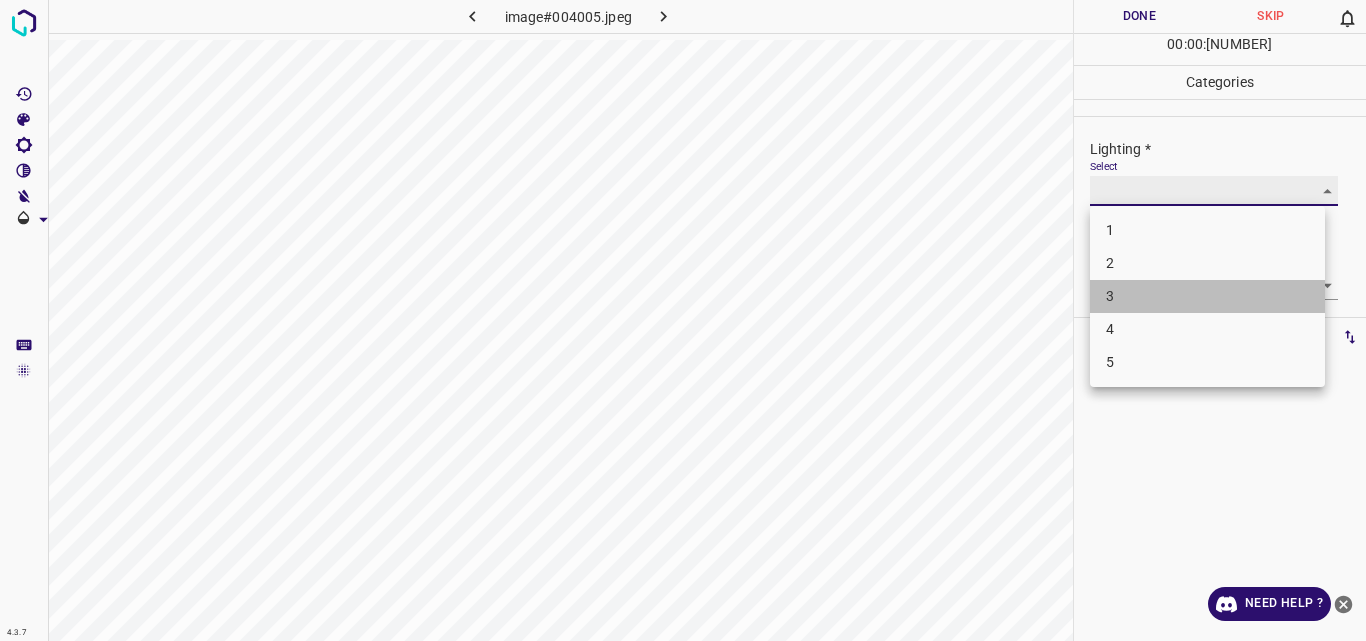 type on "3" 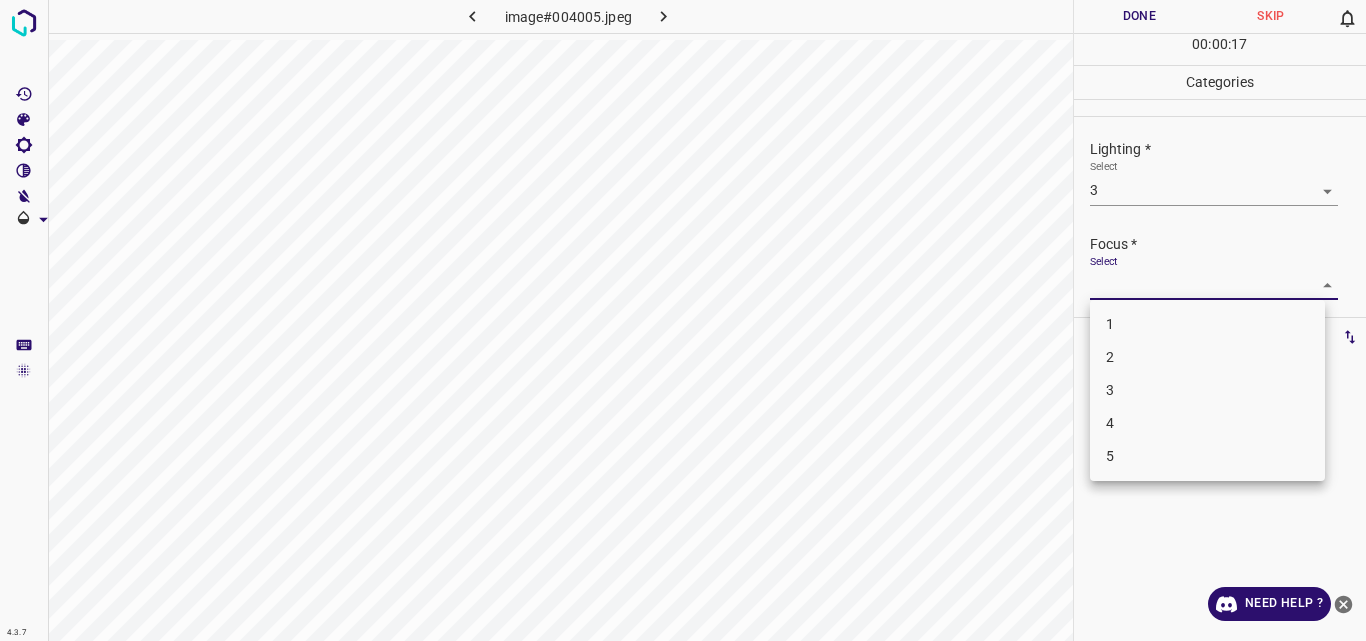 click on "4.3.7 image#004005.jpeg Done Skip 0 00   : 00   : 17   Categories Lighting *  Select 3 3 Focus *  Select ​ Overall *  Select ​ Labels   0 Categories 1 Lighting 2 Focus 3 Overall Tools Space Change between modes (Draw & Edit) I Auto labeling R Restore zoom M Zoom in N Zoom out Delete Delete selecte label Filters Z Restore filters X Saturation filter C Brightness filter V Contrast filter B Gray scale filter General O Download Need Help ? Original text Rate this translation Your feedback will be used to help improve Google Translate - Text - Hide - Delete 1 2 3 4 5" at bounding box center [683, 320] 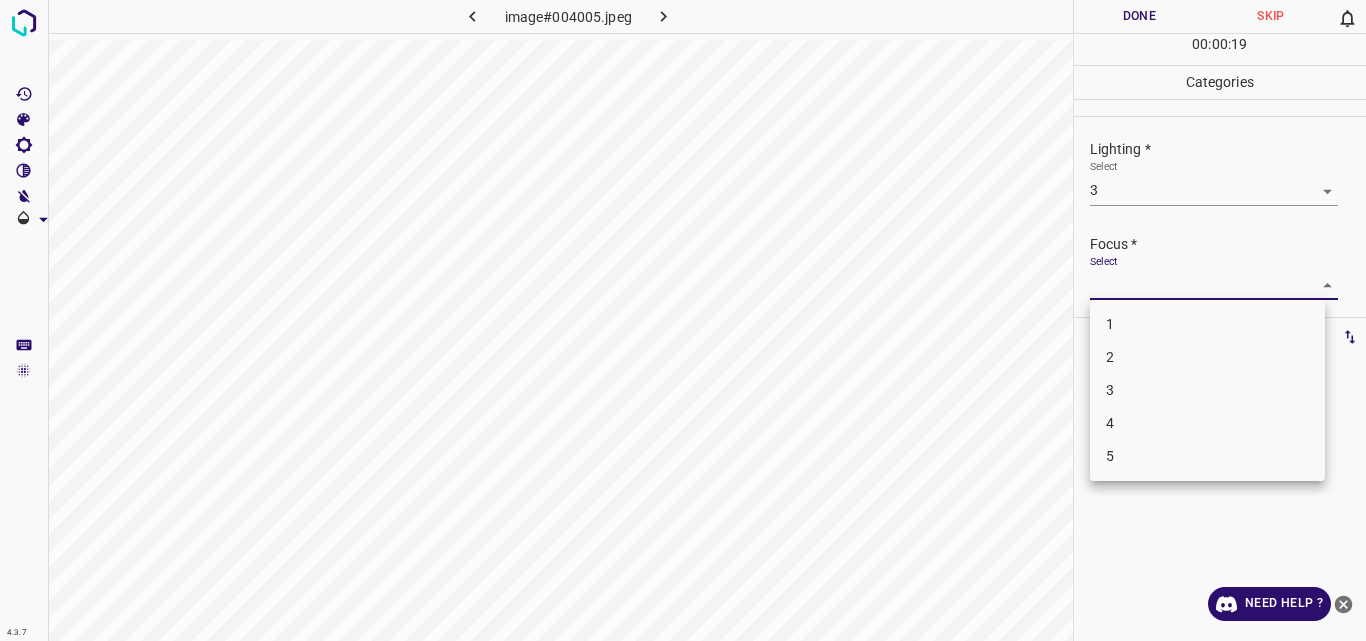 click on "3" at bounding box center [1207, 390] 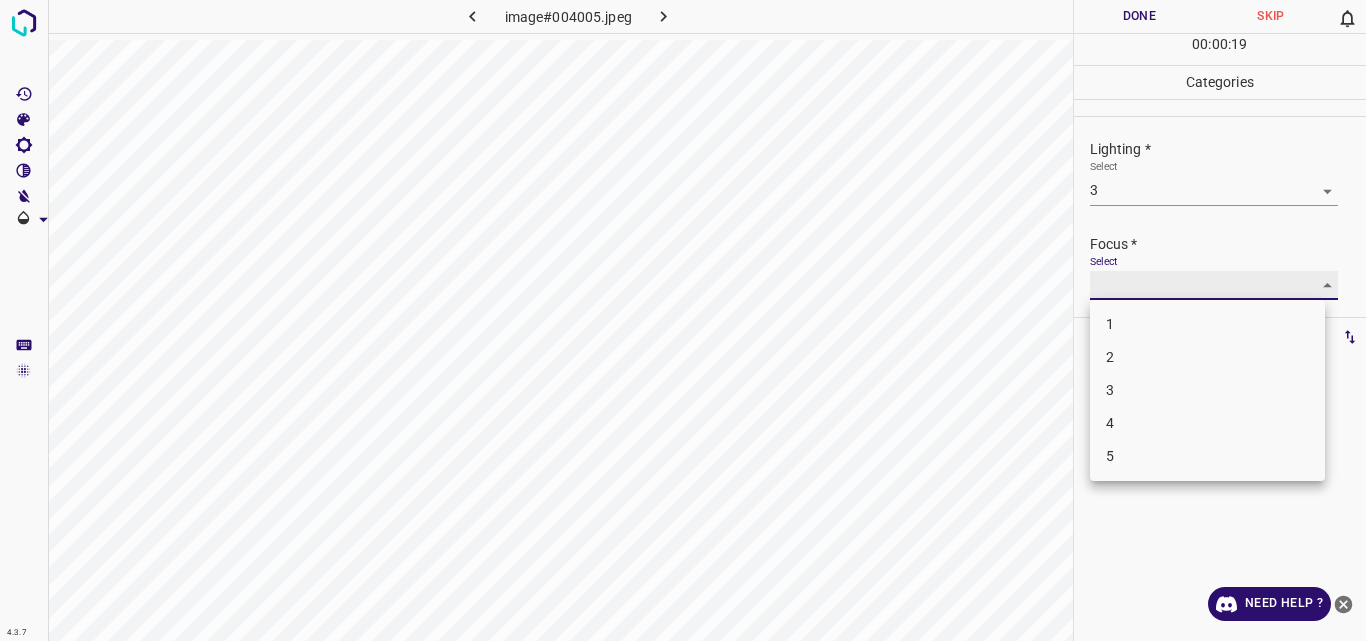 type on "3" 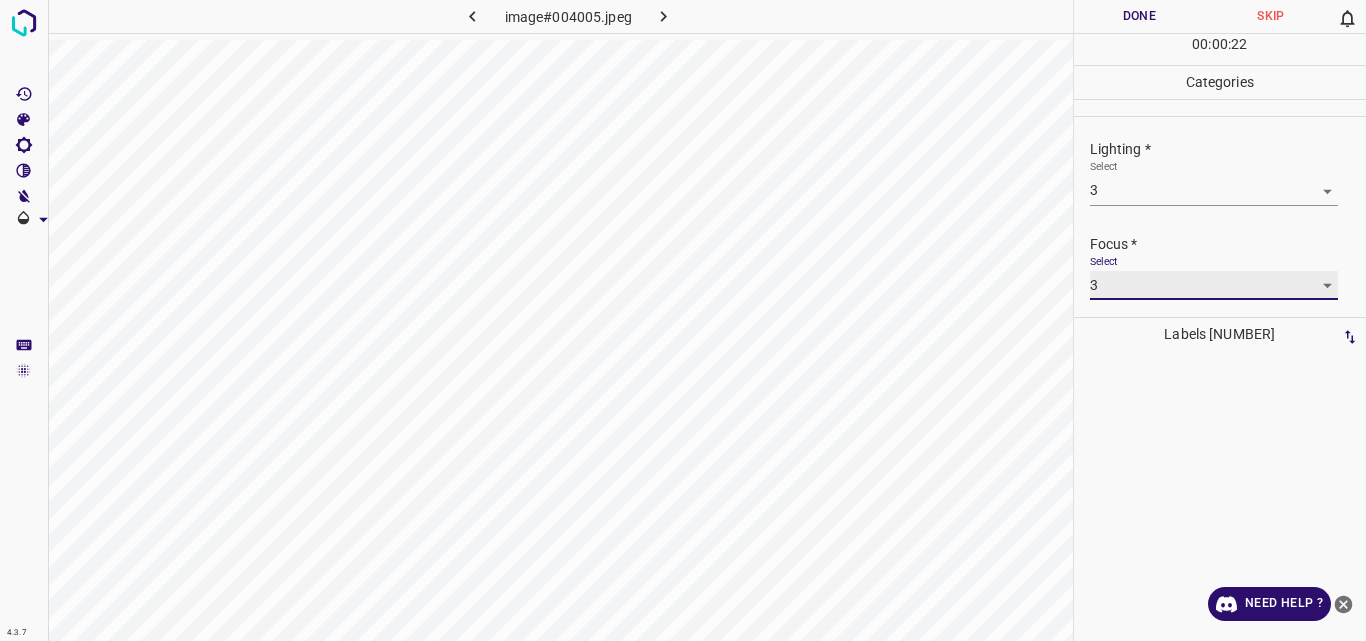 scroll, scrollTop: 98, scrollLeft: 0, axis: vertical 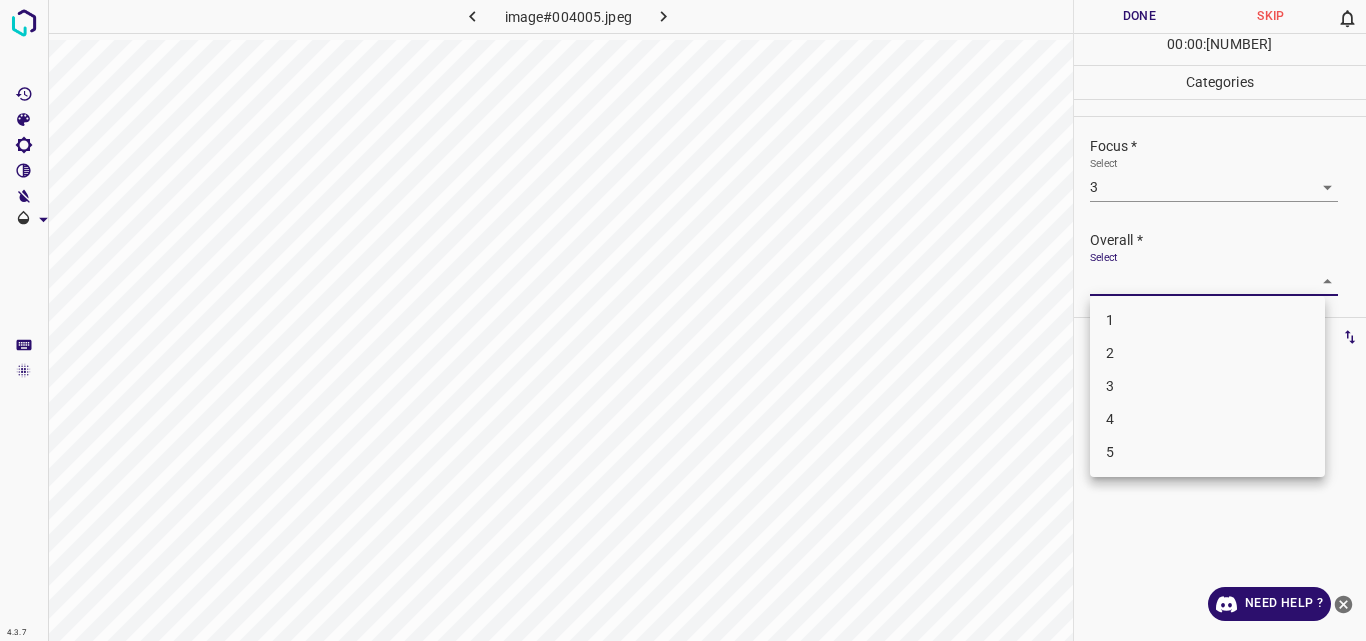 click on "4.3.7 image#004005.jpeg Done Skip 0 00 : 00 : 23 Categories Lighting * Select 3 3 Focus * Select 3 3 Overall * Select ​ Labels 0 Categories 1 Lighting 2 Focus 3 Overall Tools Space Change between modes (Draw & Edit) I Auto labeling R Restore zoom M Zoom in N Zoom out Delete Delete selecte label Filters Z Restore filters X Saturation filter C Brightness filter V Contrast filter B Gray scale filter General O Download Need Help ? Original text Rate this translation Your feedback will be used to help improve Google Translate - Text - Hide - Delete 1 2 3 4 5" at bounding box center (683, 320) 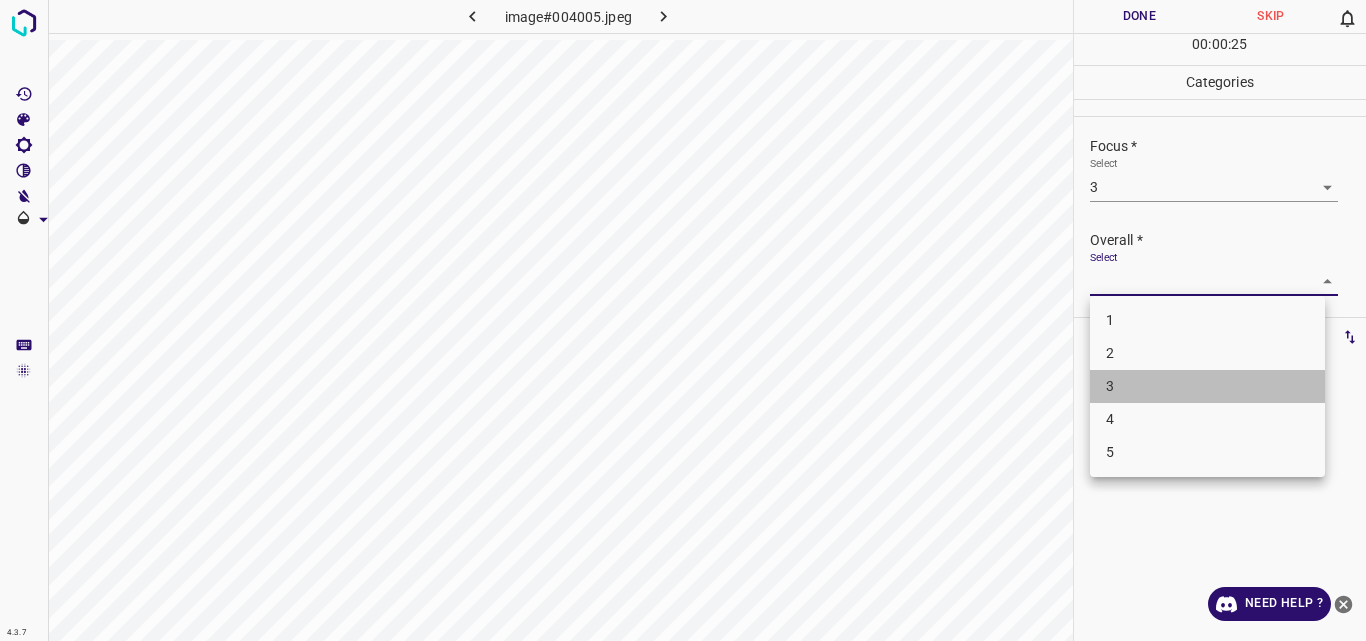 click on "3" at bounding box center [1207, 386] 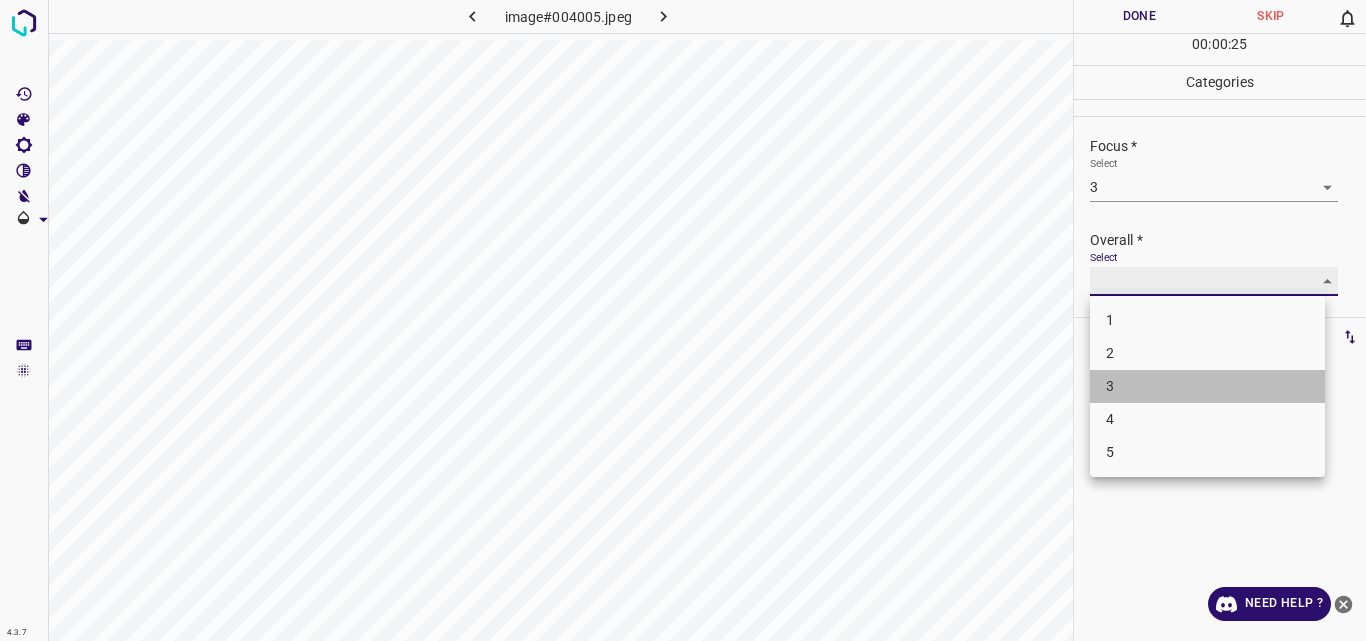 type on "3" 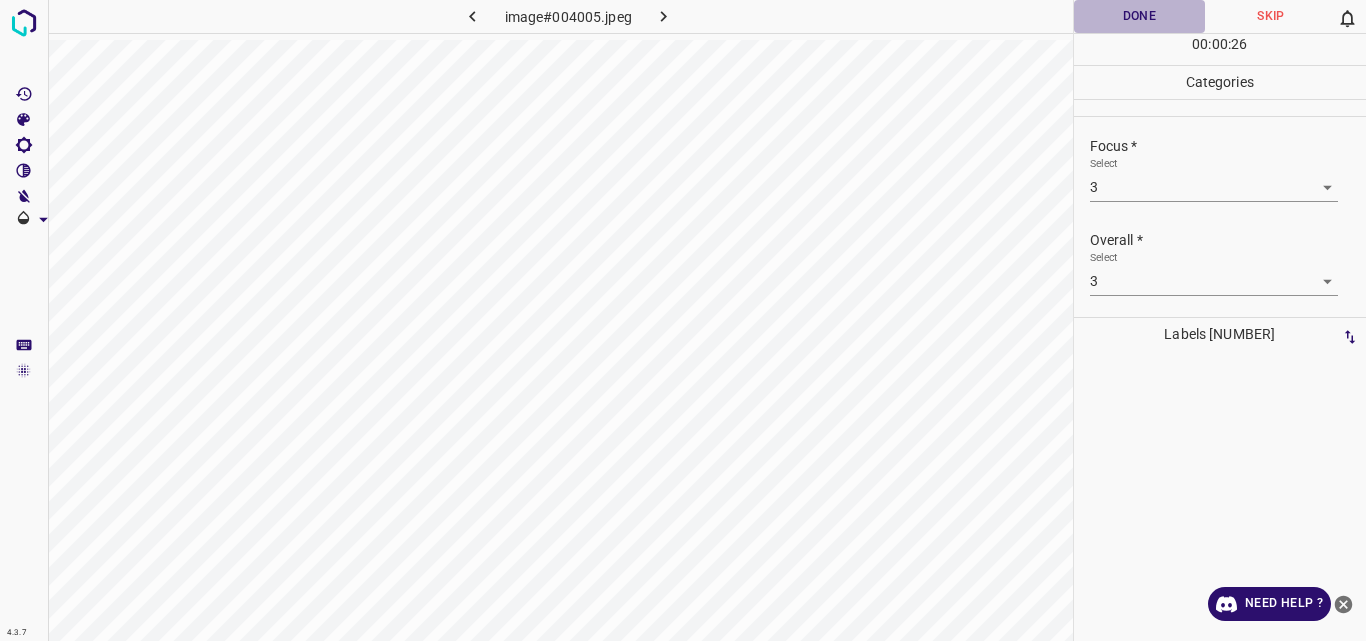 click on "Done" at bounding box center [1140, 16] 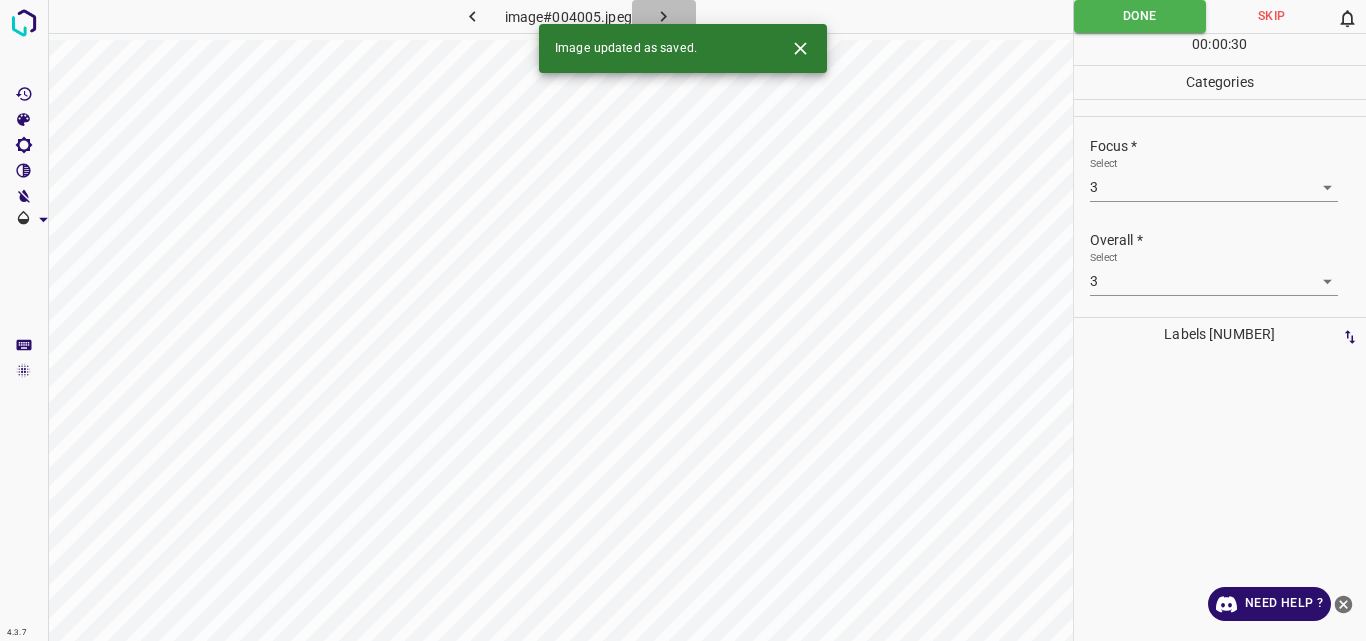click 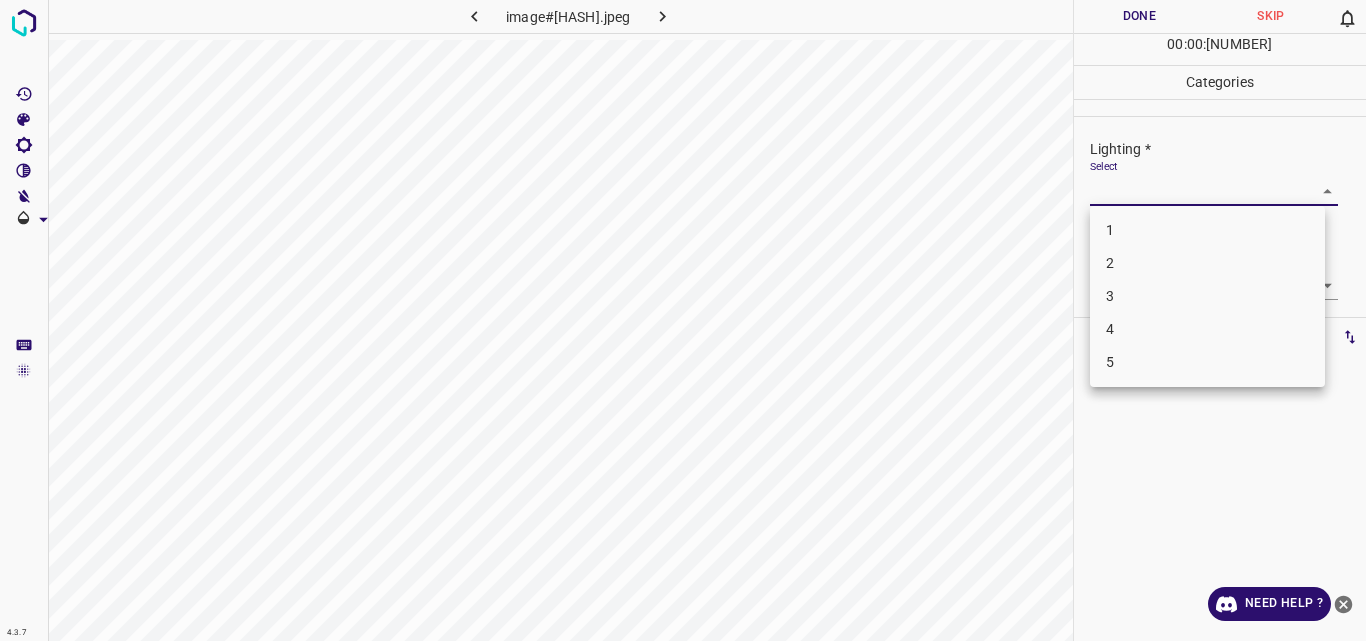 click on "4.3.7 image#001142.jpeg Done Skip 0 00   : 00   : 03   Categories Lighting *  Select ​ Focus *  Select ​ Overall *  Select ​ Labels   0 Categories 1 Lighting 2 Focus 3 Overall Tools Space Change between modes (Draw & Edit) I Auto labeling R Restore zoom M Zoom in N Zoom out Delete Delete selecte label Filters Z Restore filters X Saturation filter C Brightness filter V Contrast filter B Gray scale filter General O Download Need Help ? Original text Rate this translation Your feedback will be used to help improve Google Translate - Text - Hide - Delete 1 2 3 4 5" at bounding box center (683, 320) 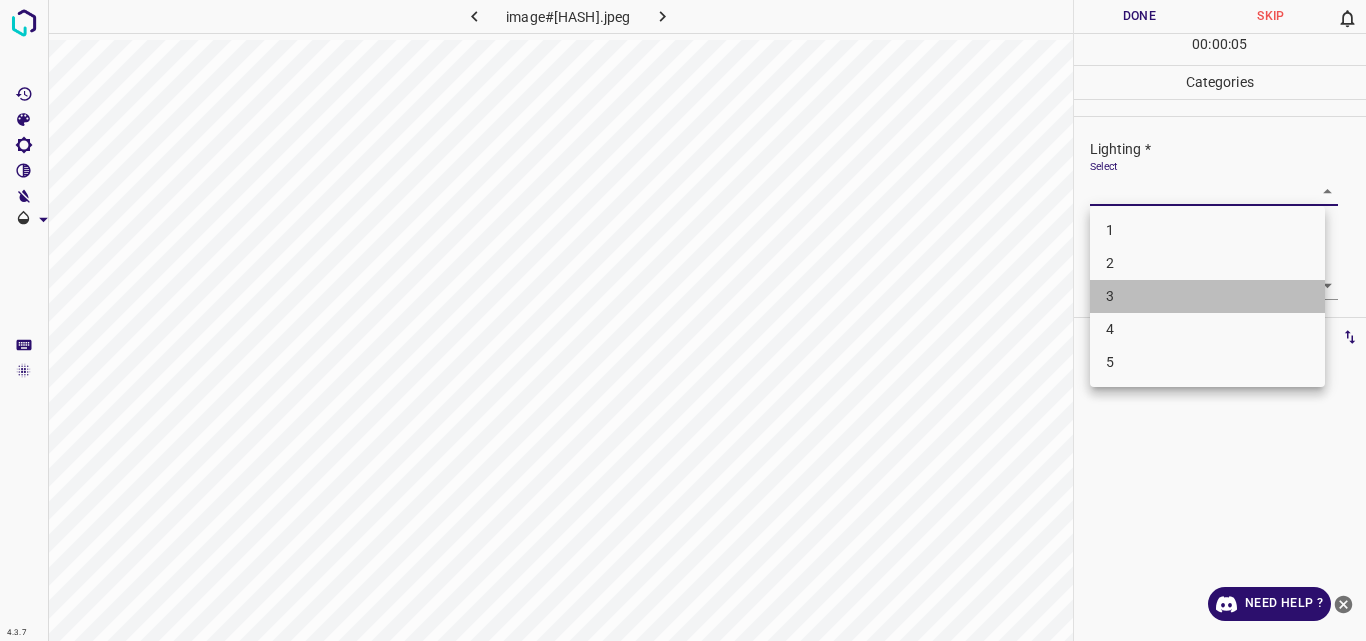 click on "3" at bounding box center [1207, 296] 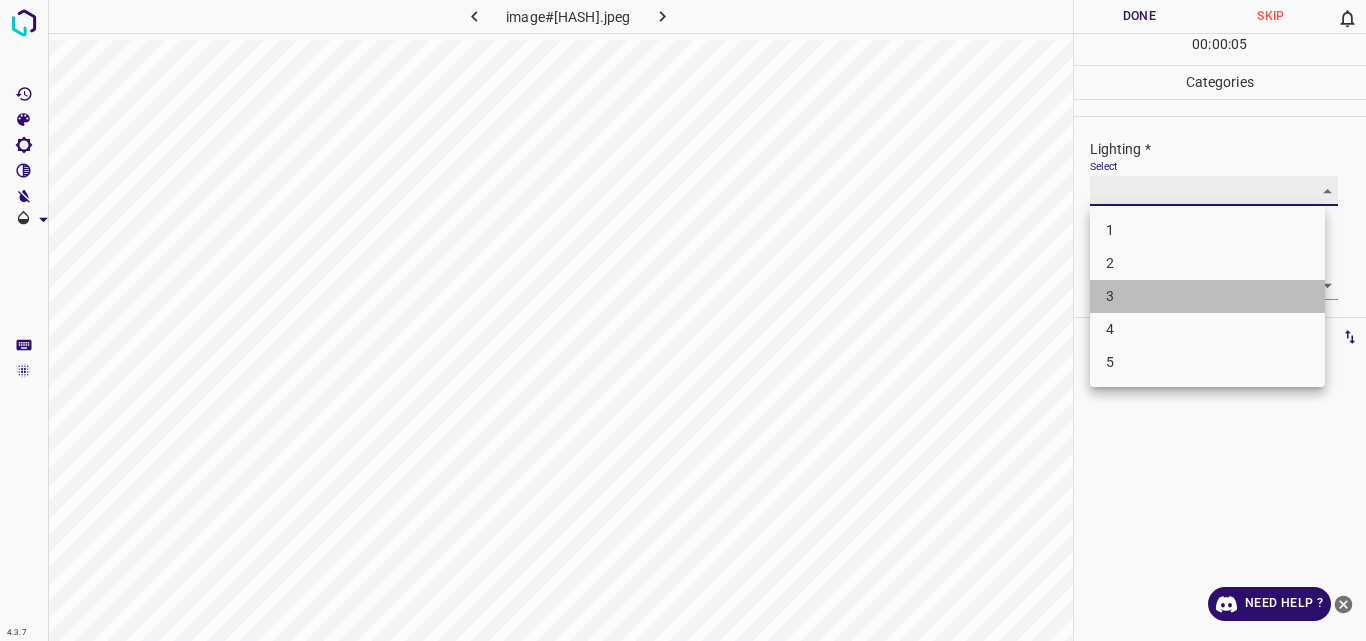 type on "3" 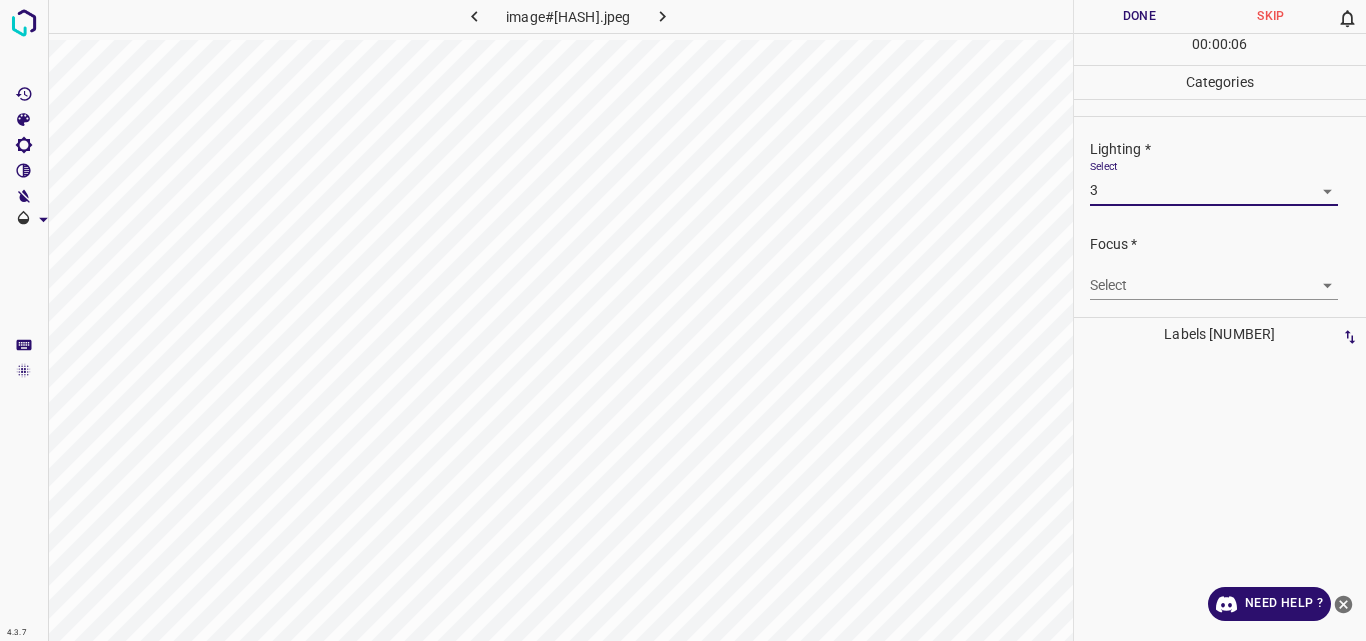 click on "4.3.7 image#001142.jpeg Done Skip 0 00   : 00   : 06   Categories Lighting *  Select 3 3 Focus *  Select ​ Overall *  Select ​ Labels   0 Categories 1 Lighting 2 Focus 3 Overall Tools Space Change between modes (Draw & Edit) I Auto labeling R Restore zoom M Zoom in N Zoom out Delete Delete selecte label Filters Z Restore filters X Saturation filter C Brightness filter V Contrast filter B Gray scale filter General O Download Need Help ? Original text Rate this translation Your feedback will be used to help improve Google Translate - Text - Hide - Delete" at bounding box center (683, 320) 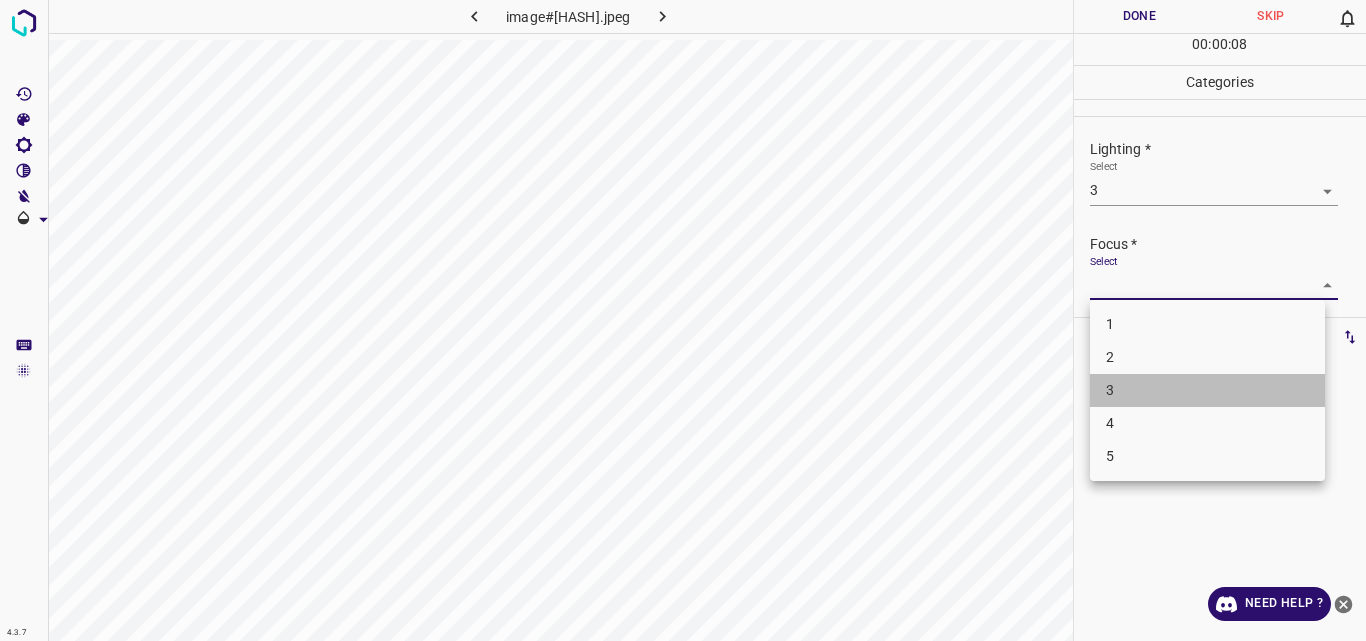 click on "3" at bounding box center (1207, 390) 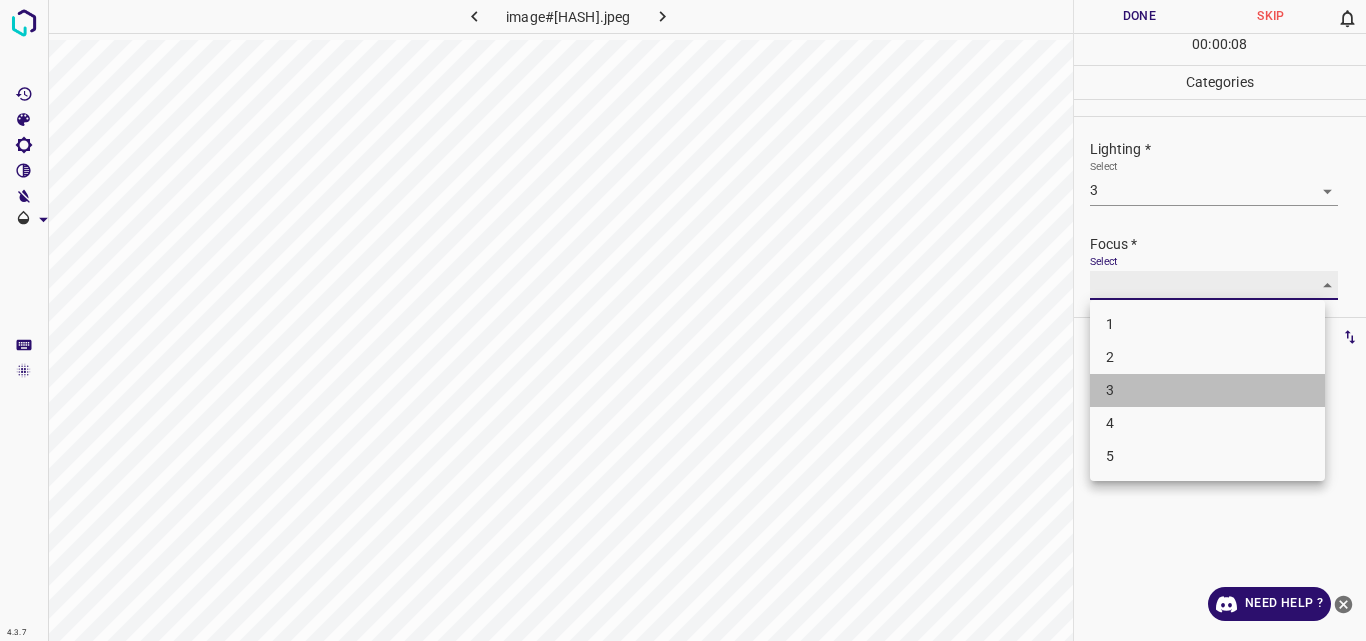 type on "3" 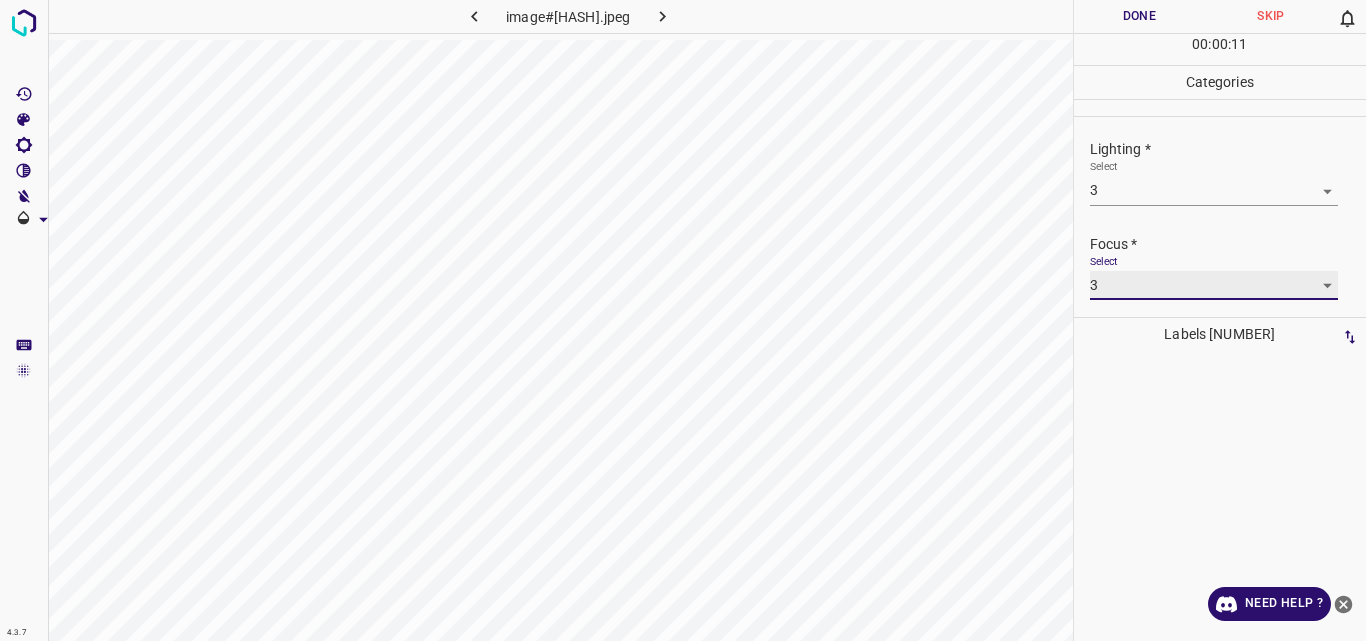 scroll, scrollTop: 98, scrollLeft: 0, axis: vertical 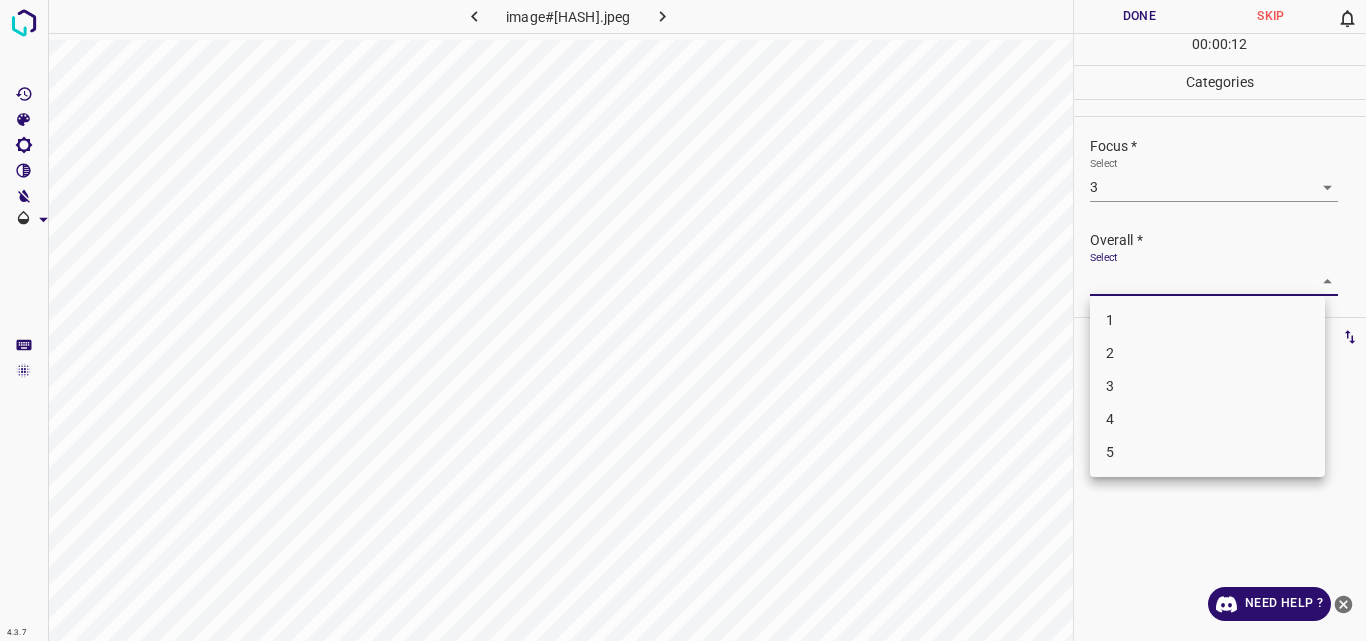 click on "4.3.7 image#001142.jpeg Done Skip 0 00   : 00   : 12   Categories Lighting *  Select 3 3 Focus *  Select 3 3 Overall *  Select ​ Labels   0 Categories 1 Lighting 2 Focus 3 Overall Tools Space Change between modes (Draw & Edit) I Auto labeling R Restore zoom M Zoom in N Zoom out Delete Delete selecte label Filters Z Restore filters X Saturation filter C Brightness filter V Contrast filter B Gray scale filter General O Download Need Help ? Original text Rate this translation Your feedback will be used to help improve Google Translate - Text - Hide - Delete 1 2 3 4 5" at bounding box center [683, 320] 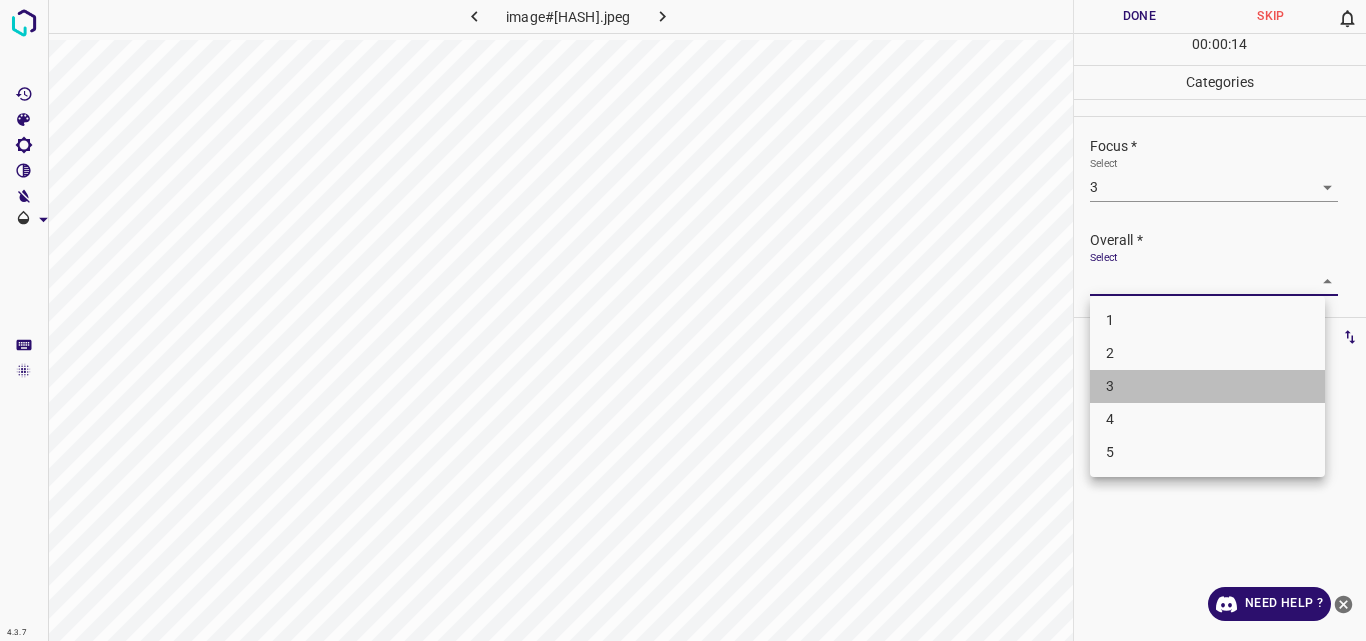 click on "3" at bounding box center (1207, 386) 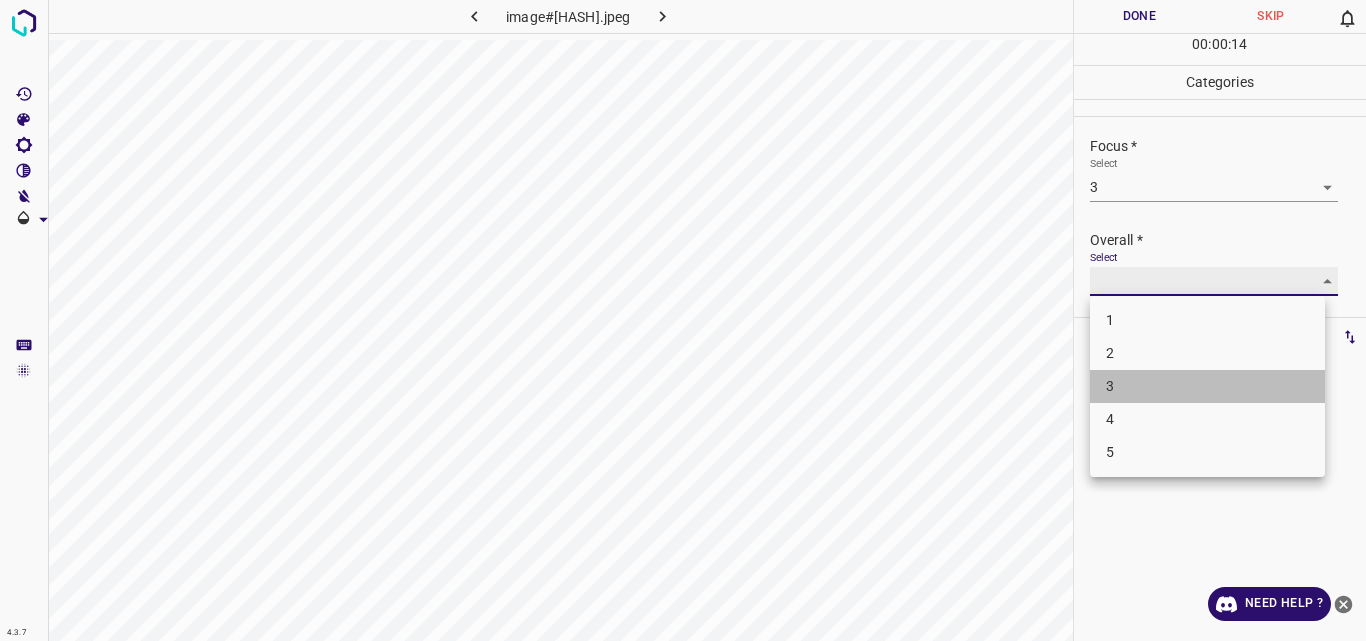 type on "3" 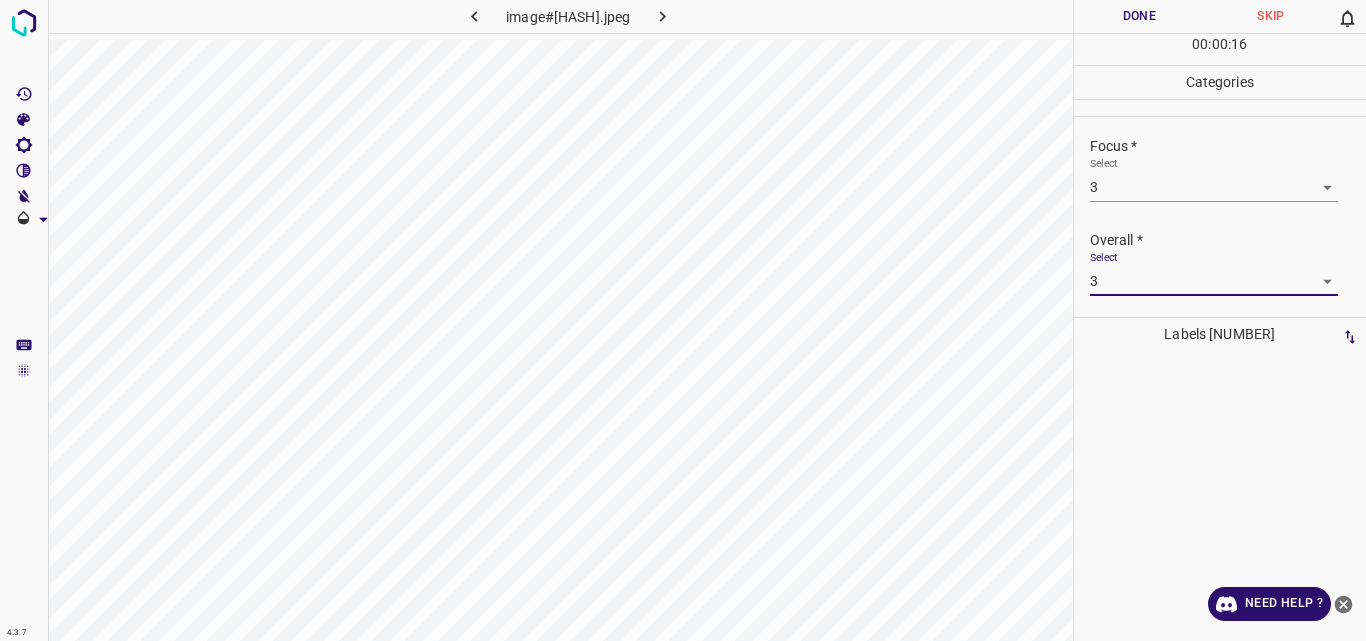 click on "Done" at bounding box center (1140, 16) 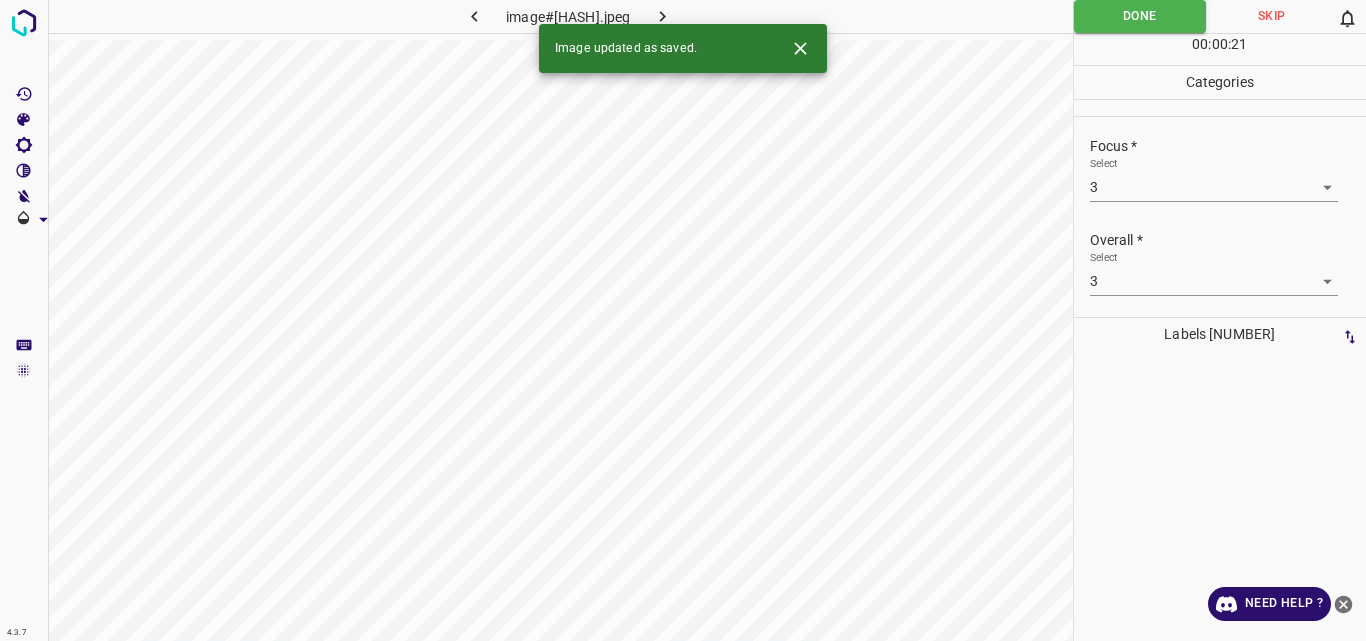 click 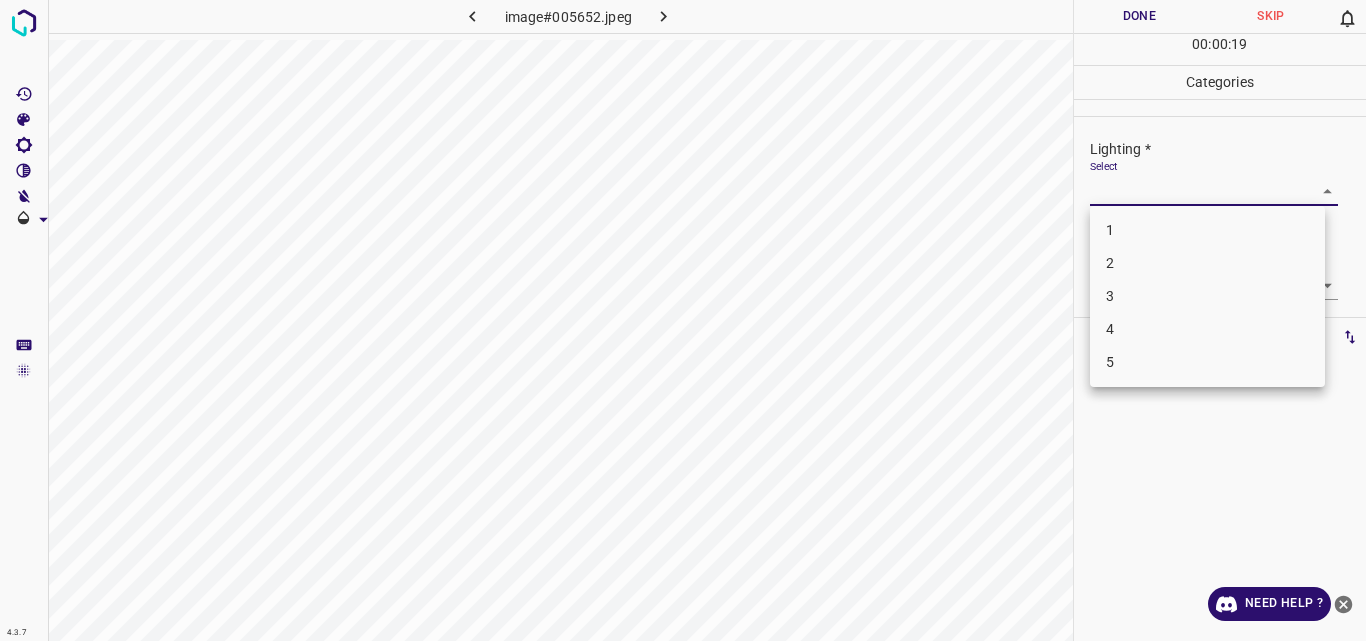 click on "4.3.7 image#005652.jpeg Done Skip 0 00 : 00 : 19 Categories Lighting * Select ​ Focus * Select ​ Overall * Select ​ Labels 0 Categories 1 Lighting 2 Focus 3 Overall Tools Space Change between modes (Draw & Edit) I Auto labeling R Restore zoom M Zoom in N Zoom out Delete Delete selecte label Filters Z Restore filters X Saturation filter C Brightness filter V Contrast filter B Gray scale filter General O Download Need Help ? Original text Rate this translation Your feedback will be used to help improve Google Translate - Text - Hide - Delete 1 2 3 4 5" at bounding box center [683, 320] 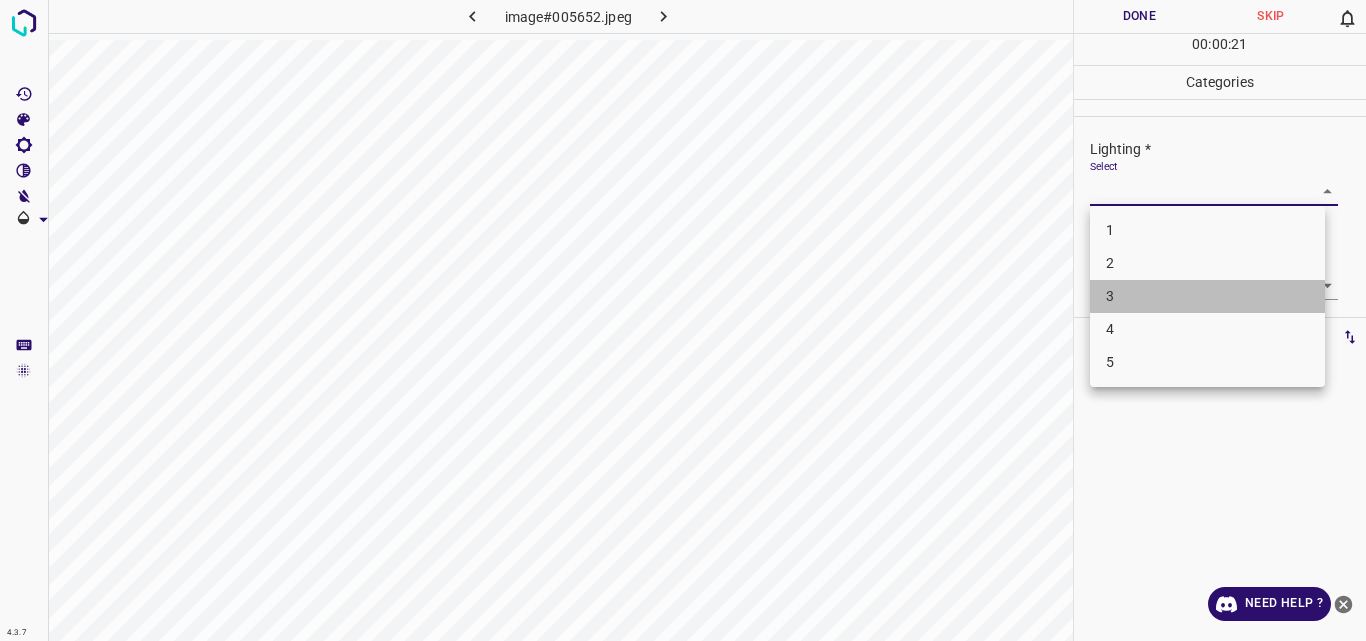 click on "3" at bounding box center [1207, 296] 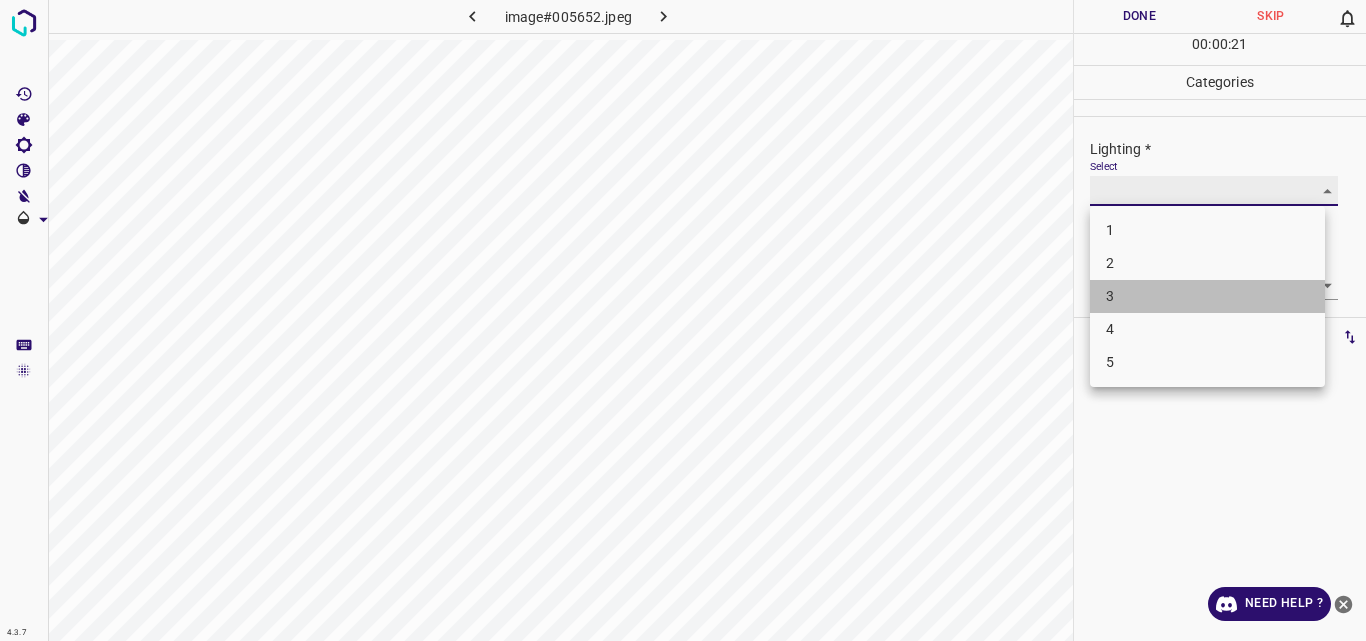 type on "3" 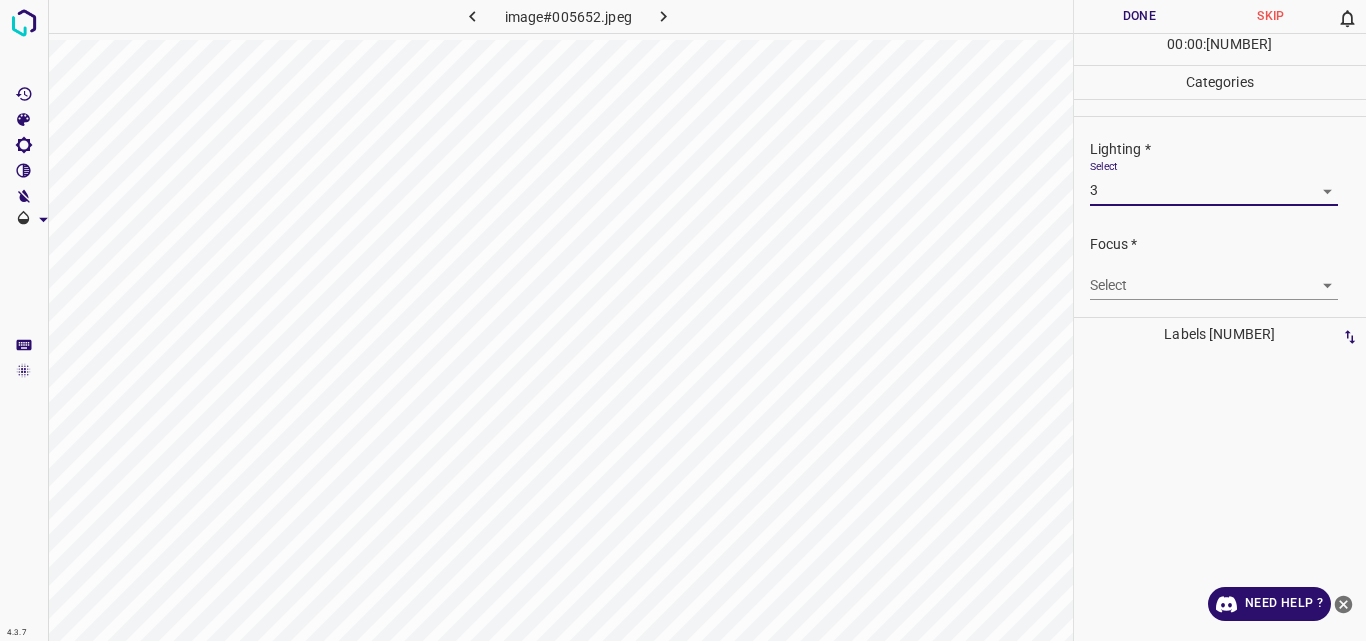 click on "4.3.7 image#005652.jpeg Done Skip 0 00   : 00   : 23   Categories Lighting *  Select 3 3 Focus *  Select ​ Overall *  Select ​ Labels   0 Categories 1 Lighting 2 Focus 3 Overall Tools Space Change between modes (Draw & Edit) I Auto labeling R Restore zoom M Zoom in N Zoom out Delete Delete selecte label Filters Z Restore filters X Saturation filter C Brightness filter V Contrast filter B Gray scale filter General O Download Need Help ? Original text Rate this translation Your feedback will be used to help improve Google Translate - Text - Hide - Delete" at bounding box center (683, 320) 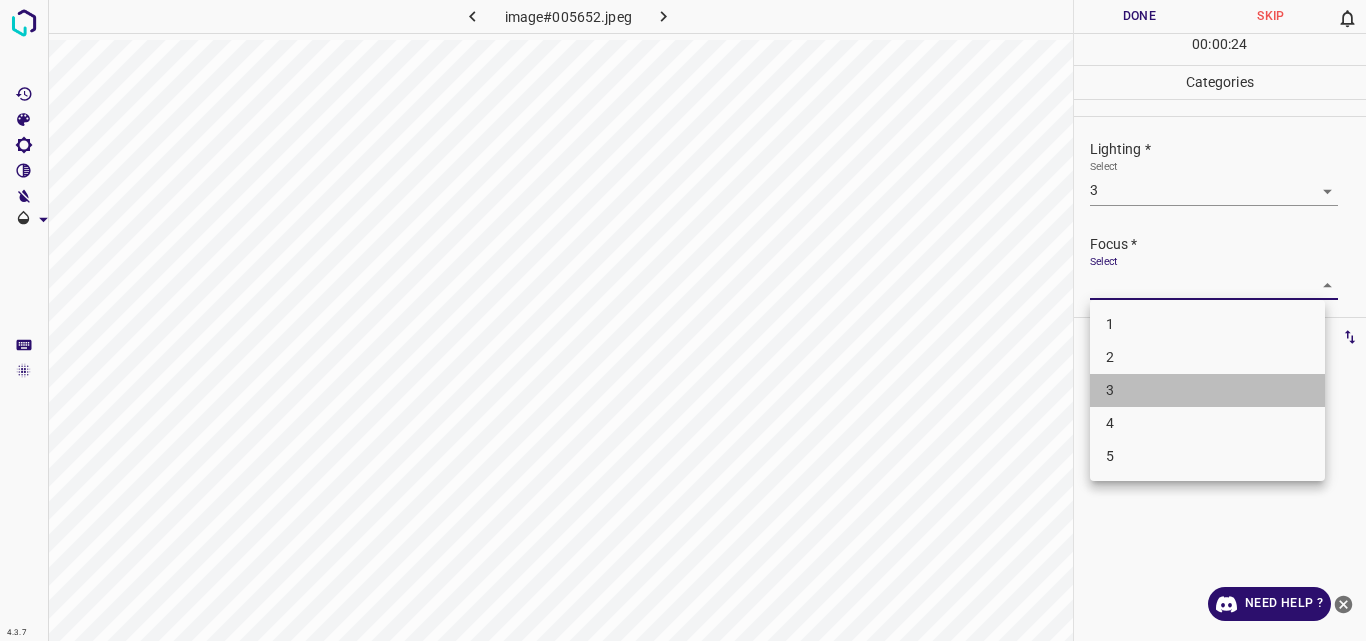 click on "3" at bounding box center (1207, 390) 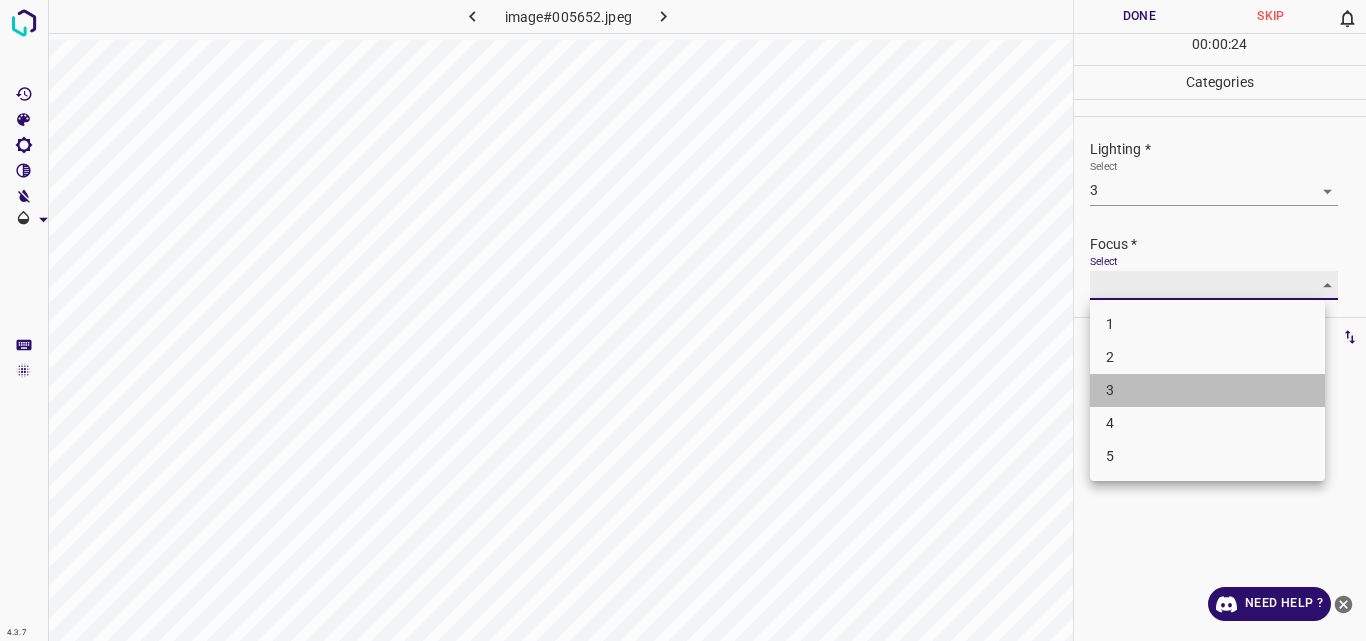 type on "3" 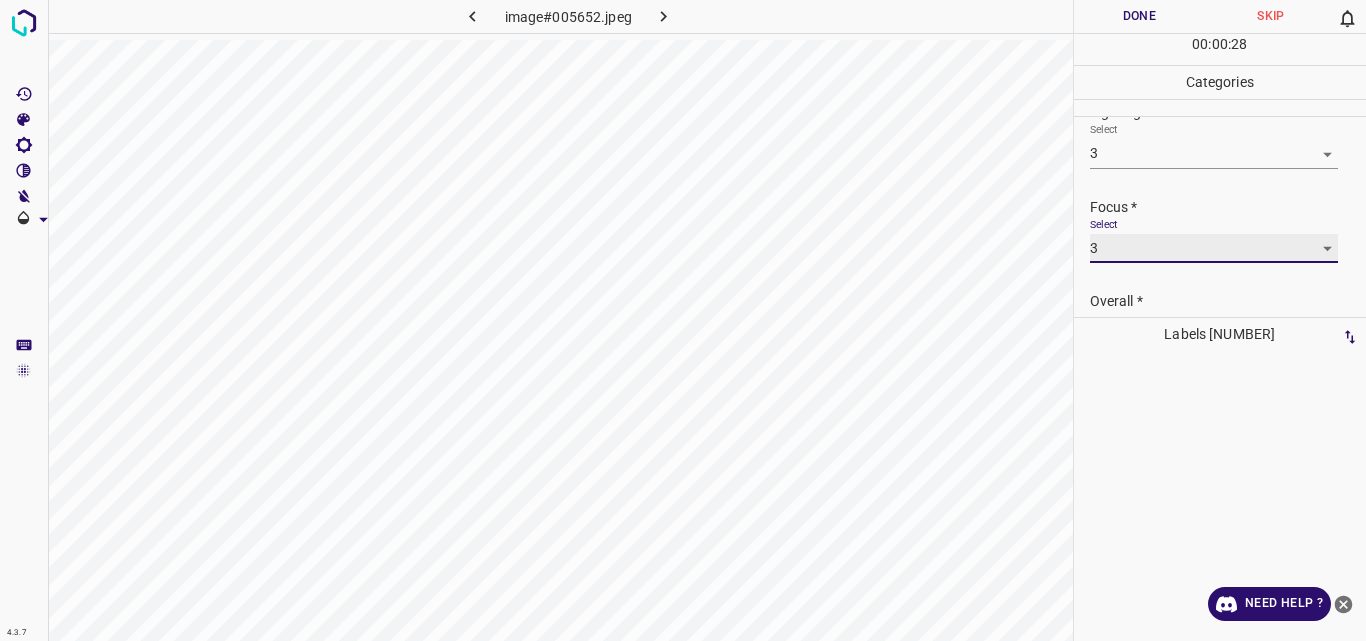 scroll, scrollTop: 98, scrollLeft: 0, axis: vertical 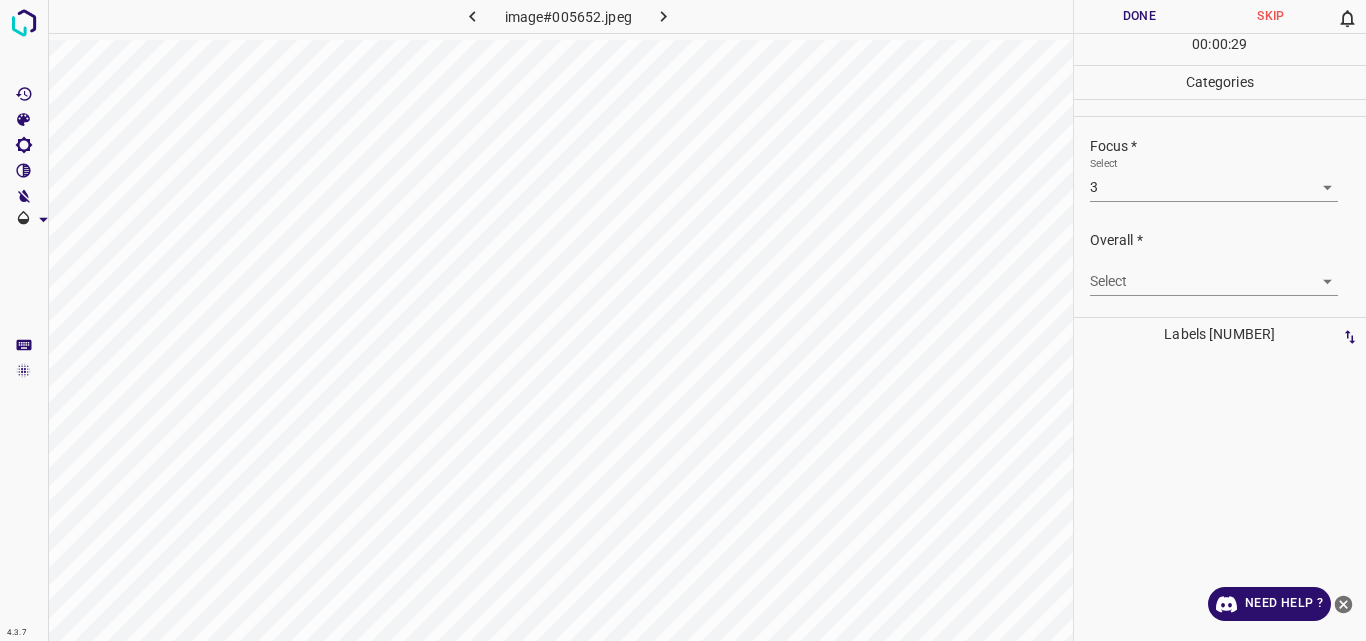 click on "Select ​" at bounding box center (1228, 273) 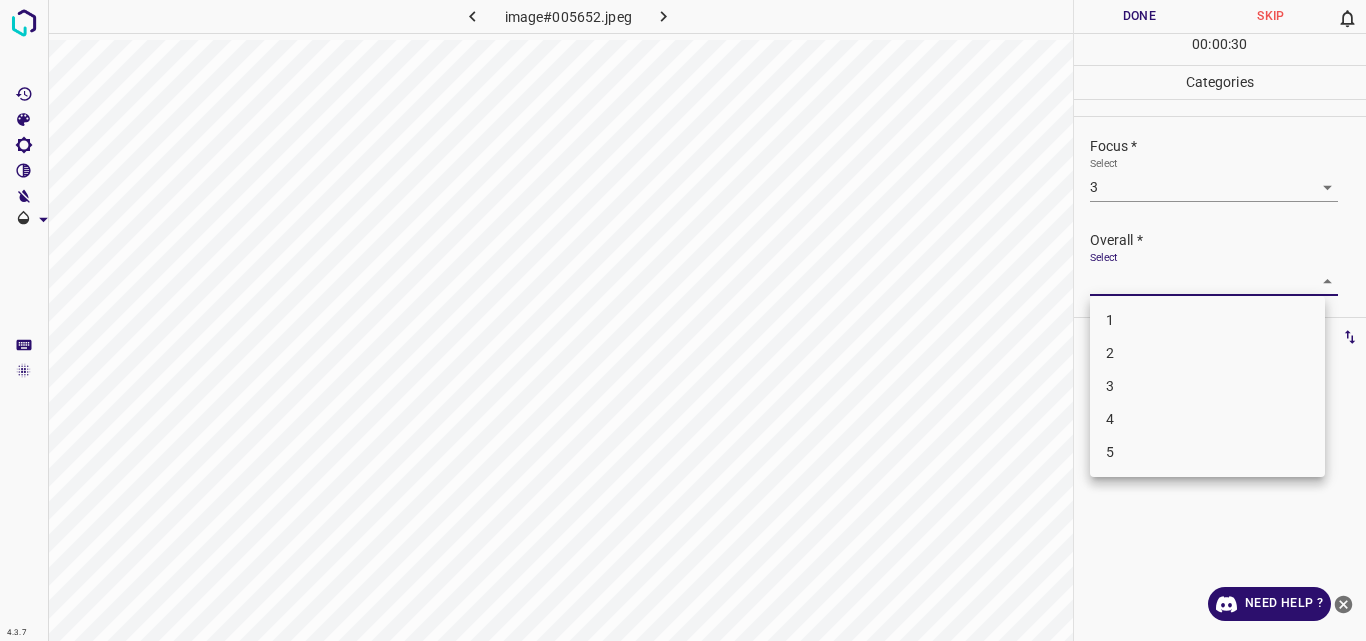 click on "4.3.7 image#005652.jpeg Done Skip 0 00 : 00 : 30 Categories Lighting * Select 3 3 Focus * Select 3 3 Overall * Select ​ Labels 0 Categories 1 Lighting 2 Focus 3 Overall Tools Space Change between modes (Draw & Edit) I Auto labeling R Restore zoom M Zoom in N Zoom out Delete Delete selecte label Filters Z Restore filters X Saturation filter C Brightness filter V Contrast filter B Gray scale filter General O Download Need Help ? Original text Rate this translation Your feedback will be used to help improve Google Translate - Text - Hide - Delete 1 2 3 4 5" at bounding box center [683, 320] 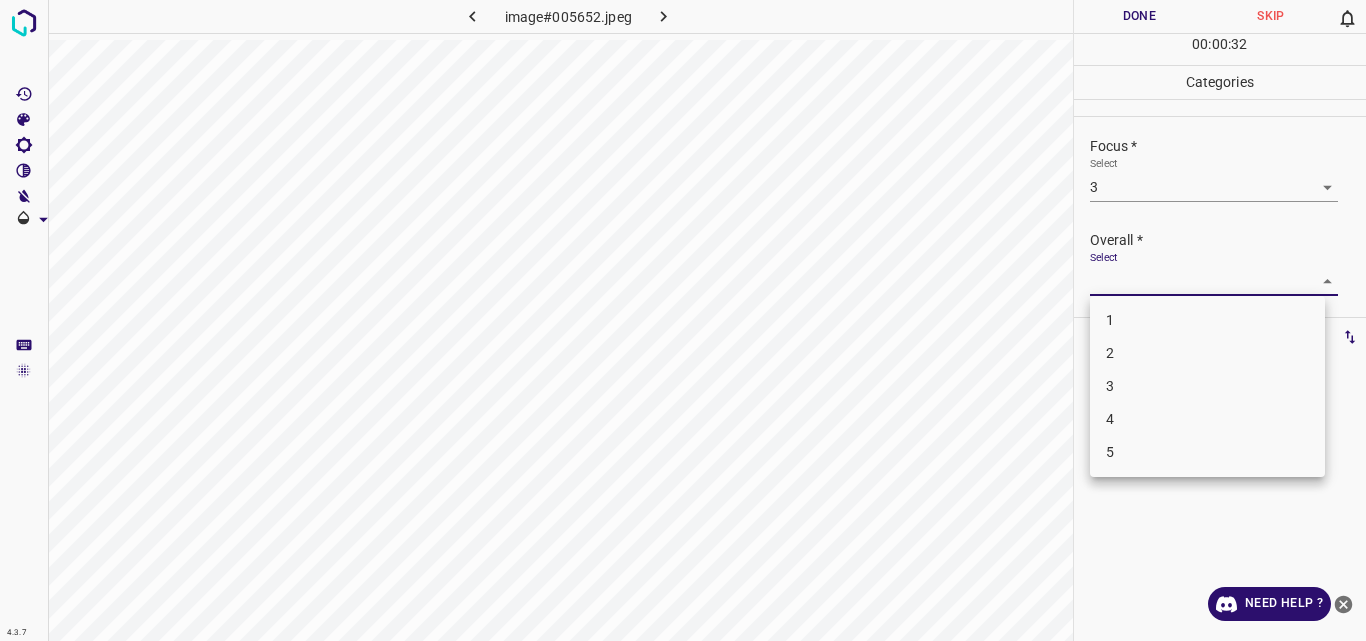 click on "3" at bounding box center (1207, 386) 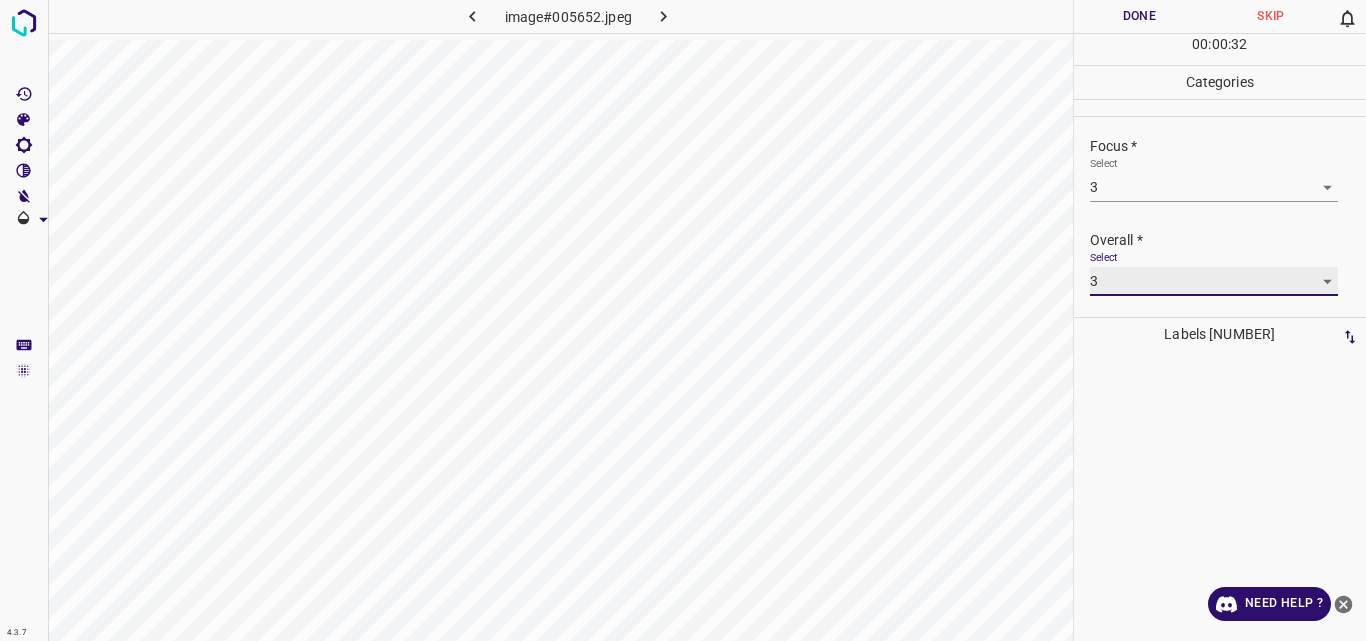 type on "3" 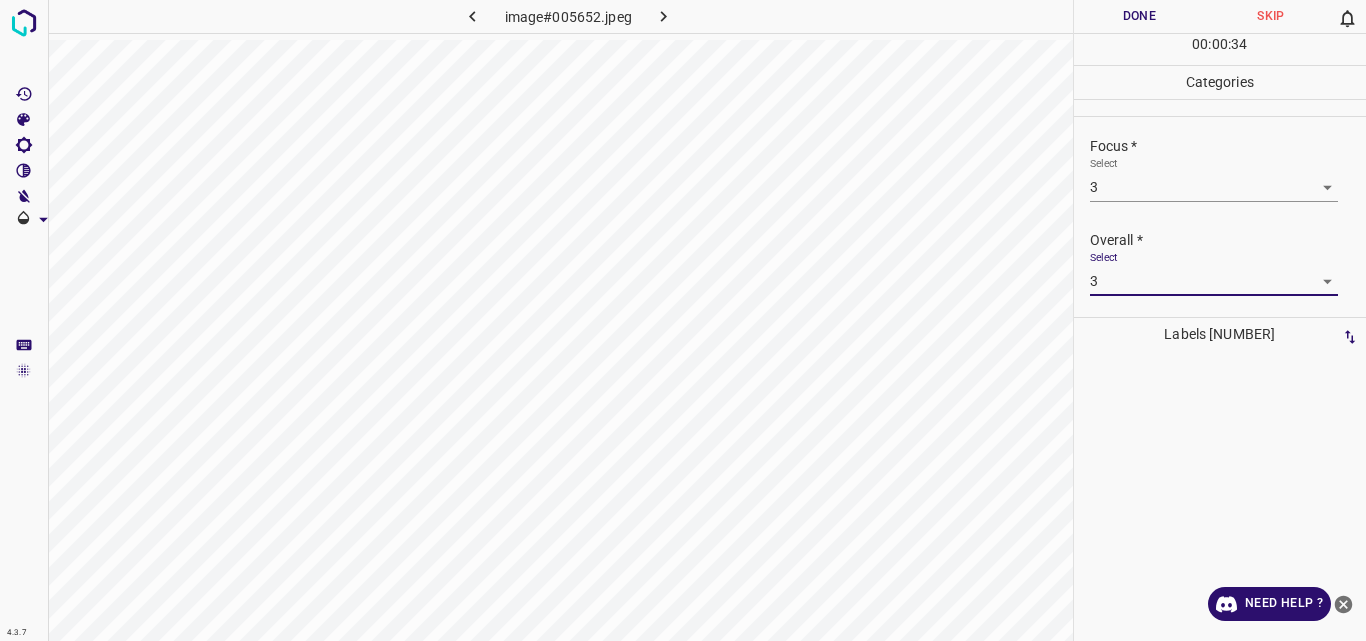 click on "Done" at bounding box center (1140, 16) 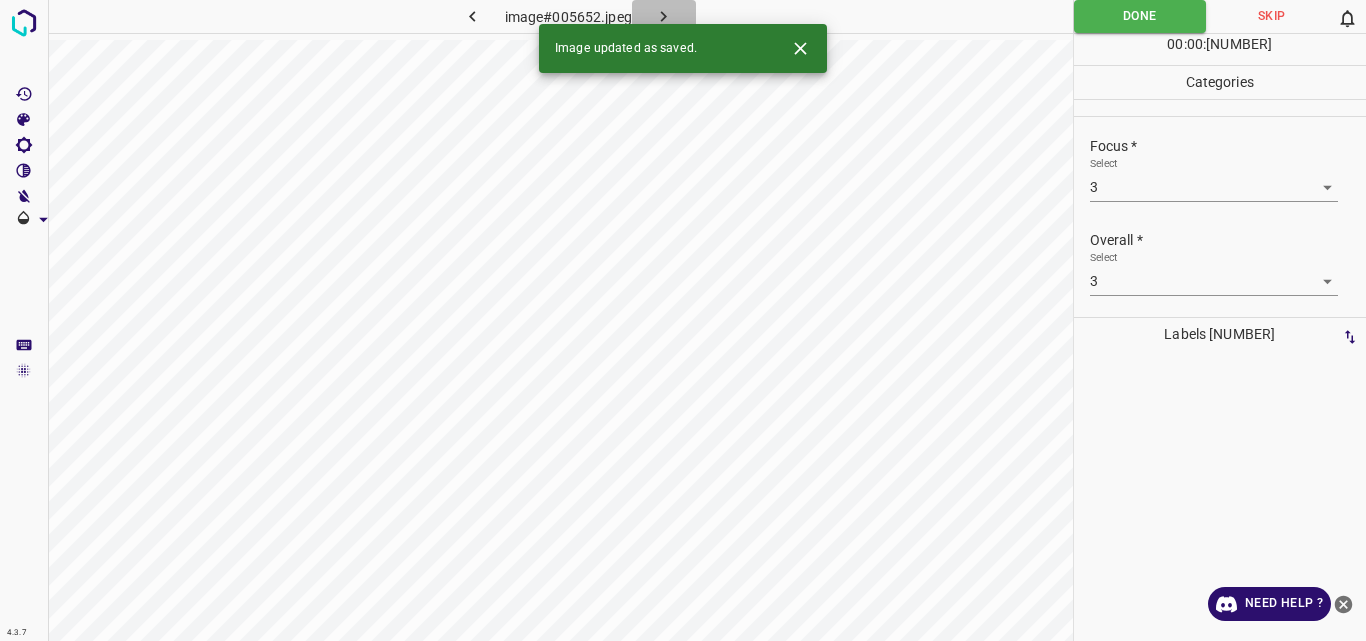 click 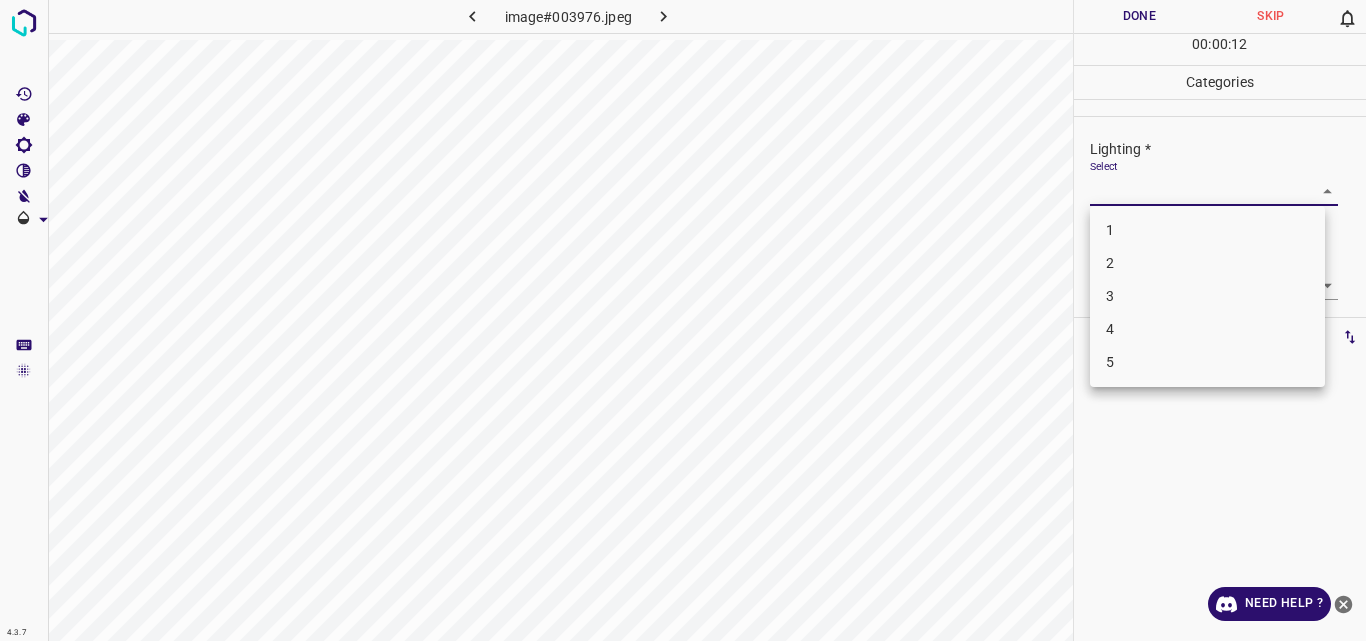 click on "4.3.7 image#003976.jpeg Done Skip 0 00 : 00 : 12 Categories Lighting * Select ​ Focus * Select ​ Overall * Select ​ Labels 0 Categories 1 Lighting 2 Focus 3 Overall Tools Space Change between modes (Draw & Edit) I Auto labeling R Restore zoom M Zoom in N Zoom out Delete Delete selecte label Filters Z Restore filters X Saturation filter C Brightness filter V Contrast filter B Gray scale filter General O Download Need Help ? Original text Rate this translation Your feedback will be used to help improve Google Translate - Text - Hide - Delete 1 2 3 4 5" at bounding box center (683, 320) 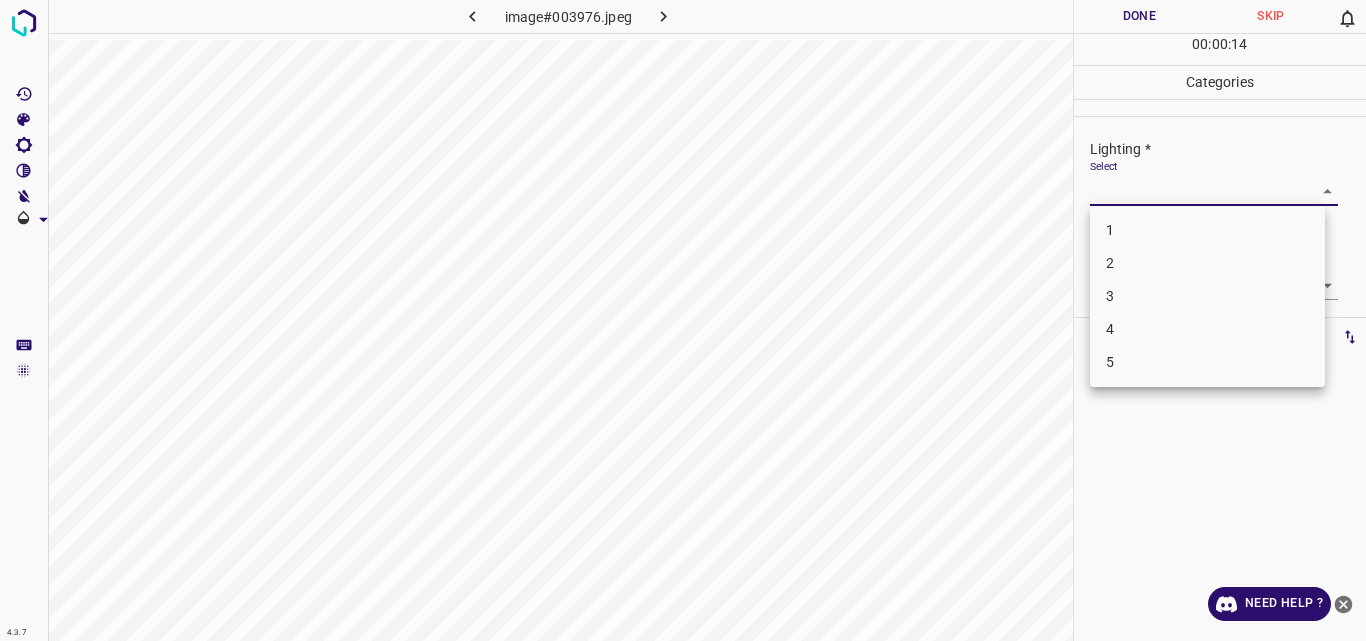 click on "3" at bounding box center (1207, 296) 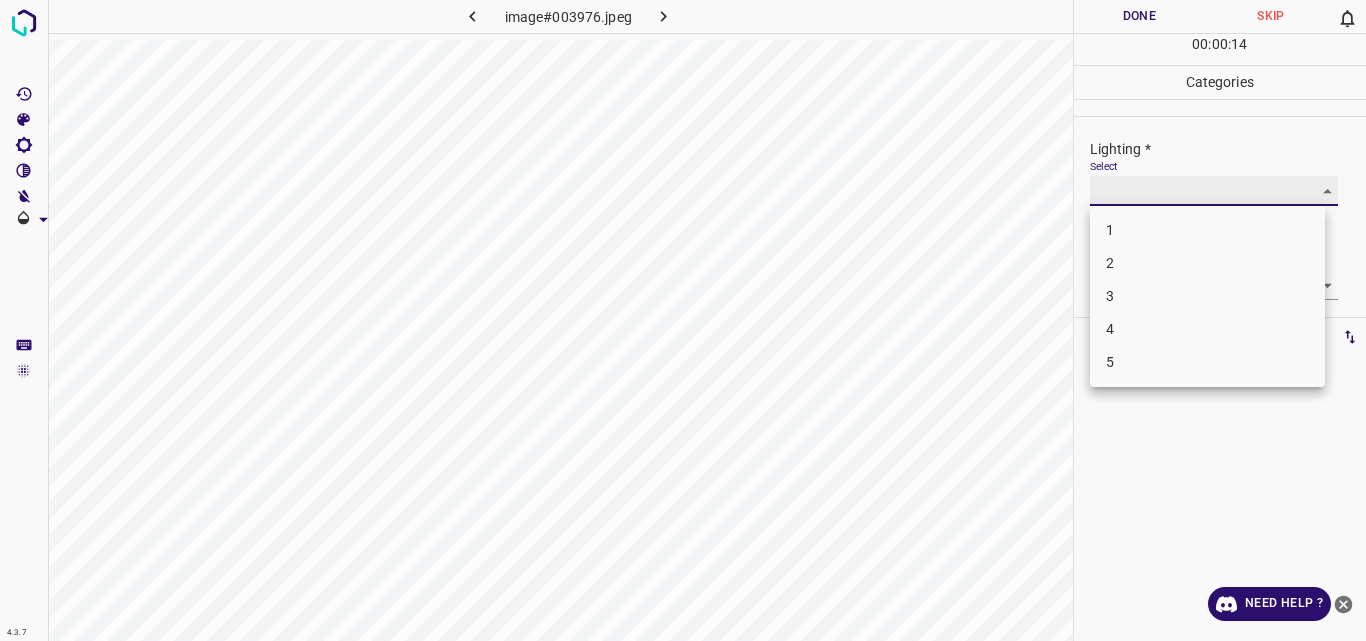 type on "3" 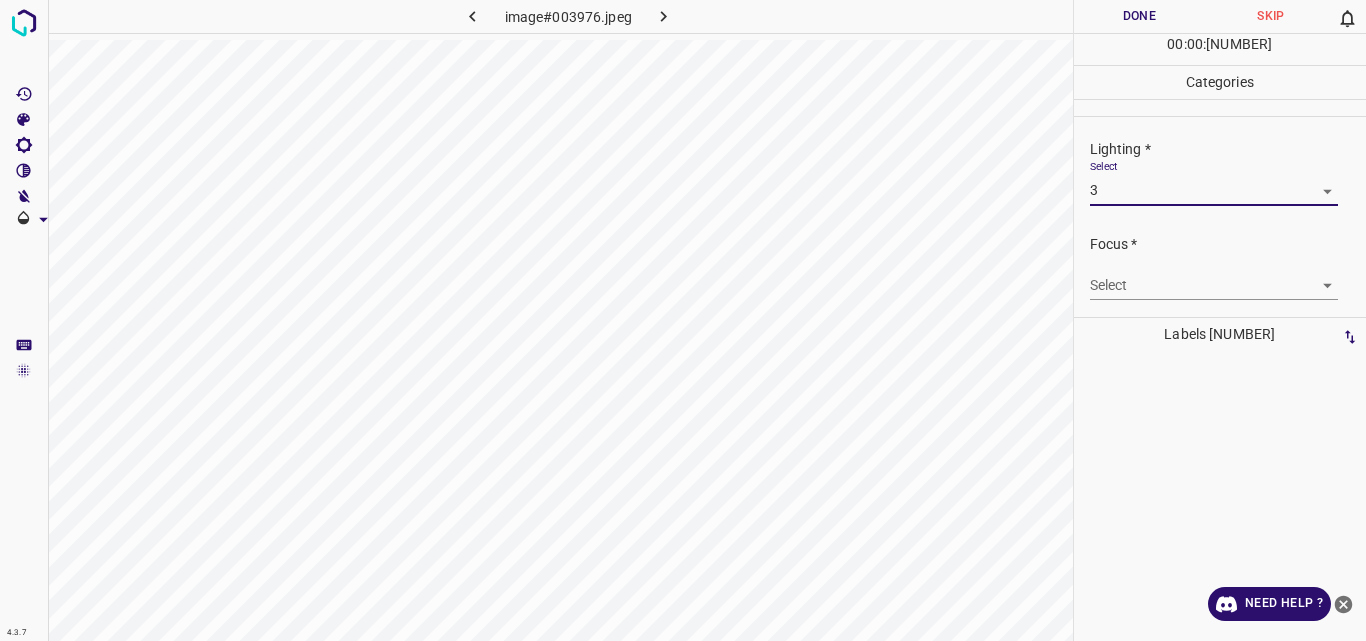 click on "4.3.7 image#[HASH].jpeg Done Skip 0 00   : 00   : 15   Categories Lighting *  Select 3 3 Focus *  Select ​ Overall *  Select ​ Labels   0 Categories 1 Lighting 2 Focus 3 Overall Tools Space Change between modes (Draw & Edit) I Auto labeling R Restore zoom M Zoom in N Zoom out Delete Delete selecte label Filters Z Restore filters X Saturation filter C Brightness filter V Contrast filter B Gray scale filter General O Download Need Help ? Original text Rate this translation Your feedback will be used to help improve Google Translate - Text - Hide - Delete" at bounding box center [683, 320] 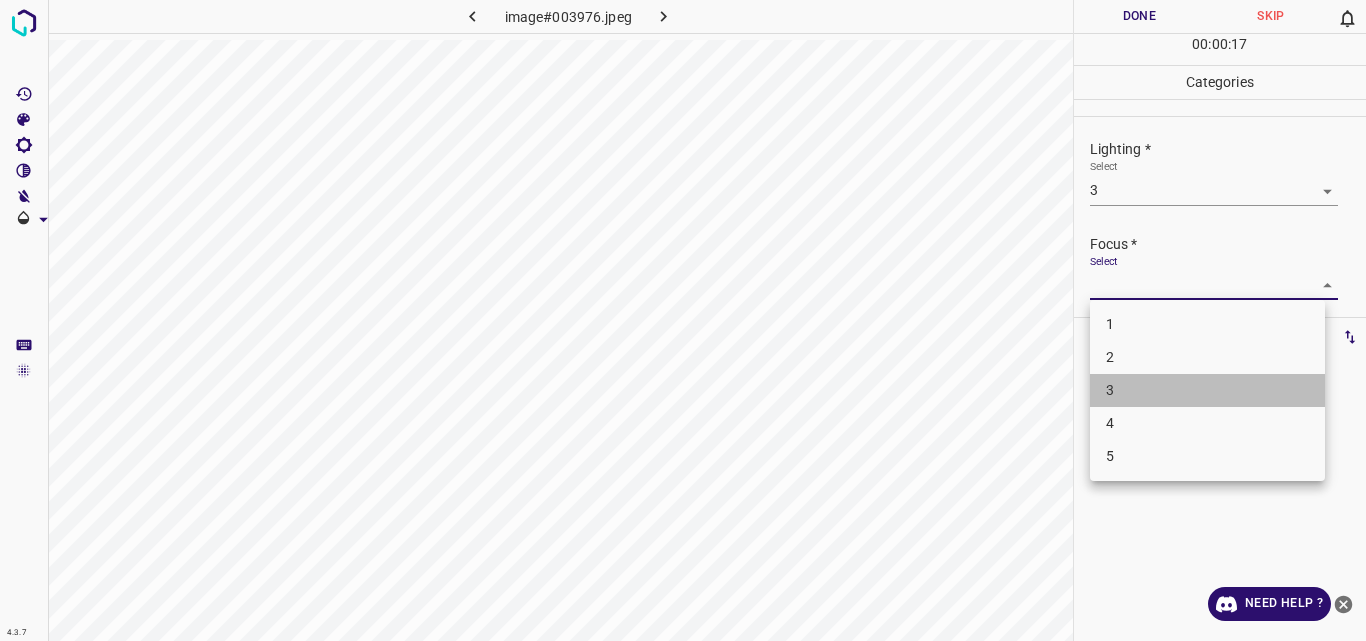 click on "3" at bounding box center (1207, 390) 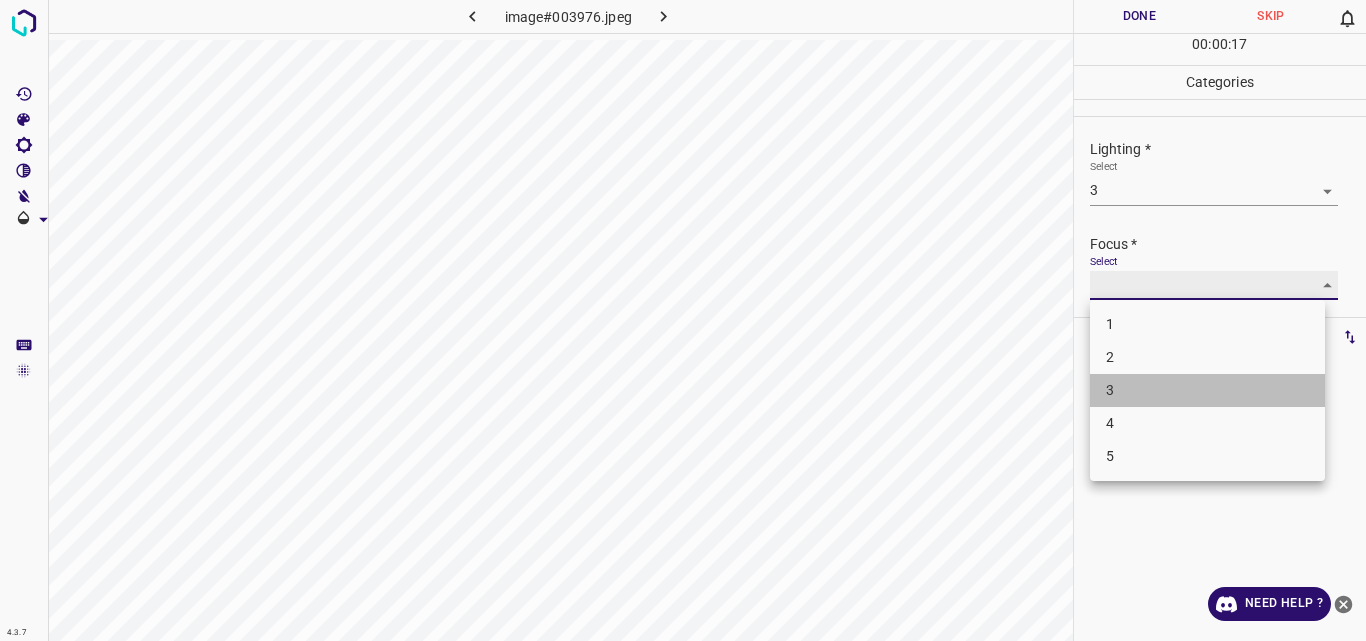type on "3" 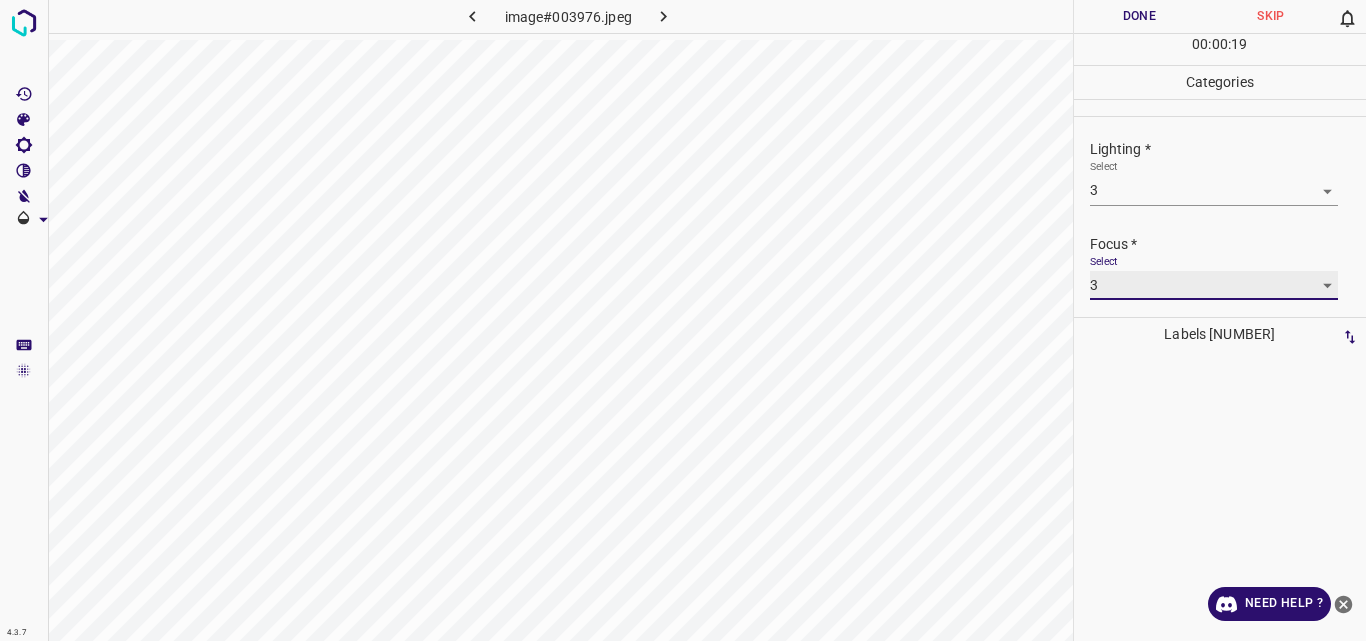 scroll, scrollTop: 98, scrollLeft: 0, axis: vertical 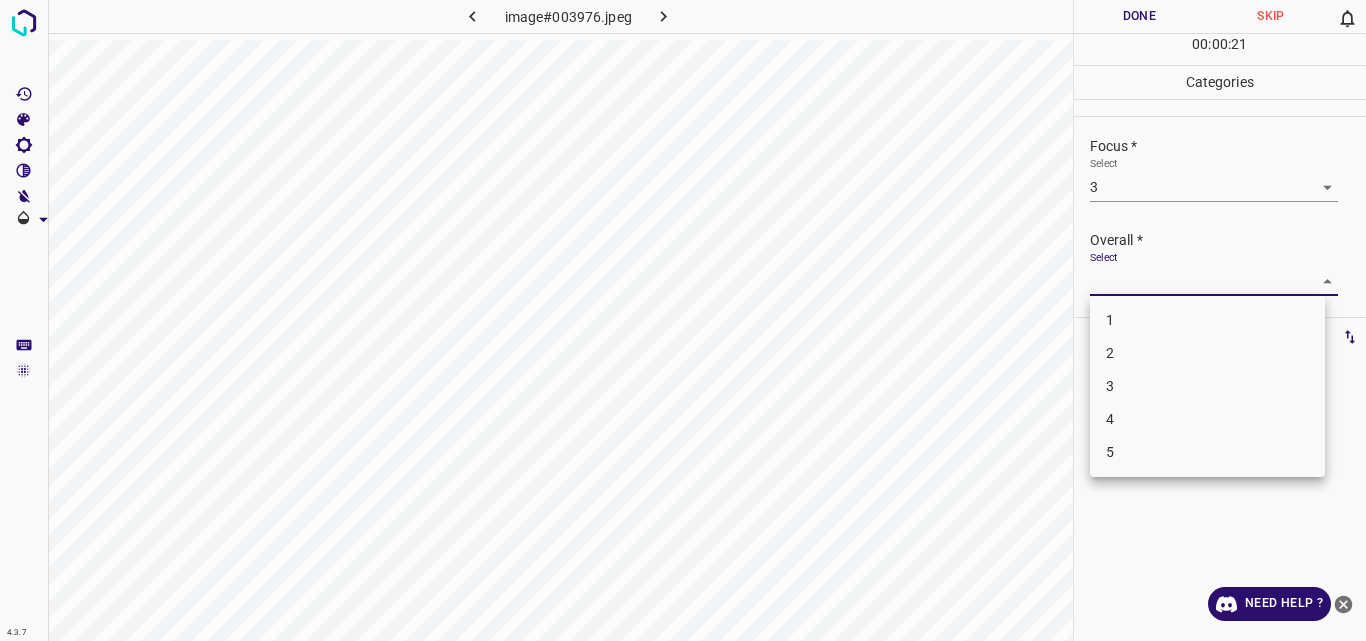 click on "4.3.7 image#003976.jpeg Done Skip 0 00   : 00   : 21   Categories Lighting *  Select 3 3 Focus *  Select 3 3 Overall *  Select ​ Labels   0 Categories 1 Lighting 2 Focus 3 Overall Tools Space Change between modes (Draw & Edit) I Auto labeling R Restore zoom M Zoom in N Zoom out Delete Delete selecte label Filters Z Restore filters X Saturation filter C Brightness filter V Contrast filter B Gray scale filter General O Download Need Help ? Original text Rate this translation Your feedback will be used to help improve Google Translate - Text - Hide - Delete 1 2 3 4 5" at bounding box center (683, 320) 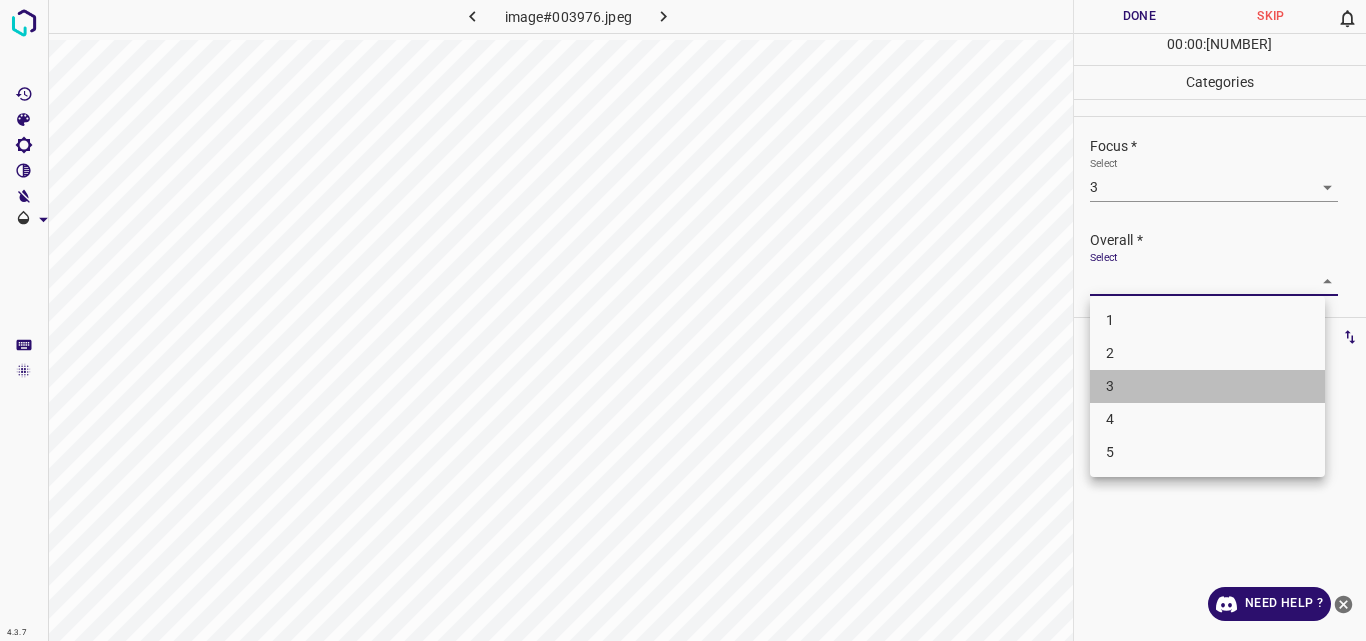 click on "3" at bounding box center [1207, 386] 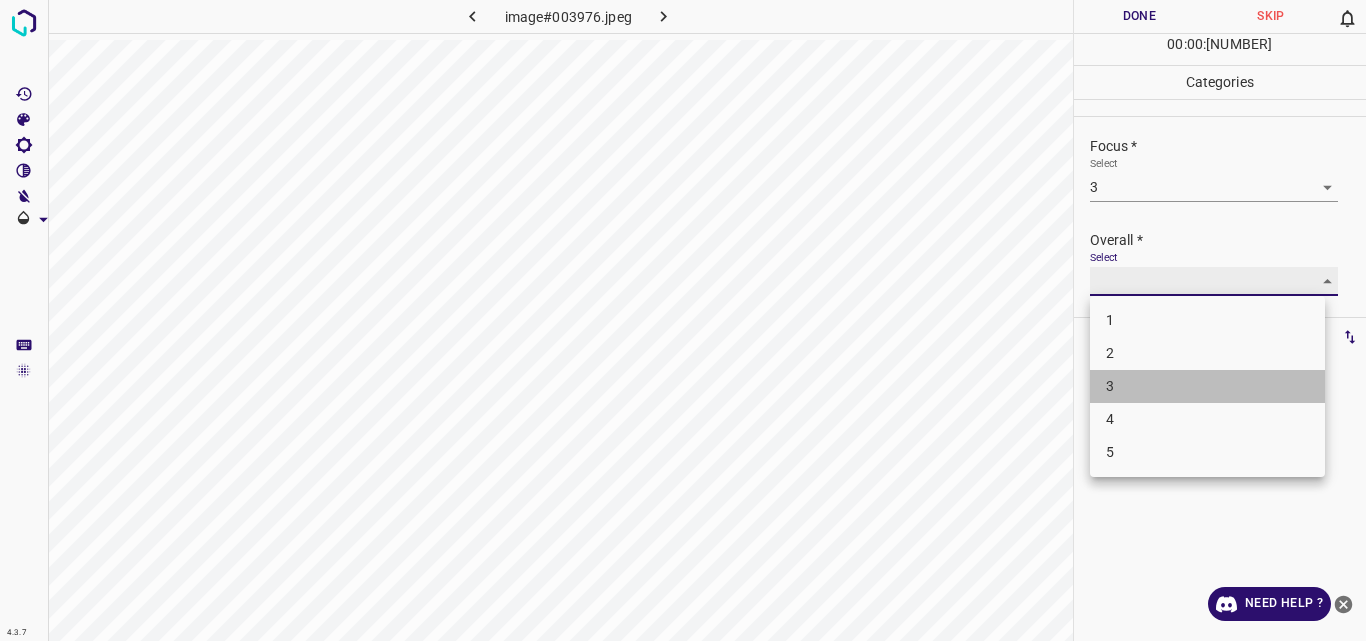 type on "3" 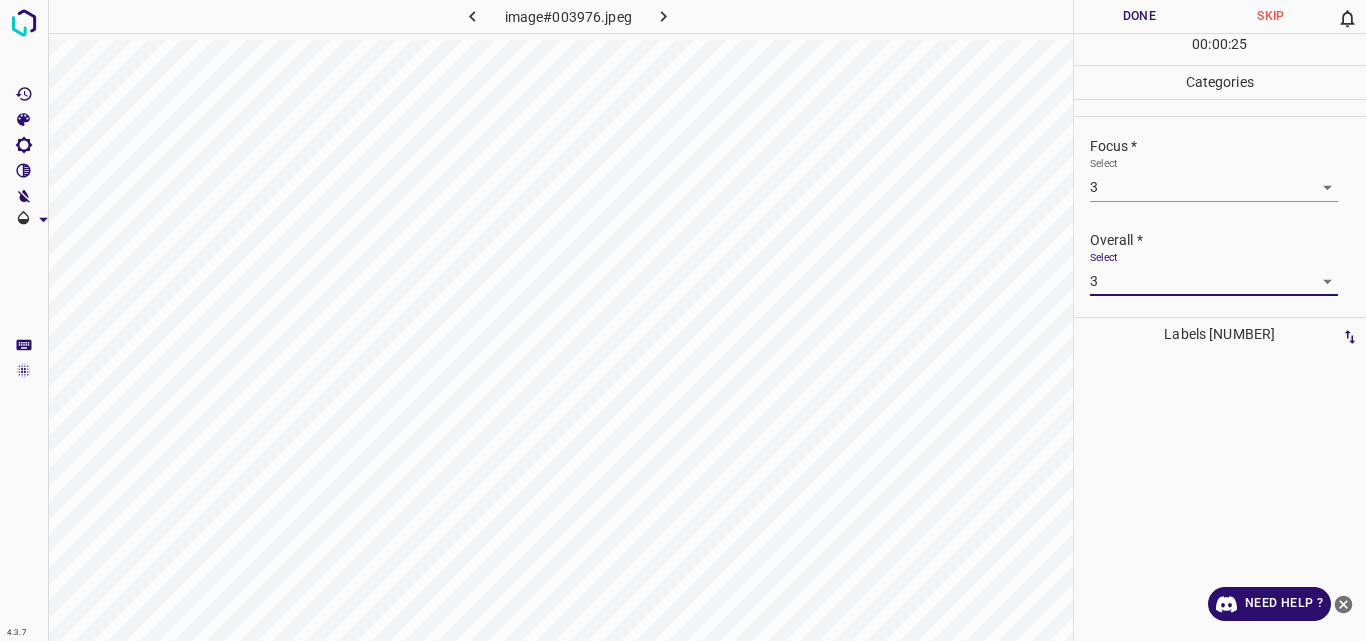 click on "Done" at bounding box center (1140, 16) 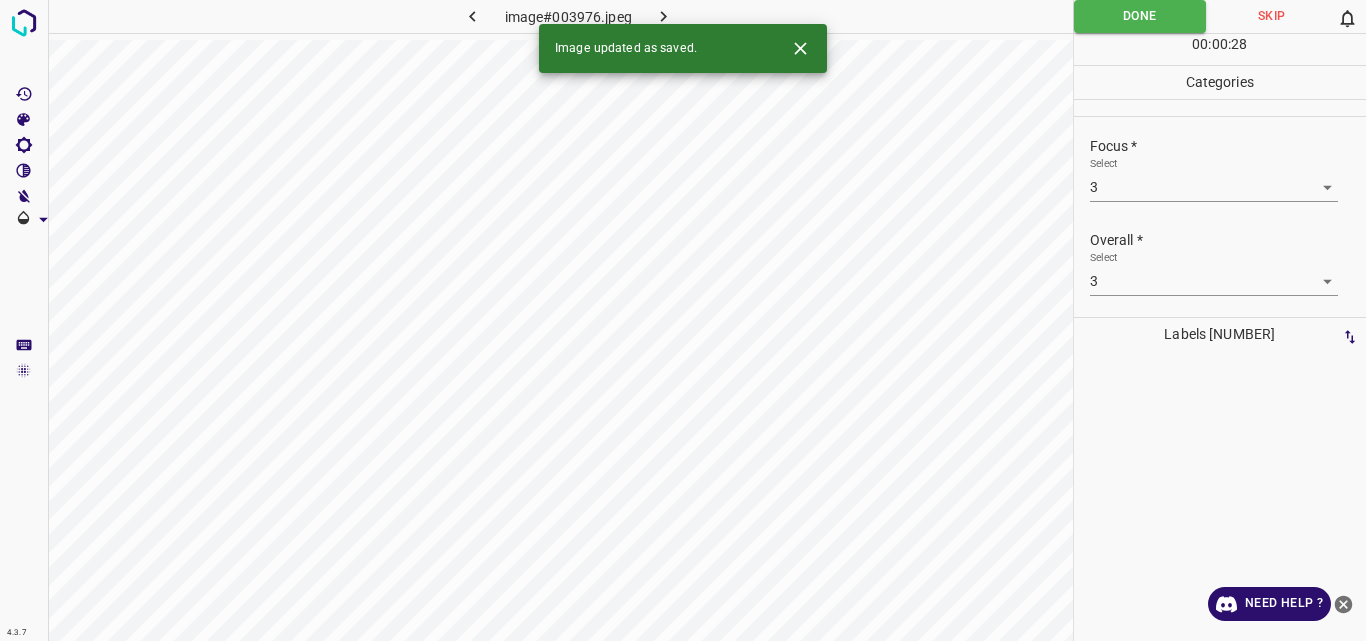 click 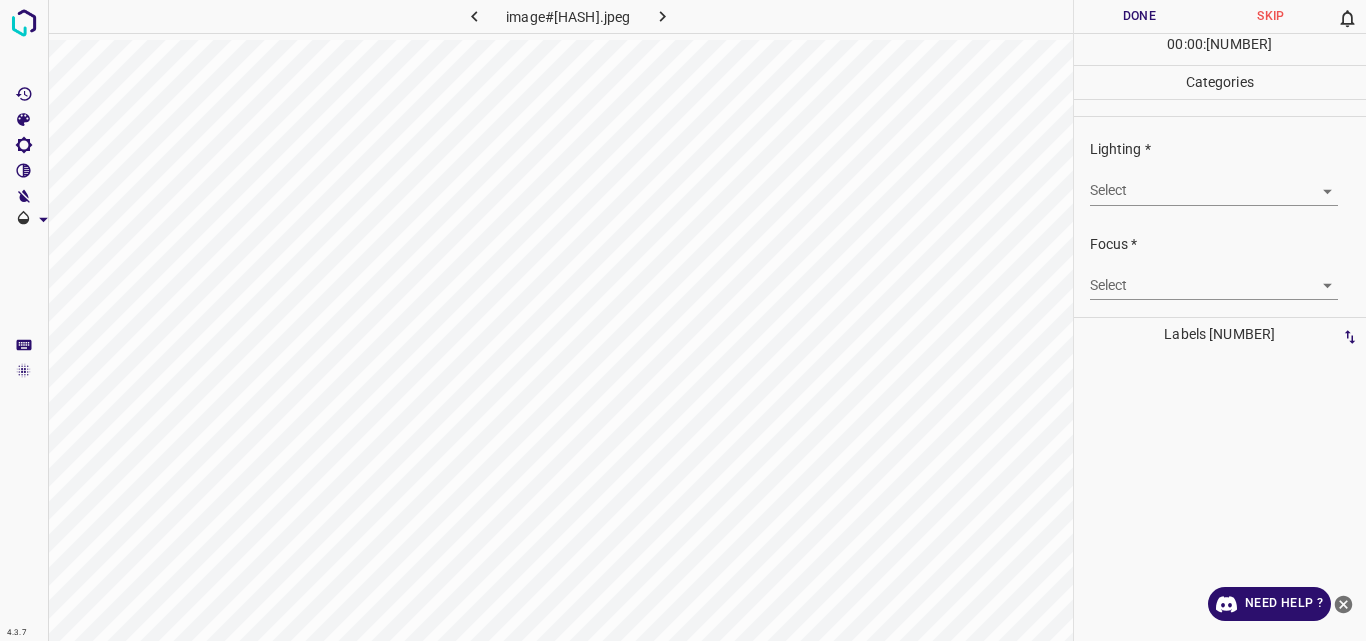 click on "4.3.7 image#001130.jpeg Done Skip 0 00   : 00   : 07   Categories Lighting *  Select ​ Focus *  Select ​ Overall *  Select ​ Labels   0 Categories 1 Lighting 2 Focus 3 Overall Tools Space Change between modes (Draw & Edit) I Auto labeling R Restore zoom M Zoom in N Zoom out Delete Delete selecte label Filters Z Restore filters X Saturation filter C Brightness filter V Contrast filter B Gray scale filter General O Download Need Help ? Original text Rate this translation Your feedback will be used to help improve Google Translate - Text - Hide - Delete" at bounding box center (683, 320) 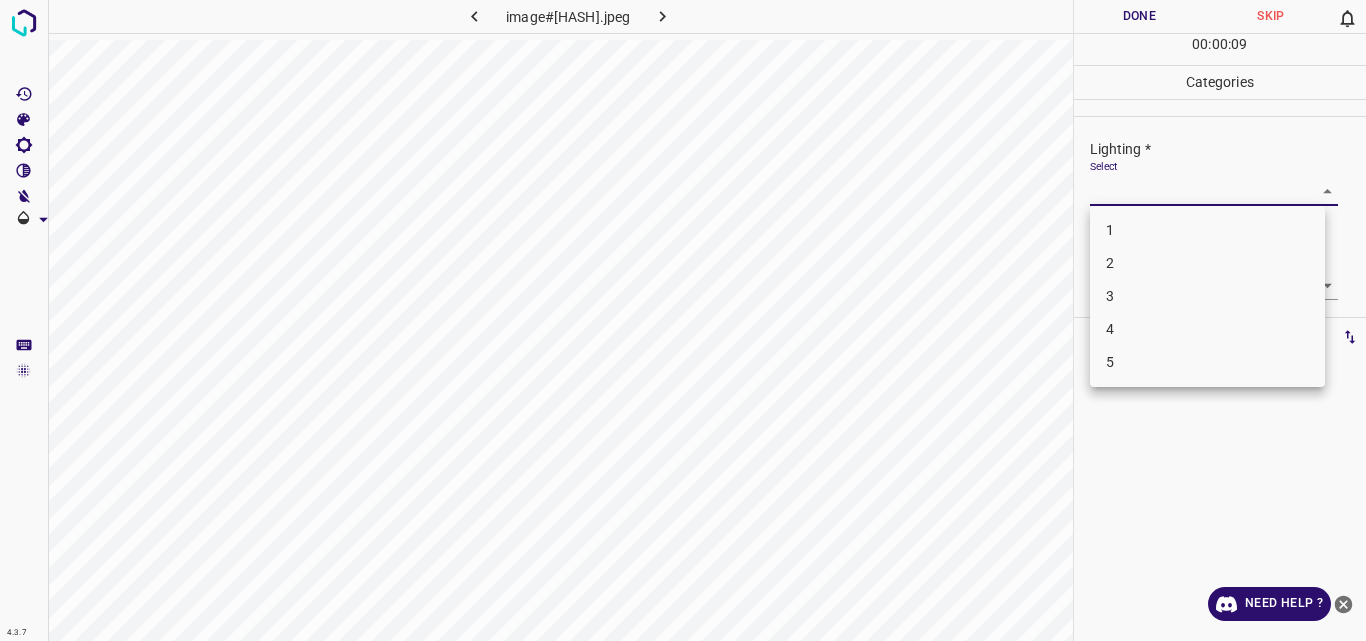 click on "3" at bounding box center (1207, 296) 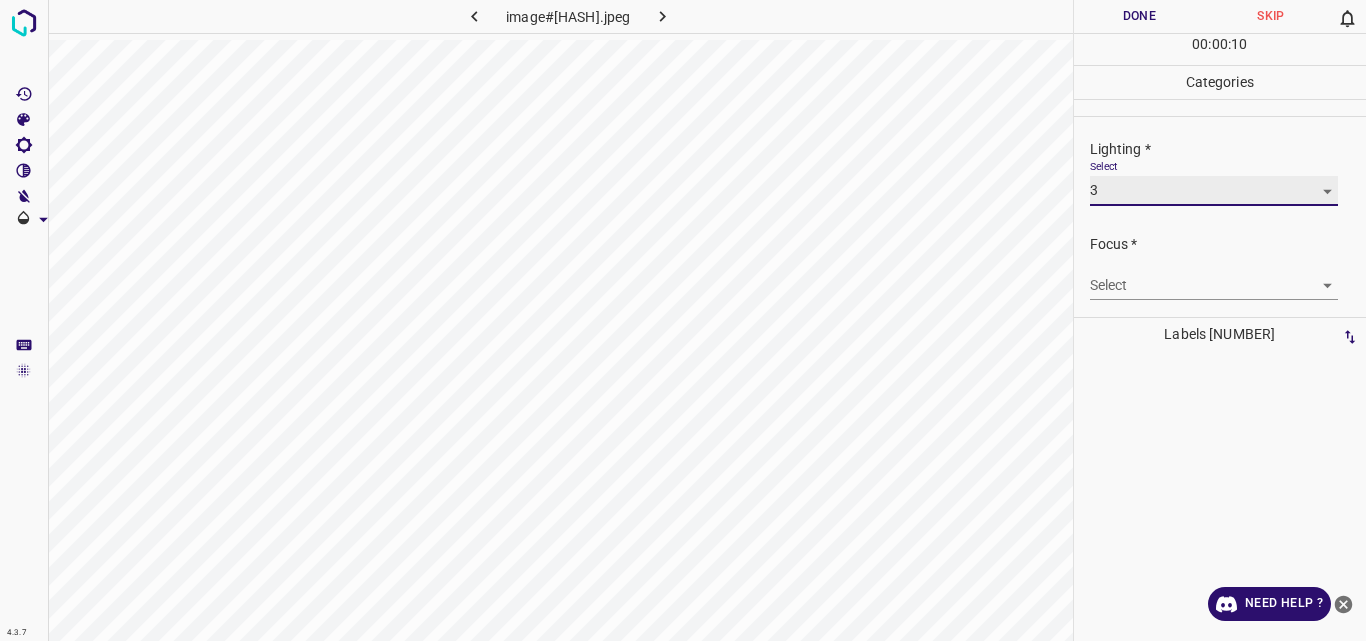 type on "3" 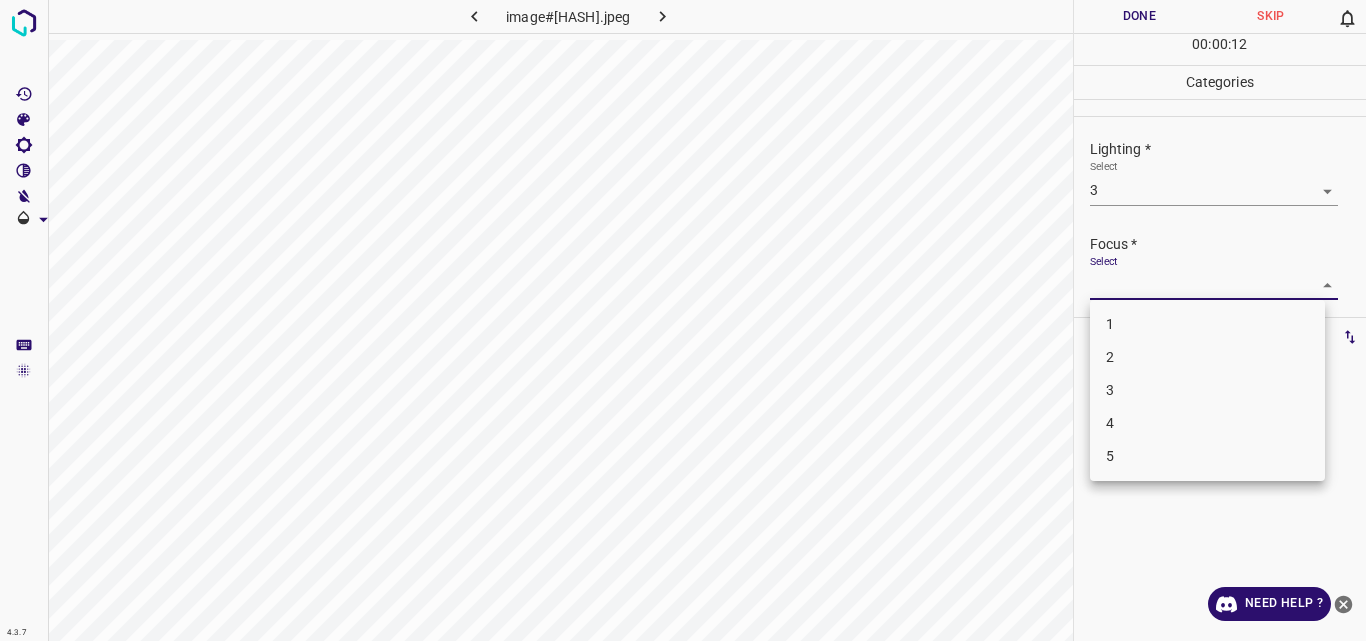 click on "4.3.7 image#[HASH].jpeg Done Skip 0 00   : 00   : 12   Categories Lighting *  Select 3 3 Focus *  Select ​ Overall *  Select ​ Labels   0 Categories 1 Lighting 2 Focus 3 Overall Tools Space Change between modes (Draw & Edit) I Auto labeling R Restore zoom M Zoom in N Zoom out Delete Delete selecte label Filters Z Restore filters X Saturation filter C Brightness filter V Contrast filter B Gray scale filter General O Download Need Help ? Original text Rate this translation Your feedback will be used to help improve Google Translate - Text - Hide - Delete 1 2 3 4 5" at bounding box center (683, 320) 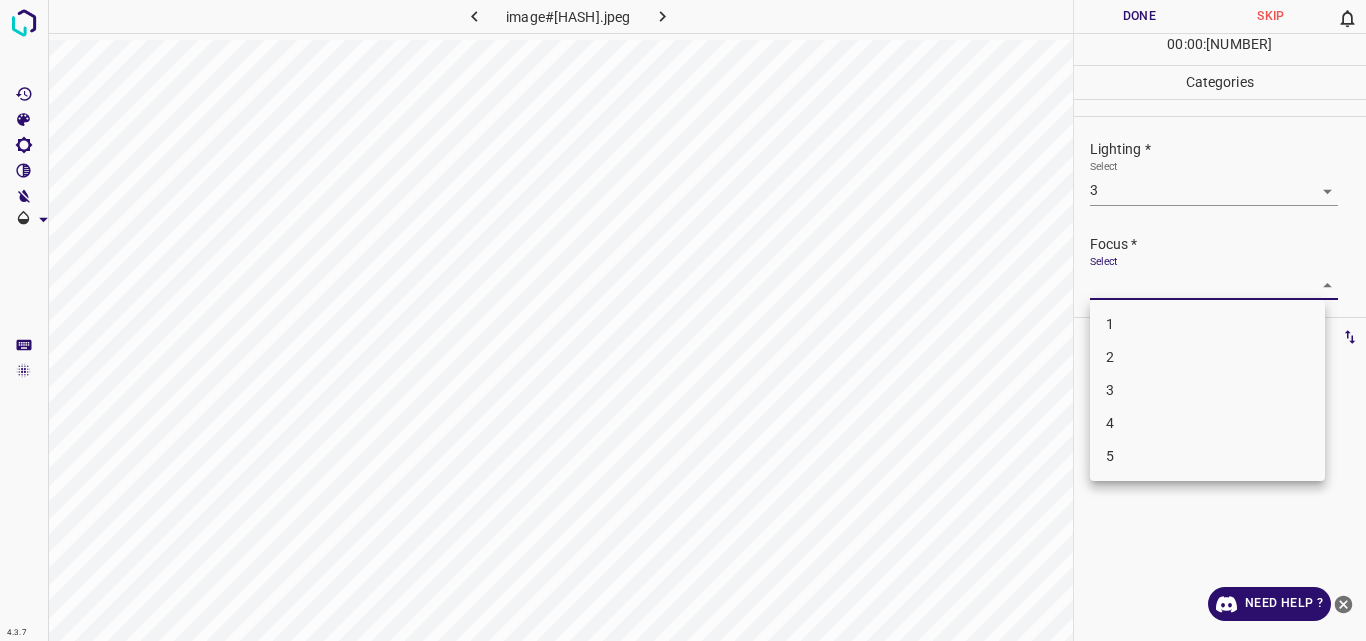 click on "3" at bounding box center (1207, 390) 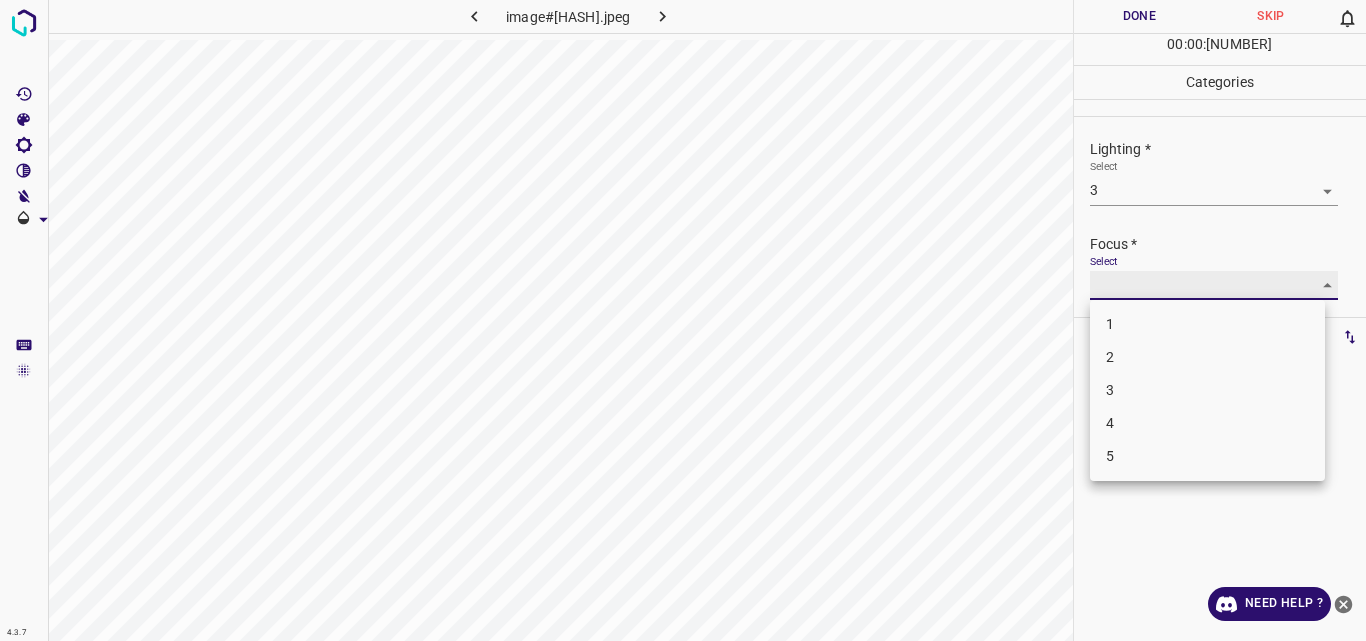 type on "3" 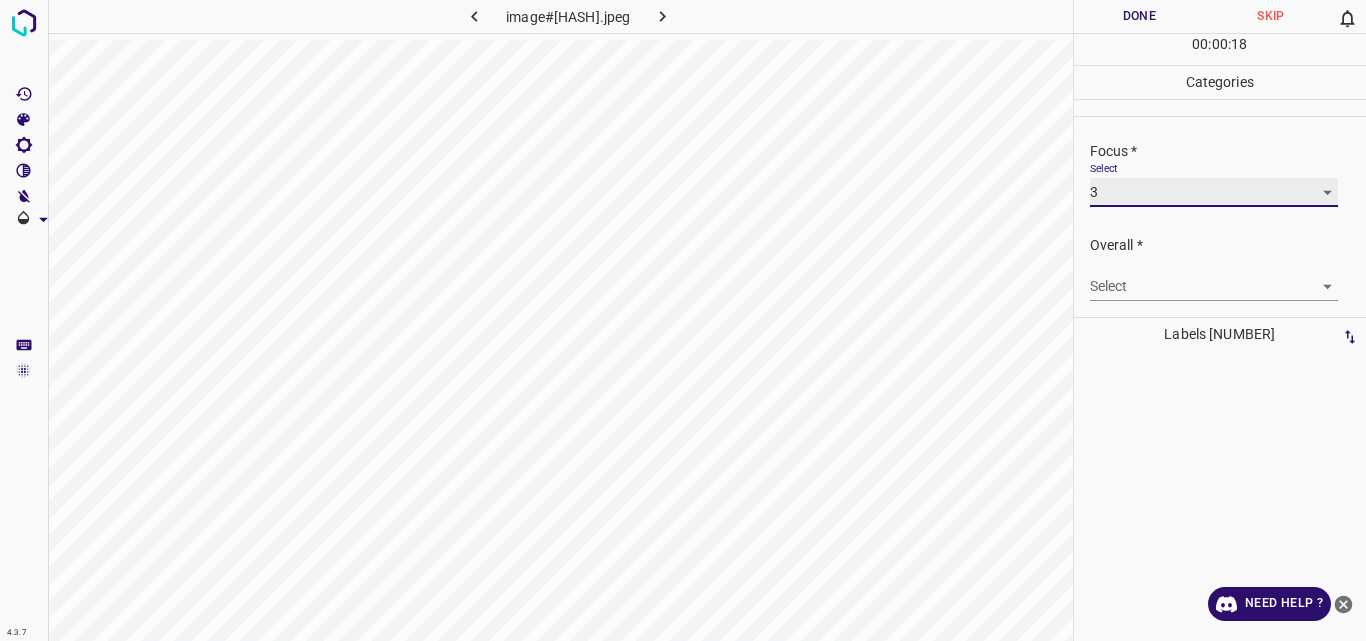 scroll, scrollTop: 98, scrollLeft: 0, axis: vertical 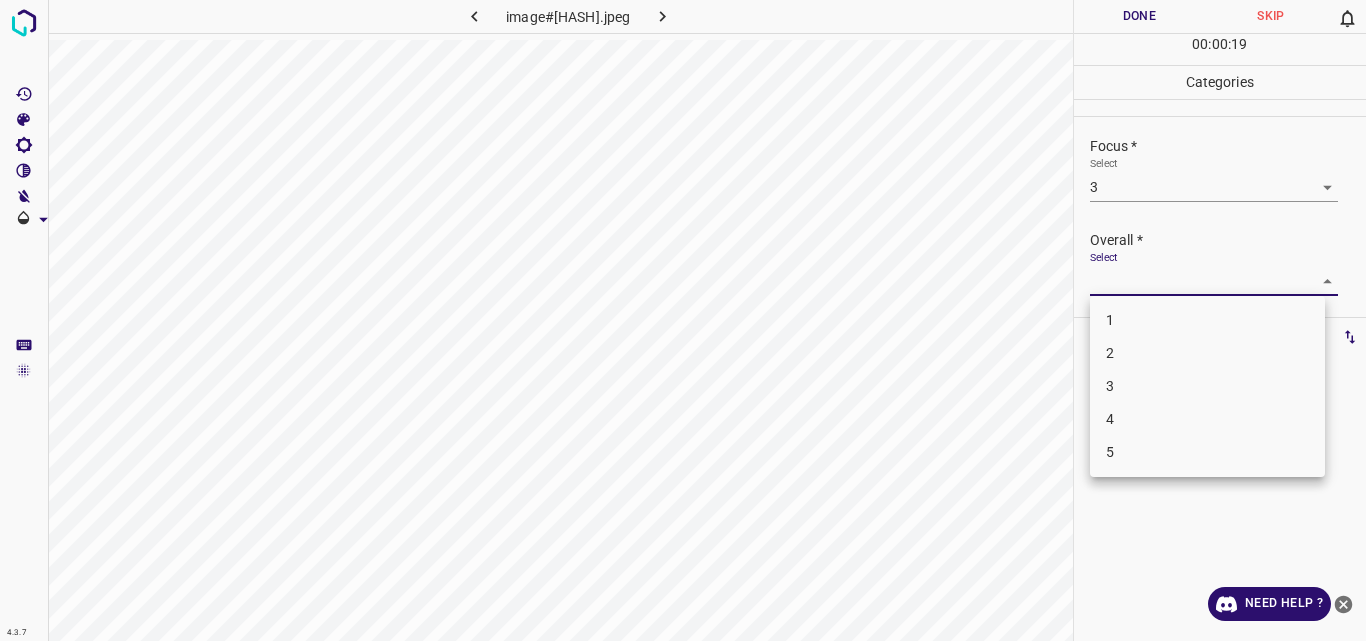 click on "4.3.7 image#001130.jpeg Done Skip 0 00   : 00   : 19   Categories Lighting *  Select 3 3 Focus *  Select 3 3 Overall *  Select ​ Labels   0 Categories 1 Lighting 2 Focus 3 Overall Tools Space Change between modes (Draw & Edit) I Auto labeling R Restore zoom M Zoom in N Zoom out Delete Delete selecte label Filters Z Restore filters X Saturation filter C Brightness filter V Contrast filter B Gray scale filter General O Download Need Help ? Original text Rate this translation Your feedback will be used to help improve Google Translate - Text - Hide - Delete 1 2 3 4 5" at bounding box center (683, 320) 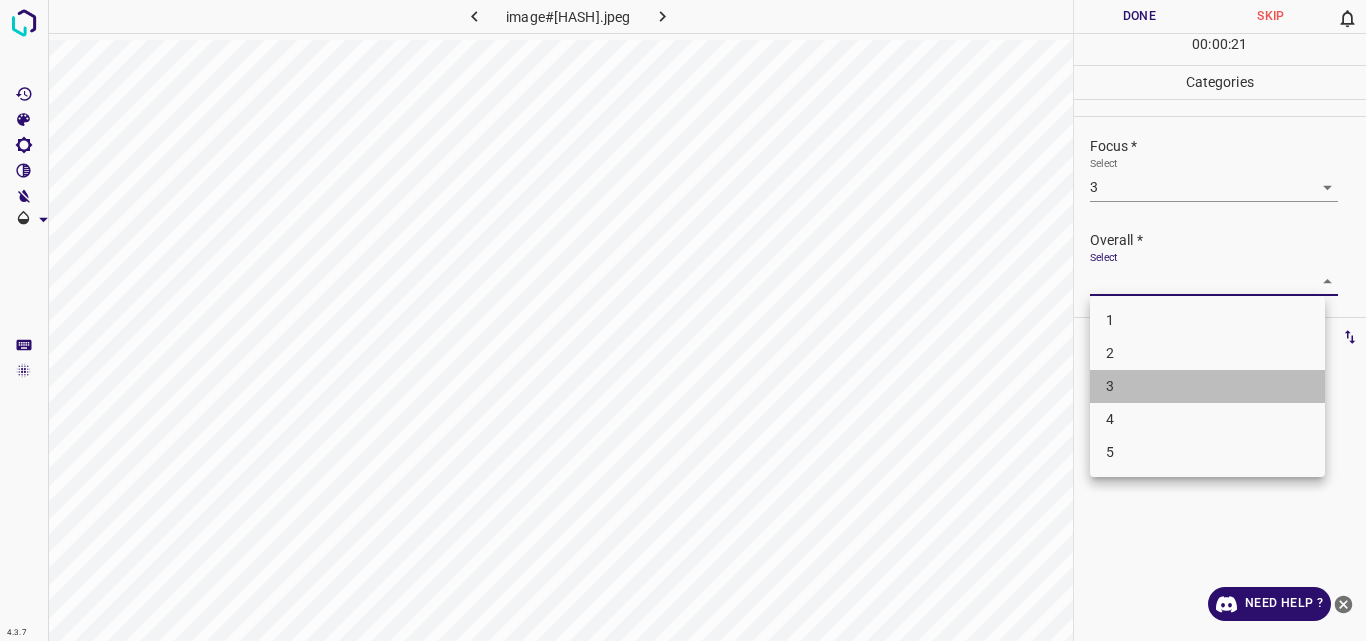 click on "3" at bounding box center (1207, 386) 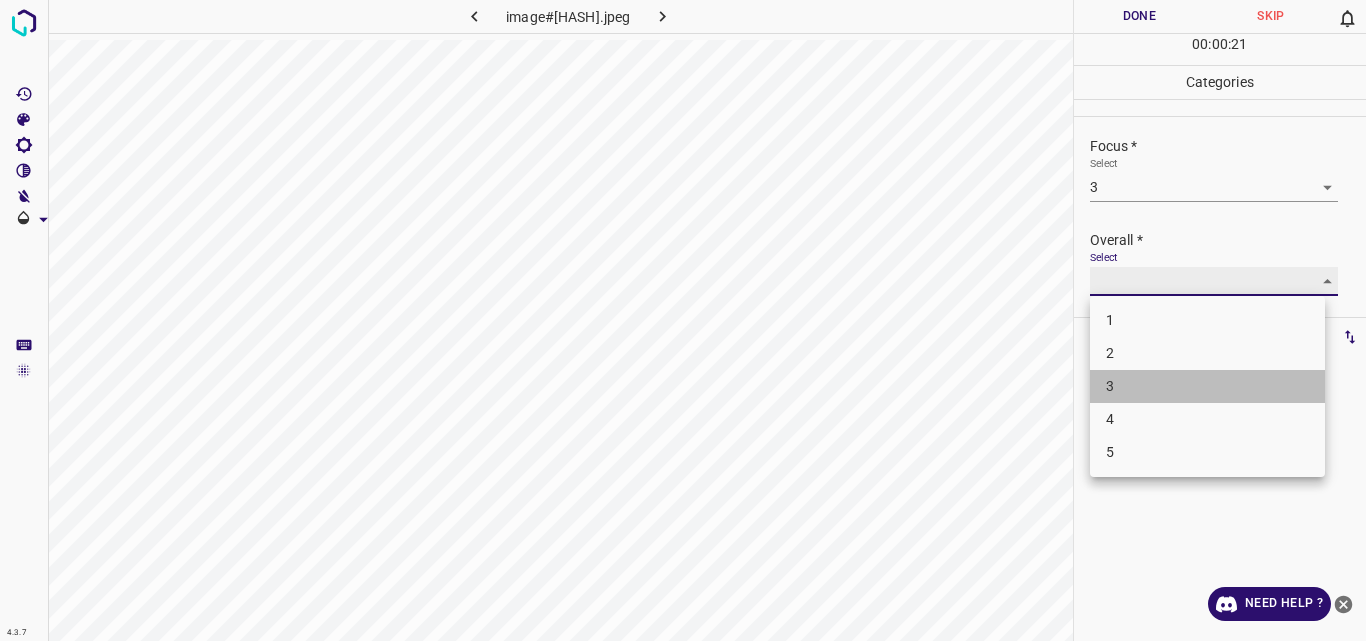 type on "3" 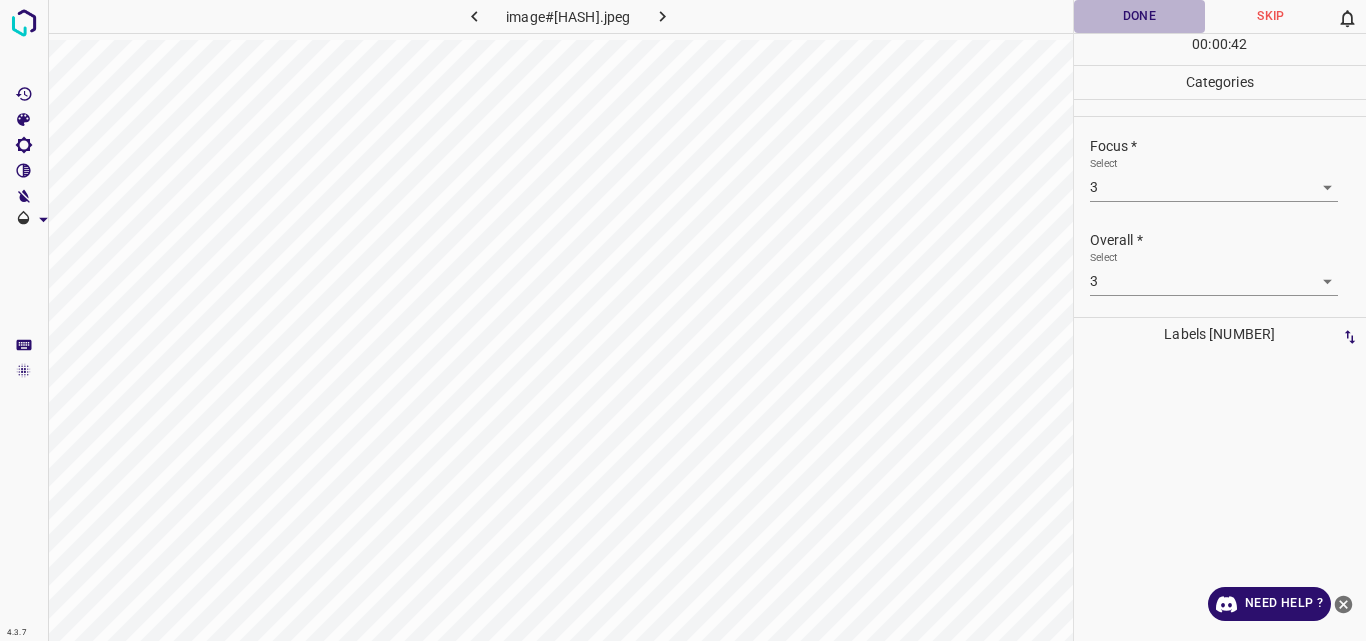 click on "Done" at bounding box center [1140, 16] 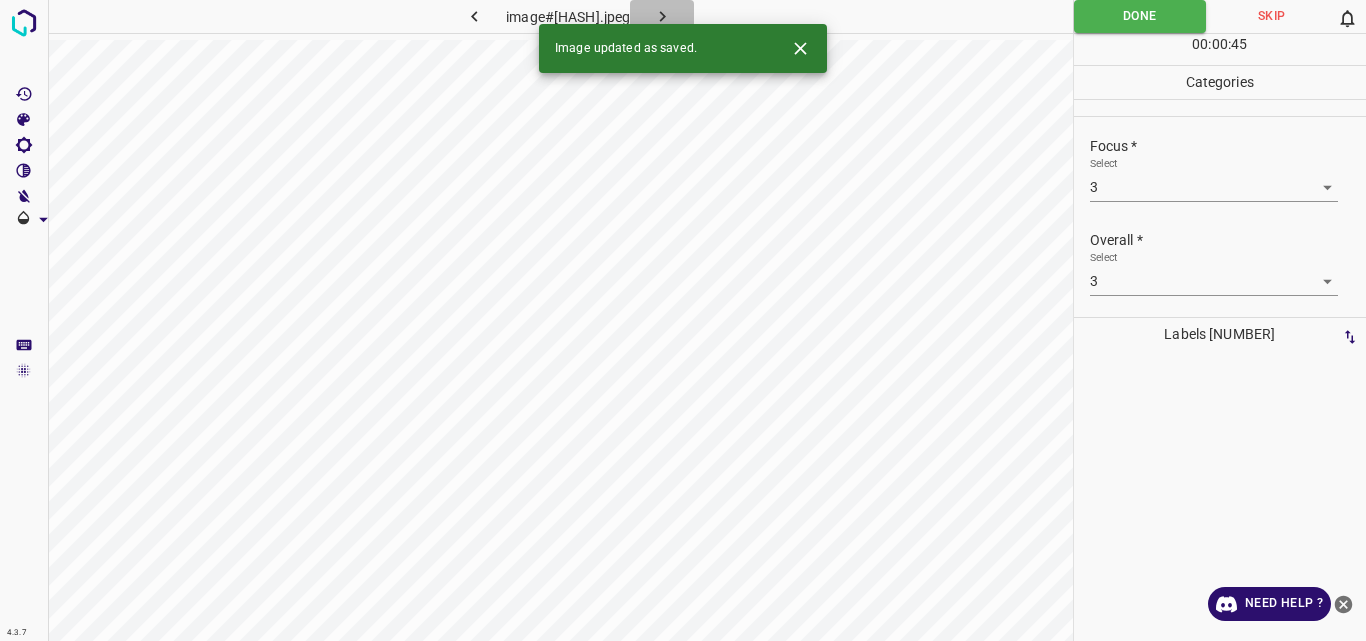 click 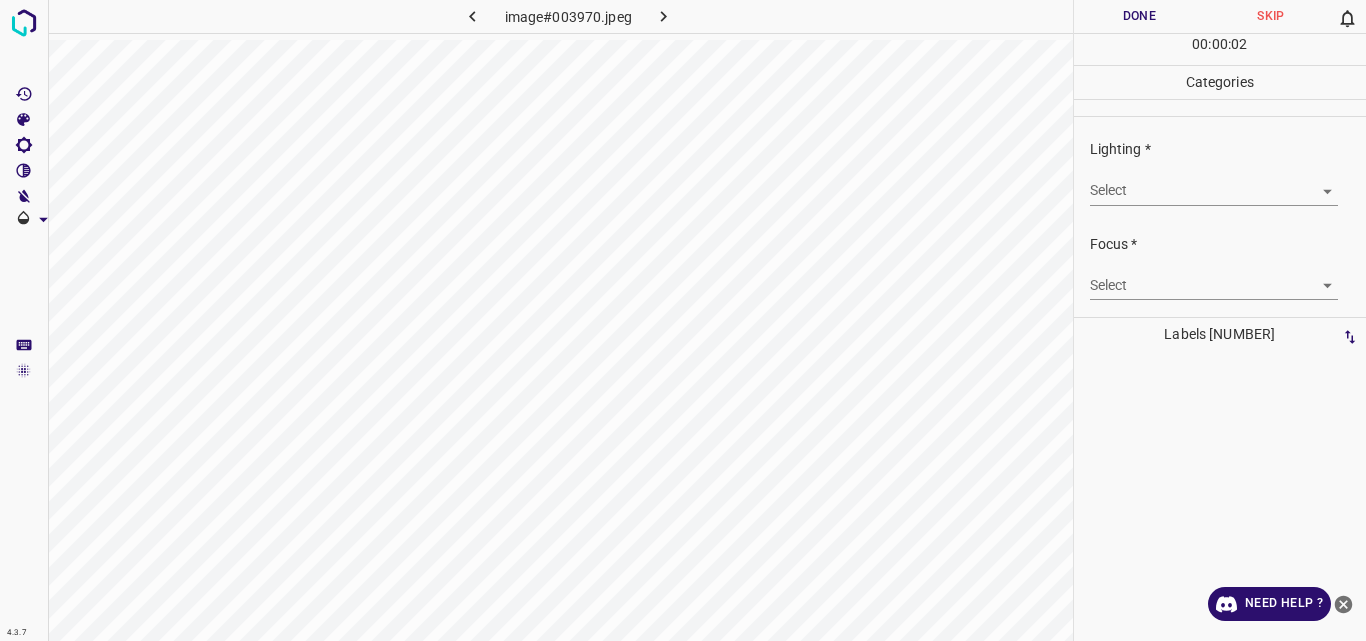 click on "4.3.7 image#003970.jpeg Done Skip 0 00   : 00   : 02   Categories Lighting *  Select ​ Focus *  Select ​ Overall *  Select ​ Labels   0 Categories 1 Lighting 2 Focus 3 Overall Tools Space Change between modes (Draw & Edit) I Auto labeling R Restore zoom M Zoom in N Zoom out Delete Delete selecte label Filters Z Restore filters X Saturation filter C Brightness filter V Contrast filter B Gray scale filter General O Download Need Help ? Original text Rate this translation Your feedback will be used to help improve Google Translate - Text - Hide - Delete" at bounding box center (683, 320) 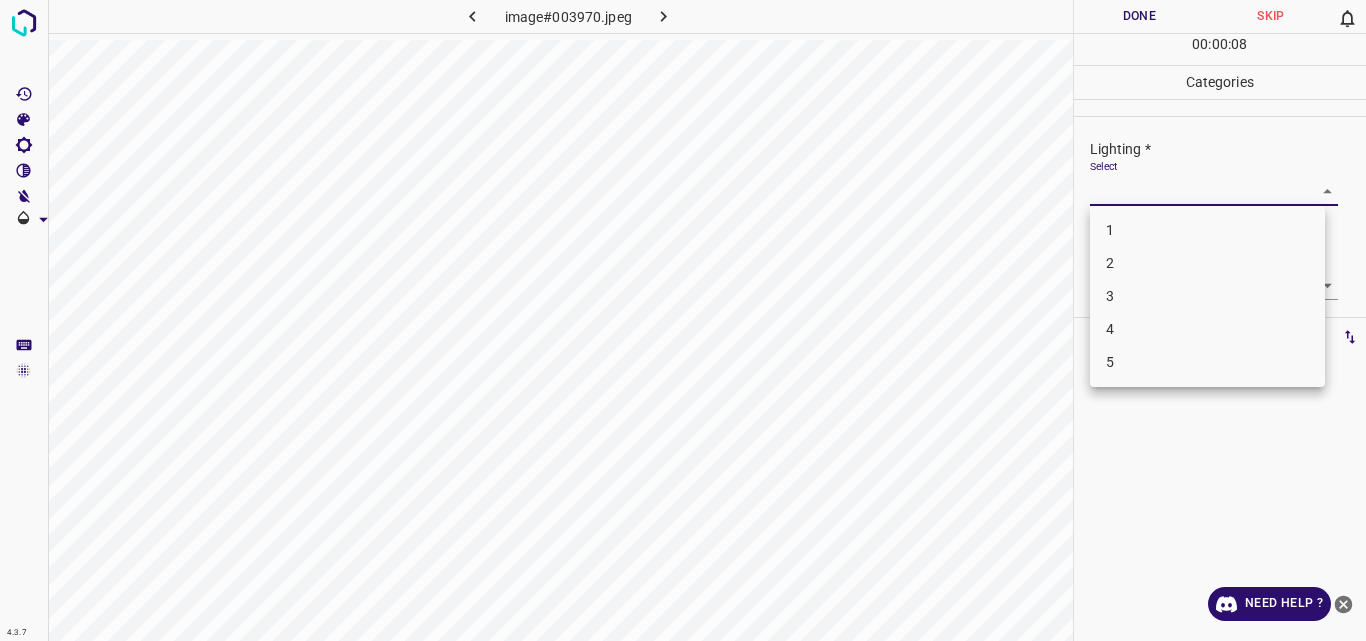click on "3" at bounding box center [1207, 296] 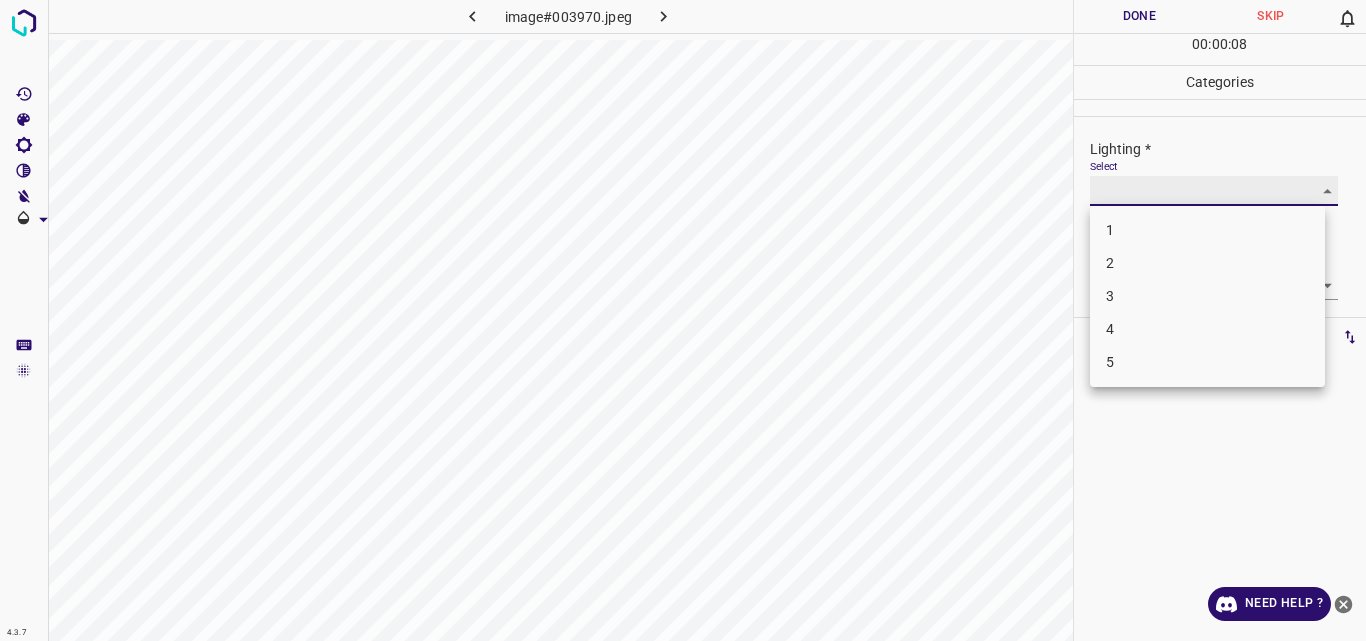 type on "3" 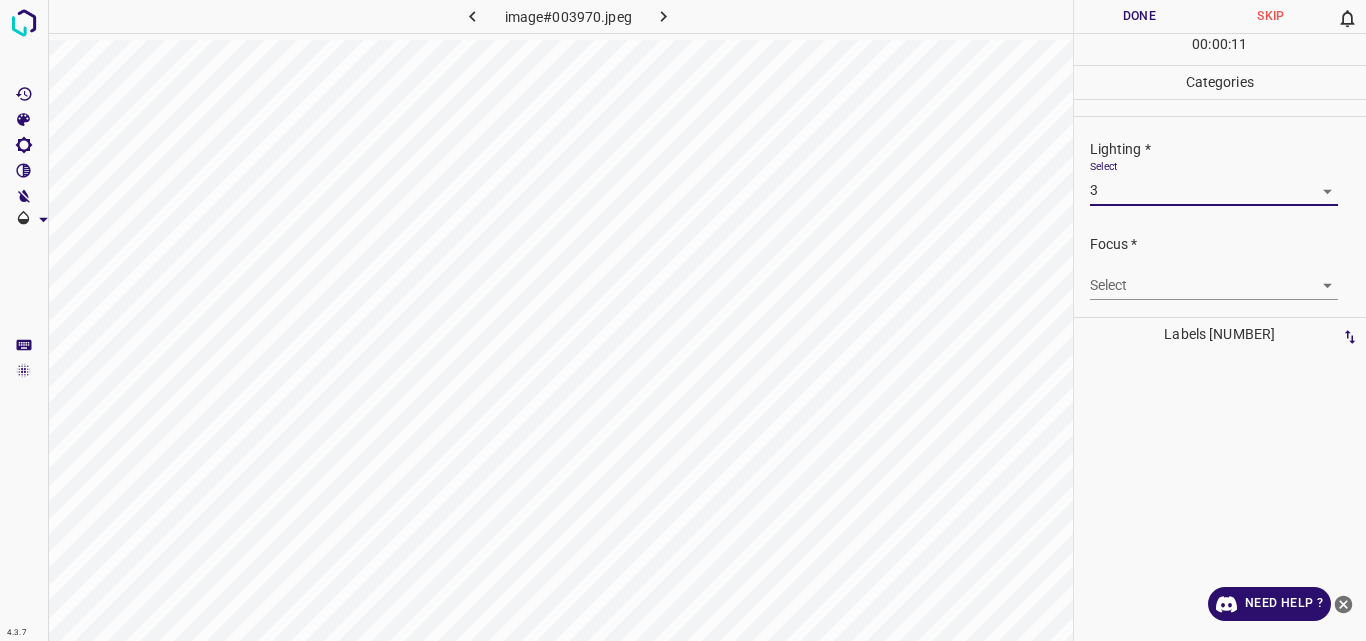 click on "4.3.7 image#[HASH].jpeg Done Skip 0 00   : 00   : 11   Categories Lighting *  Select 3 3 Focus *  Select ​ Overall *  Select ​ Labels   0 Categories 1 Lighting 2 Focus 3 Overall Tools Space Change between modes (Draw & Edit) I Auto labeling R Restore zoom M Zoom in N Zoom out Delete Delete selecte label Filters Z Restore filters X Saturation filter C Brightness filter V Contrast filter B Gray scale filter General O Download Need Help ? Original text Rate this translation Your feedback will be used to help improve Google Translate - Text - Hide - Delete" at bounding box center [683, 320] 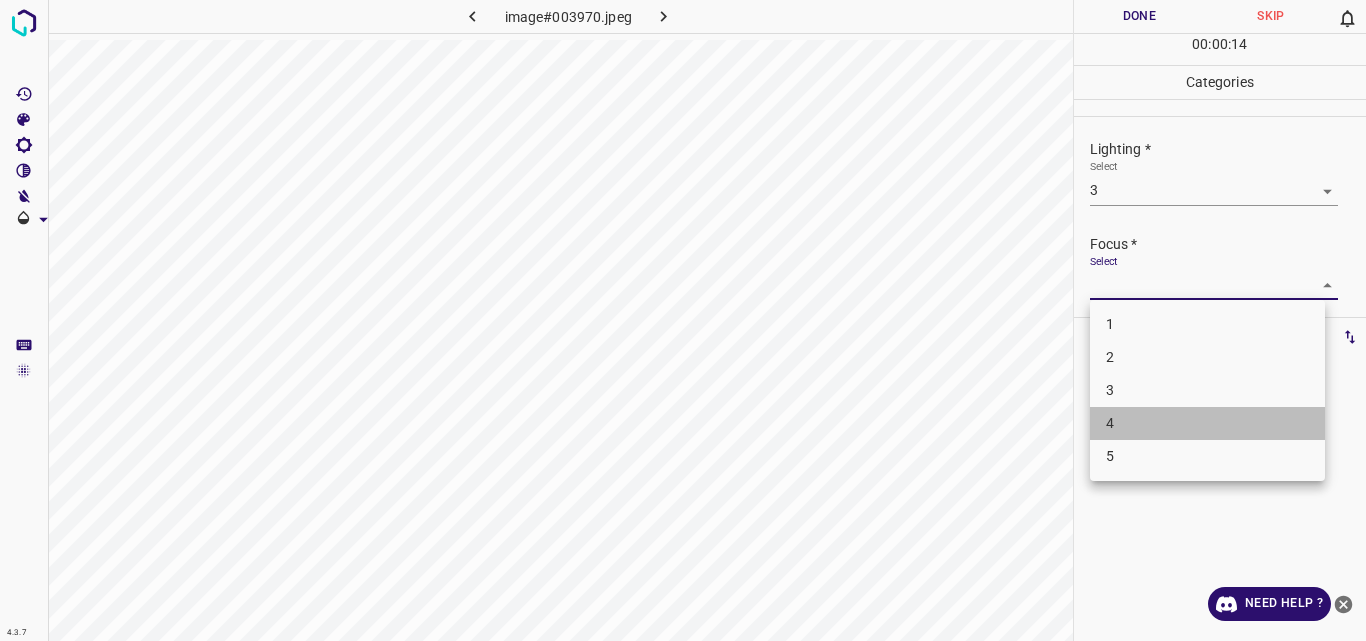 click on "4" at bounding box center (1207, 423) 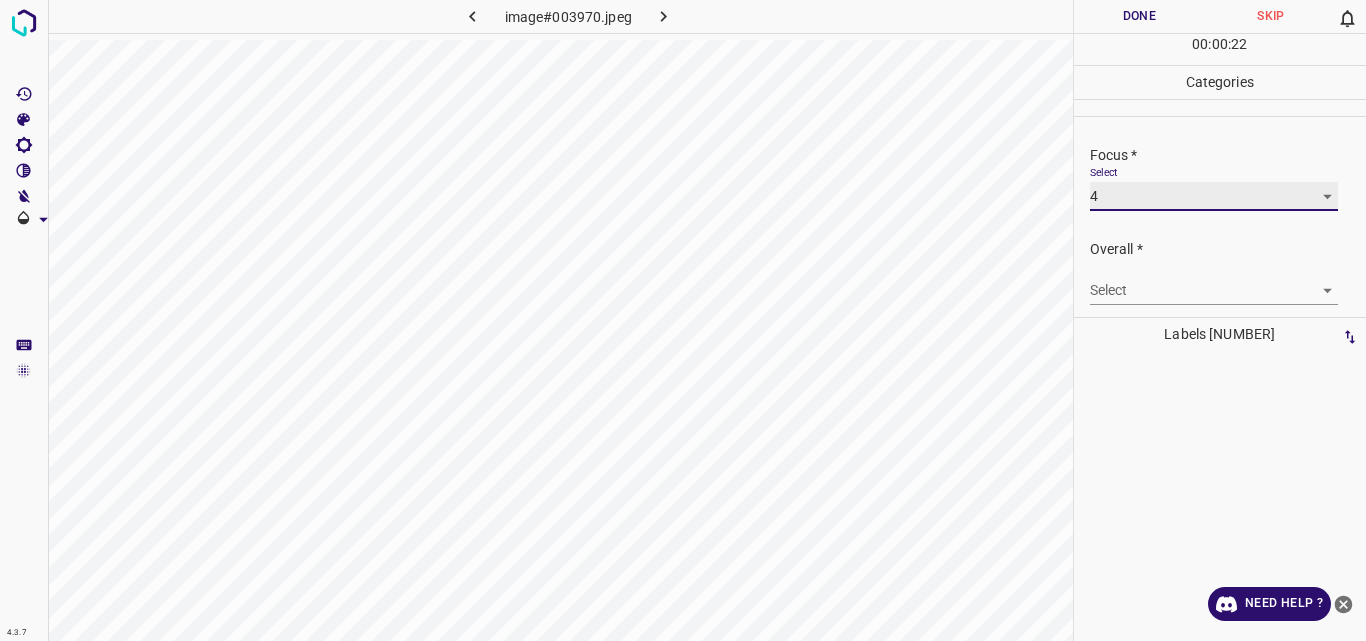 scroll, scrollTop: 98, scrollLeft: 0, axis: vertical 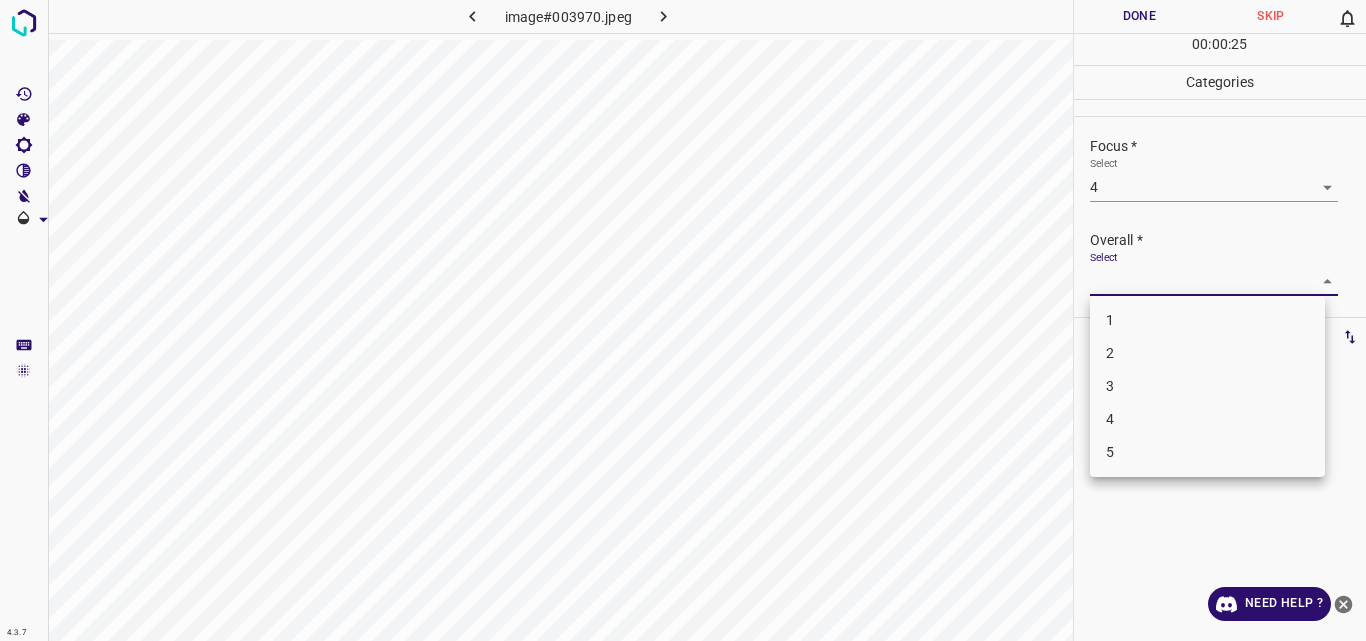 click on "4.3.7 image#[HASH].jpeg Done Skip 0 00   : 00   : 25   Categories Lighting *  Select 3 3 Focus *  Select 4 4 Overall *  Select ​ Labels   0 Categories 1 Lighting 2 Focus 3 Overall Tools Space Change between modes (Draw & Edit) I Auto labeling R Restore zoom M Zoom in N Zoom out Delete Delete selecte label Filters Z Restore filters X Saturation filter C Brightness filter V Contrast filter B Gray scale filter General O Download Need Help ? Original text Rate this translation Your feedback will be used to help improve Google Translate - Text - Hide - Delete 1 2 3 4 5" at bounding box center (683, 320) 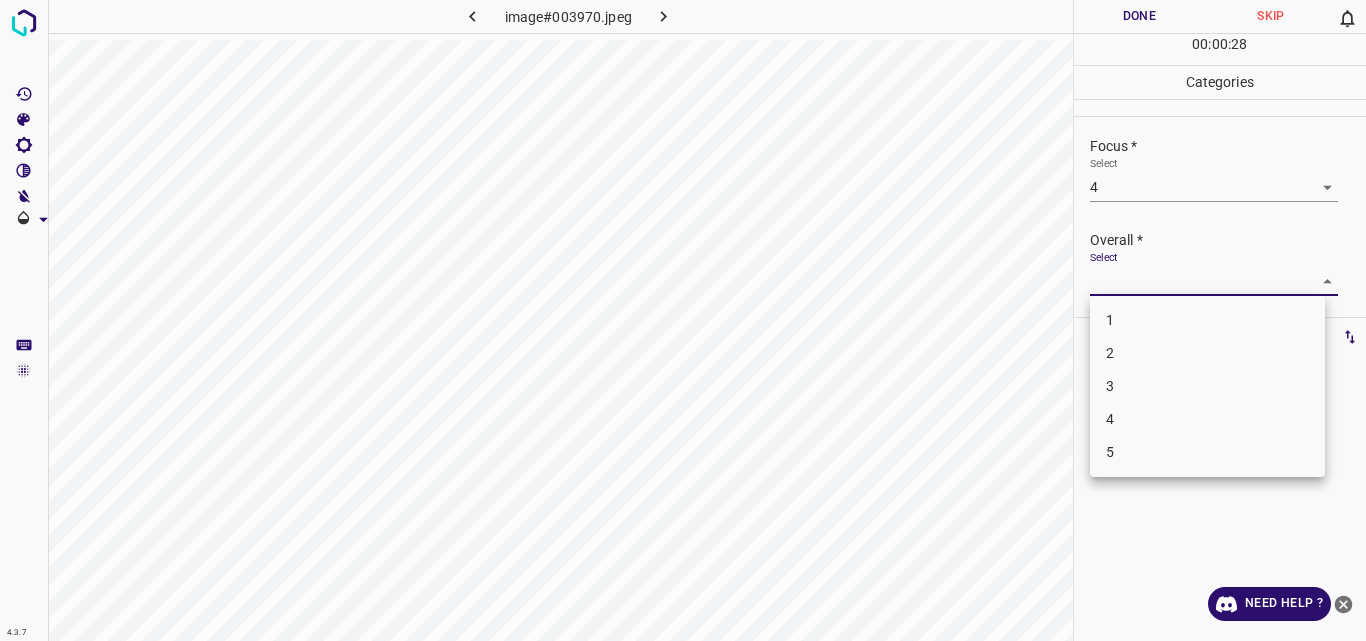 click at bounding box center (683, 320) 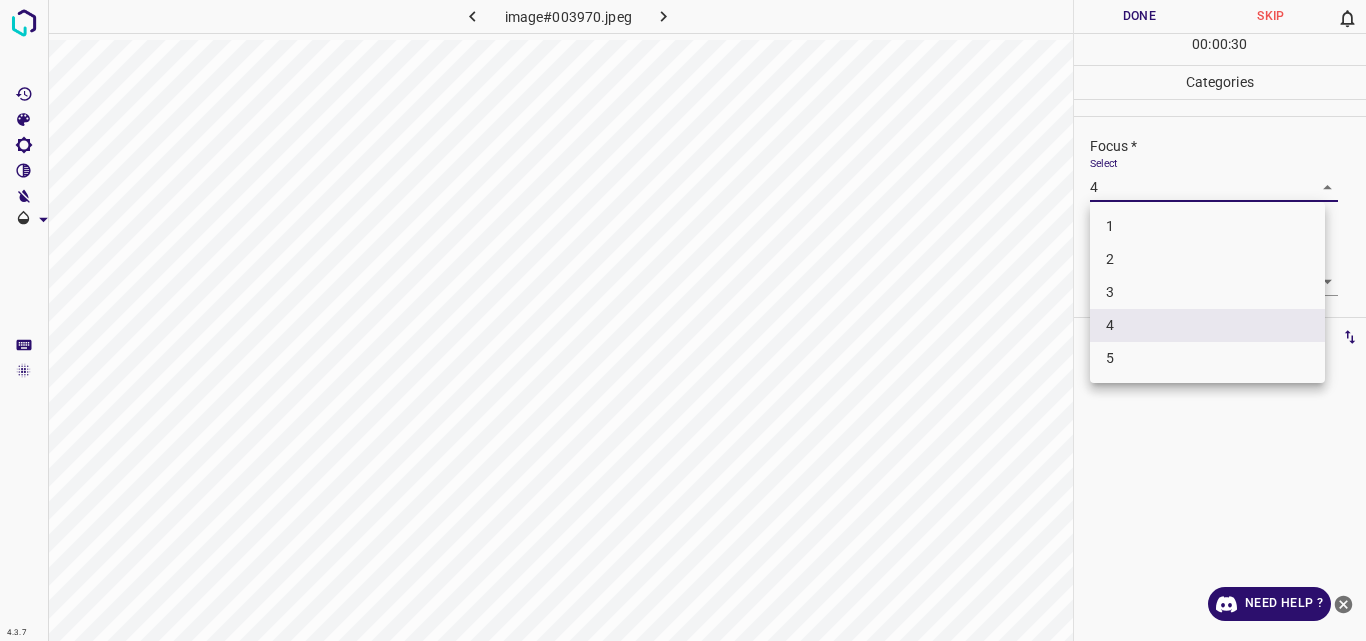 click on "4.3.7 image#[HASH].jpeg Done Skip 0 00   : 00   : 30   Categories Lighting *  Select 3 3 Focus *  Select 4 4 Overall *  Select ​ Labels   0 Categories 1 Lighting 2 Focus 3 Overall Tools Space Change between modes (Draw & Edit) I Auto labeling R Restore zoom M Zoom in N Zoom out Delete Delete selecte label Filters Z Restore filters X Saturation filter C Brightness filter V Contrast filter B Gray scale filter General O Download Need Help ? Original text Rate this translation Your feedback will be used to help improve Google Translate - Text - Hide - Delete 1 2 3 4 5" at bounding box center [683, 320] 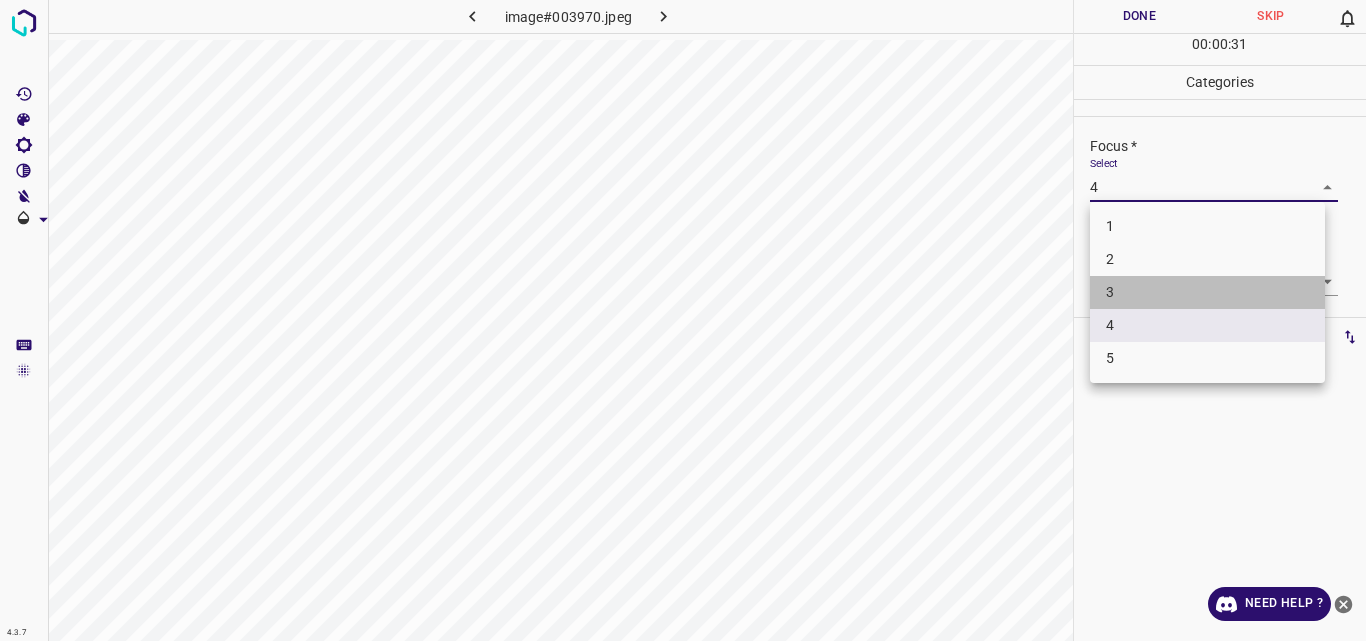 click on "3" at bounding box center (1207, 292) 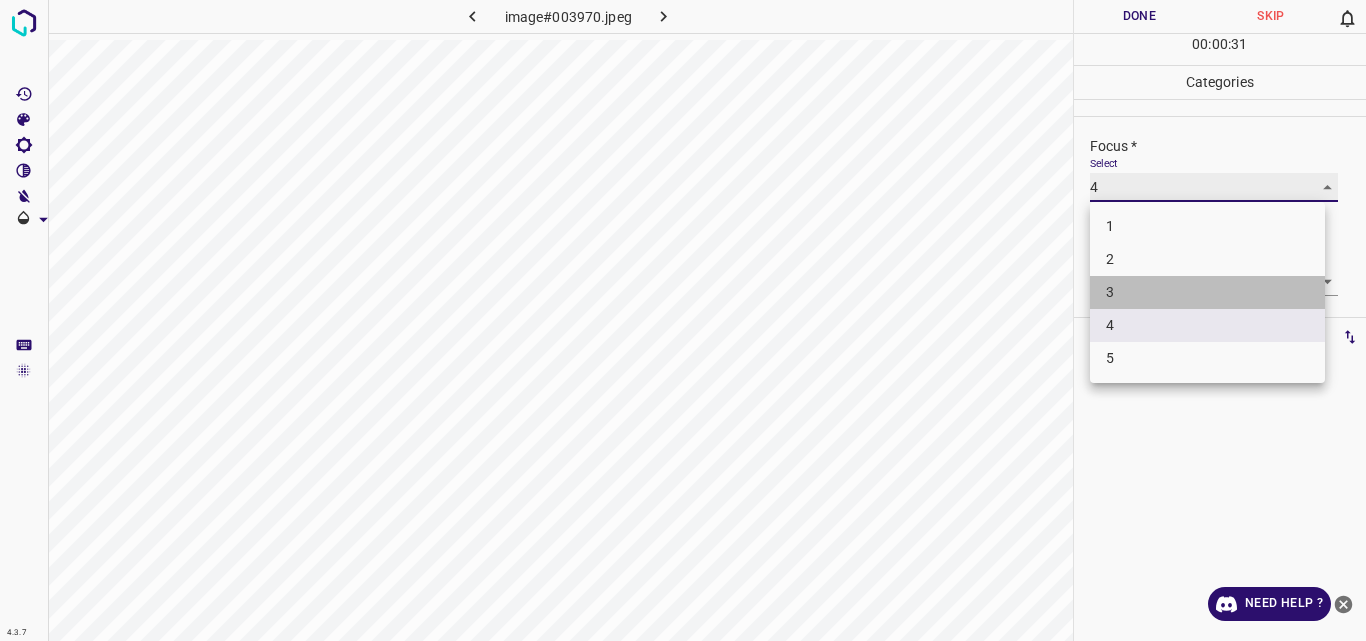 type on "3" 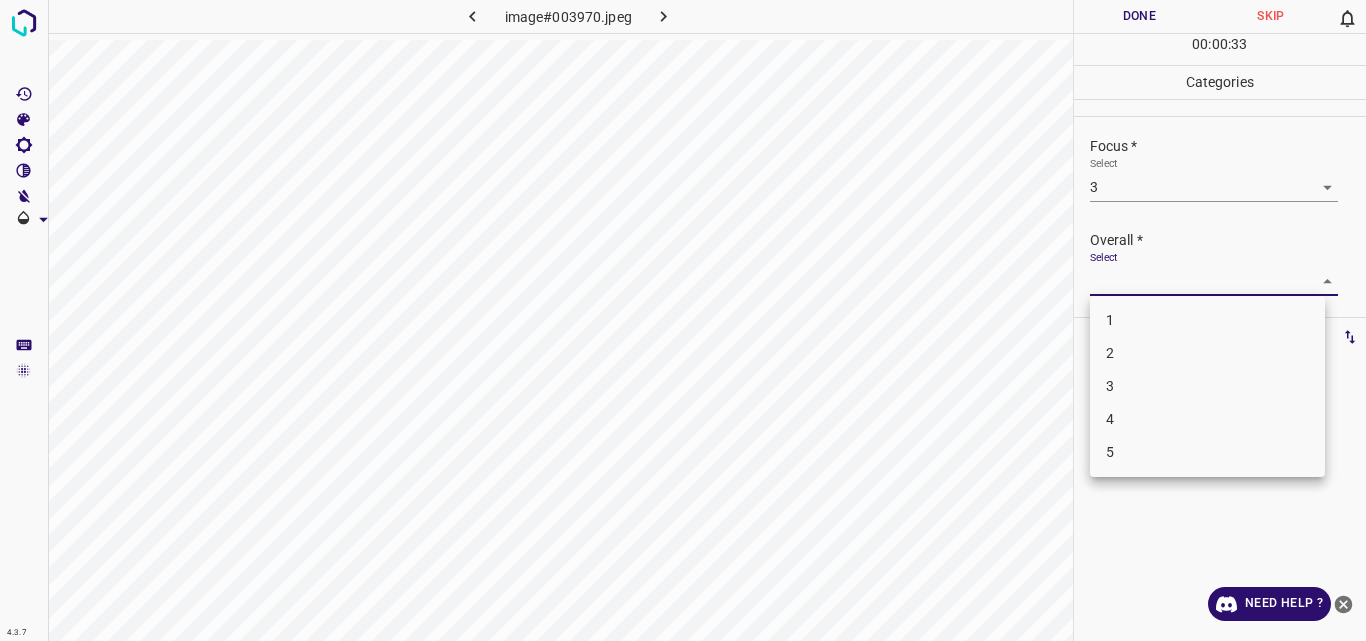 click on "4.3.7 image#003970.jpeg Done Skip 0 00 : 00 : 33 Categories Lighting * Select 3 3 Focus * Select 3 3 Overall * Select ​ Labels 0 Categories 1 Lighting 2 Focus 3 Overall Tools Space Change between modes (Draw & Edit) I Auto labeling R Restore zoom M Zoom in N Zoom out Delete Delete selecte label Filters Z Restore filters X Saturation filter C Brightness filter V Contrast filter B Gray scale filter General O Download Need Help ? Original text Rate this translation Your feedback will be used to help improve Google Translate - Text - Hide - Delete 1 2 3 4 5" at bounding box center [683, 320] 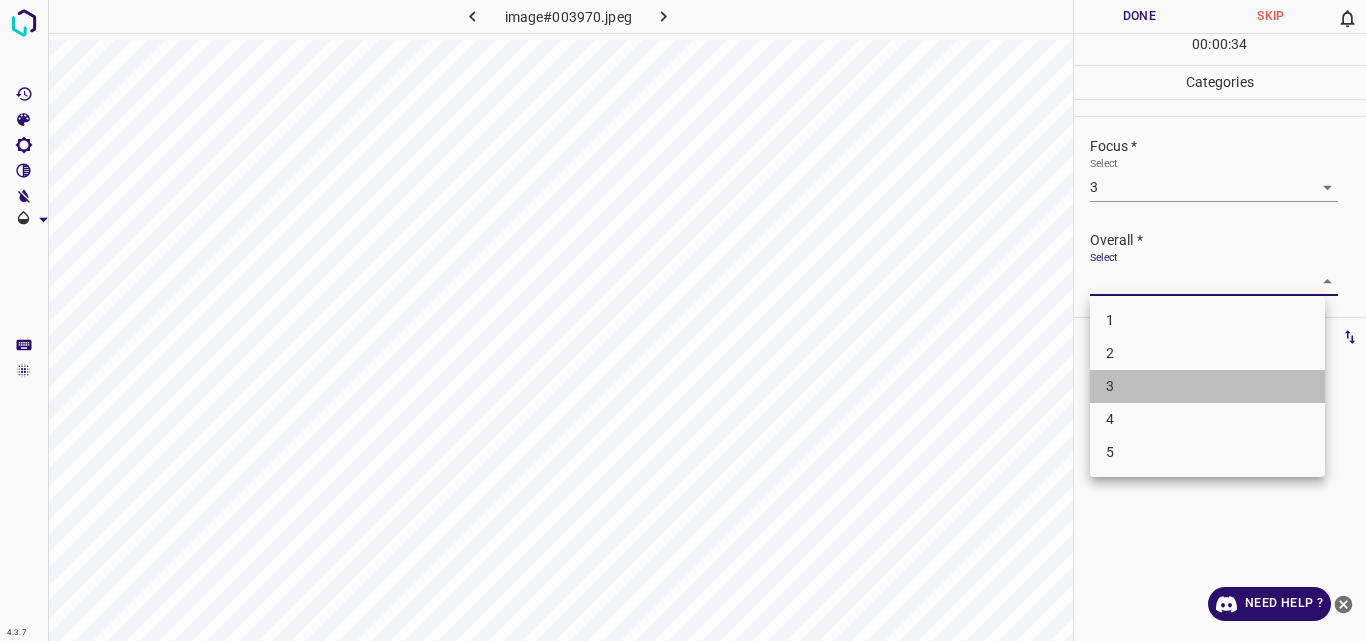 click on "3" at bounding box center (1207, 386) 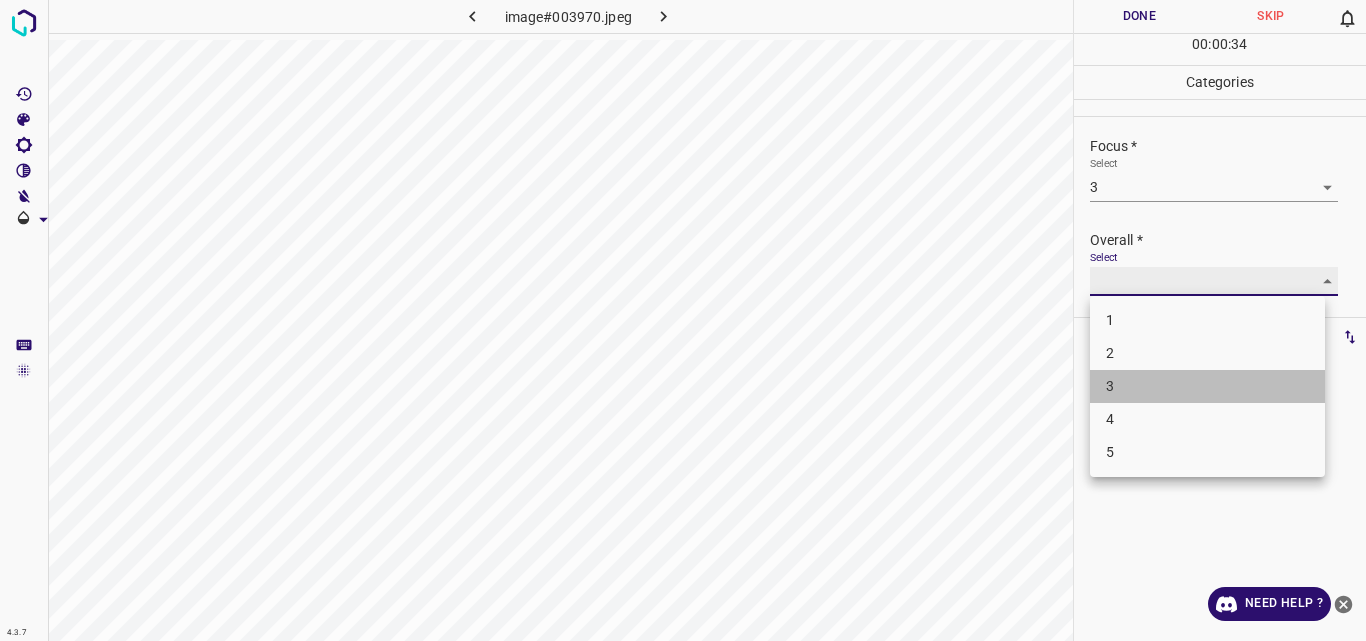 type on "3" 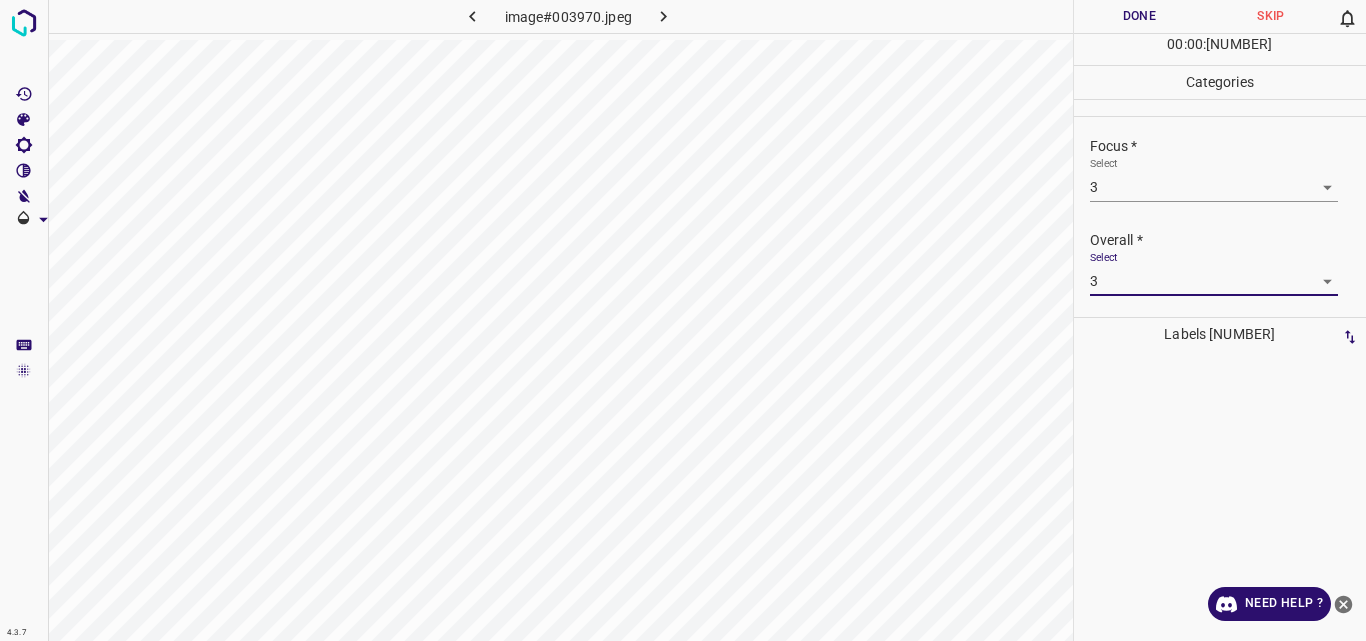 click on "Done" at bounding box center (1140, 16) 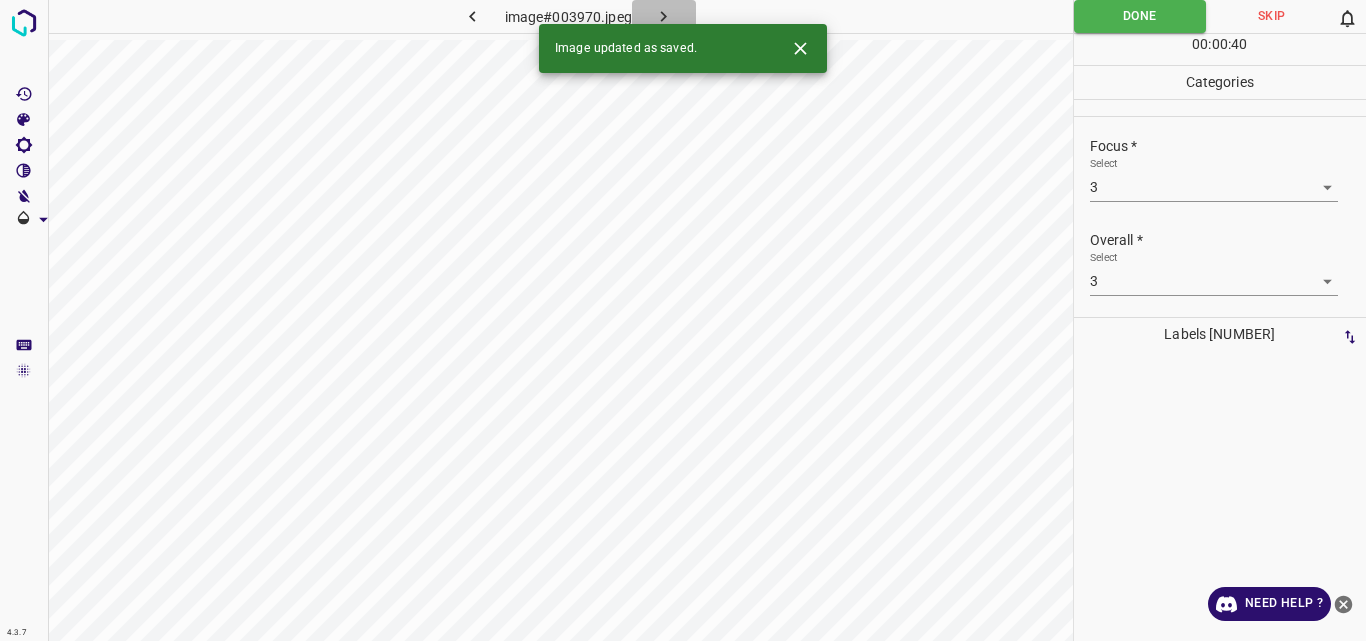 click 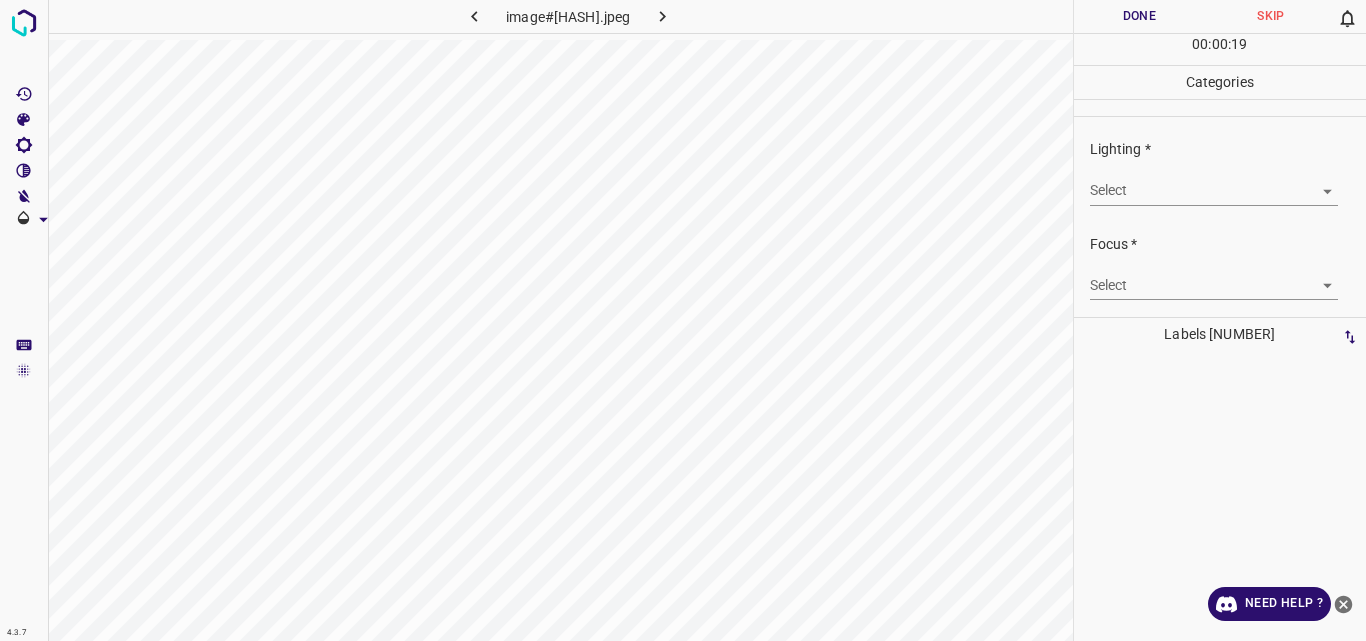 click on "4.3.7 image#[HASH].jpeg Done Skip 0 00   : 00   : 19   Categories Lighting *  Select ​ Focus *  Select ​ Overall *  Select ​ Labels   0 Categories 1 Lighting 2 Focus 3 Overall Tools Space Change between modes (Draw & Edit) I Auto labeling R Restore zoom M Zoom in N Zoom out Delete Delete selecte label Filters Z Restore filters X Saturation filter C Brightness filter V Contrast filter B Gray scale filter General O Download Need Help ? Original text Rate this translation Your feedback will be used to help improve Google Translate - Text - Hide - Delete" at bounding box center (683, 320) 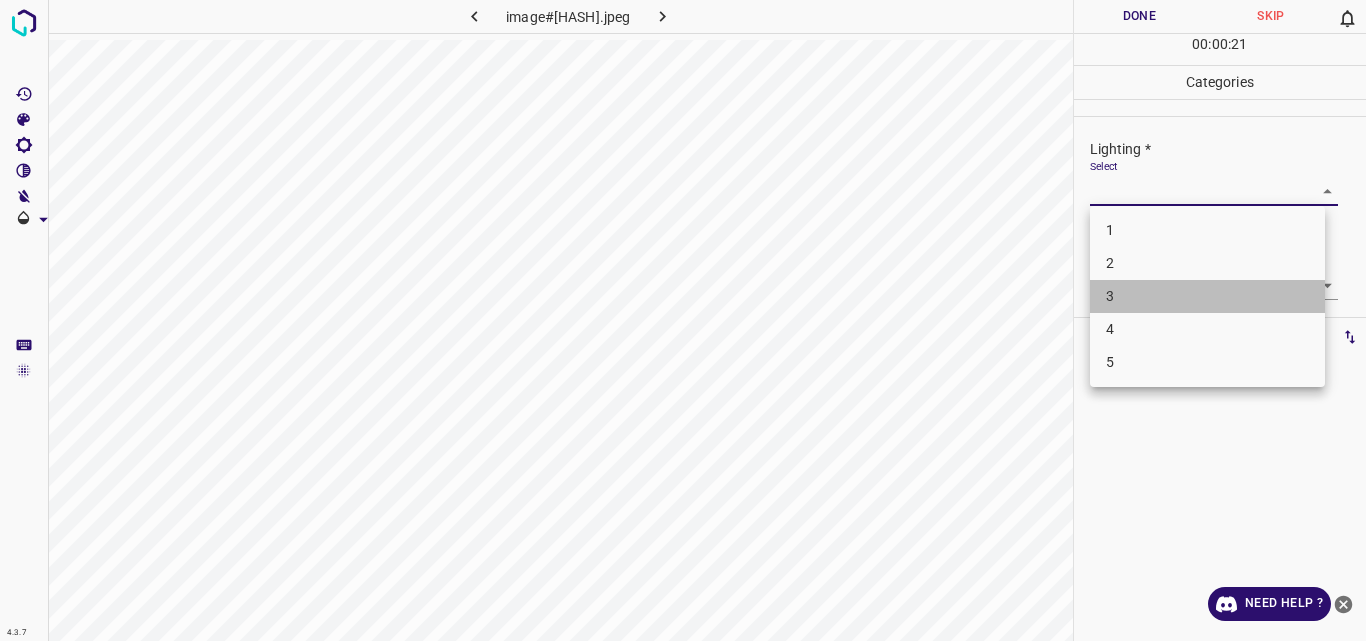 click on "3" at bounding box center (1207, 296) 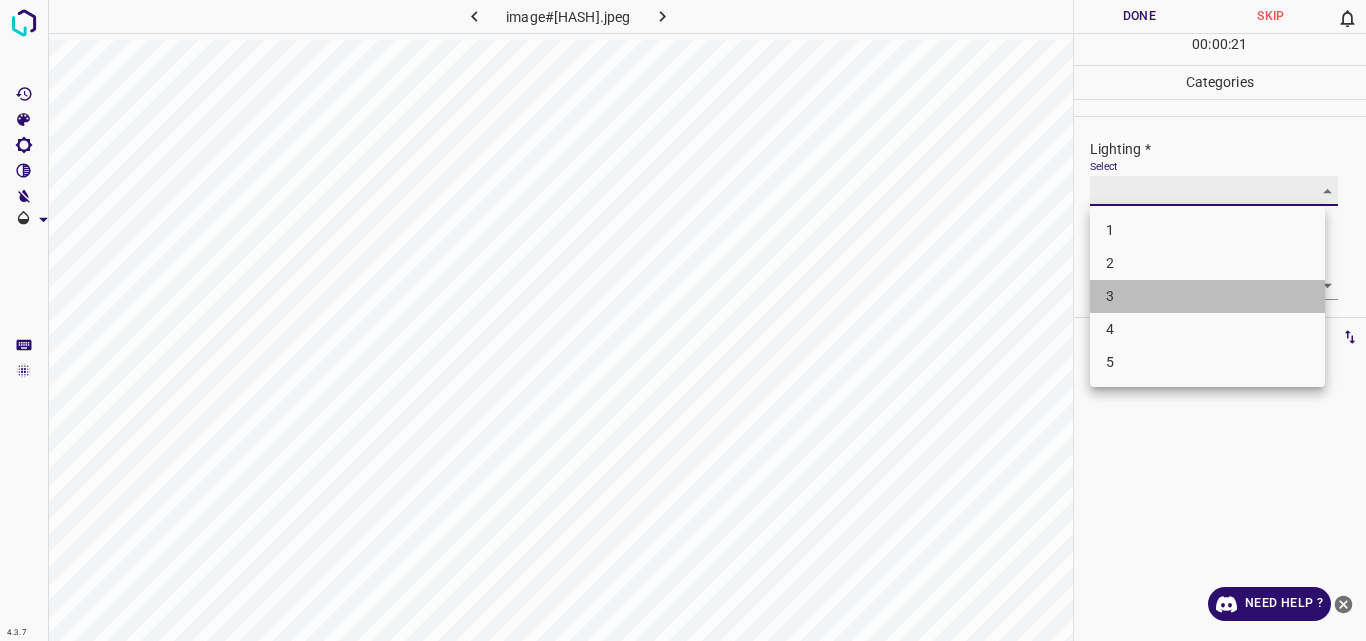 type on "3" 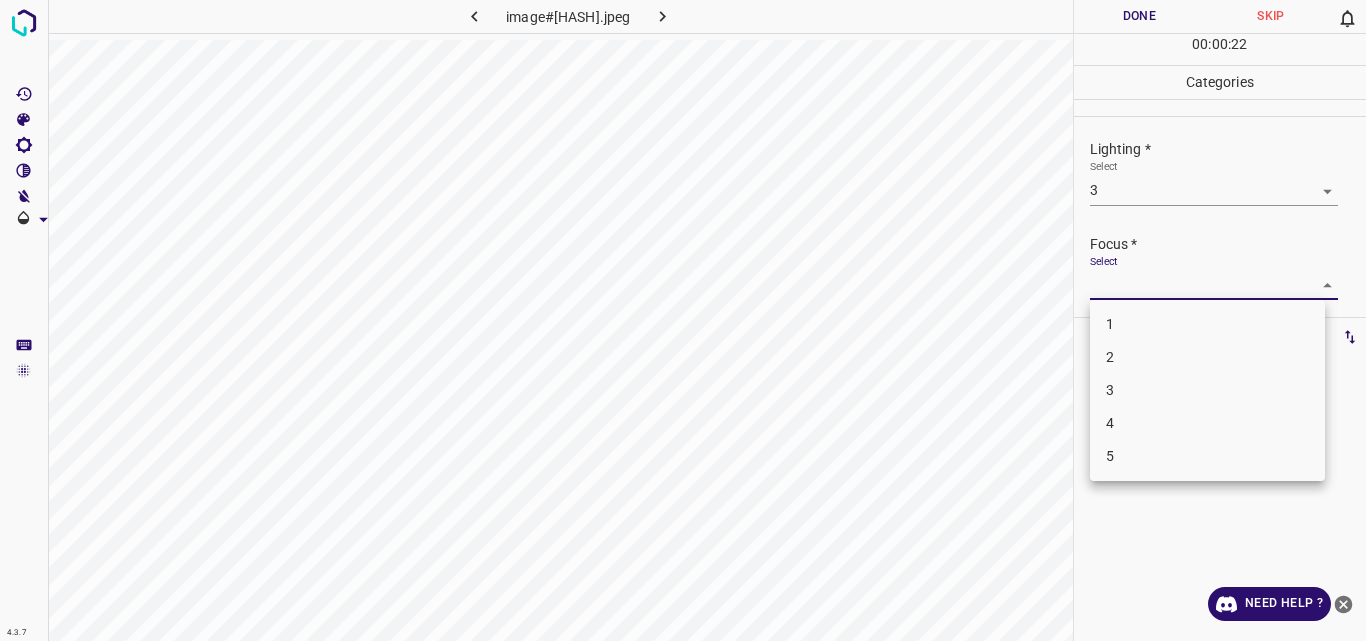 click on "4.3.7 image#004942.jpeg Done Skip 0 00 : 00 : 22 Categories Lighting * Select 3 3 Focus * Select ​ Overall * Select ​ Labels 0 Categories 1 Lighting 2 Focus 3 Overall Tools Space Change between modes (Draw & Edit) I Auto labeling R Restore zoom M Zoom in N Zoom out Delete Delete selecte label Filters Z Restore filters X Saturation filter C Brightness filter V Contrast filter B Gray scale filter General O Download Need Help ? Original text Rate this translation Your feedback will be used to help improve Google Translate - Text - Hide - Delete 1 2 3 4 5" at bounding box center [683, 320] 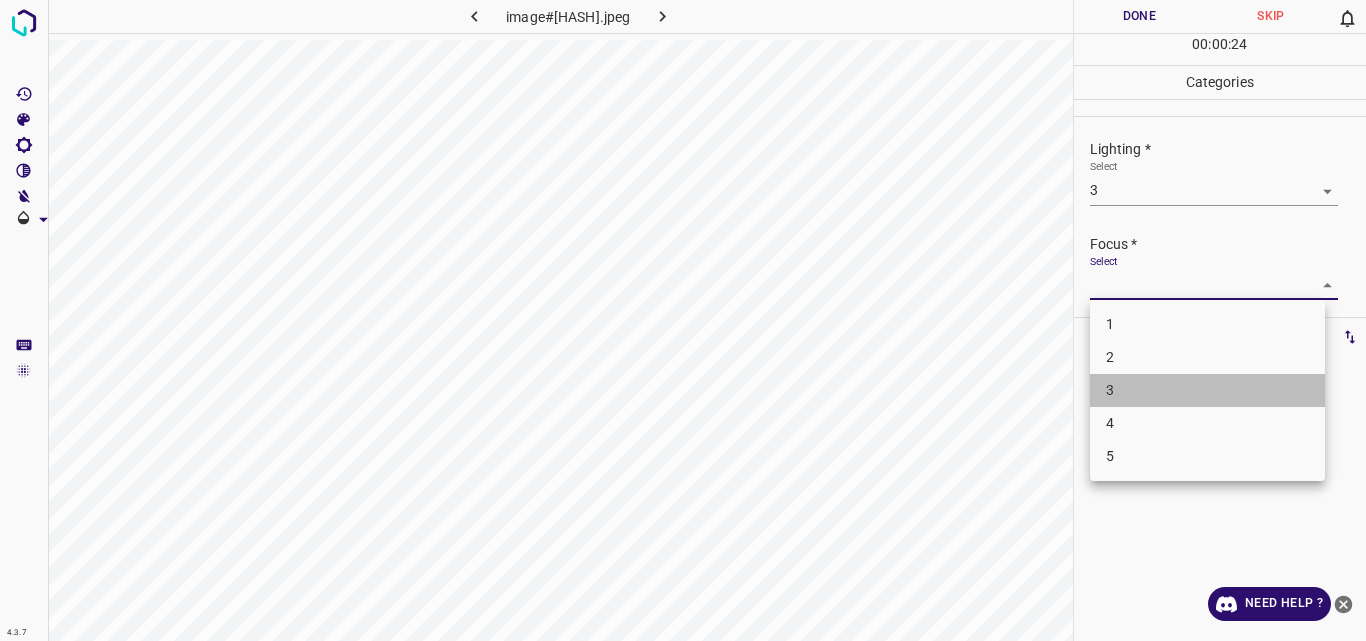 click on "3" at bounding box center [1207, 390] 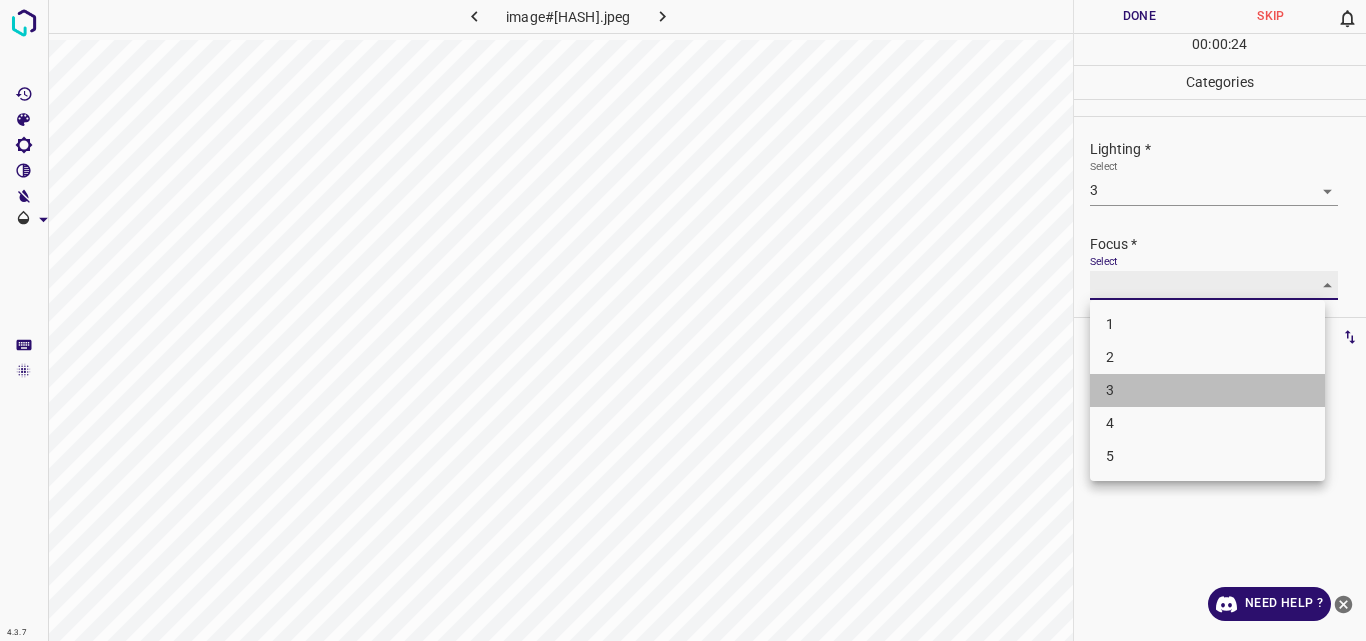 type on "3" 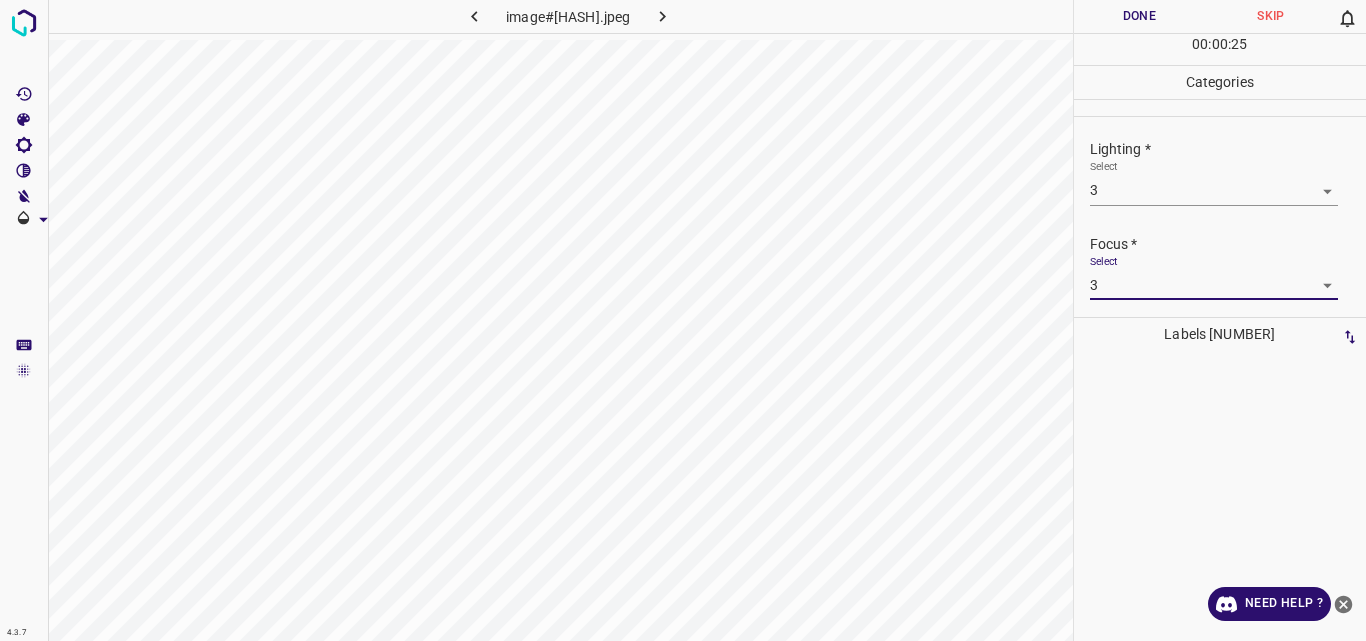 click on "Done Skip 0 00   : 00   : 25   Categories Lighting *  Select 3 3 Focus *  Select 3 3 Overall *  Select ​ Labels   0" at bounding box center (1220, 320) 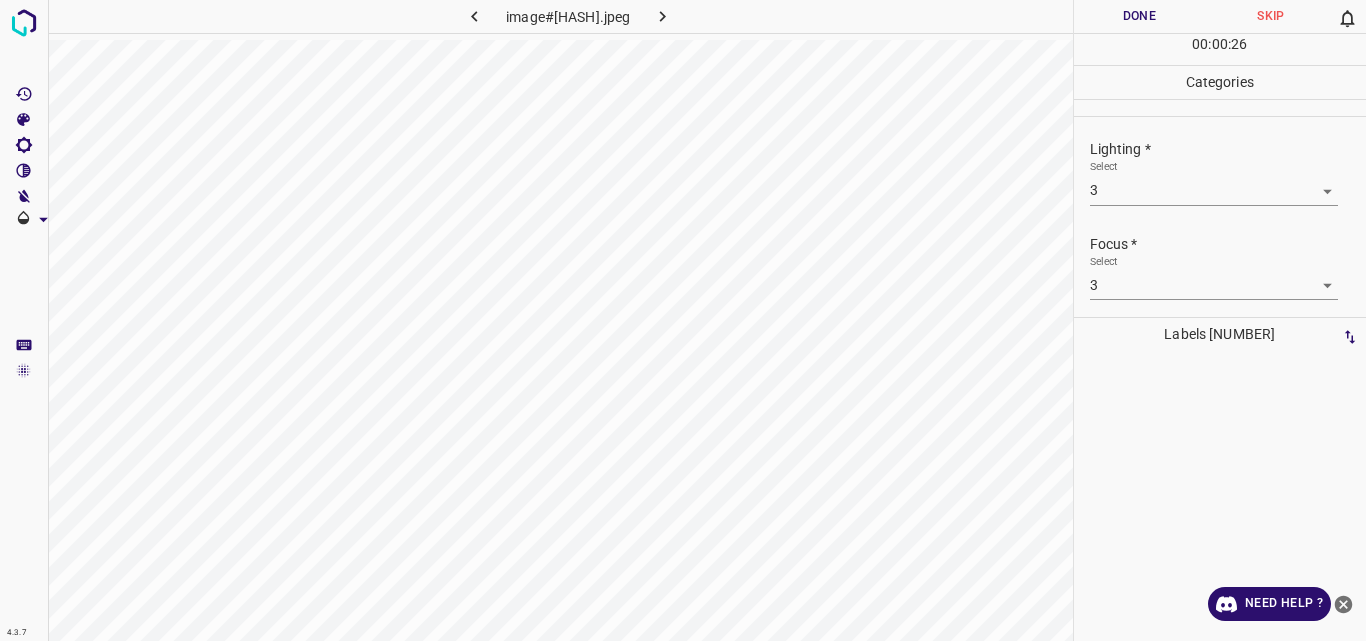 scroll, scrollTop: 98, scrollLeft: 0, axis: vertical 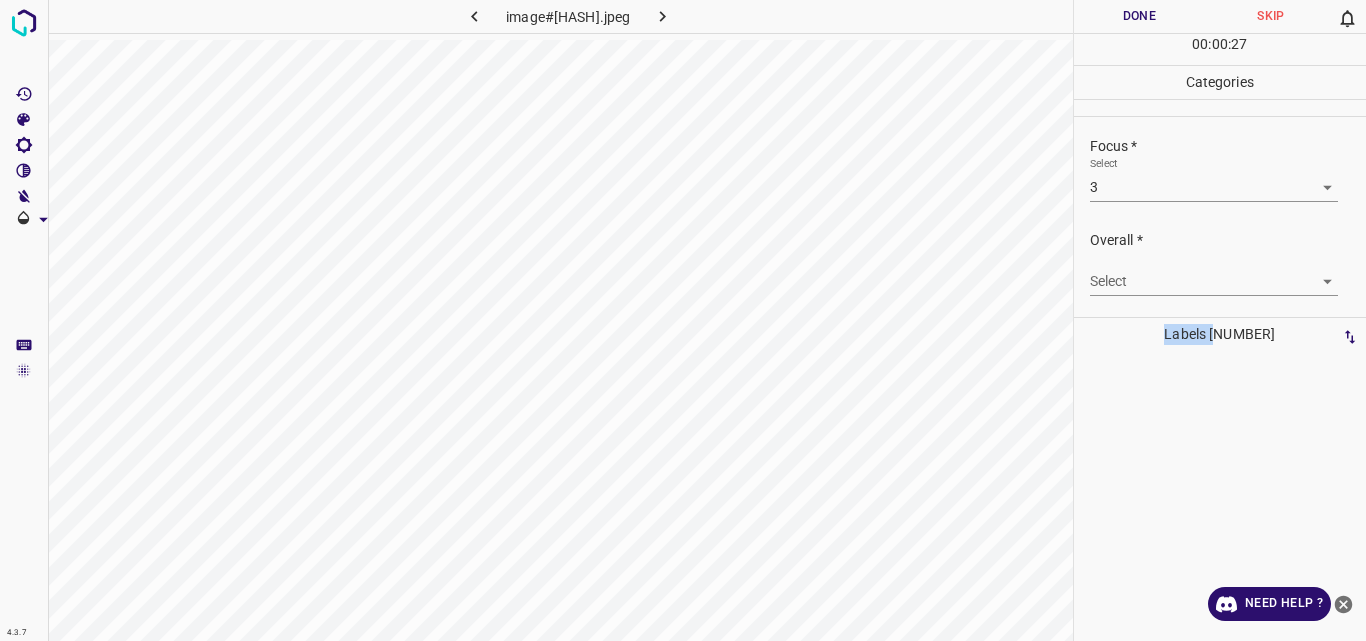 click on "4.3.7 image#[HASH].jpeg Done Skip 0 00   : 00   : 27   Categories Lighting *  Select 3 3 Focus *  Select 3 3 Overall *  Select ​ Labels   0 Categories 1 Lighting 2 Focus 3 Overall Tools Space Change between modes (Draw & Edit) I Auto labeling R Restore zoom M Zoom in N Zoom out Delete Delete selecte label Filters Z Restore filters X Saturation filter C Brightness filter V Contrast filter B Gray scale filter General O Download Need Help ? Original text Rate this translation Your feedback will be used to help improve Google Translate - Text - Hide - Delete" at bounding box center [683, 320] 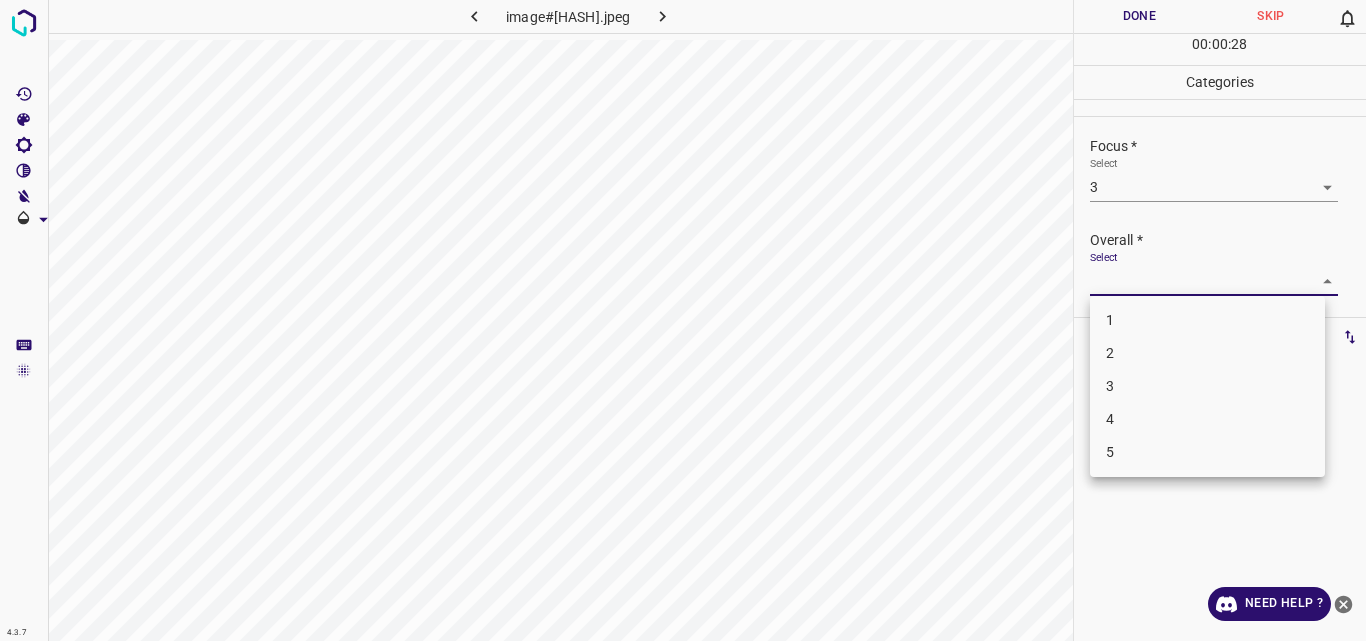 click on "3" at bounding box center [1207, 386] 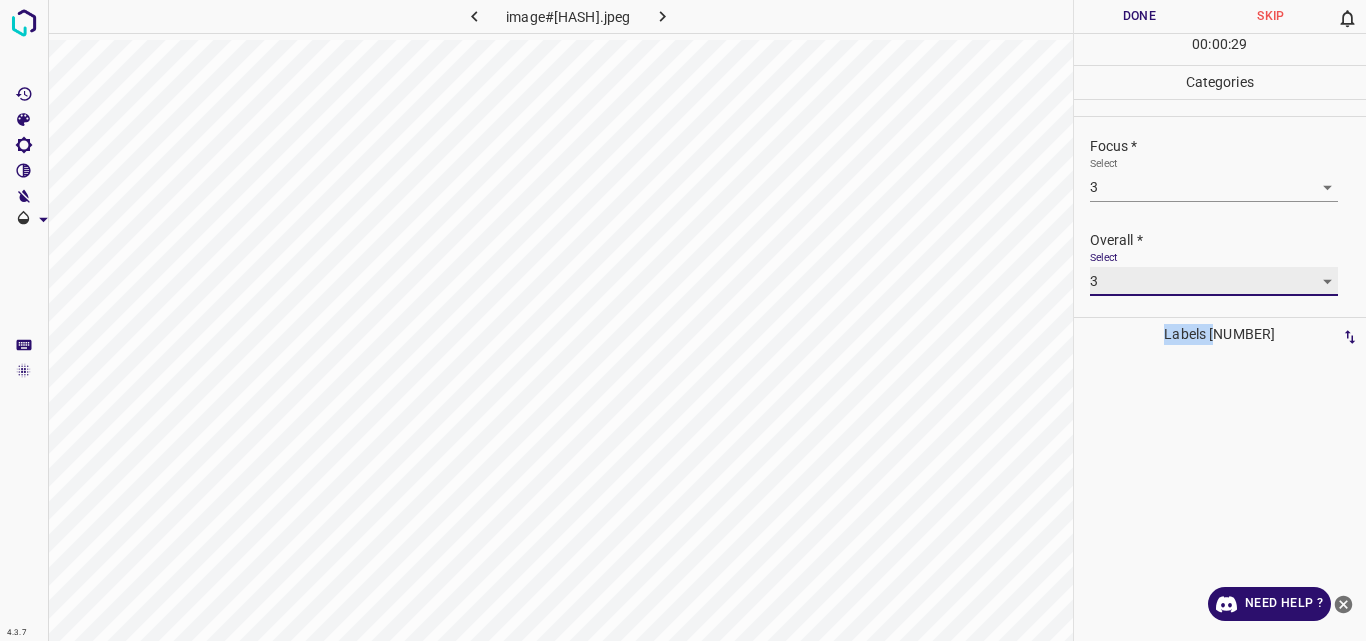 type on "3" 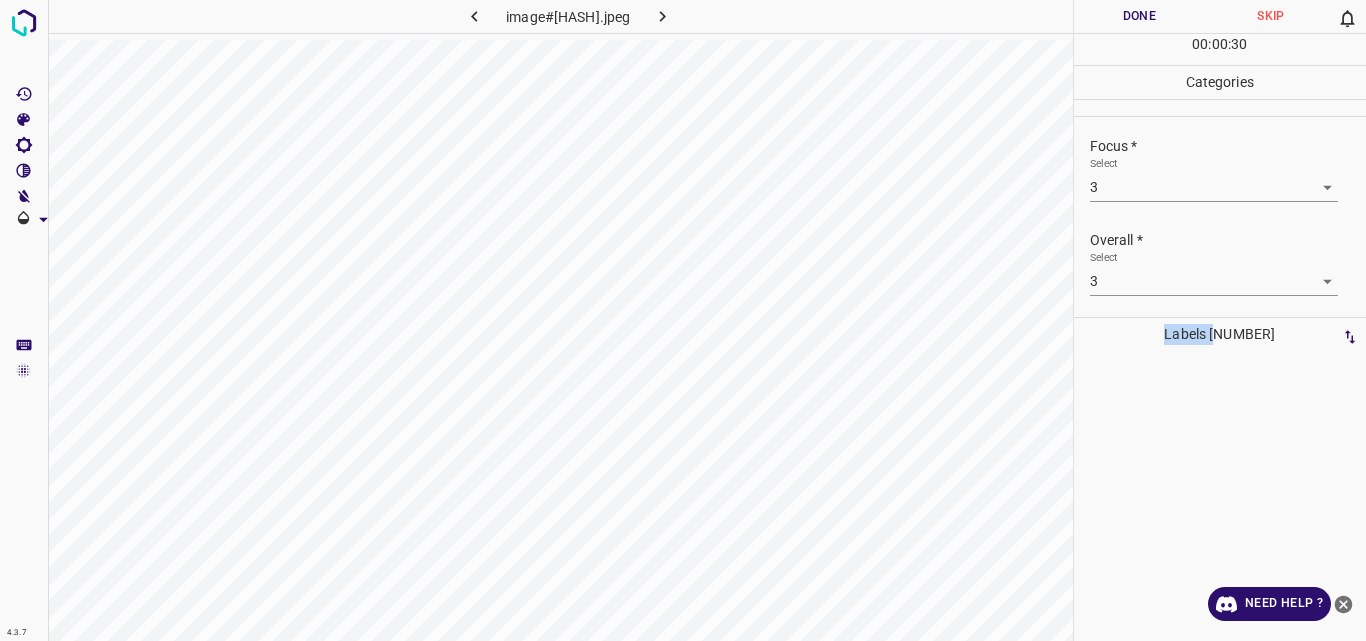 click on "Labels   0" at bounding box center (1220, 334) 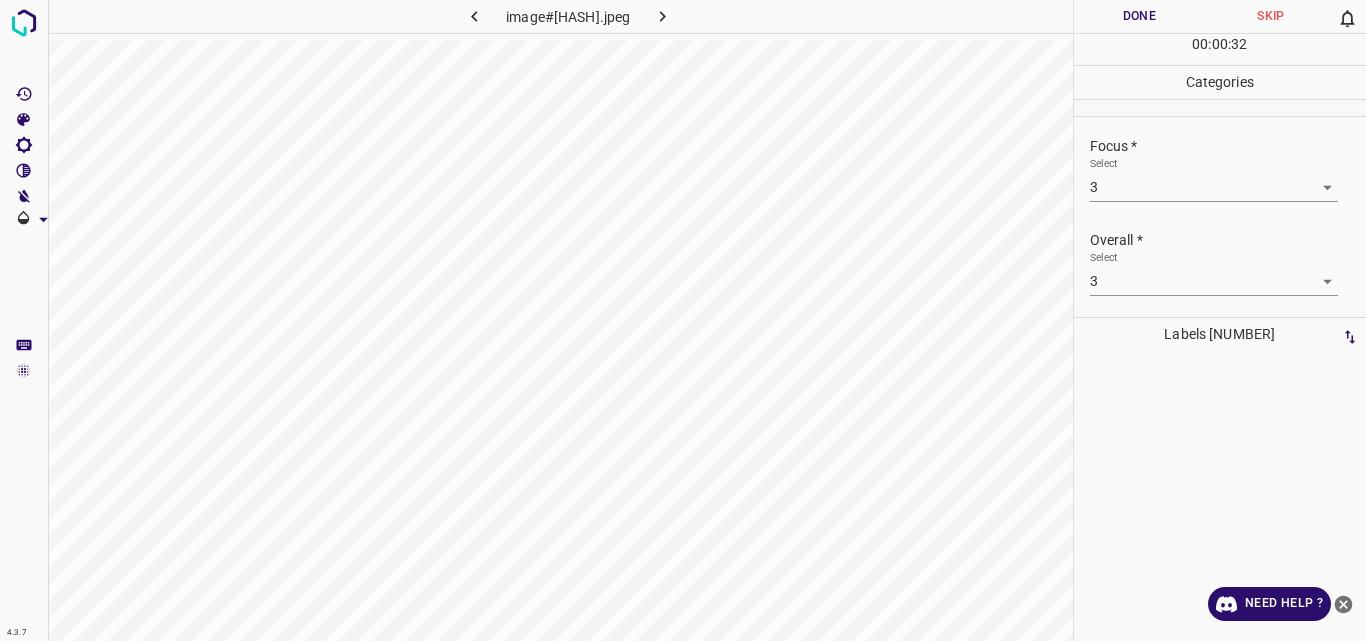 click on "Done" at bounding box center [1140, 16] 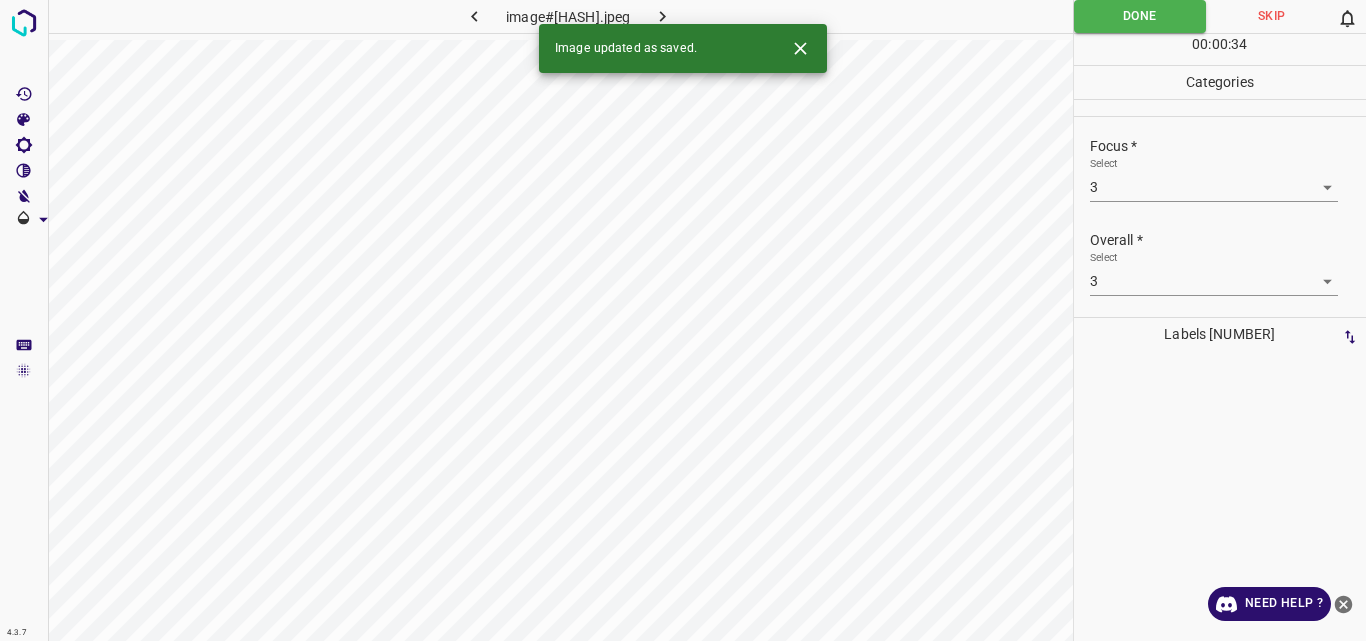 click 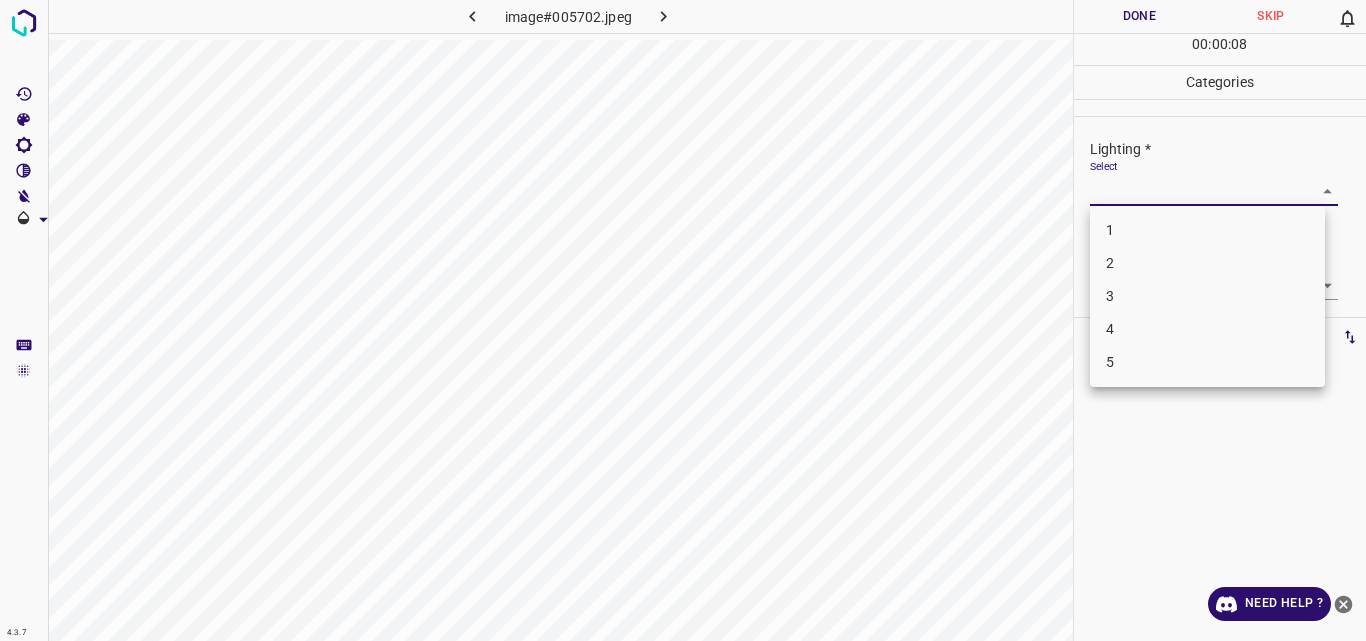 click on "4.3.7 image#005702.jpeg Done Skip 0 00 : 00 : 08 Categories Lighting * Select ​ Focus * Select ​ Overall * Select ​ Labels 0 Categories 1 Lighting 2 Focus 3 Overall Tools Space Change between modes (Draw & Edit) I Auto labeling R Restore zoom M Zoom in N Zoom out Delete Delete selecte label Filters Z Restore filters X Saturation filter C Brightness filter V Contrast filter B Gray scale filter General O Download Need Help ? Original text Rate this translation Your feedback will be used to help improve Google Translate - Text - Hide - Delete 1 2 3 4 5" at bounding box center (683, 320) 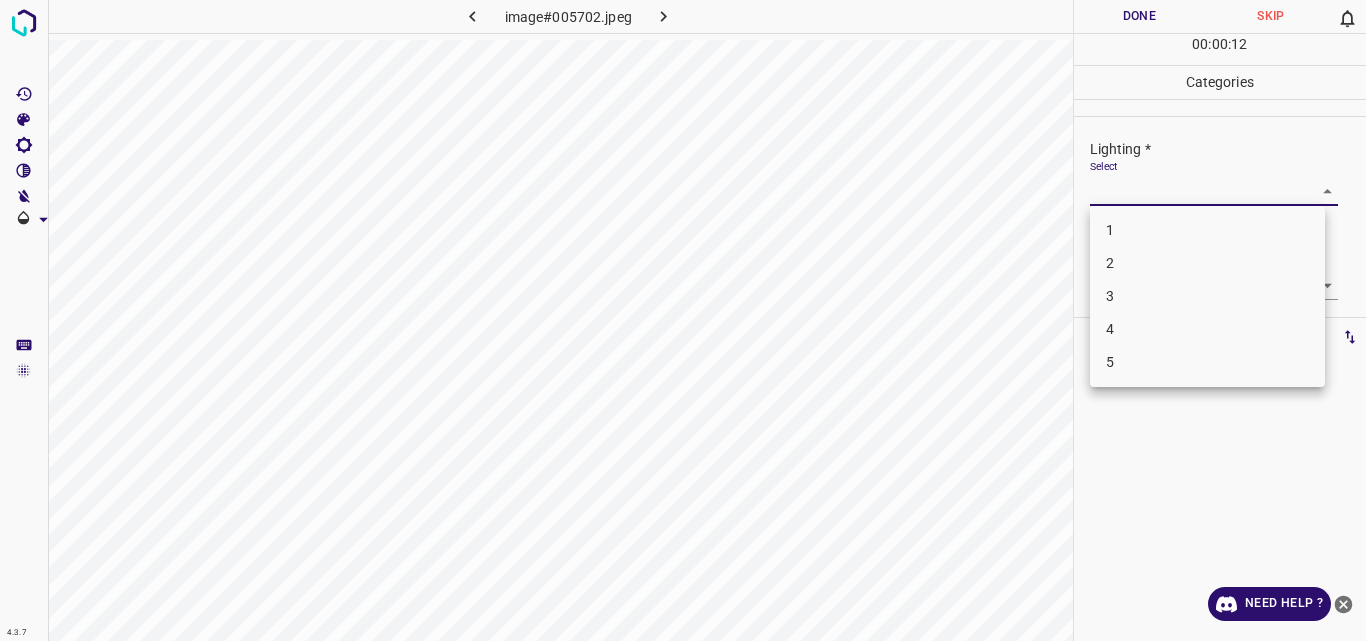 click on "3" at bounding box center [1207, 296] 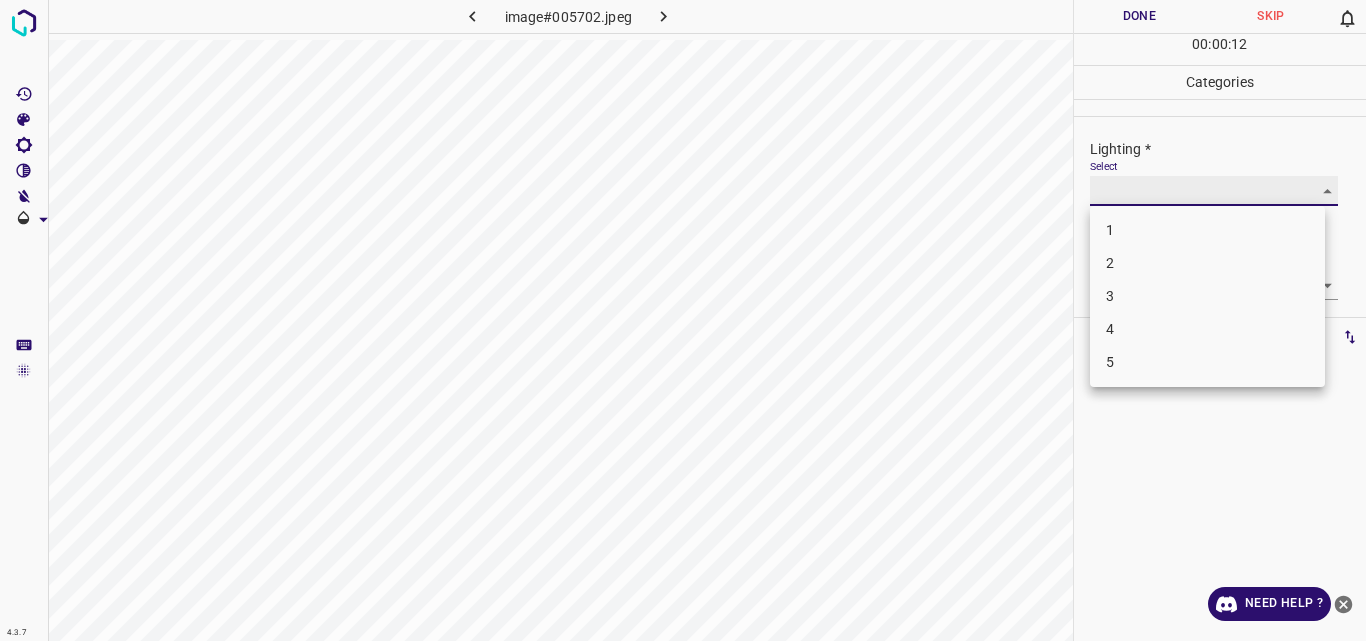type on "3" 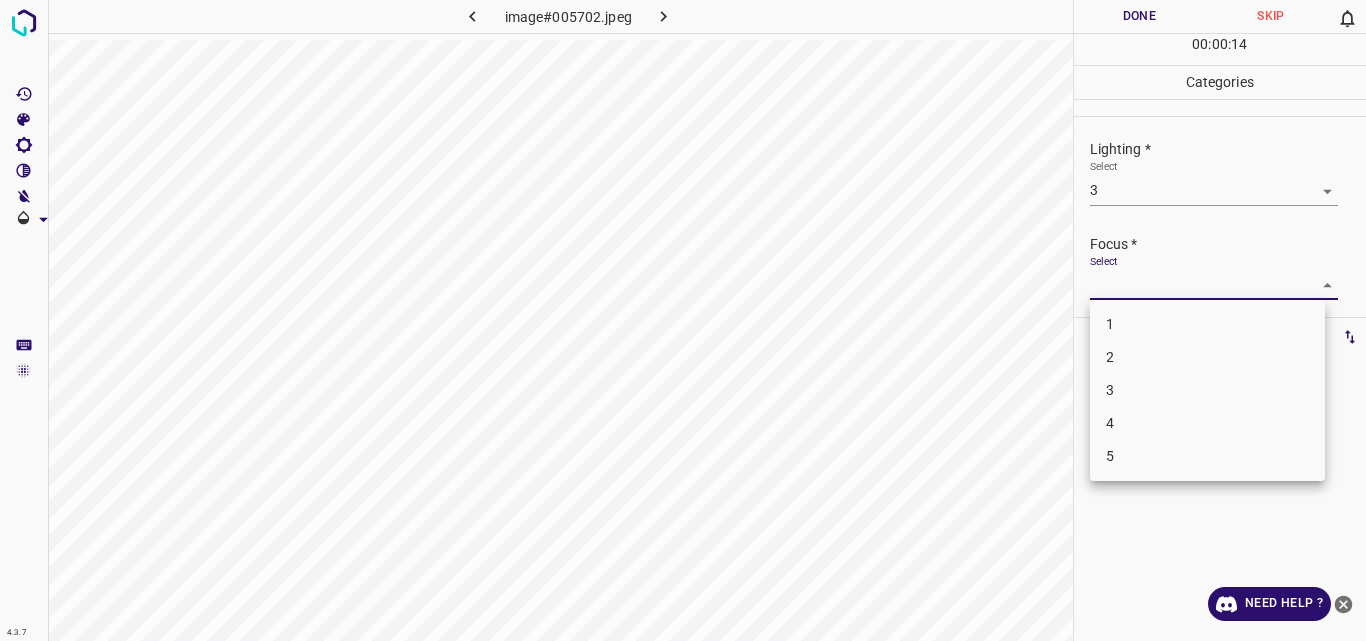 click on "4.3.7 image#005702.jpeg Done Skip 0 00   : 00   : 14   Categories Lighting *  Select 3 3 Focus *  Select ​ Overall *  Select ​ Labels   0 Categories 1 Lighting 2 Focus 3 Overall Tools Space Change between modes (Draw & Edit) I Auto labeling R Restore zoom M Zoom in N Zoom out Delete Delete selecte label Filters Z Restore filters X Saturation filter C Brightness filter V Contrast filter B Gray scale filter General O Download Need Help ? Original text Rate this translation Your feedback will be used to help improve Google Translate - Text - Hide - Delete 1 2 3 4 5" at bounding box center (683, 320) 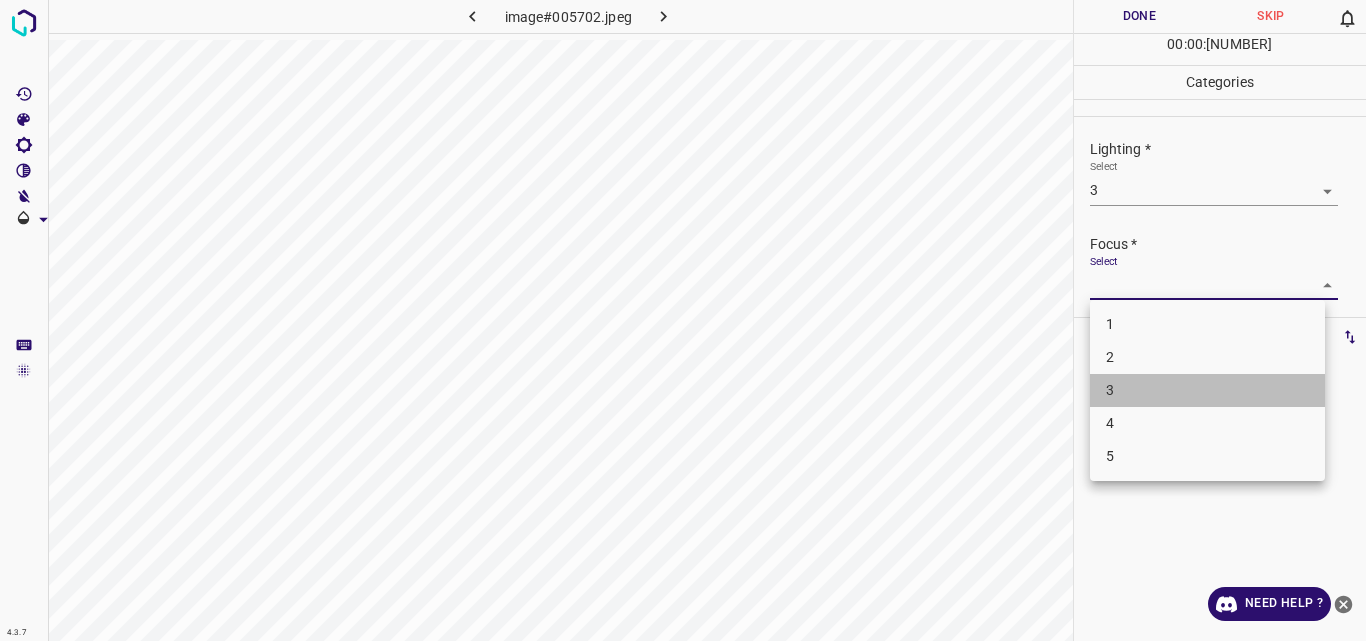 click on "3" at bounding box center [1207, 390] 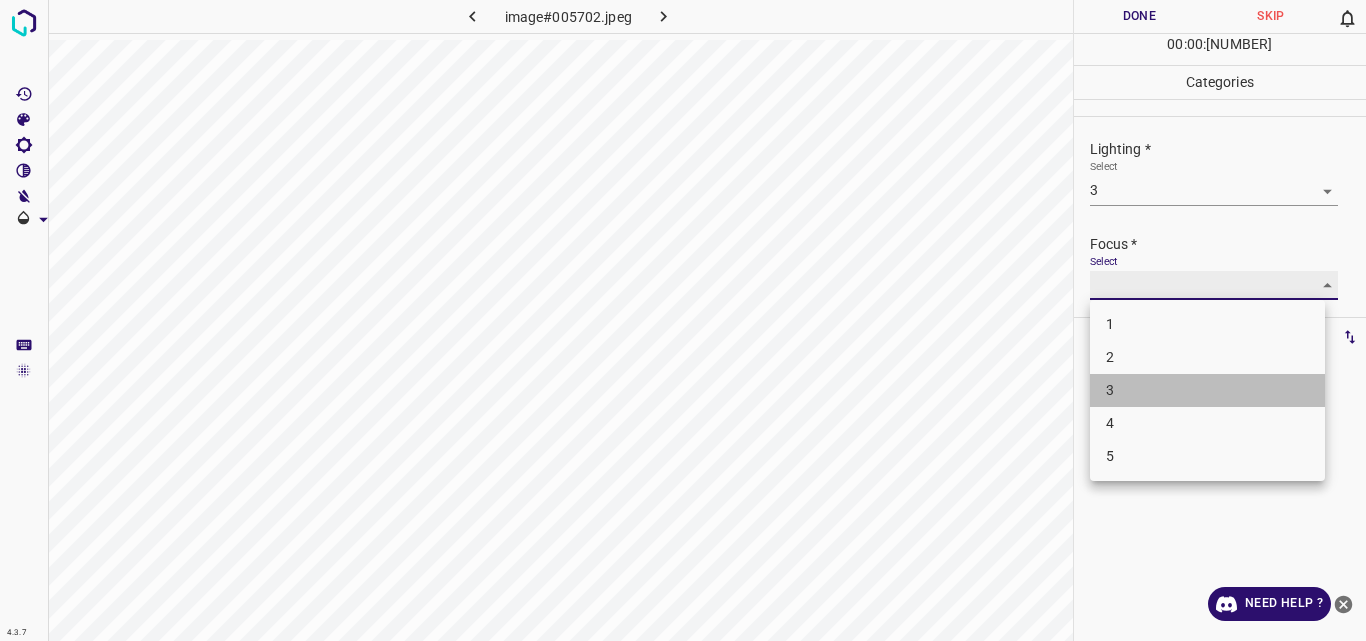 type on "3" 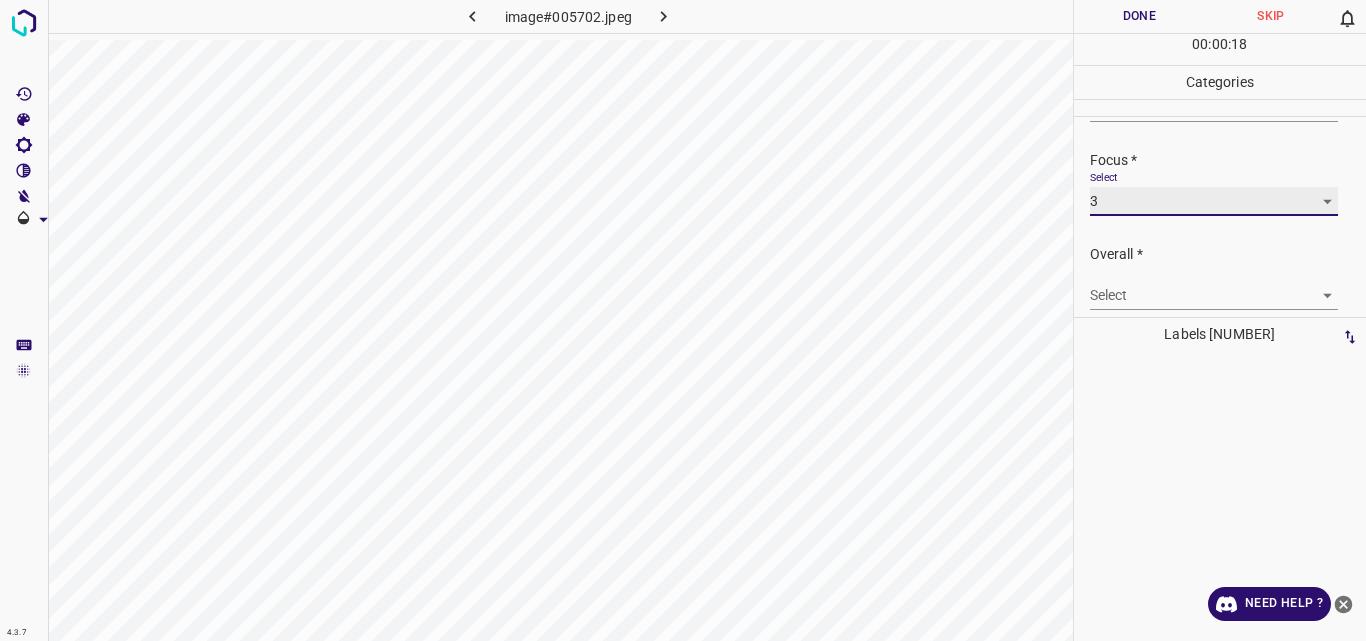 scroll, scrollTop: 98, scrollLeft: 0, axis: vertical 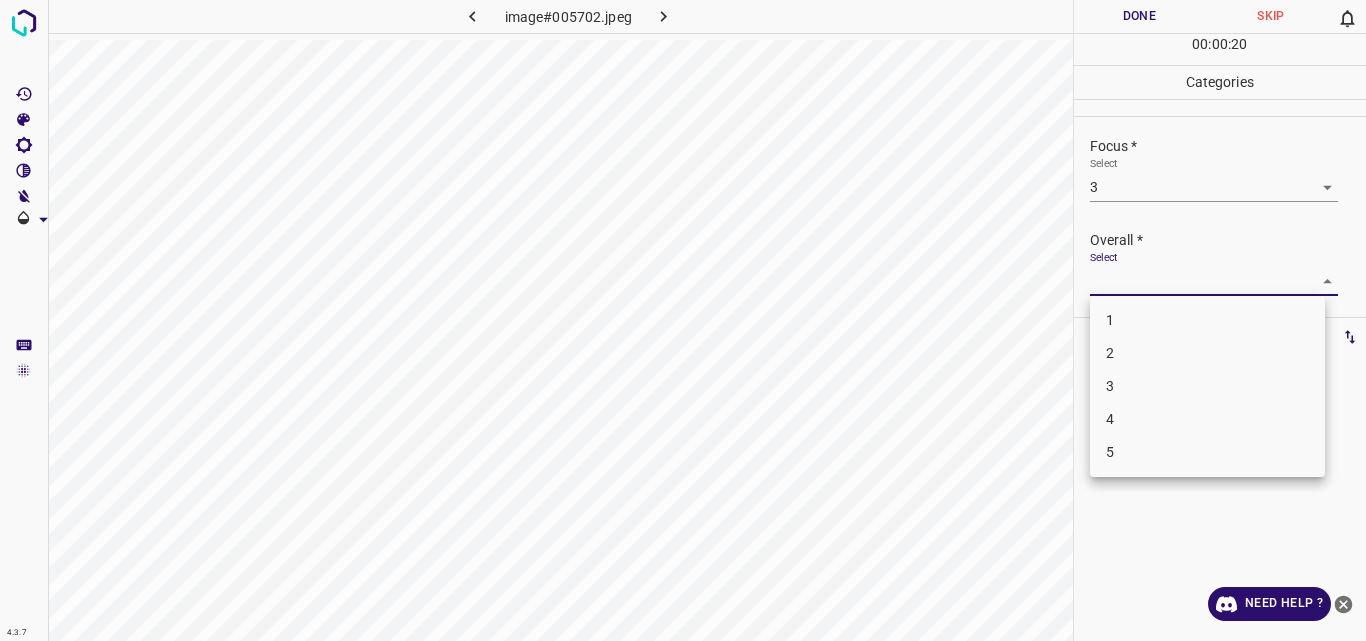 click on "4.3.7 image#[HASH].jpeg Done Skip 0 00   : 00   : 20   Categories Lighting *  Select 3 3 Focus *  Select 3 3 Overall *  Select ​ Labels   0 Categories 1 Lighting 2 Focus 3 Overall Tools Space Change between modes (Draw & Edit) I Auto labeling R Restore zoom M Zoom in N Zoom out Delete Delete selecte label Filters Z Restore filters X Saturation filter C Brightness filter V Contrast filter B Gray scale filter General O Download Need Help ? Original text Rate this translation Your feedback will be used to help improve Google Translate - Text - Hide - Delete 1 2 3 4 5" at bounding box center [683, 320] 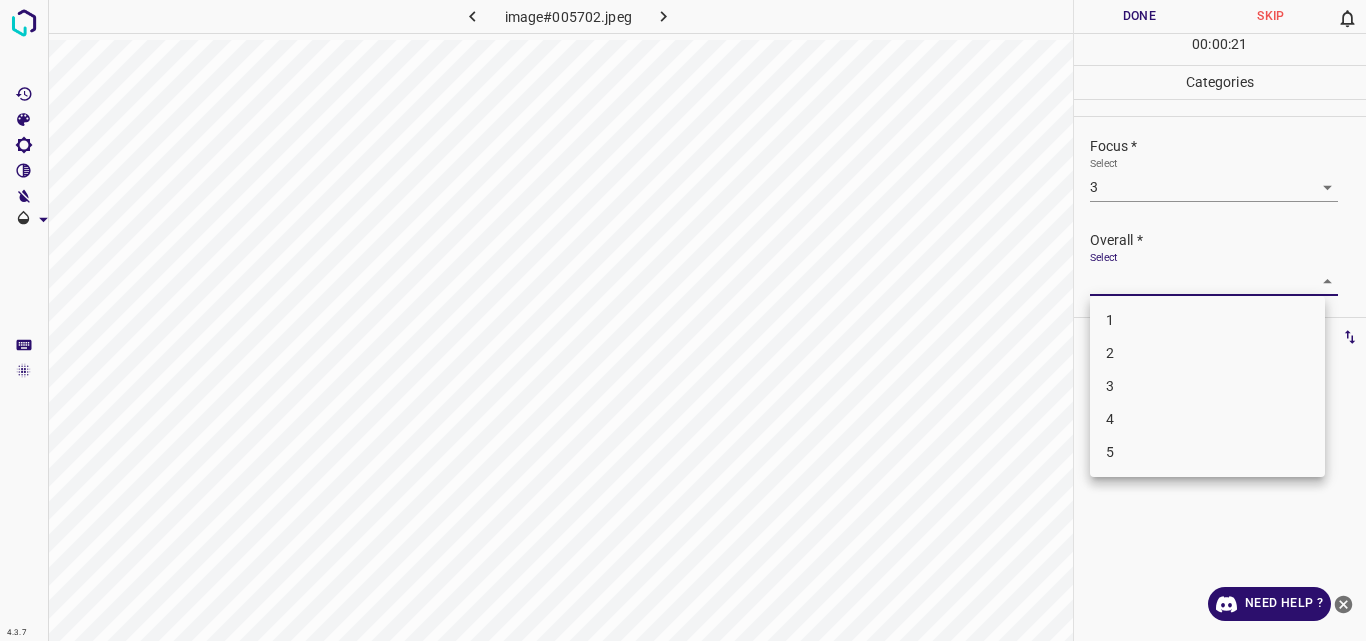 click on "3" at bounding box center [1207, 386] 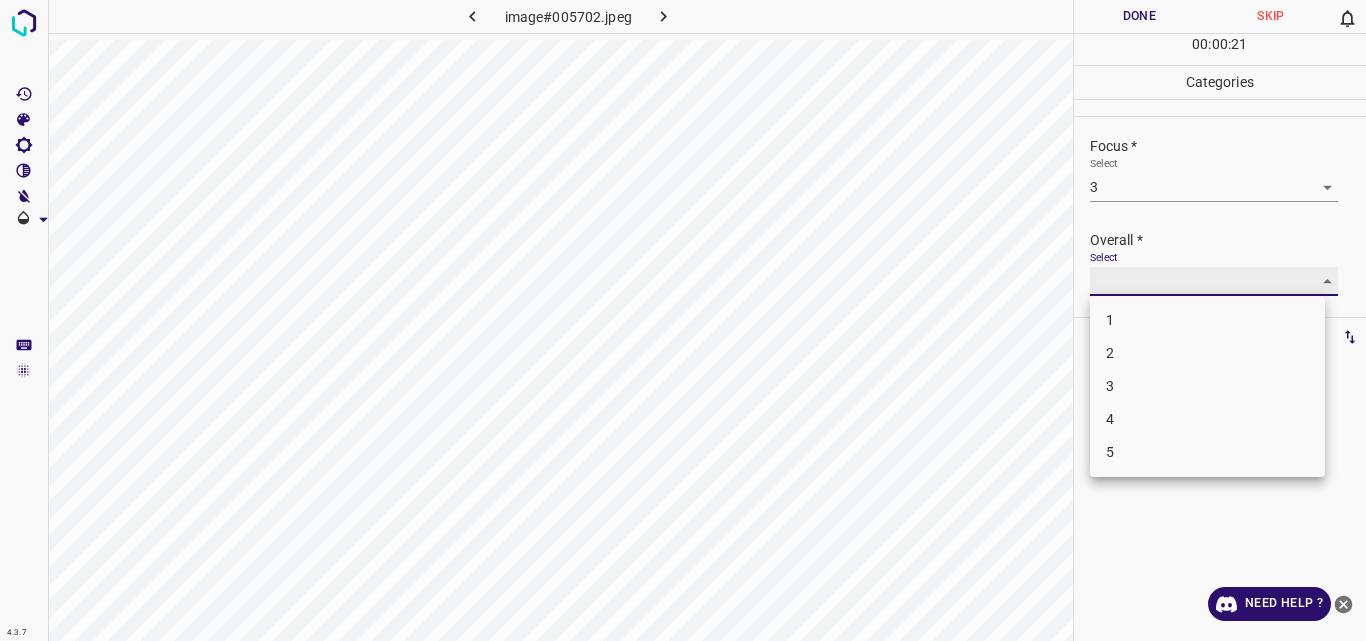 type on "3" 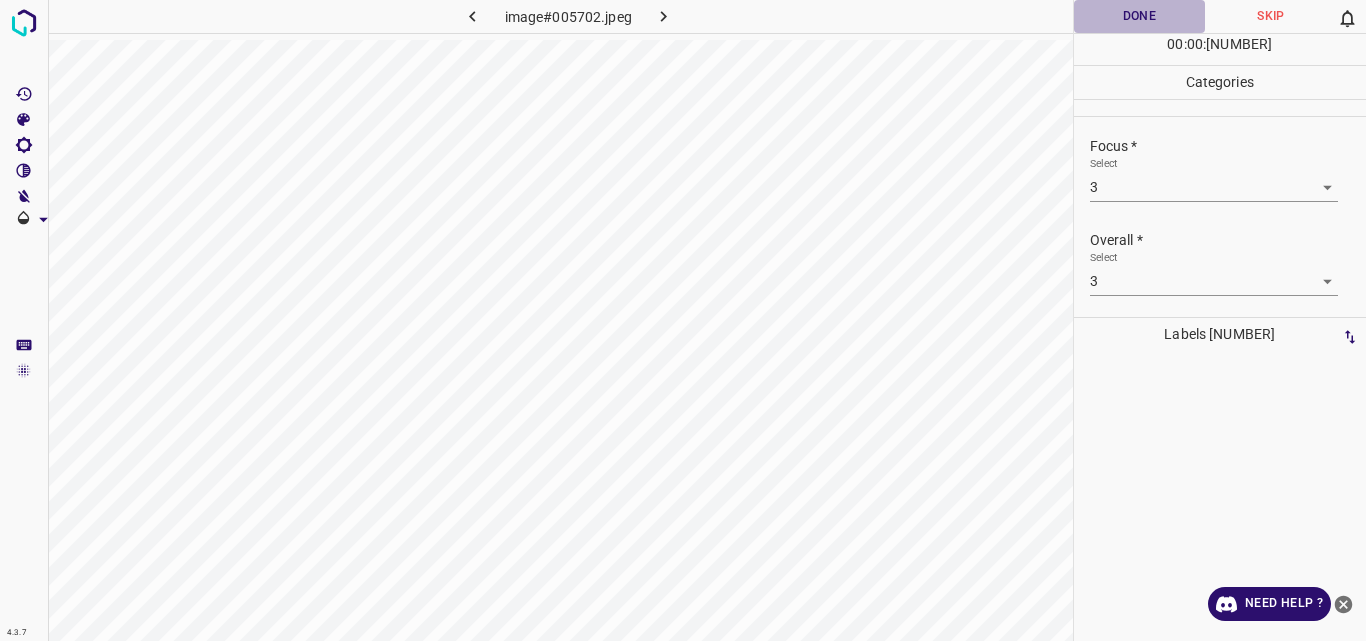 click on "Done" at bounding box center (1140, 16) 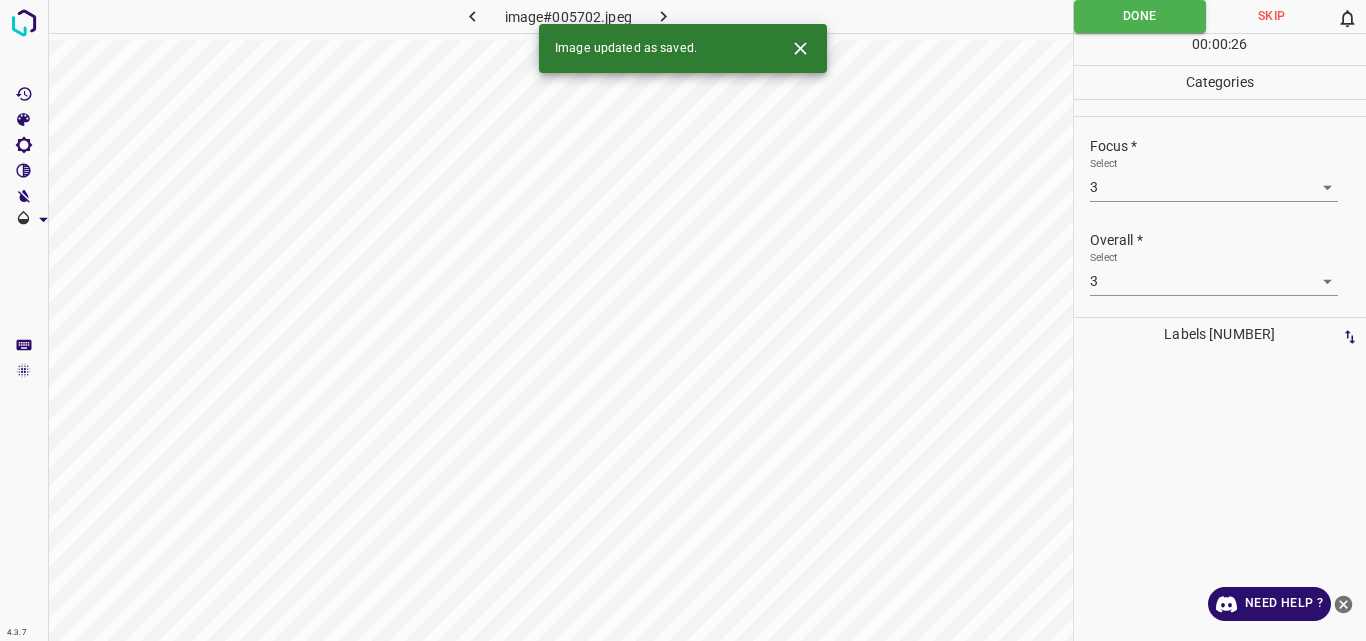 click at bounding box center [664, 16] 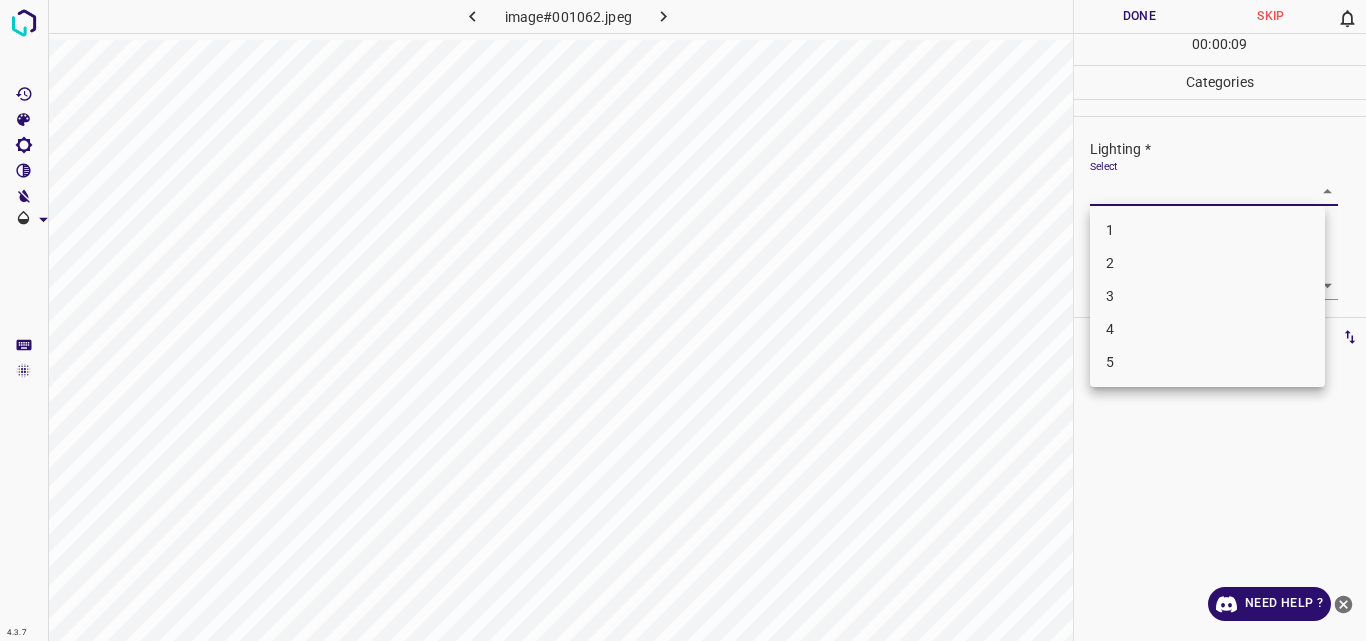 click on "4.3.7 image#001062.jpeg Done Skip 0 00   : 00   : 09   Categories Lighting *  Select ​ Focus *  Select ​ Overall *  Select ​ Labels   0 Categories 1 Lighting 2 Focus 3 Overall Tools Space Change between modes (Draw & Edit) I Auto labeling R Restore zoom M Zoom in N Zoom out Delete Delete selecte label Filters Z Restore filters X Saturation filter C Brightness filter V Contrast filter B Gray scale filter General O Download Need Help ? Original text Rate this translation Your feedback will be used to help improve Google Translate - Text - Hide - Delete 1 2 3 4 5" at bounding box center (683, 320) 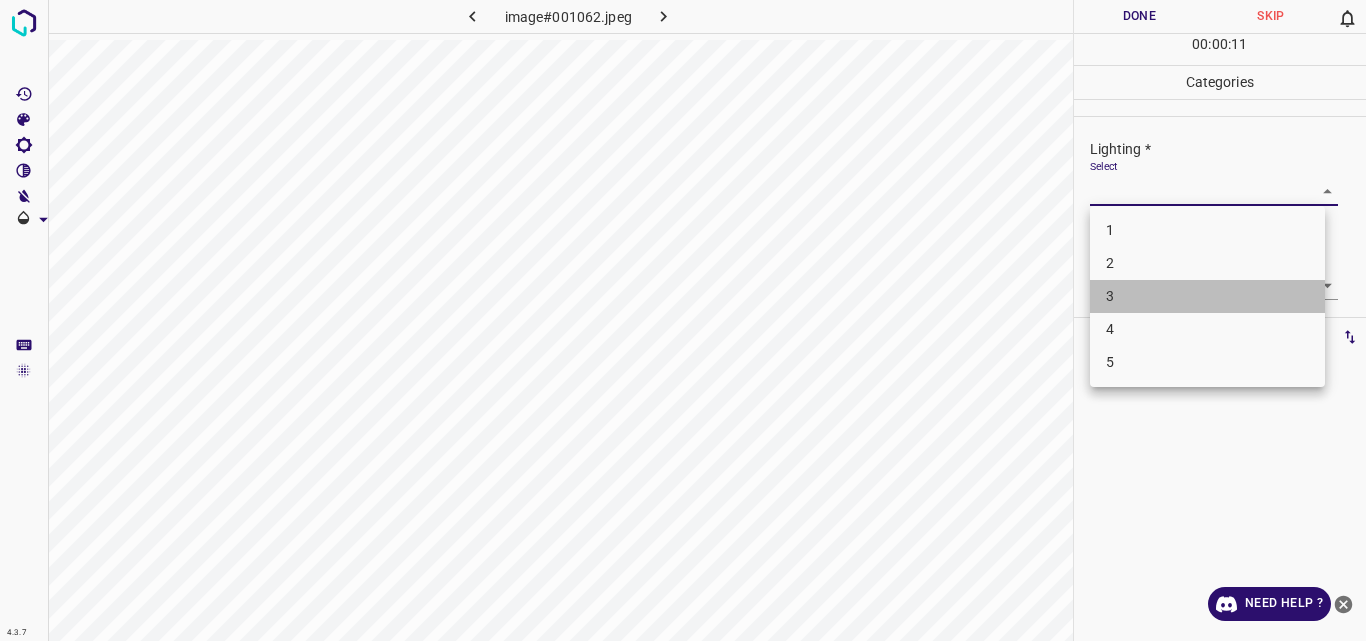 click on "3" at bounding box center [1207, 296] 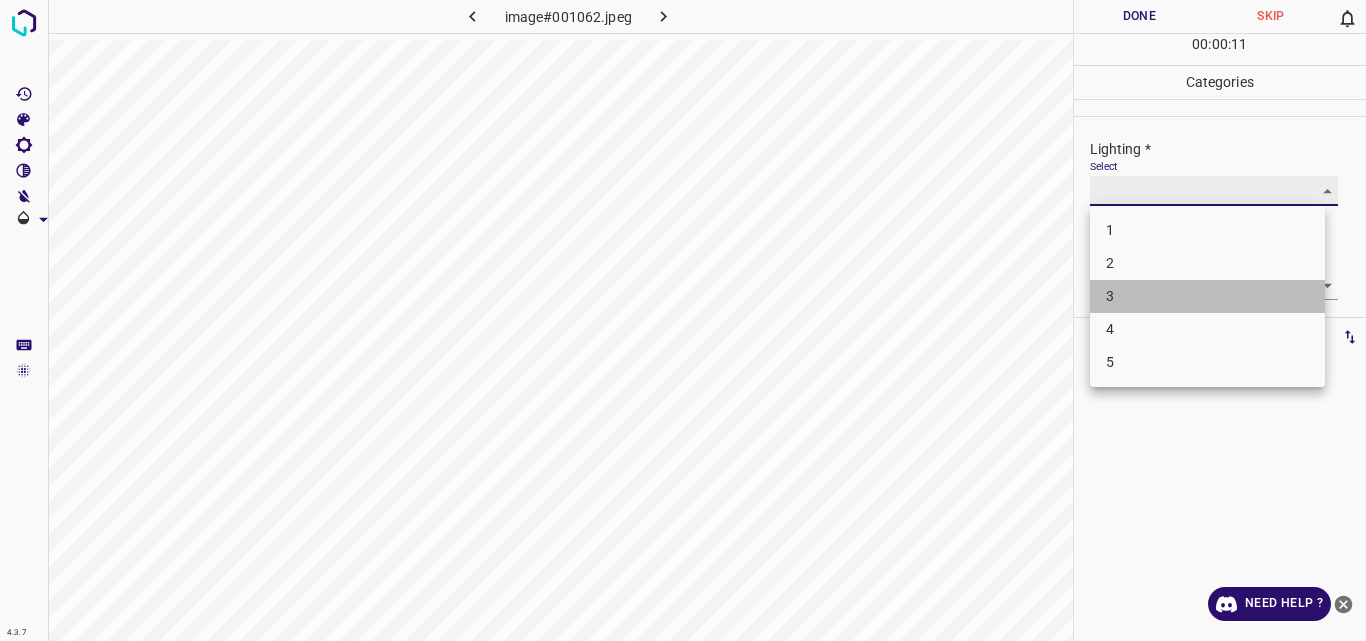 type on "3" 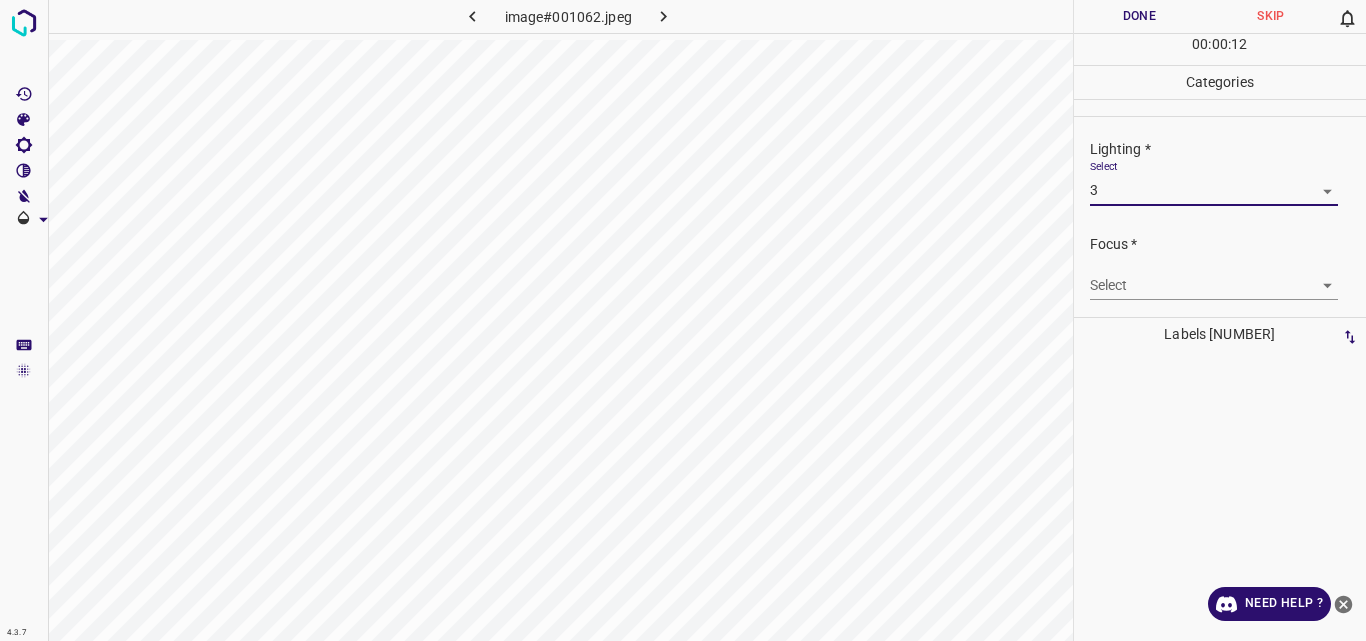 click on "4.3.7 image#001062.jpeg Done Skip 0 00   : 00   : 12   Categories Lighting *  Select 3 3 Focus *  Select ​ Overall *  Select ​ Labels   0 Categories 1 Lighting 2 Focus 3 Overall Tools Space Change between modes (Draw & Edit) I Auto labeling R Restore zoom M Zoom in N Zoom out Delete Delete selecte label Filters Z Restore filters X Saturation filter C Brightness filter V Contrast filter B Gray scale filter General O Download Need Help ? Original text Rate this translation Your feedback will be used to help improve Google Translate - Text - Hide - Delete" at bounding box center (683, 320) 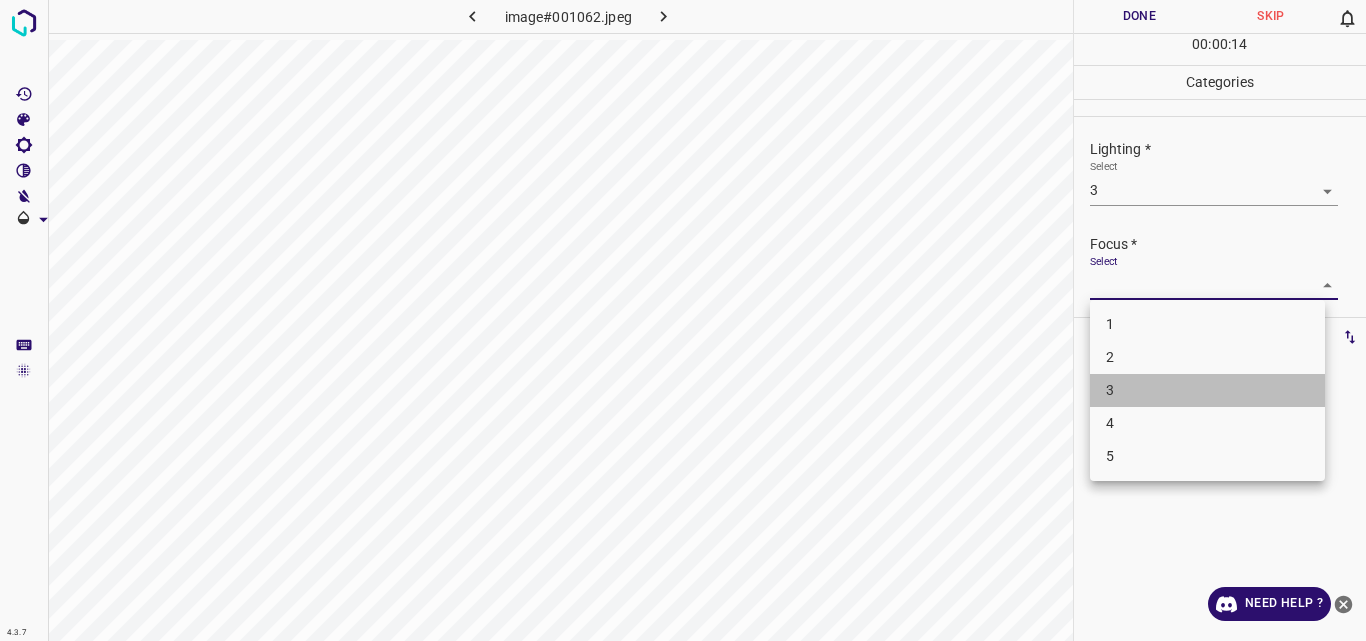 click on "3" at bounding box center (1207, 390) 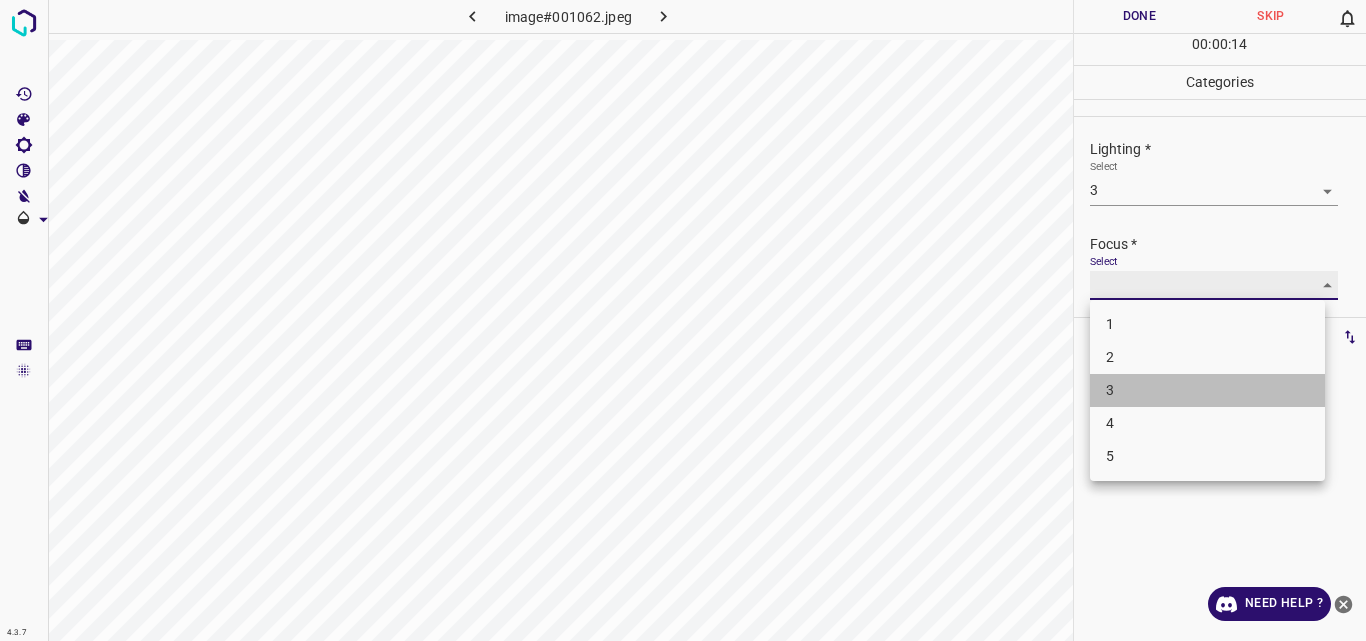 type on "3" 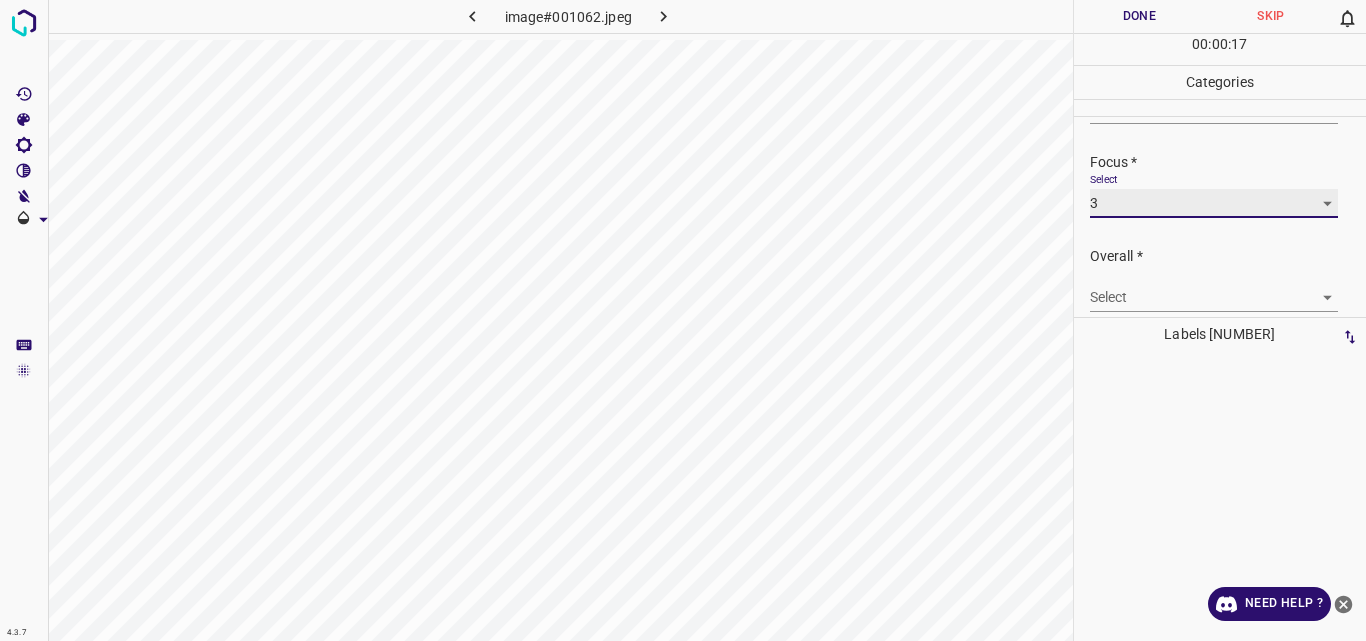 scroll, scrollTop: 94, scrollLeft: 0, axis: vertical 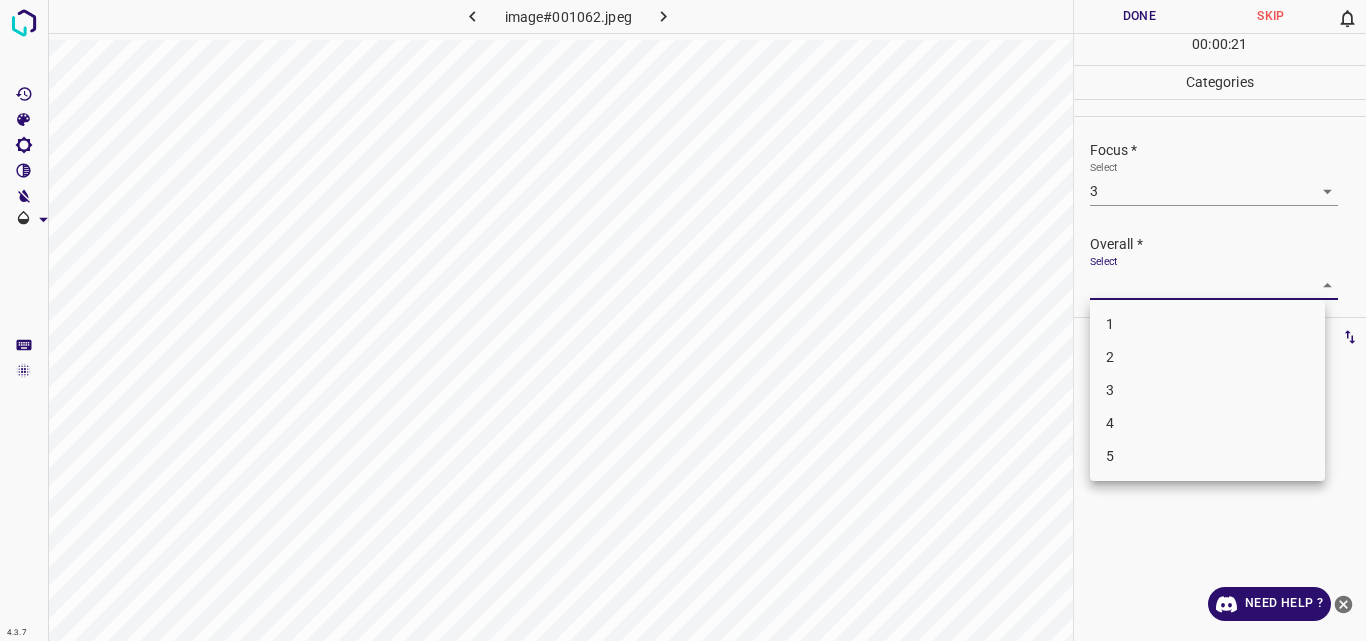 click on "4.3.7 image#001062.jpeg Done Skip 0 00   : 00   : 21   Categories Lighting *  Select 3 3 Focus *  Select 3 3 Overall *  Select ​ Labels   0 Categories 1 Lighting 2 Focus 3 Overall Tools Space Change between modes (Draw & Edit) I Auto labeling R Restore zoom M Zoom in N Zoom out Delete Delete selecte label Filters Z Restore filters X Saturation filter C Brightness filter V Contrast filter B Gray scale filter General O Download Need Help ? Original text Rate this translation Your feedback will be used to help improve Google Translate - Text - Hide - Delete 1 2 3 4 5" at bounding box center (683, 320) 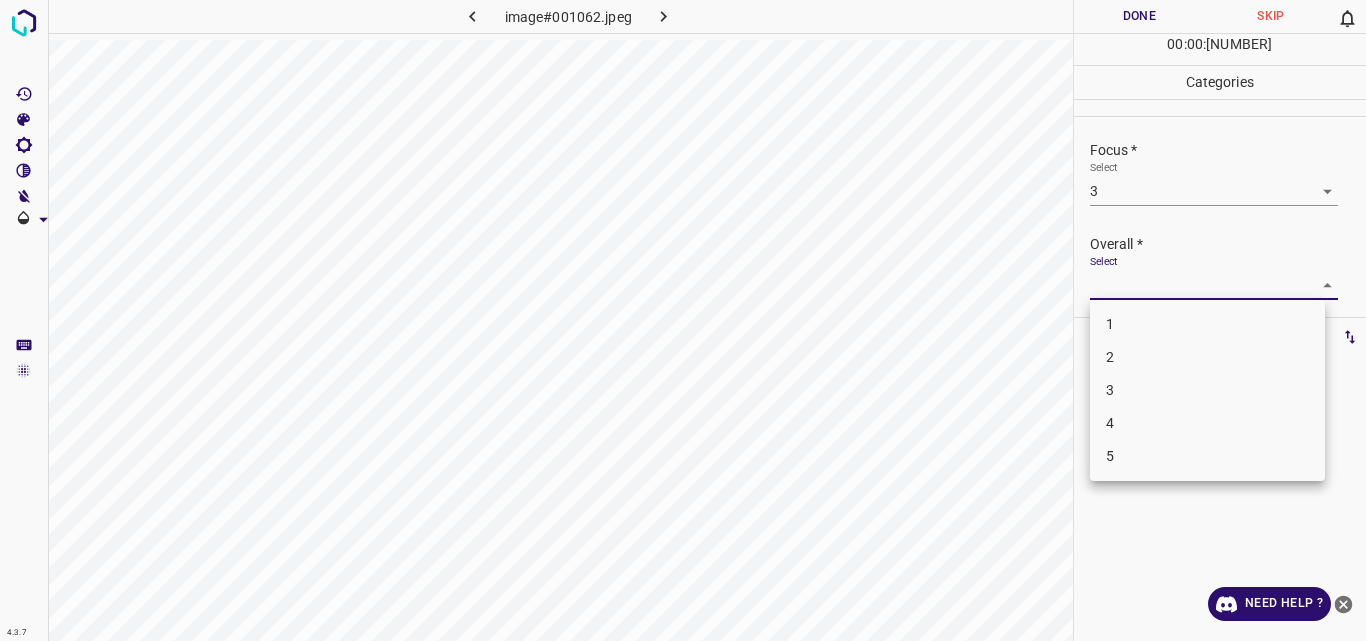 click on "3" at bounding box center (1207, 390) 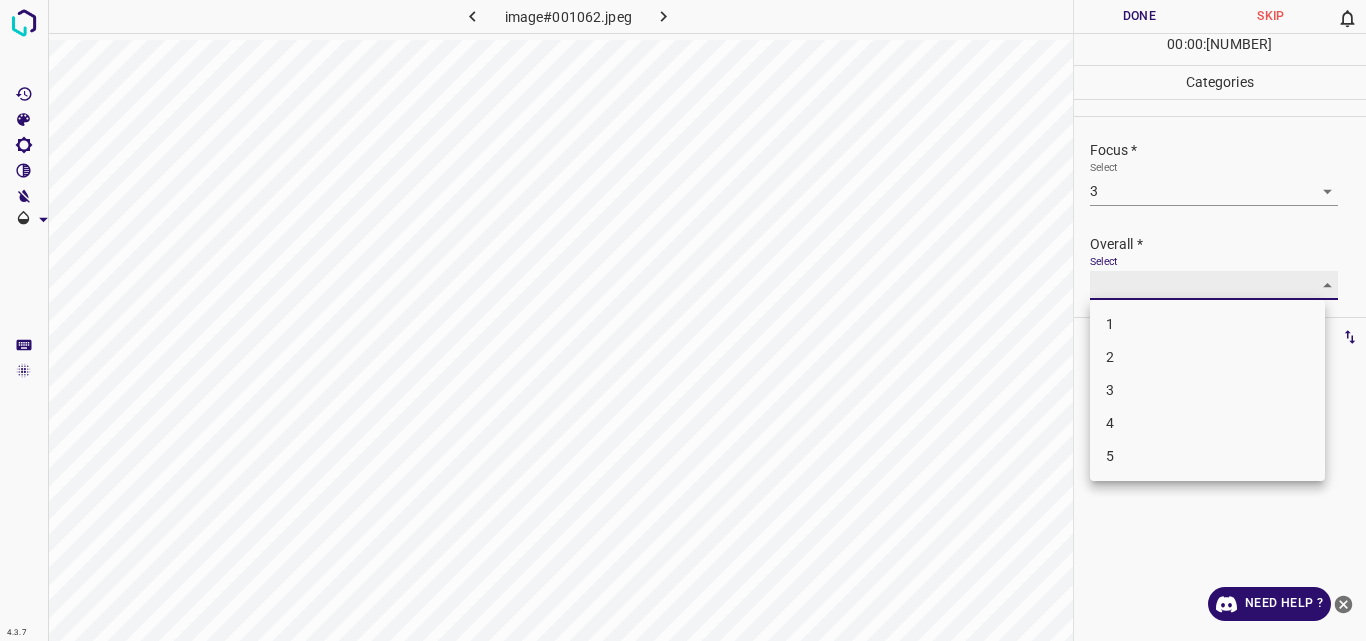 type on "3" 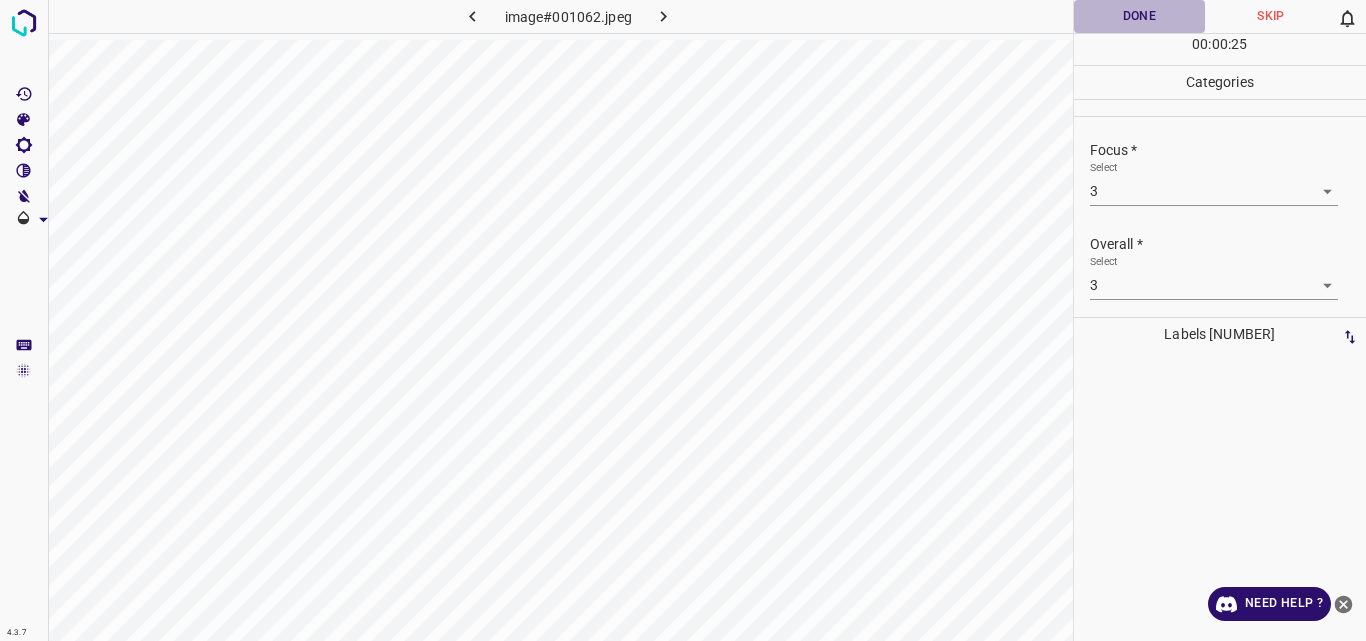 click on "Done" at bounding box center [1140, 16] 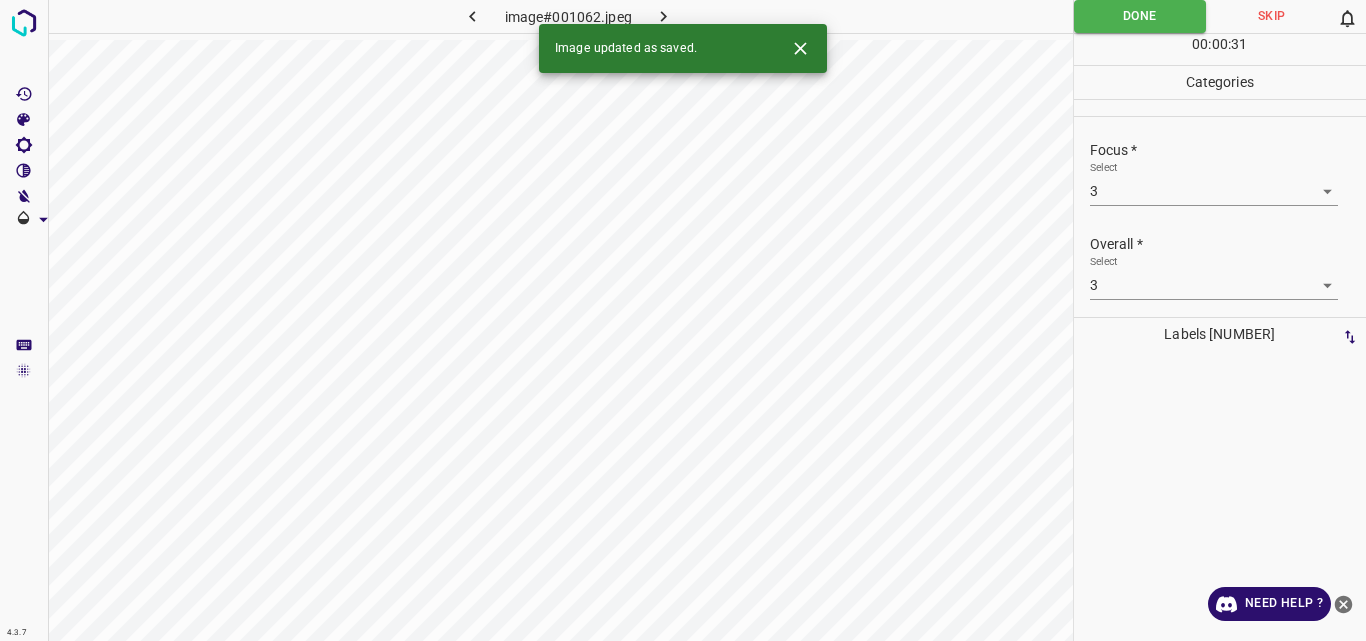 click 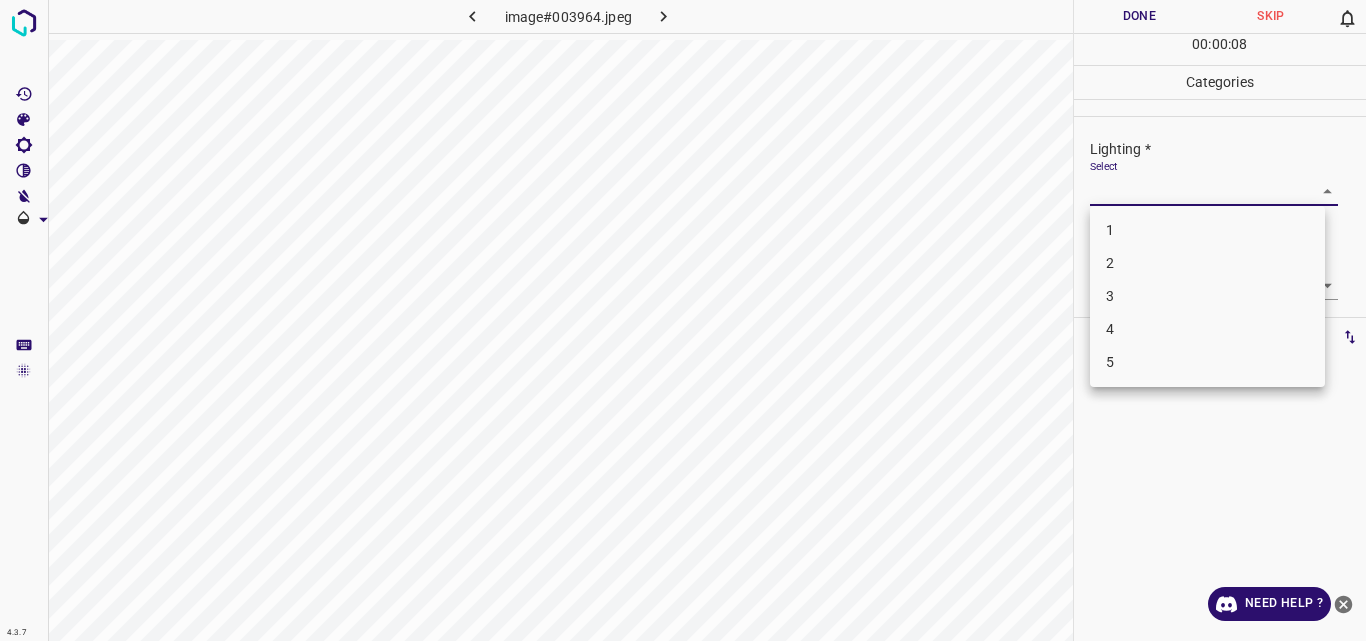 click on "4.3.7 image#003964.jpeg Done Skip 0 00   : 00   : 08   Categories Lighting *  Select ​ Focus *  Select ​ Overall *  Select ​ Labels   0 Categories 1 Lighting 2 Focus 3 Overall Tools Space Change between modes (Draw & Edit) I Auto labeling R Restore zoom M Zoom in N Zoom out Delete Delete selecte label Filters Z Restore filters X Saturation filter C Brightness filter V Contrast filter B Gray scale filter General O Download Need Help ? Original text Rate this translation Your feedback will be used to help improve Google Translate - Text - Hide - Delete 1 2 3 4 5" at bounding box center (683, 320) 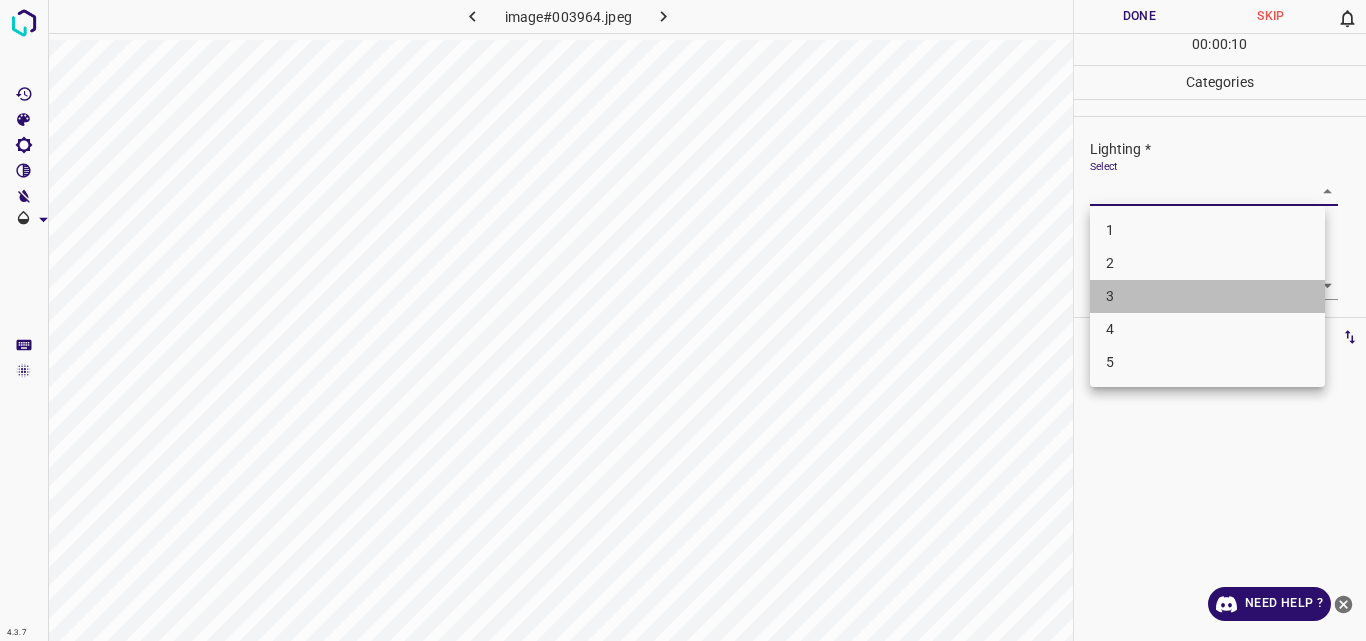 click on "3" at bounding box center (1207, 296) 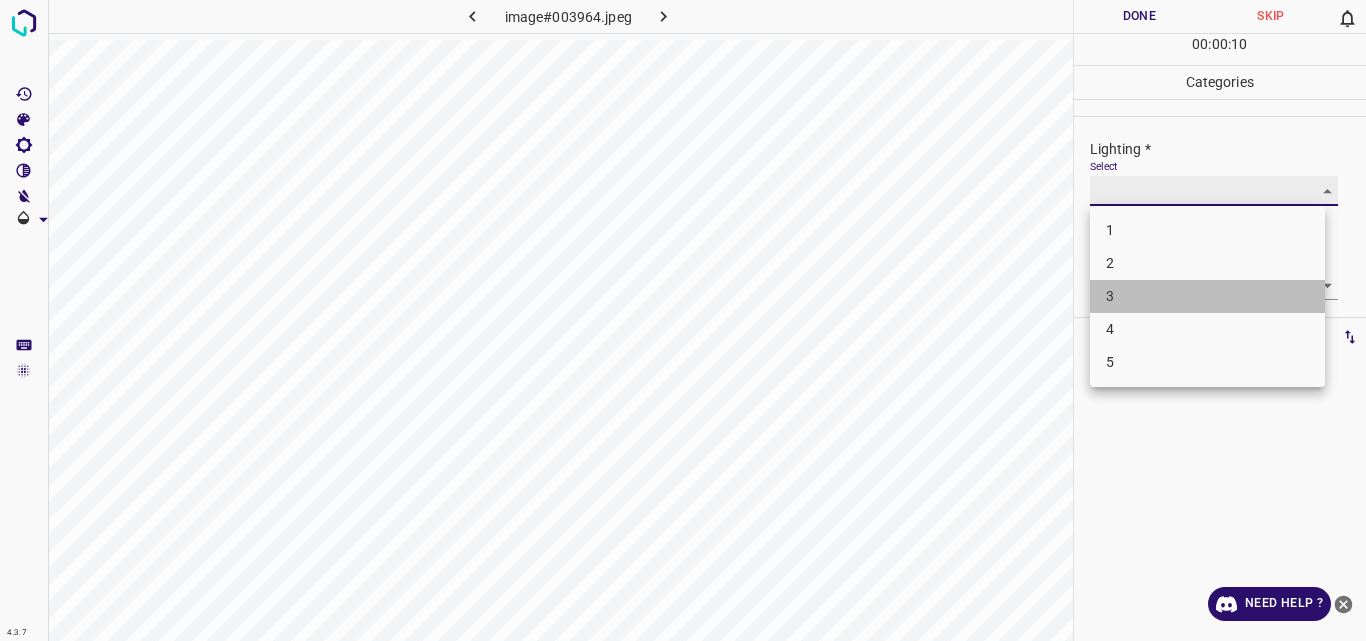 type on "3" 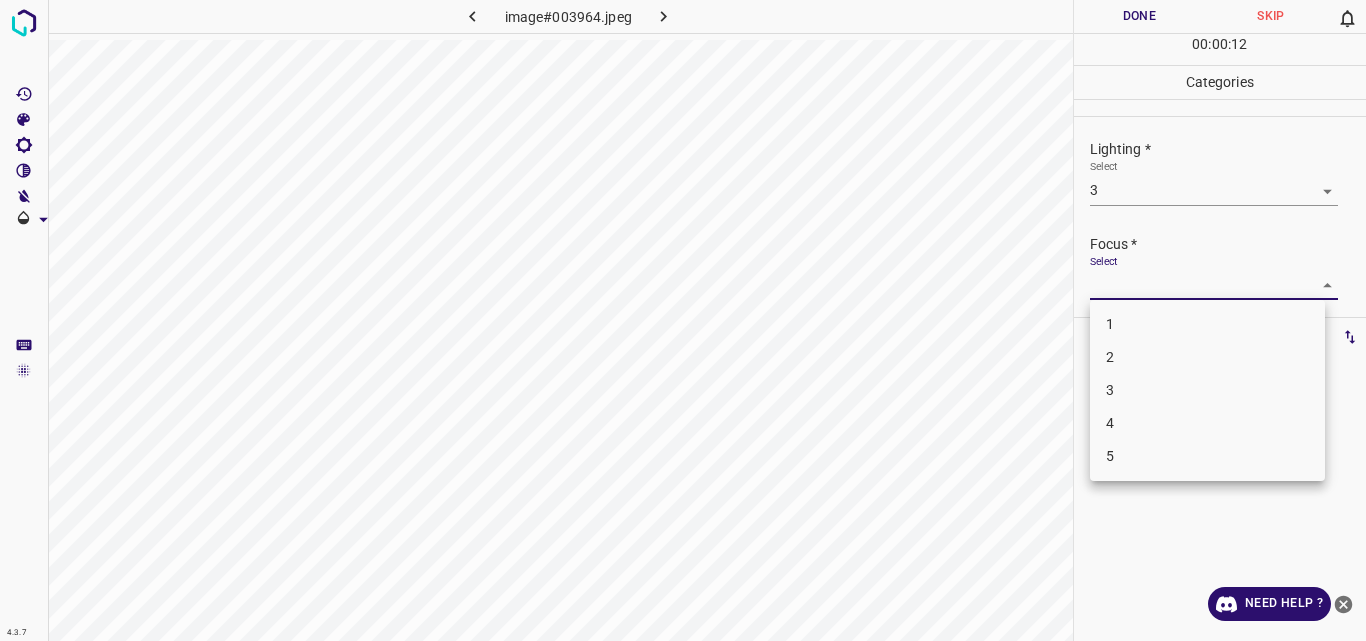 click on "4.3.7 image#003964.jpeg Done Skip 0 00 : 00 : 12 Categories Lighting * Select 3 3 Focus * Select ​ Overall * Select ​ Labels 0 Categories 1 Lighting 2 Focus 3 Overall Tools Space Change between modes (Draw & Edit) I Auto labeling R Restore zoom M Zoom in N Zoom out Delete Delete selecte label Filters Z Restore filters X Saturation filter C Brightness filter V Contrast filter B Gray scale filter General O Download Need Help ? Original text Rate this translation Your feedback will be used to help improve Google Translate - Text - Hide - Delete 1 2 3 4 5" at bounding box center [683, 320] 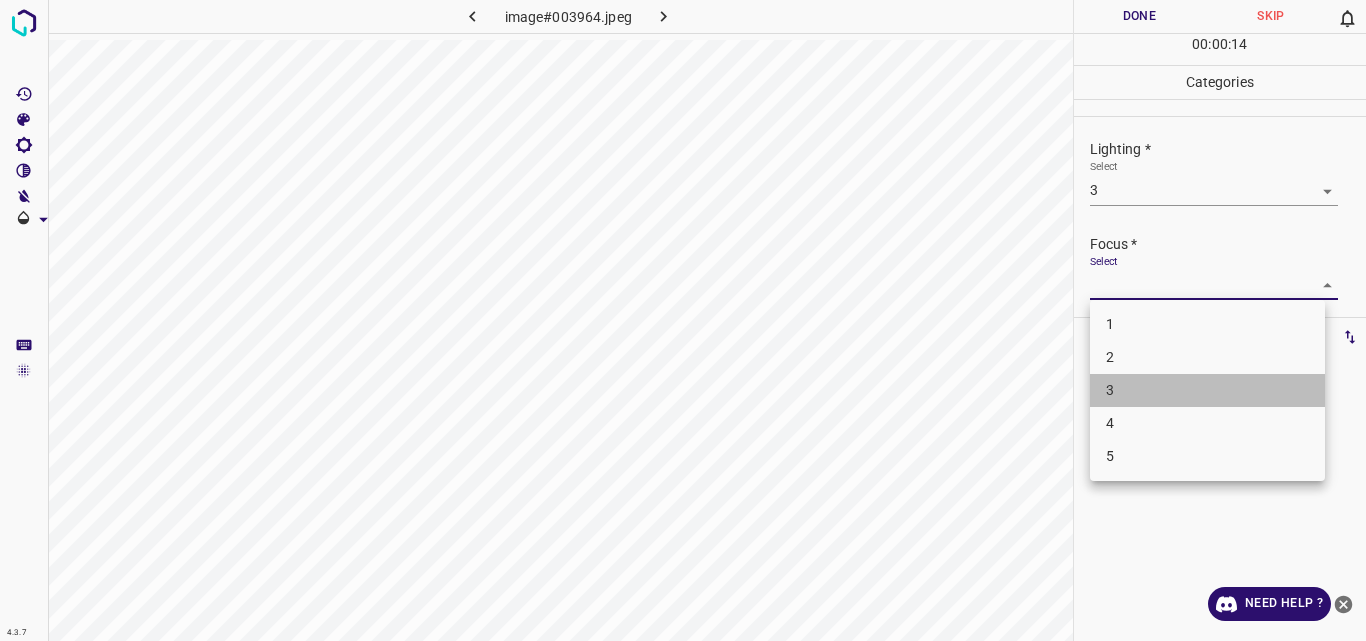click on "3" at bounding box center (1207, 390) 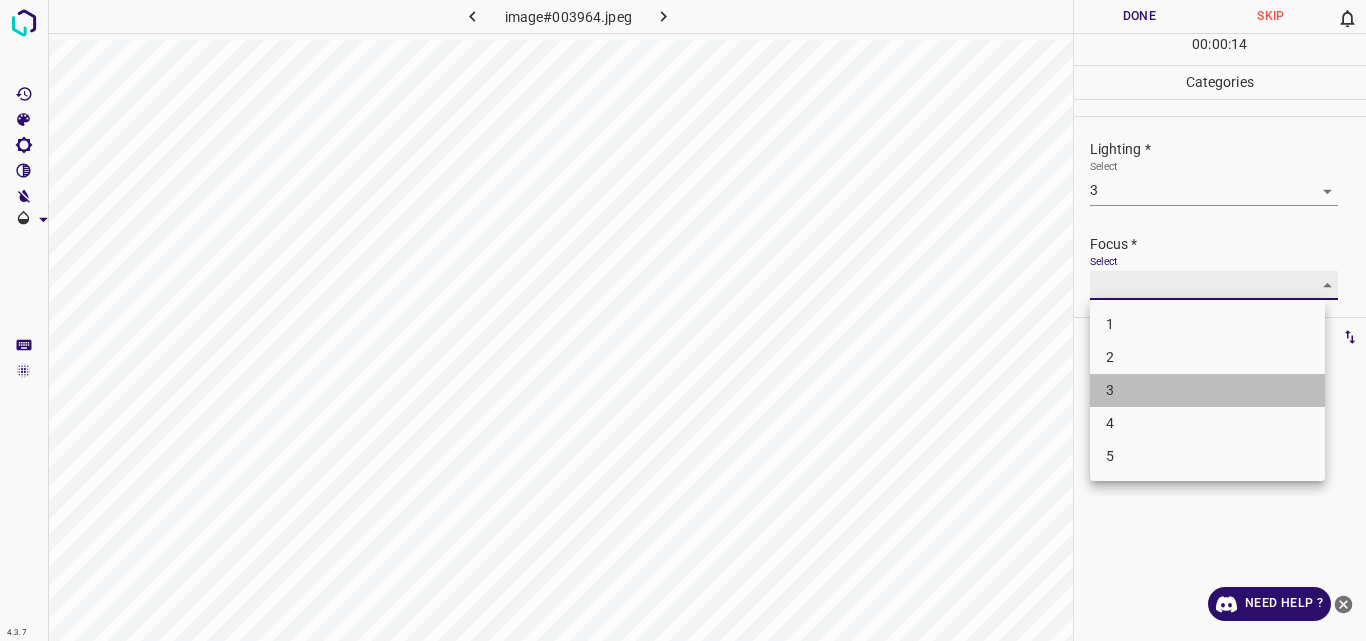 type on "3" 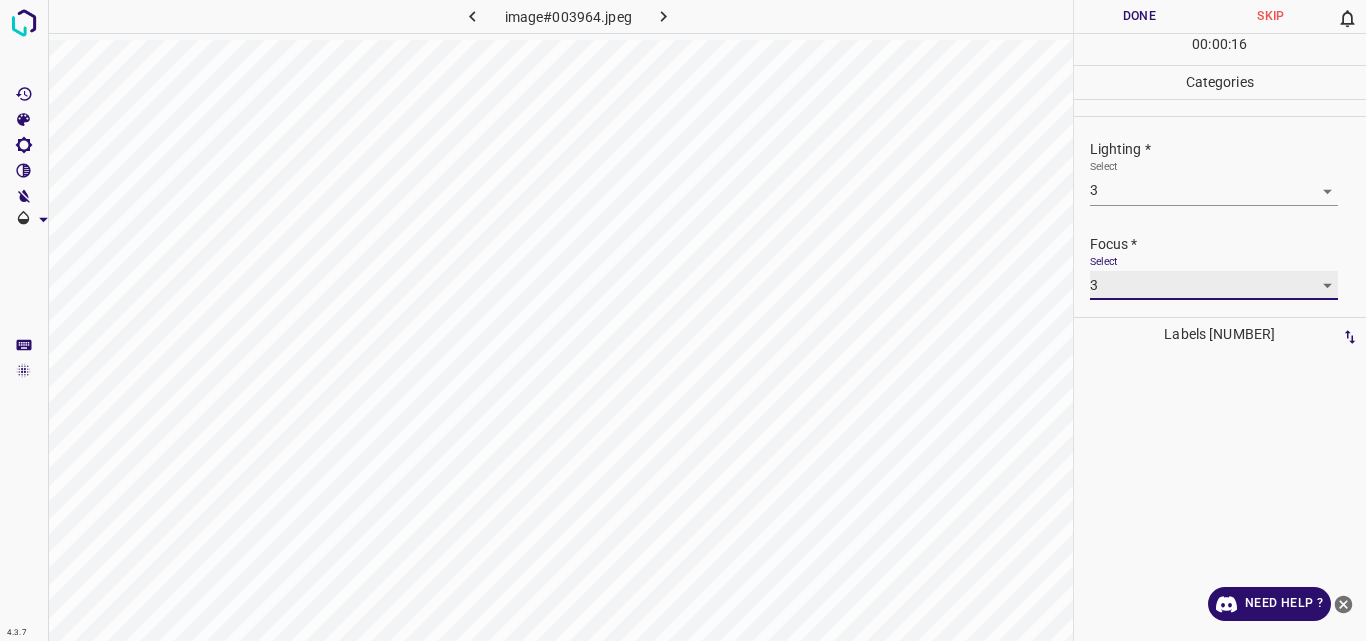 scroll, scrollTop: 98, scrollLeft: 0, axis: vertical 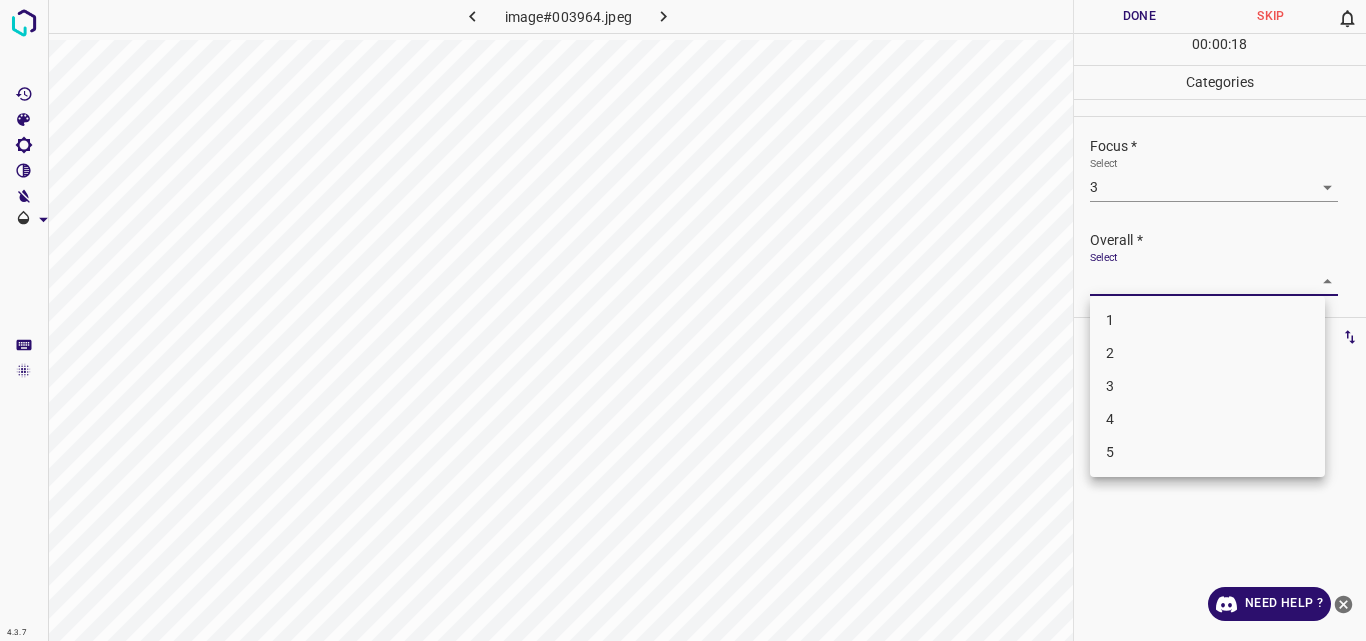 click on "4.3.7 image#003964.jpeg Done Skip 0 00   : 00   : 18   Categories Lighting *  Select 3 3 Focus *  Select 3 3 Overall *  Select ​ Labels   0 Categories 1 Lighting 2 Focus 3 Overall Tools Space Change between modes (Draw & Edit) I Auto labeling R Restore zoom M Zoom in N Zoom out Delete Delete selecte label Filters Z Restore filters X Saturation filter C Brightness filter V Contrast filter B Gray scale filter General O Download Need Help ? Original text Rate this translation Your feedback will be used to help improve Google Translate - Text - Hide - Delete 1 2 3 4 5" at bounding box center [683, 320] 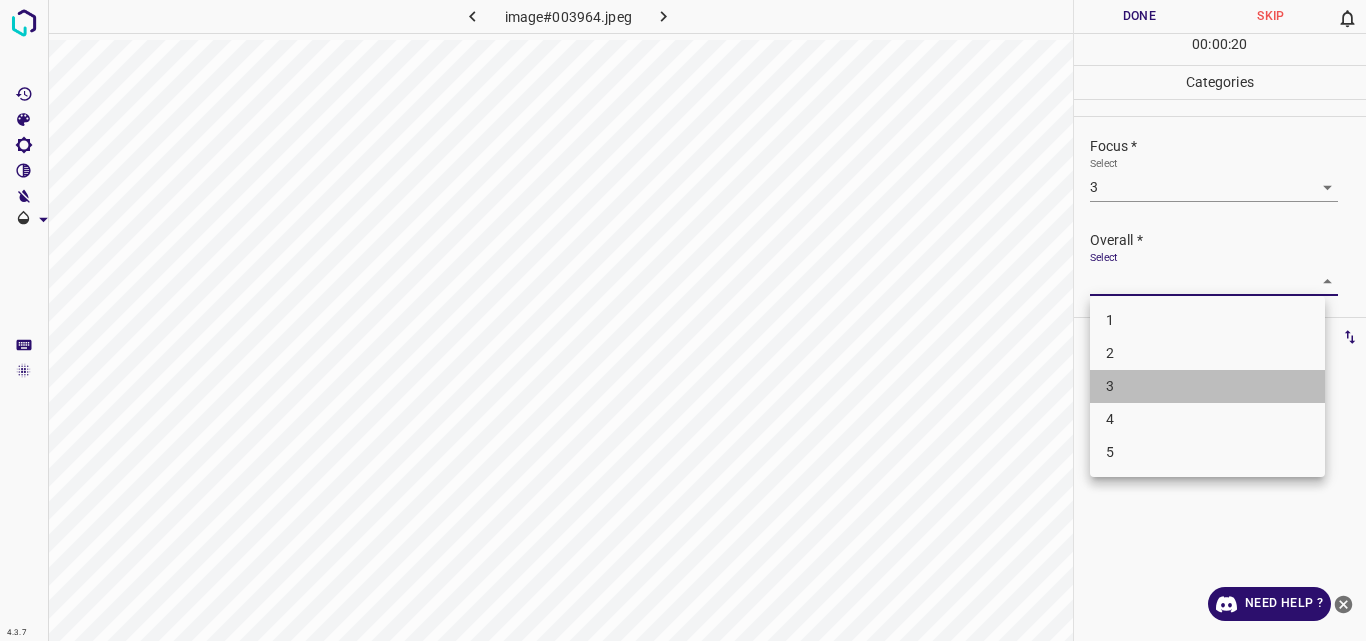 click on "3" at bounding box center (1207, 386) 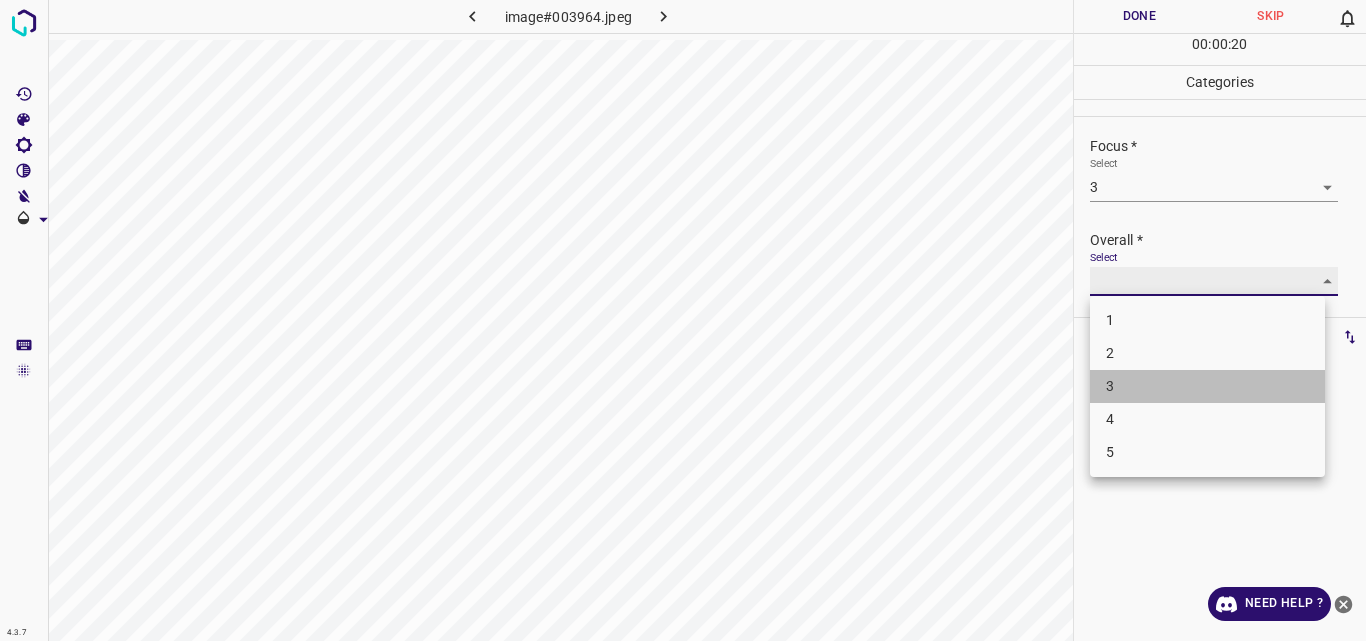 type on "3" 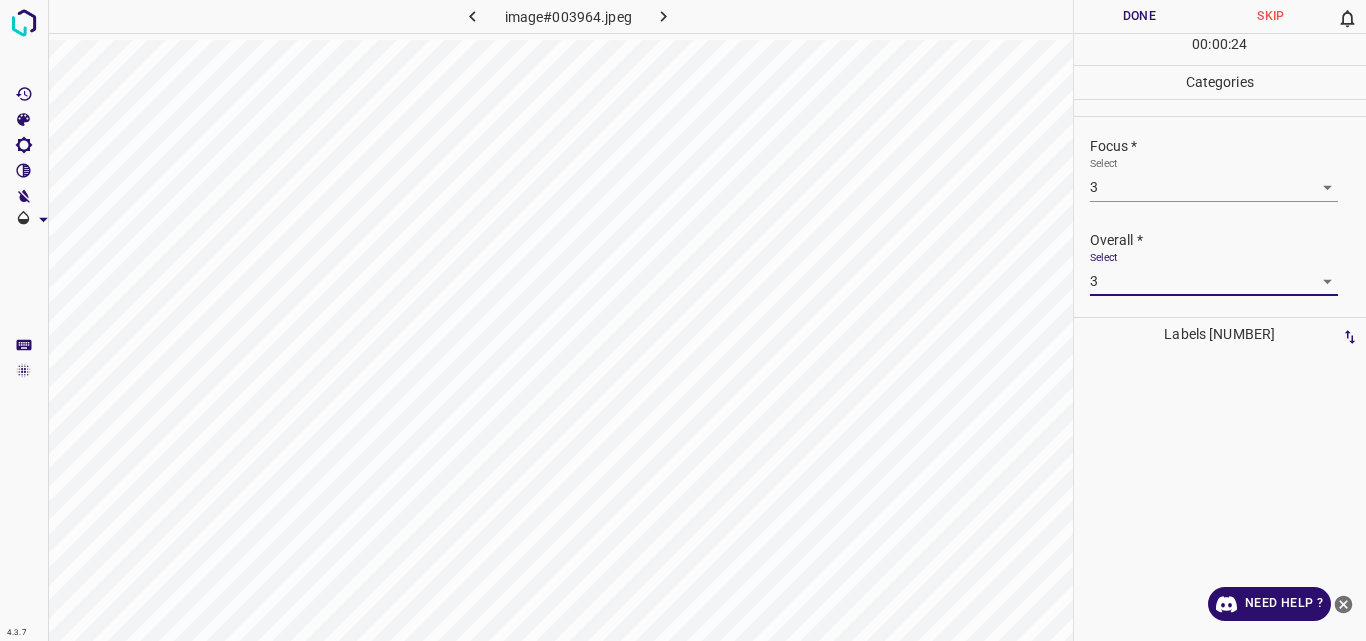 click on "Done" at bounding box center [1140, 16] 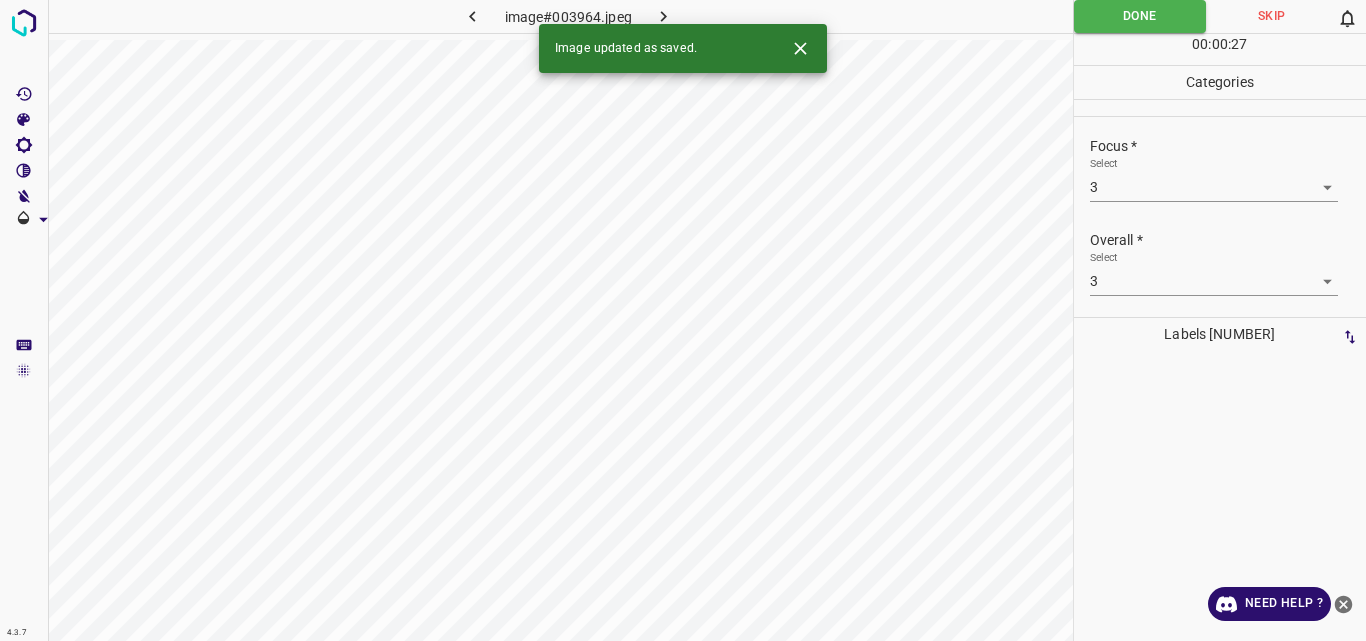 click 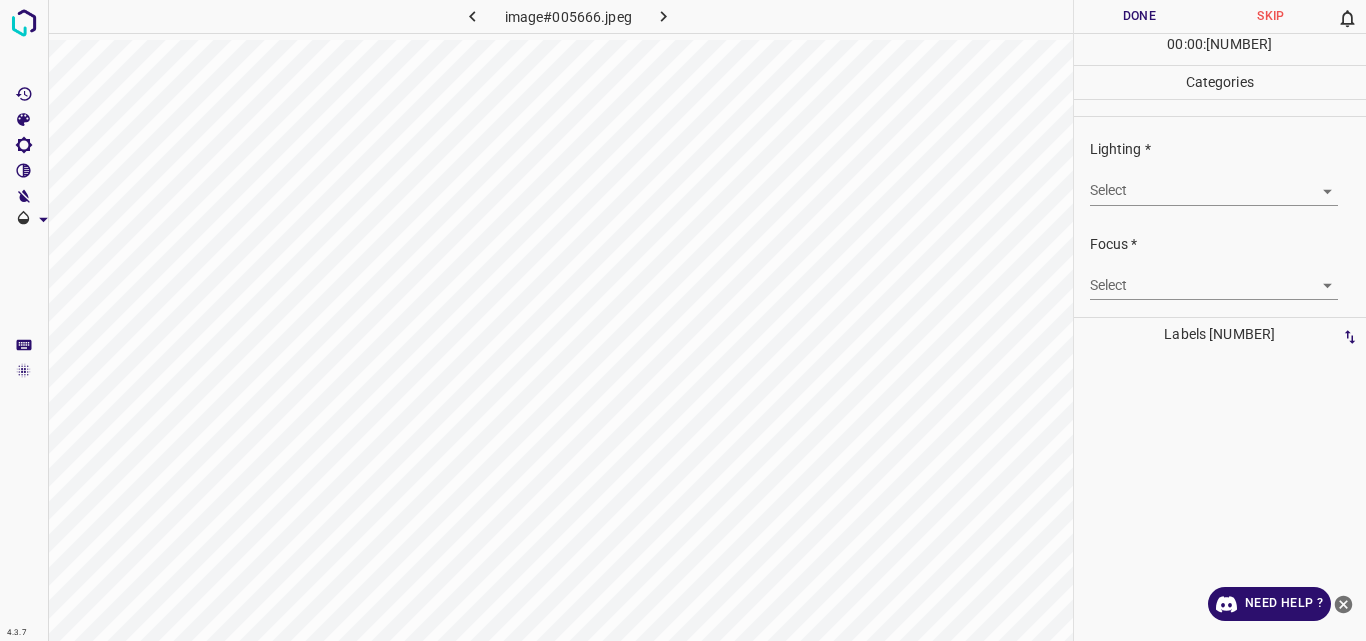 click on "4.3.7 image#005666.jpeg Done Skip 0 00   : 00   : 07   Categories Lighting *  Select ​ Focus *  Select ​ Overall *  Select ​ Labels   0 Categories 1 Lighting 2 Focus 3 Overall Tools Space Change between modes (Draw & Edit) I Auto labeling R Restore zoom M Zoom in N Zoom out Delete Delete selecte label Filters Z Restore filters X Saturation filter C Brightness filter V Contrast filter B Gray scale filter General O Download Need Help ? Original text Rate this translation Your feedback will be used to help improve Google Translate - Text - Hide - Delete" at bounding box center [683, 320] 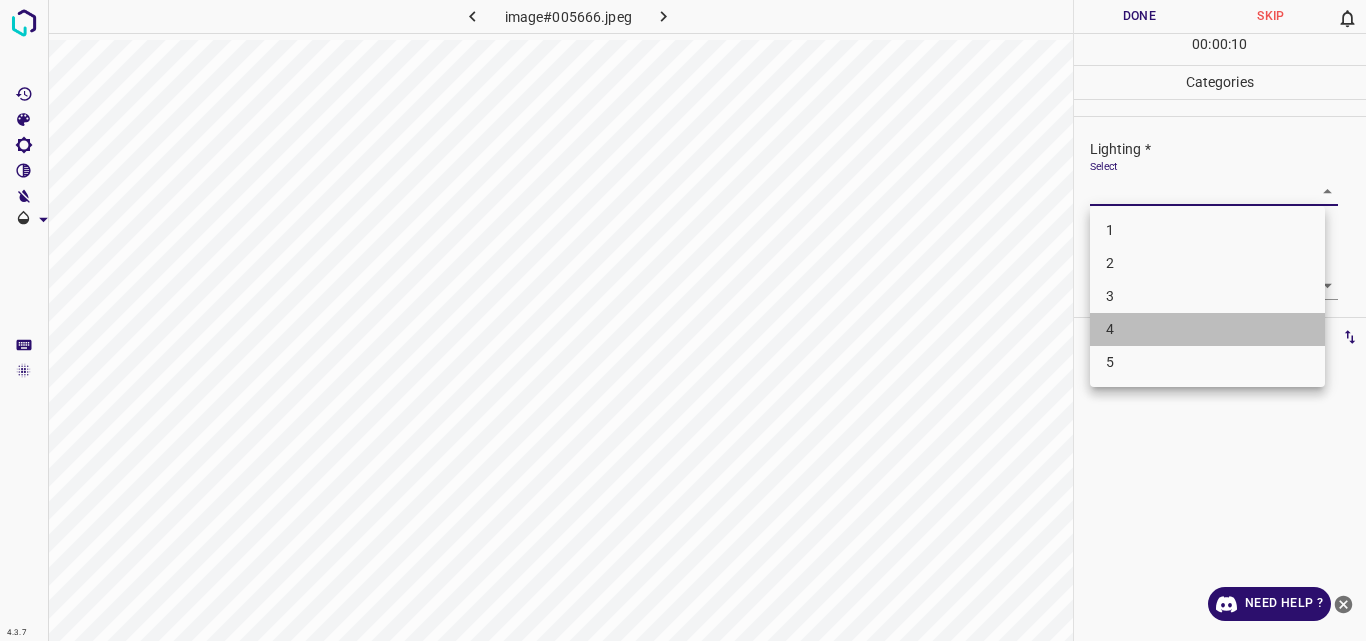click on "4" at bounding box center (1207, 329) 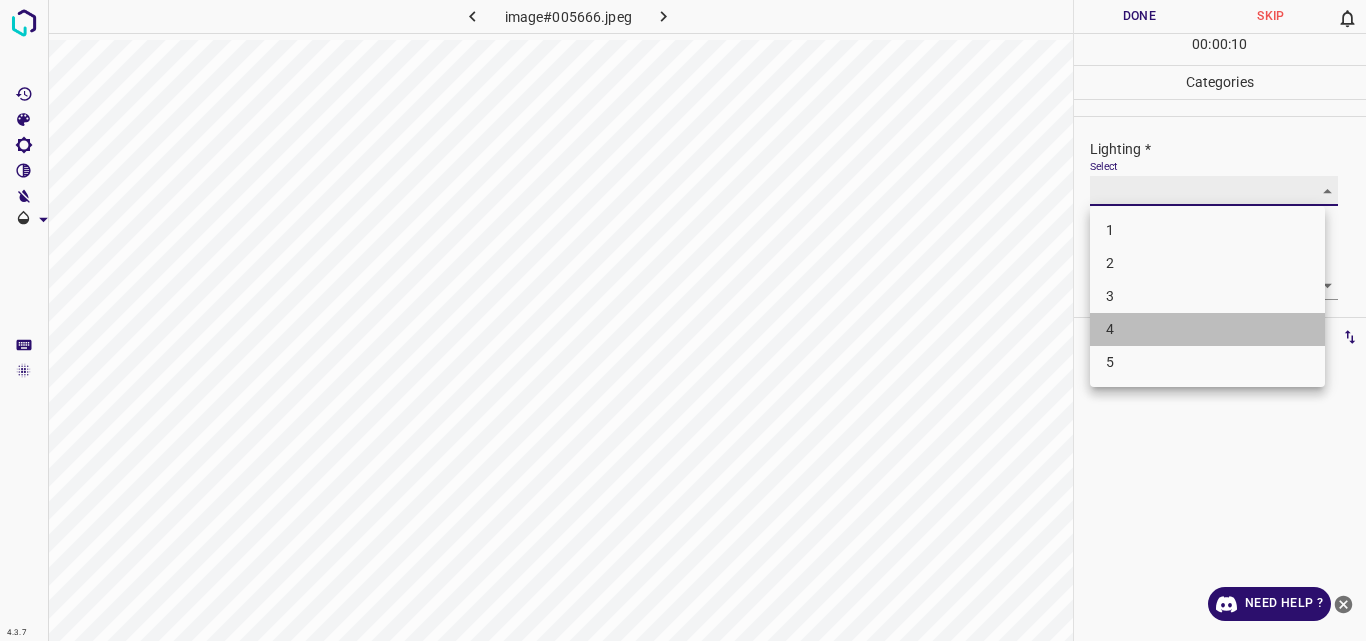 type on "4" 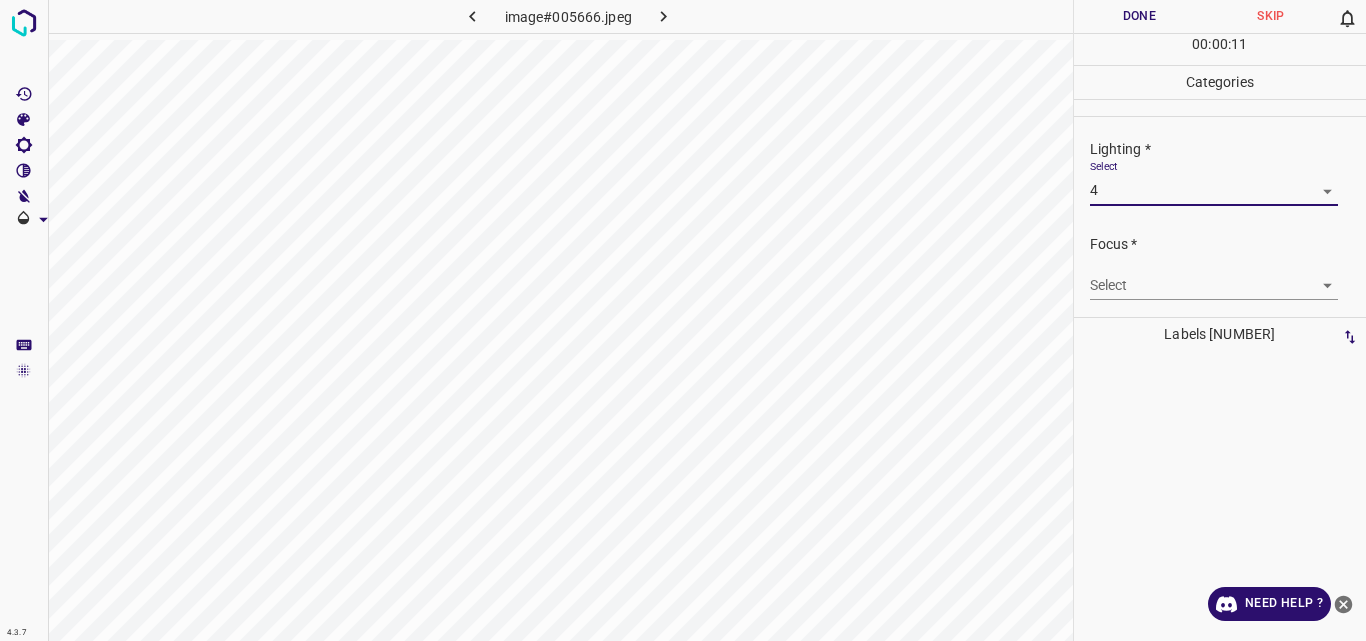 click on "4.3.7 image#[HASH].jpeg Done Skip 0 00   : 00   : 11   Categories Lighting *  Select 4 4 Focus *  Select ​ Overall *  Select ​ Labels   0 Categories 1 Lighting 2 Focus 3 Overall Tools Space Change between modes (Draw & Edit) I Auto labeling R Restore zoom M Zoom in N Zoom out Delete Delete selecte label Filters Z Restore filters X Saturation filter C Brightness filter V Contrast filter B Gray scale filter General O Download Need Help ? Original text Rate this translation Your feedback will be used to help improve Google Translate - Text - Hide - Delete" at bounding box center (683, 320) 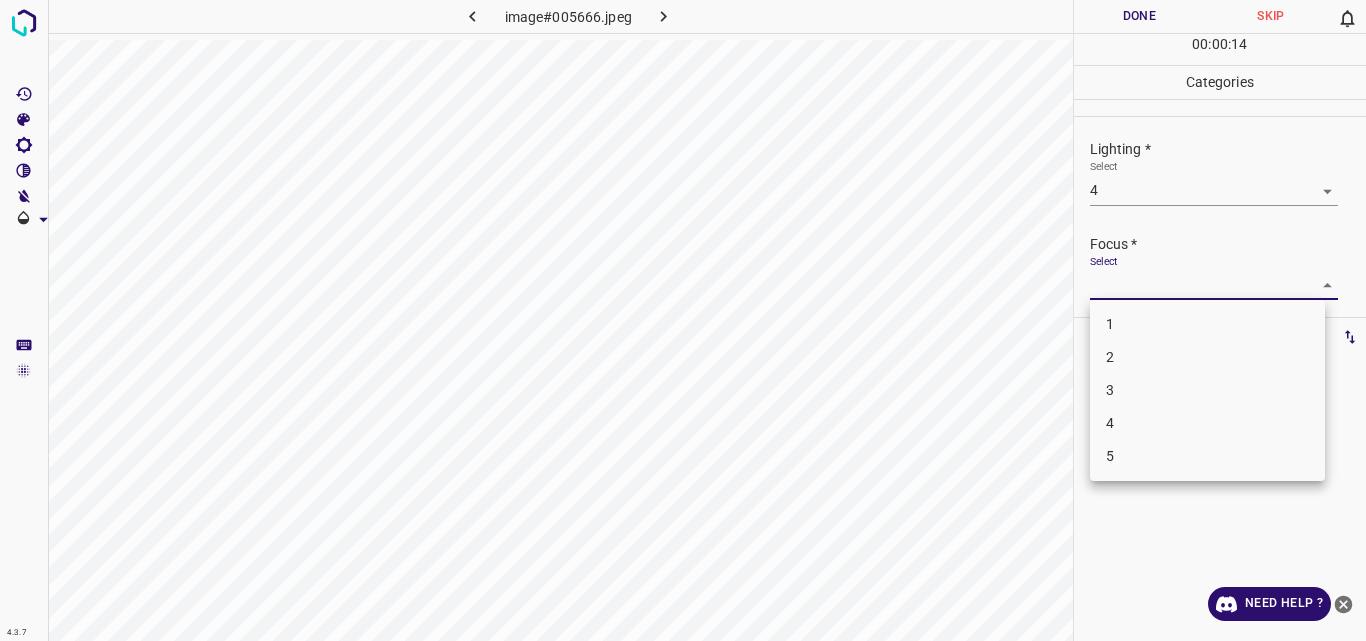 click on "4" at bounding box center (1207, 423) 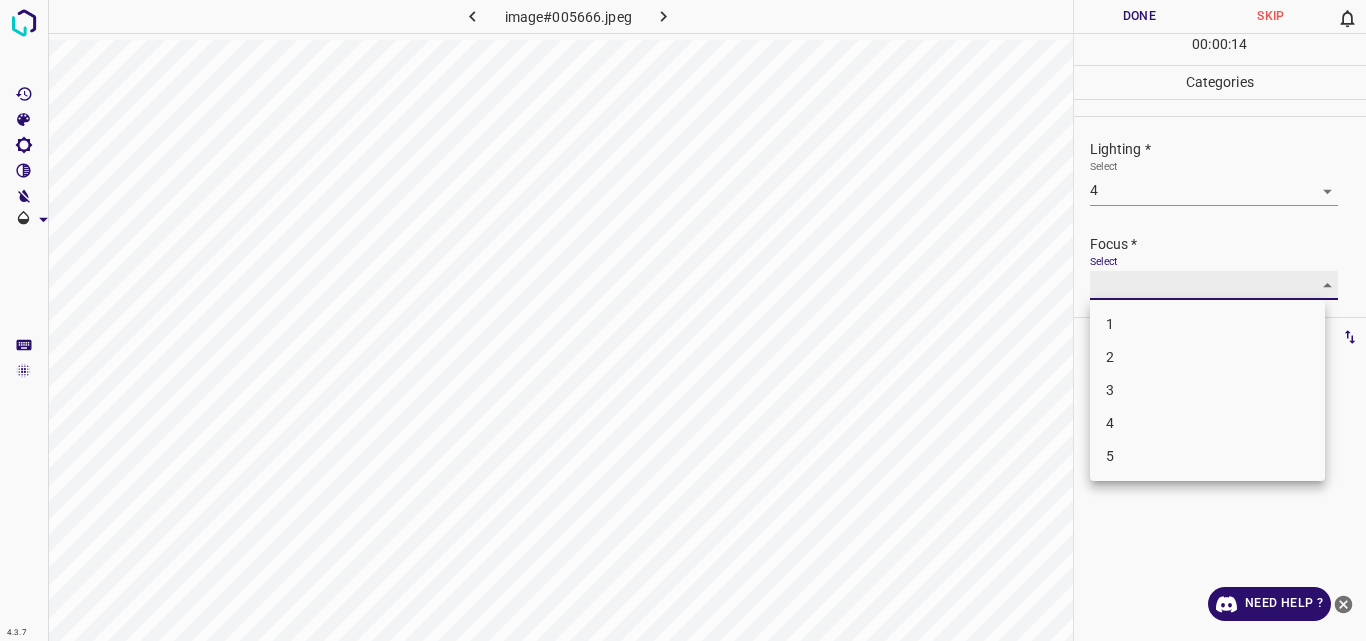 type on "4" 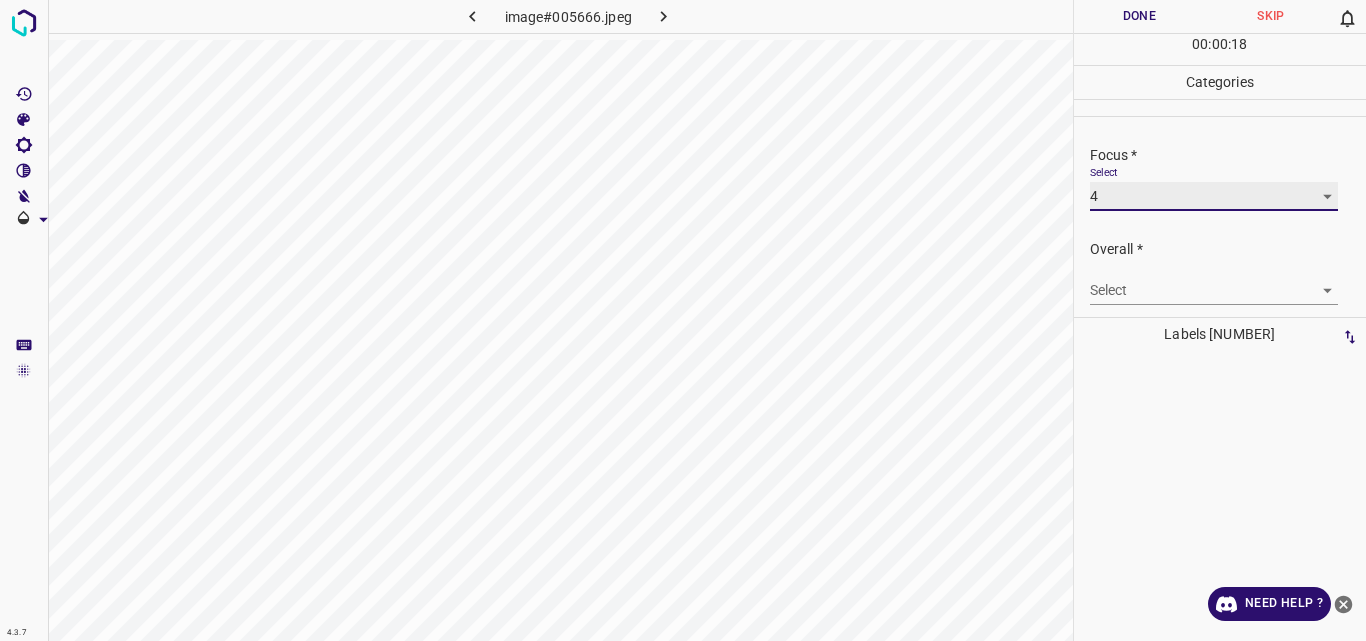 scroll, scrollTop: 98, scrollLeft: 0, axis: vertical 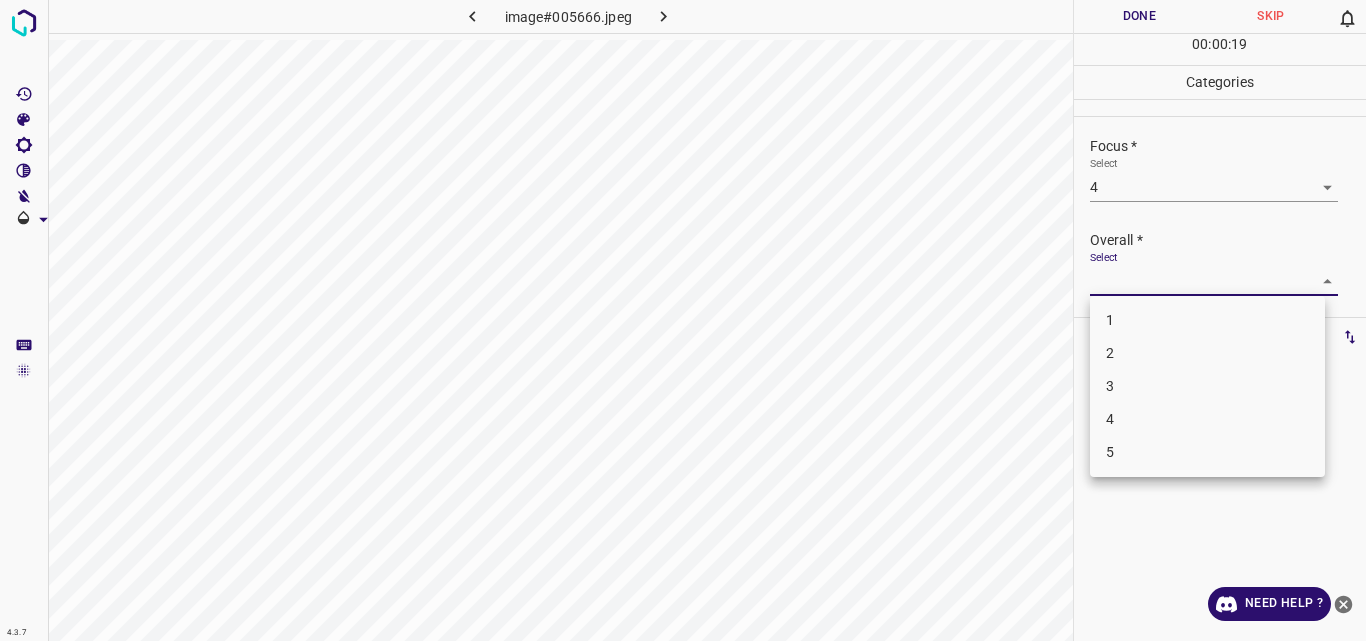 click on "4.3.7 image#005666.jpeg Done Skip 0 00   : 00   : 19   Categories Lighting *  Select 4 4 Focus *  Select 4 4 Overall *  Select ​ Labels   0 Categories 1 Lighting 2 Focus 3 Overall Tools Space Change between modes (Draw & Edit) I Auto labeling R Restore zoom M Zoom in N Zoom out Delete Delete selecte label Filters Z Restore filters X Saturation filter C Brightness filter V Contrast filter B Gray scale filter General O Download Need Help ? Original text Rate this translation Your feedback will be used to help improve Google Translate - Text - Hide - Delete 1 2 3 4 5" at bounding box center (683, 320) 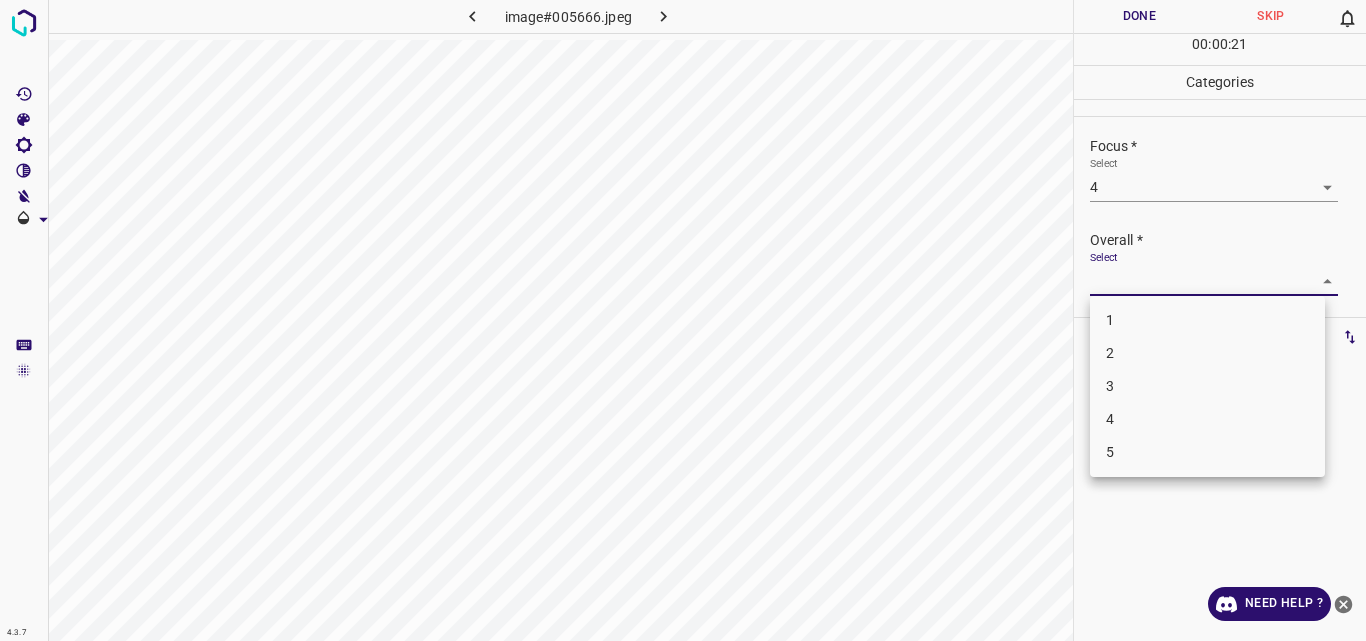 click on "4" at bounding box center [1207, 419] 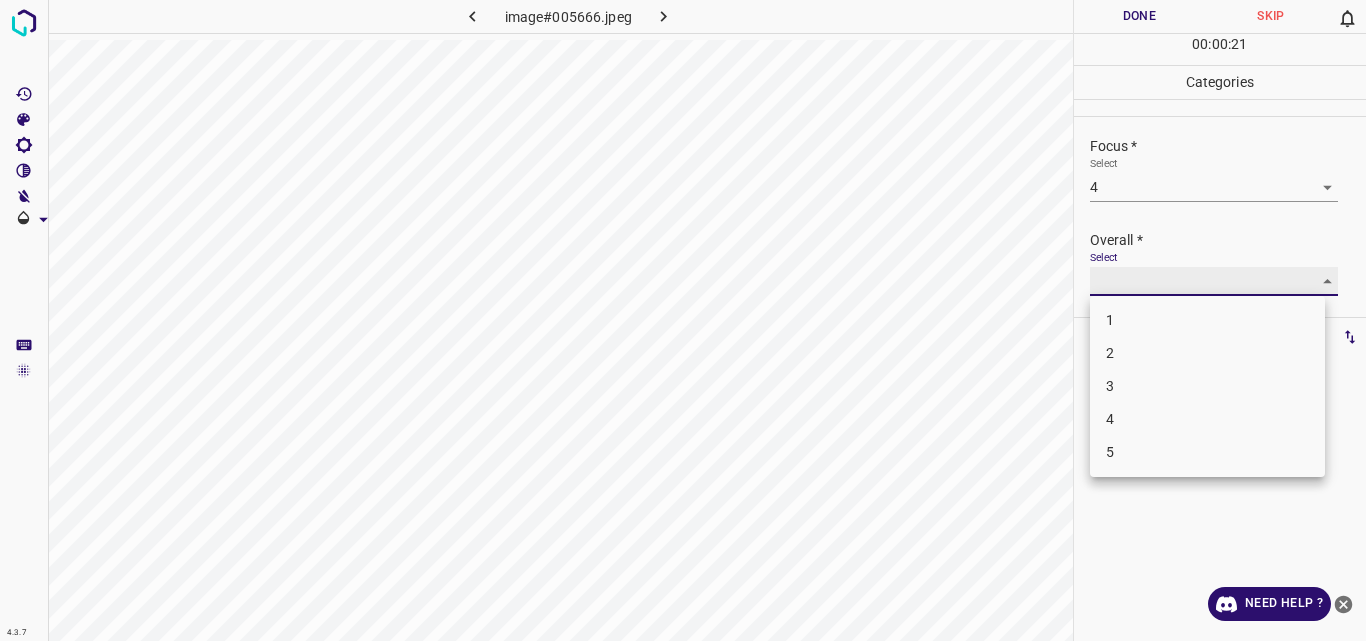 type on "4" 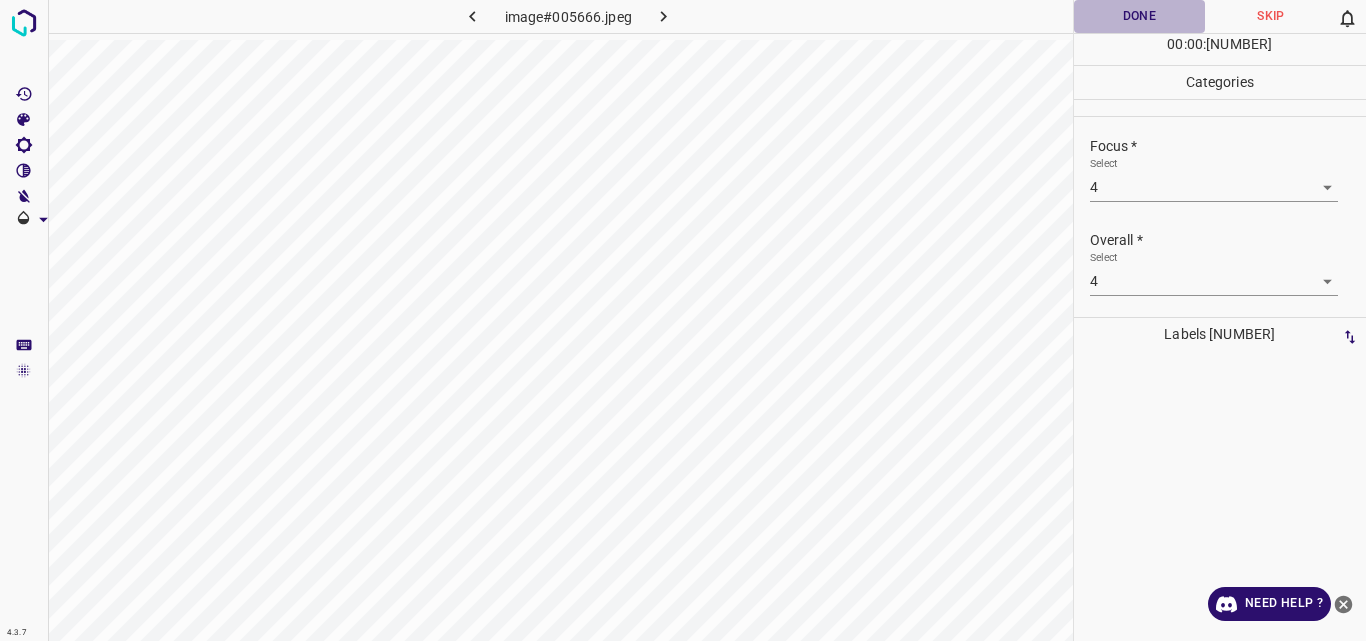 click on "Done" at bounding box center (1140, 16) 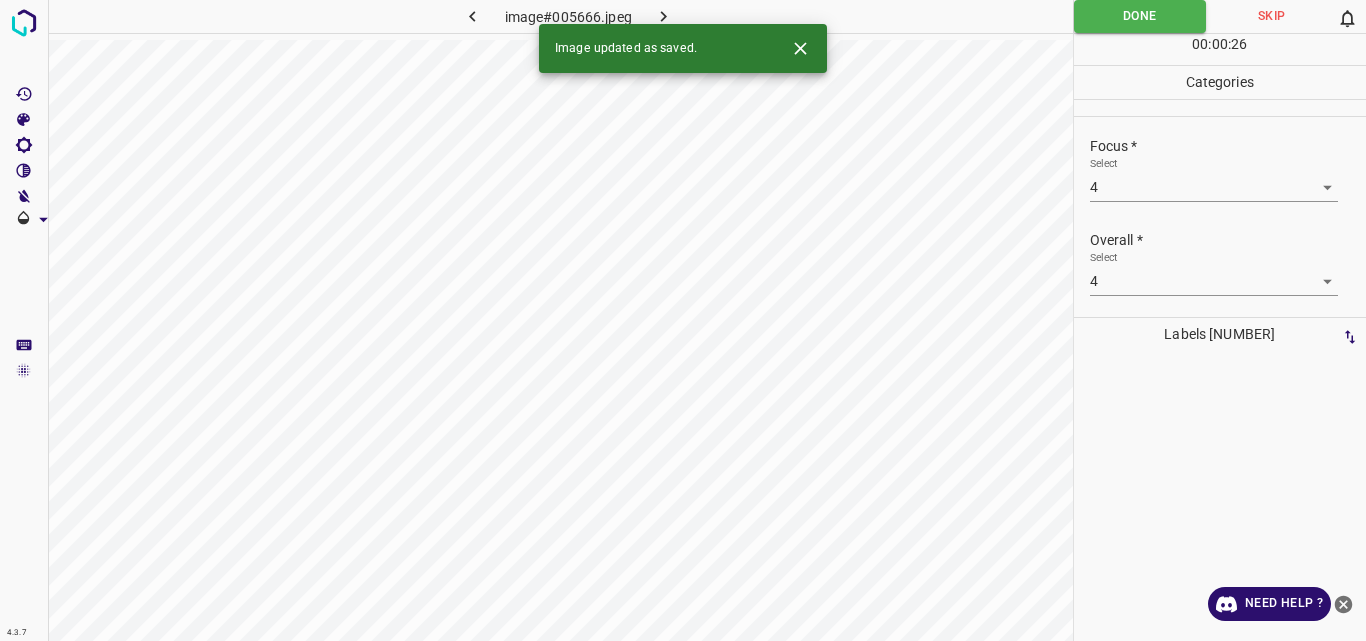 click 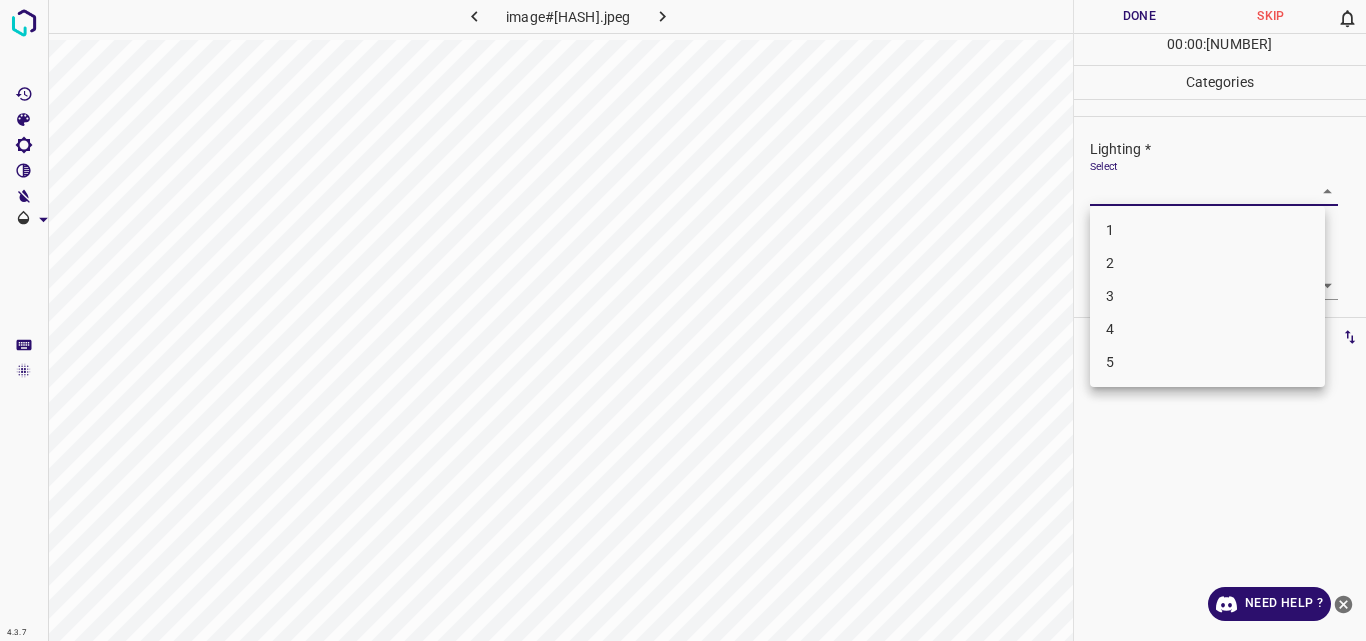 click on "4.3.7 image#[HASH].jpeg Done Skip 0 00   : 00   : 03   Categories Lighting *  Select ​ Focus *  Select ​ Overall *  Select ​ Labels   0 Categories 1 Lighting 2 Focus 3 Overall Tools Space Change between modes (Draw & Edit) I Auto labeling R Restore zoom M Zoom in N Zoom out Delete Delete selecte label Filters Z Restore filters X Saturation filter C Brightness filter V Contrast filter B Gray scale filter General O Download Need Help ? Original text Rate this translation Your feedback will be used to help improve Google Translate - Text - Hide - Delete 1 2 3 4 5" at bounding box center [683, 320] 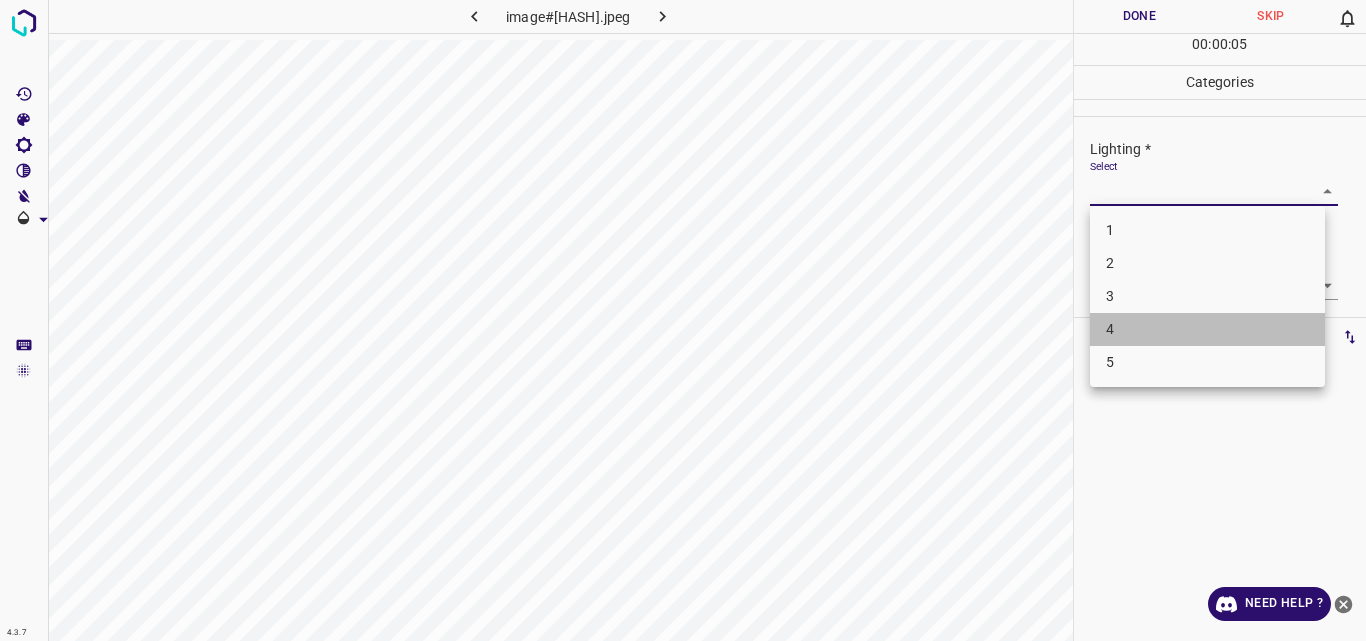 click on "4" at bounding box center [1207, 329] 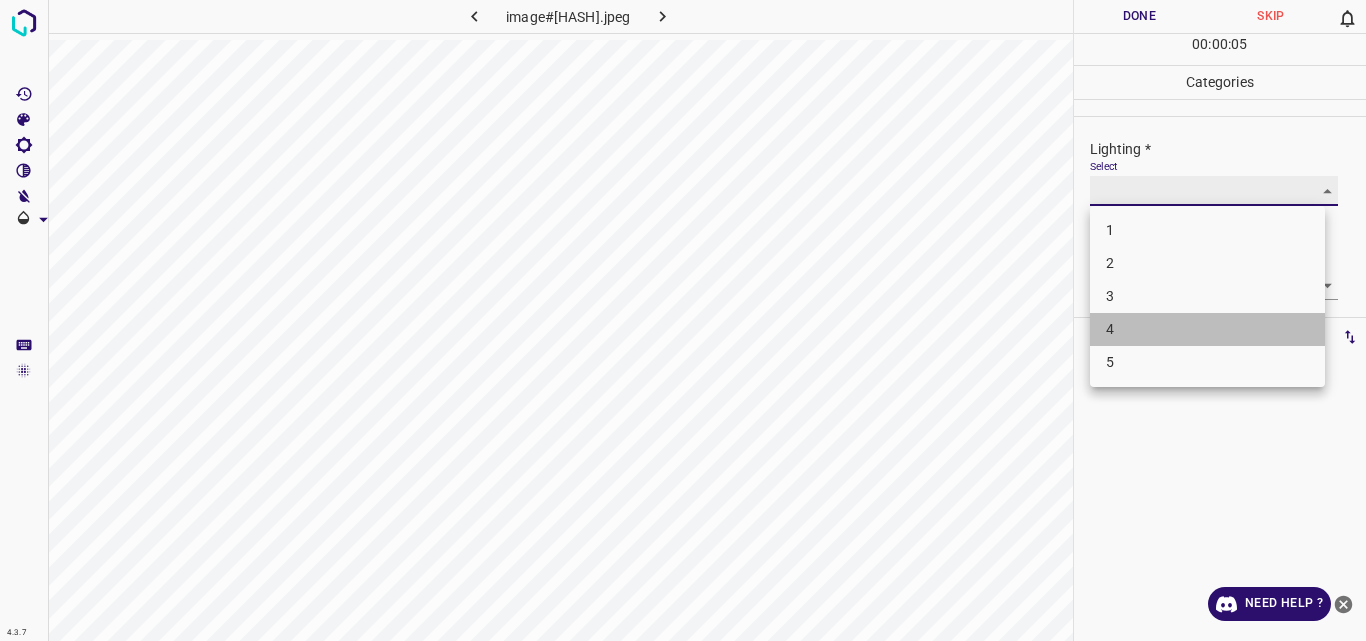 type on "4" 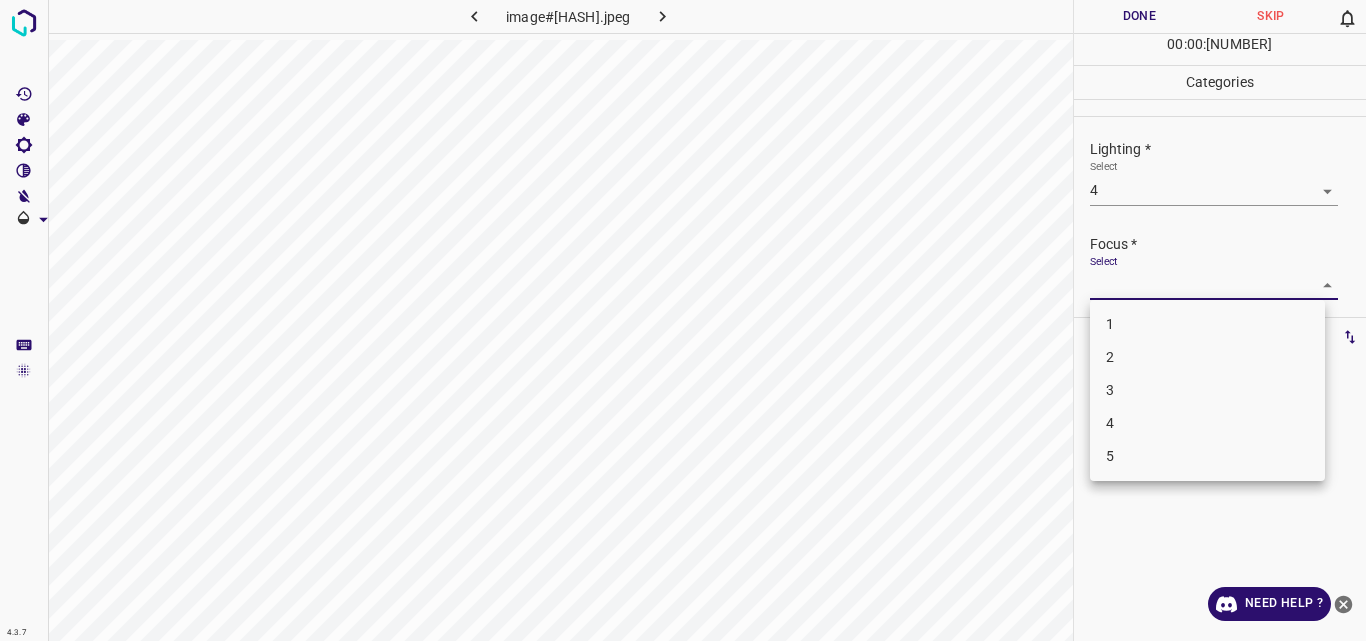 click on "4.3.7 image#005120.jpeg Done Skip 0 00   : 00   : 07   Categories Lighting *  Select 4 4 Focus *  Select ​ Overall *  Select ​ Labels   0 Categories 1 Lighting 2 Focus 3 Overall Tools Space Change between modes (Draw & Edit) I Auto labeling R Restore zoom M Zoom in N Zoom out Delete Delete selecte label Filters Z Restore filters X Saturation filter C Brightness filter V Contrast filter B Gray scale filter General O Download Need Help ? Original text Rate this translation Your feedback will be used to help improve Google Translate - Text - Hide - Delete 1 2 3 4 5" at bounding box center (683, 320) 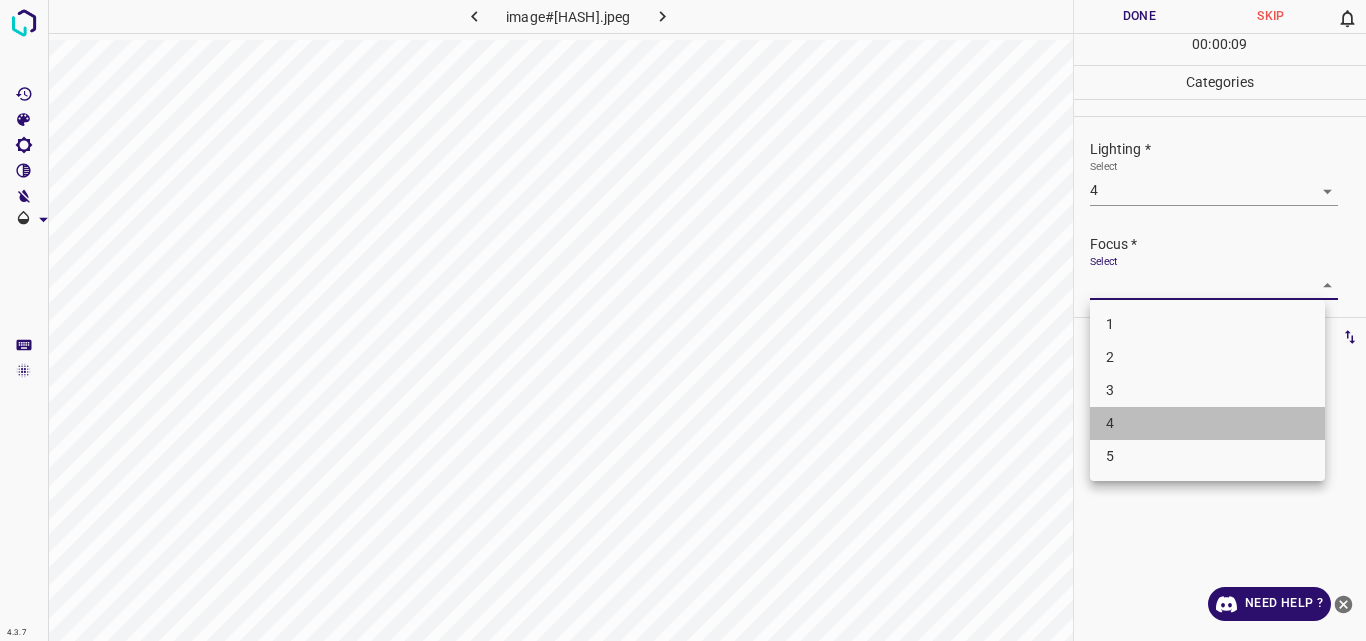 click on "4" at bounding box center (1207, 423) 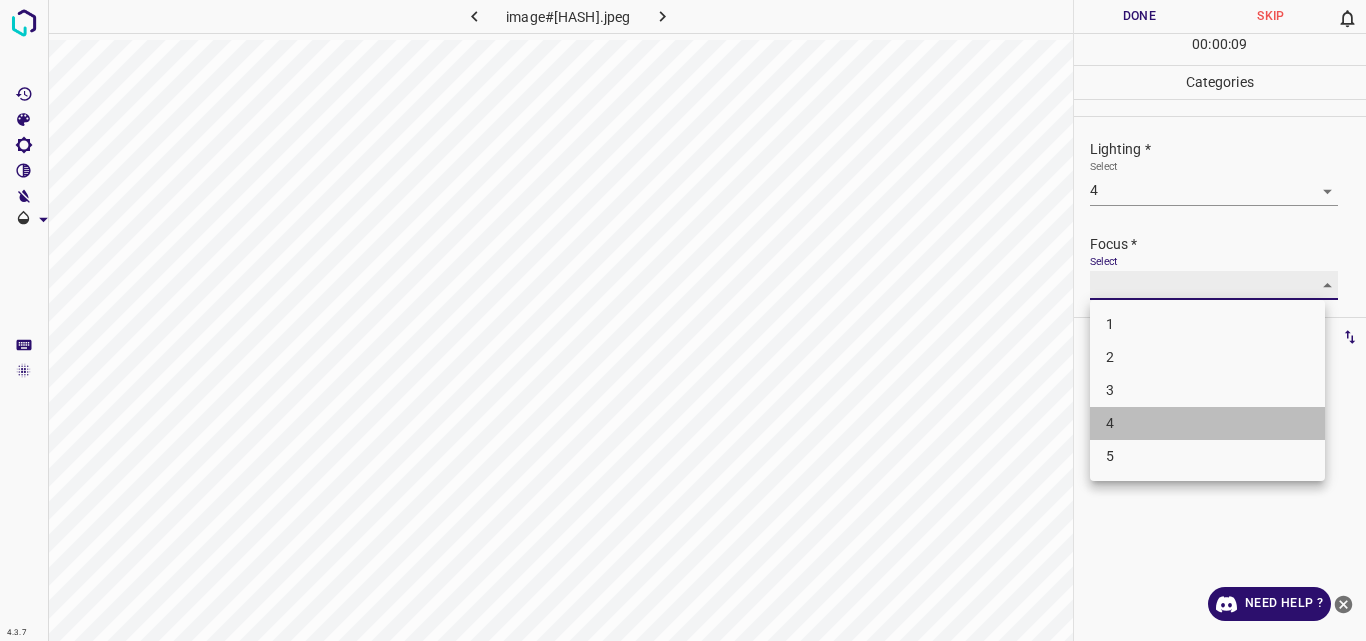 type on "4" 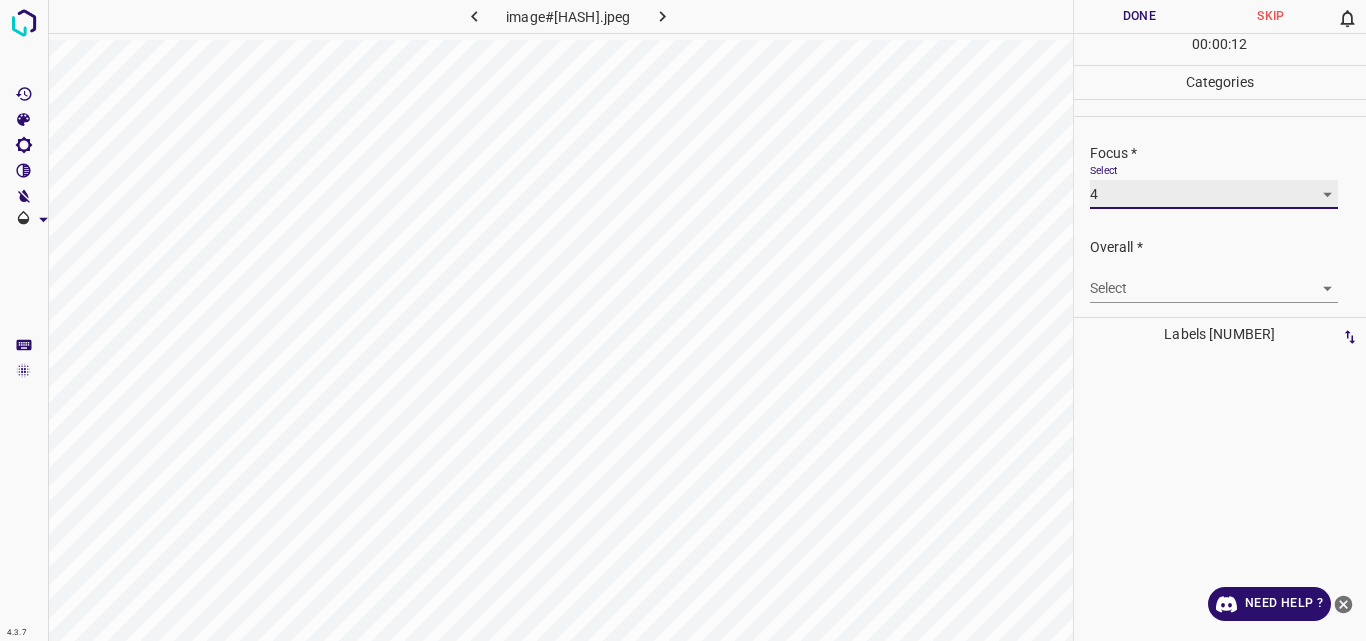 scroll, scrollTop: 98, scrollLeft: 0, axis: vertical 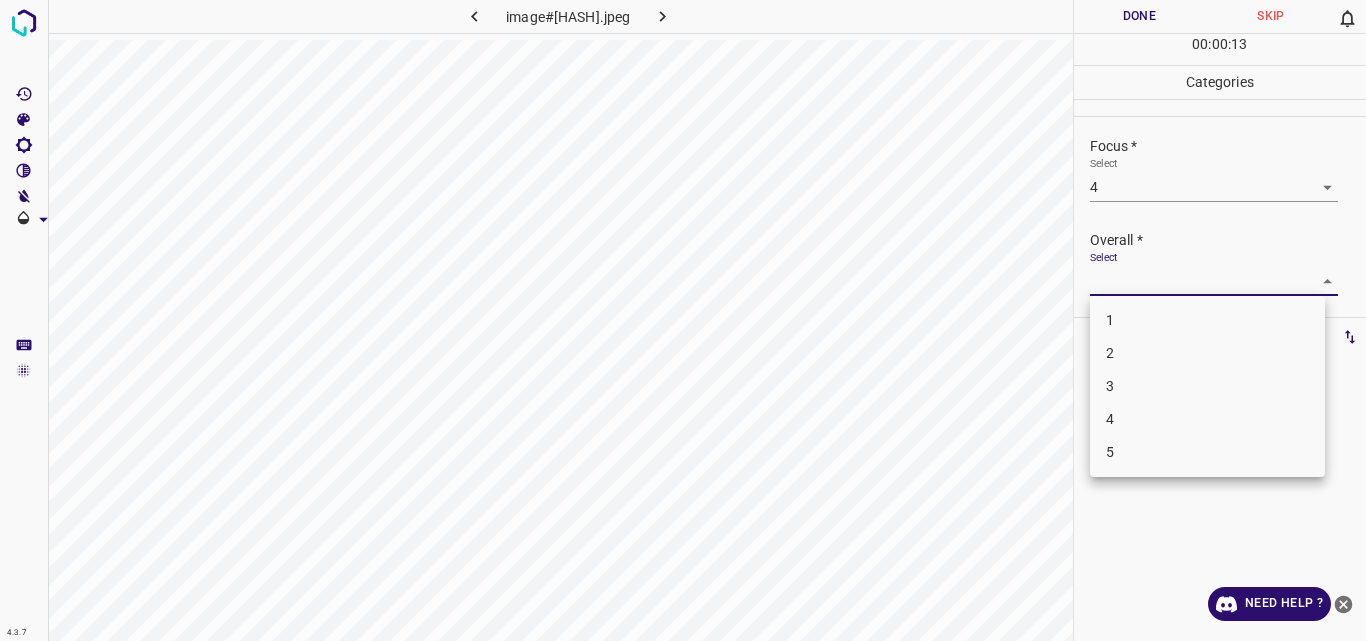 click on "4.3.7 image#[HASH].jpeg Done Skip 0 00   : 00   : 13   Categories Lighting *  Select 4 4 Focus *  Select 4 4 Overall *  Select ​ Labels   0 Categories 1 Lighting 2 Focus 3 Overall Tools Space Change between modes (Draw & Edit) I Auto labeling R Restore zoom M Zoom in N Zoom out Delete Delete selecte label Filters Z Restore filters X Saturation filter C Brightness filter V Contrast filter B Gray scale filter General O Download Need Help ? Original text Rate this translation Your feedback will be used to help improve Google Translate - Text - Hide - Delete 1 2 3 4 5" at bounding box center (683, 320) 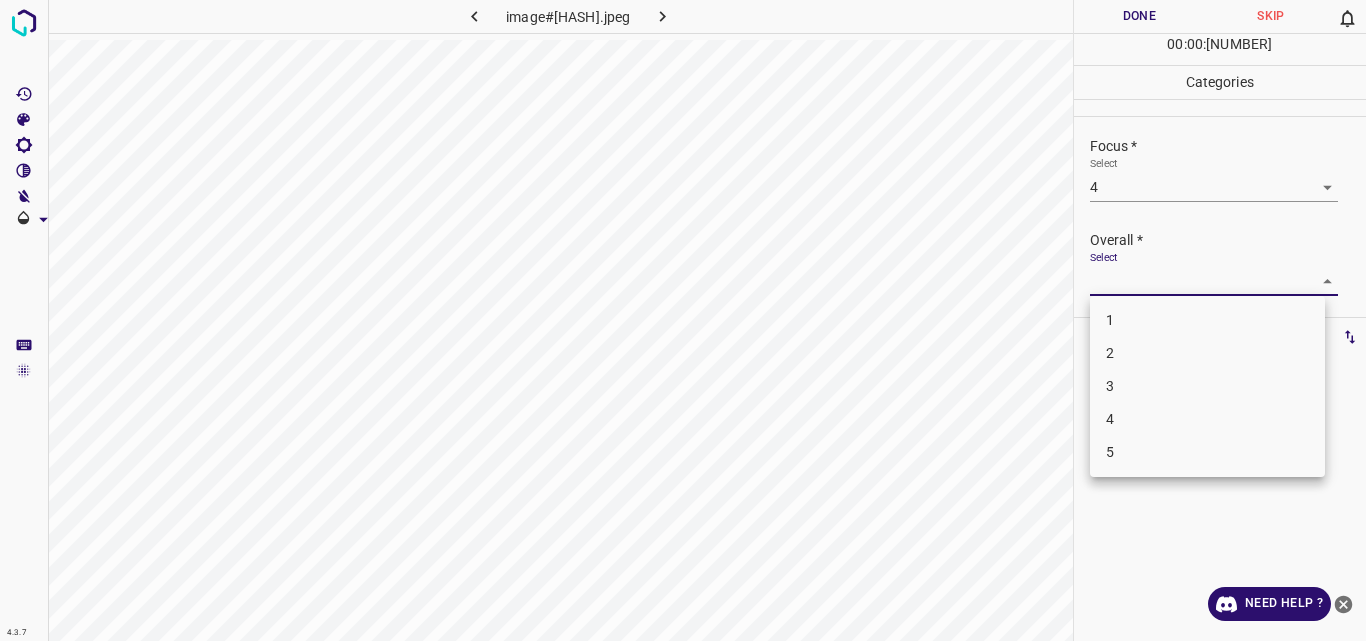 click on "4" at bounding box center (1207, 419) 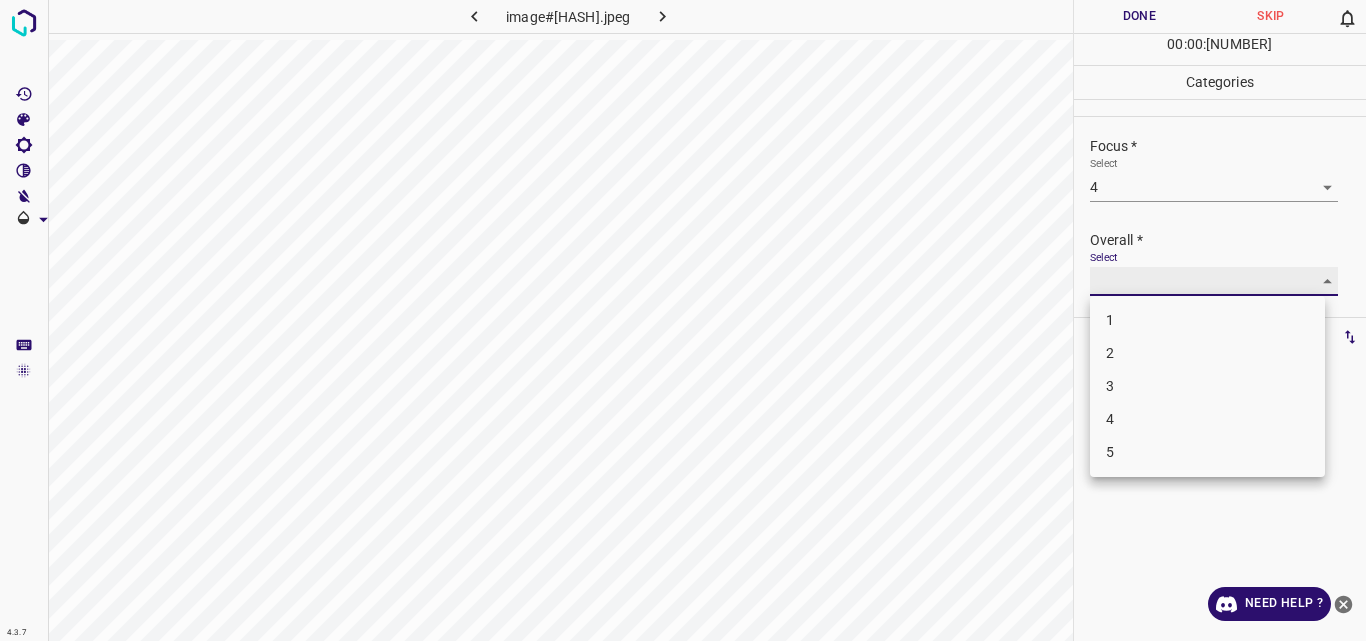 type on "4" 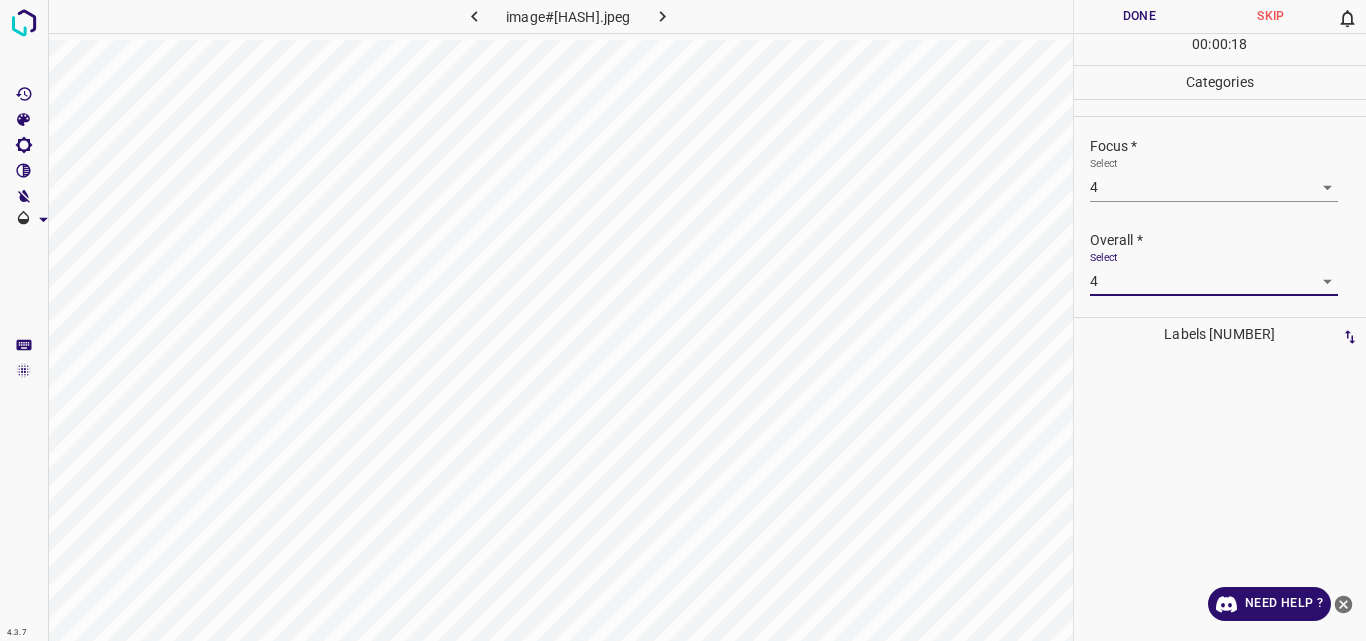click on "Done" at bounding box center (1140, 16) 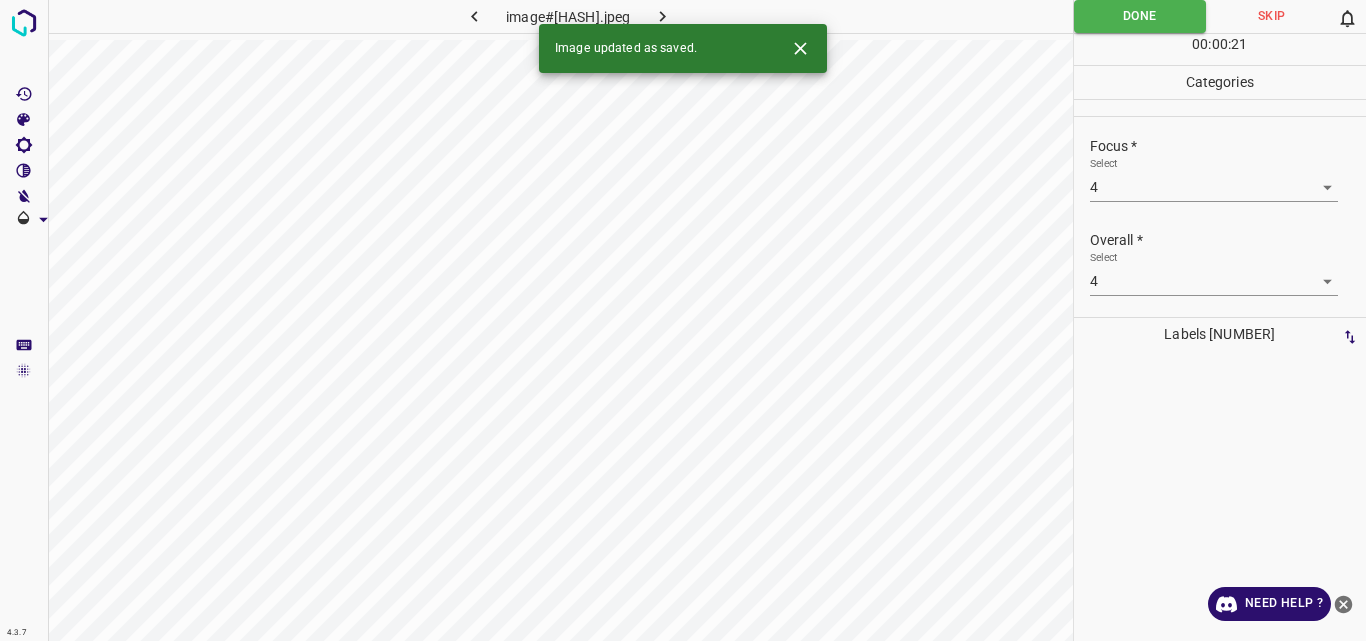 click 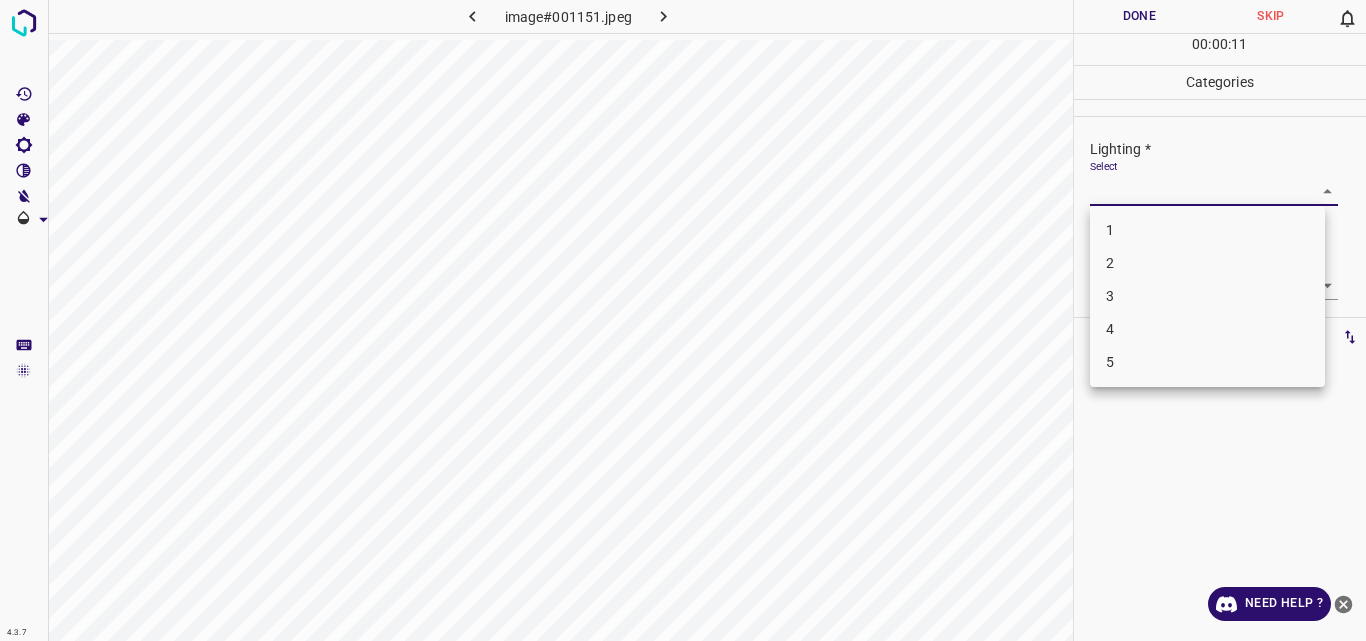 click on "4.3.7 image#001151.jpeg Done Skip 0 00   : 00   : 11   Categories Lighting *  Select ​ Focus *  Select ​ Overall *  Select ​ Labels   0 Categories 1 Lighting 2 Focus 3 Overall Tools Space Change between modes (Draw & Edit) I Auto labeling R Restore zoom M Zoom in N Zoom out Delete Delete selecte label Filters Z Restore filters X Saturation filter C Brightness filter V Contrast filter B Gray scale filter General O Download Need Help ? Original text Rate this translation Your feedback will be used to help improve Google Translate - Text - Hide - Delete 1 2 3 4 5" at bounding box center (683, 320) 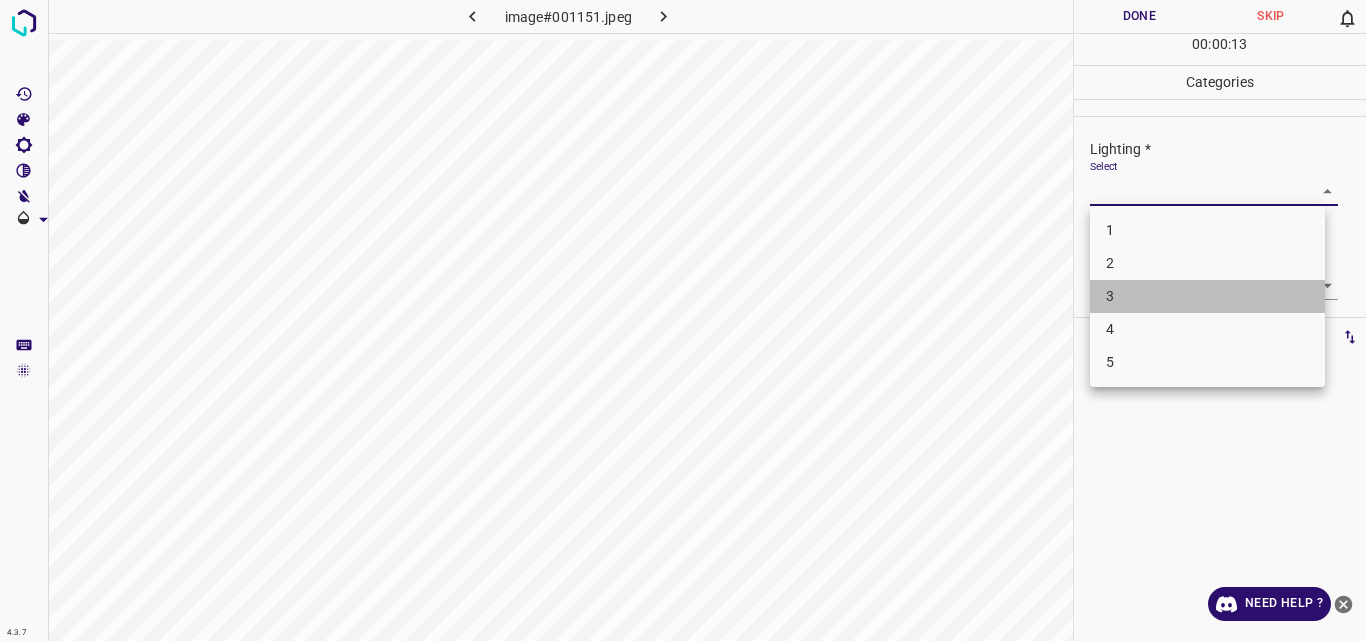 click on "3" at bounding box center (1207, 296) 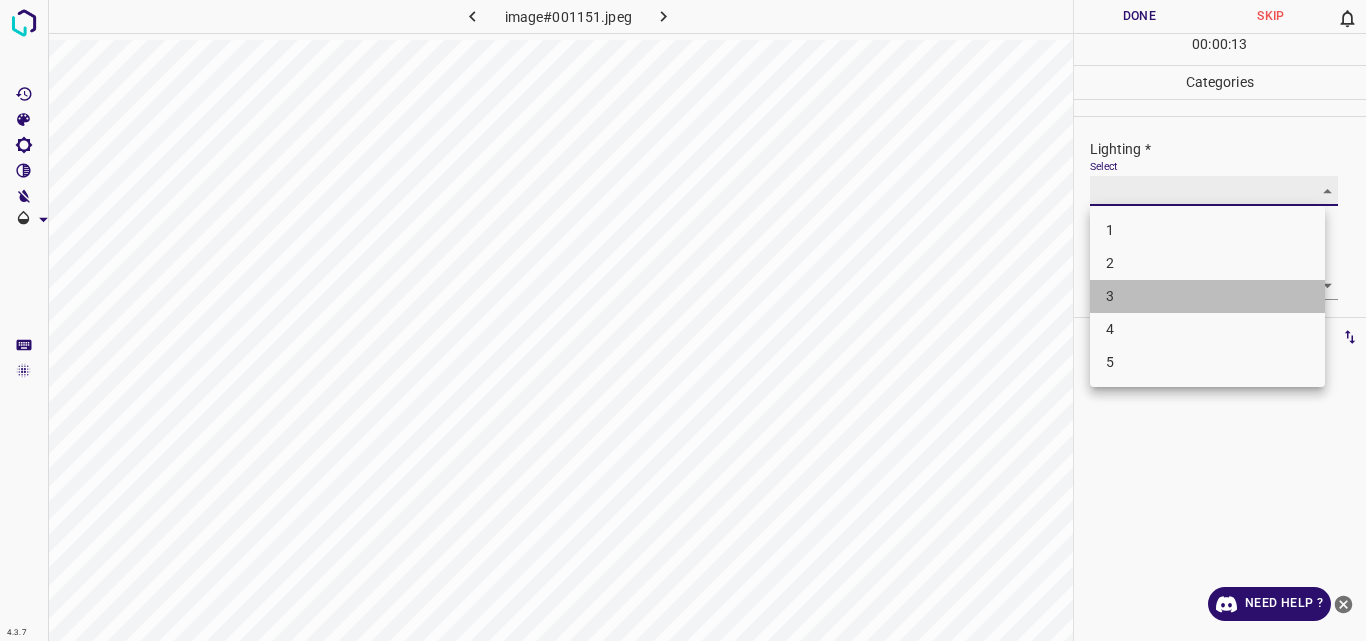 type on "3" 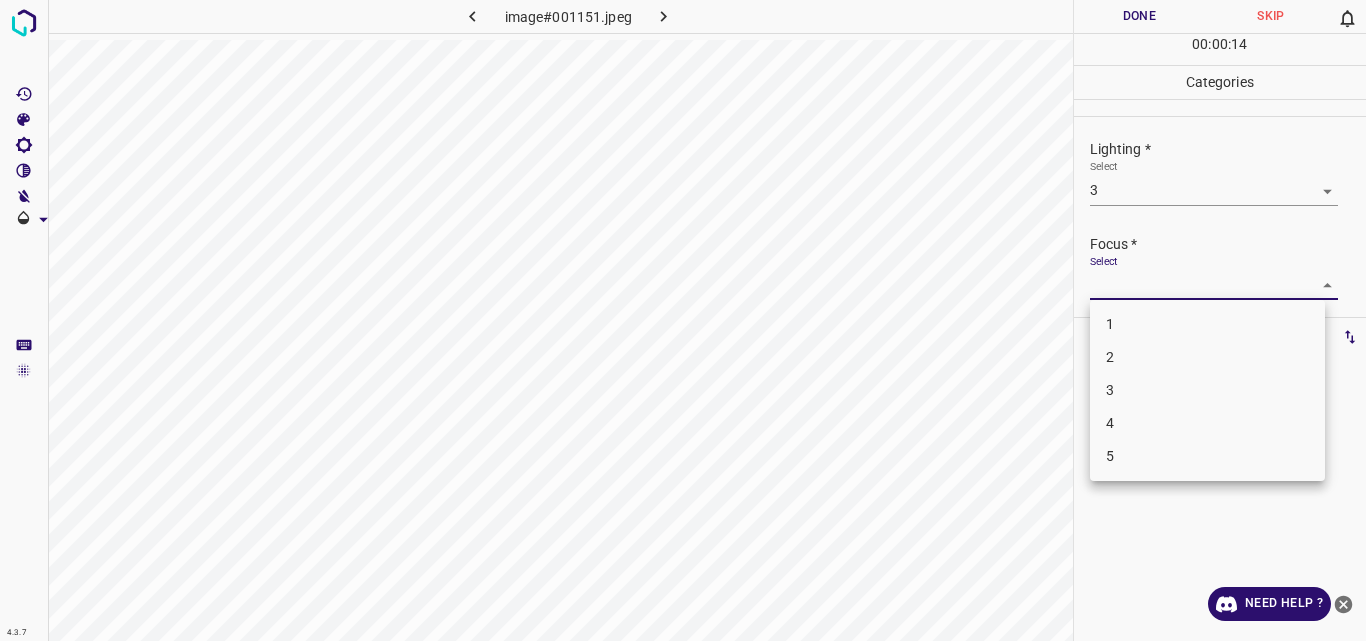 click on "4.3.7 image#001151.jpeg Done Skip 0 00 : 00 : 14 Categories Lighting * Select 3 3 Focus * Select ​ Overall * Select ​ Labels 0 Categories 1 Lighting 2 Focus 3 Overall Tools Space Change between modes (Draw & Edit) I Auto labeling R Restore zoom M Zoom in N Zoom out Delete Delete selecte label Filters Z Restore filters X Saturation filter C Brightness filter V Contrast filter B Gray scale filter General O Download Need Help ? Original text Rate this translation Your feedback will be used to help improve Google Translate - Text - Hide - Delete 1 2 3 4 5" at bounding box center [683, 320] 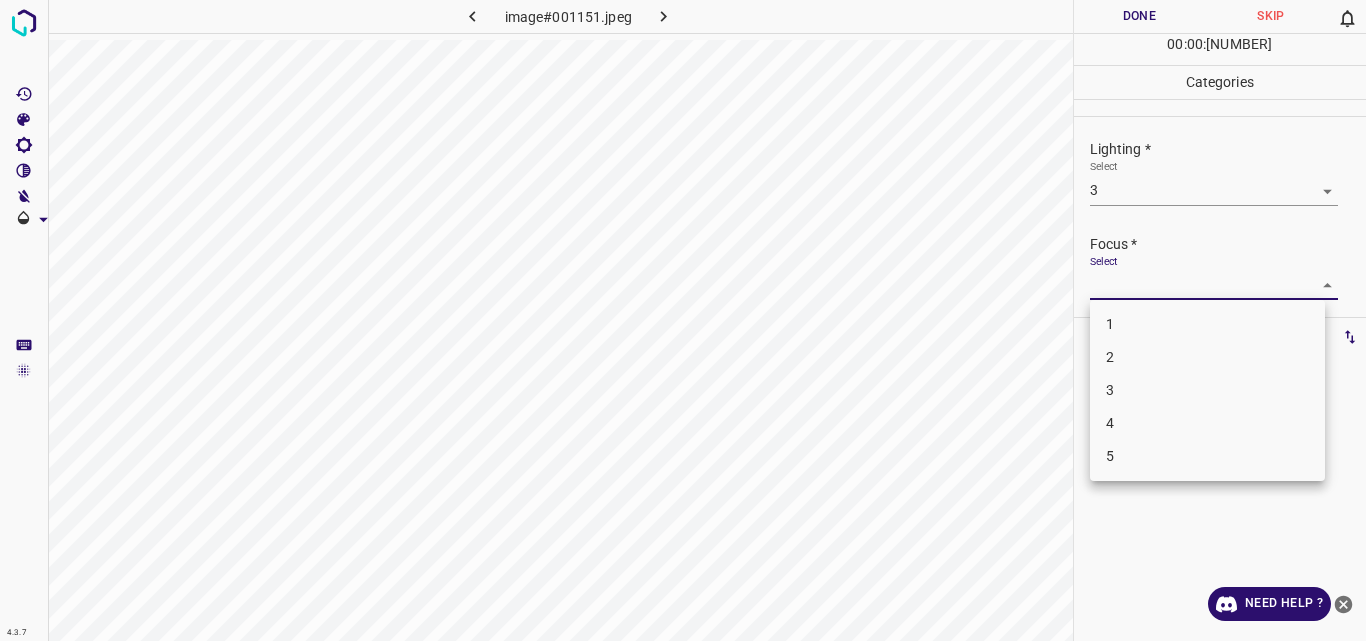 click on "3" at bounding box center [1207, 390] 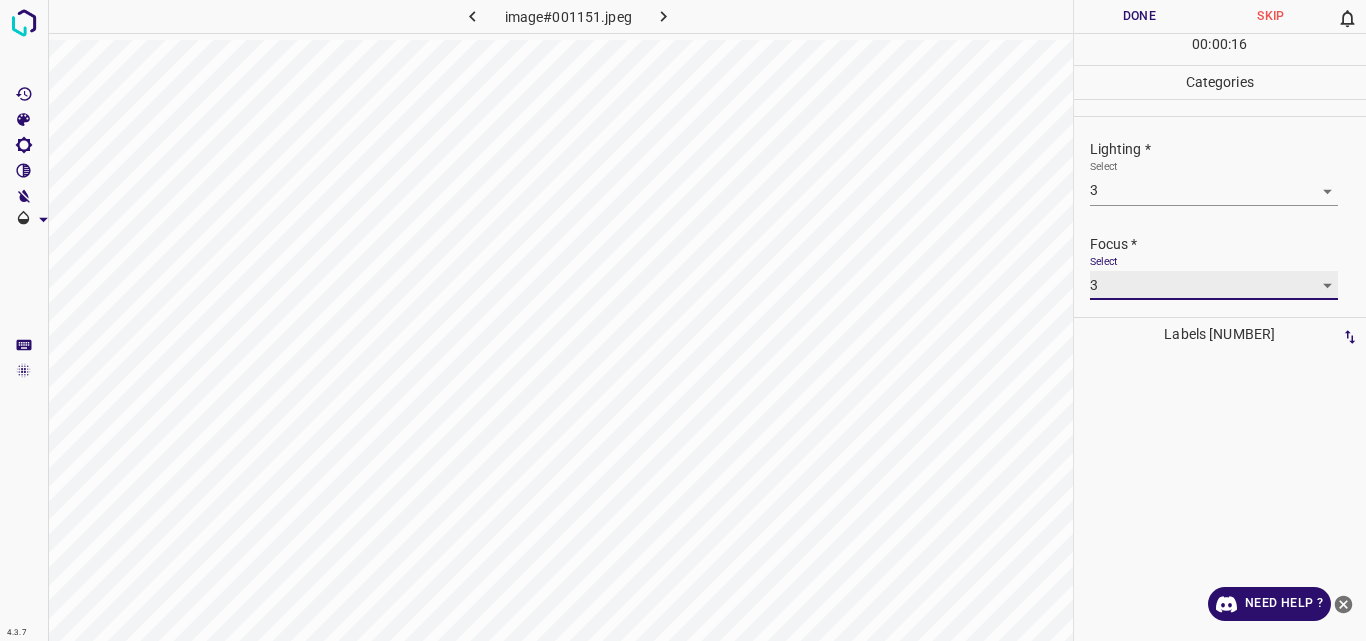 type on "3" 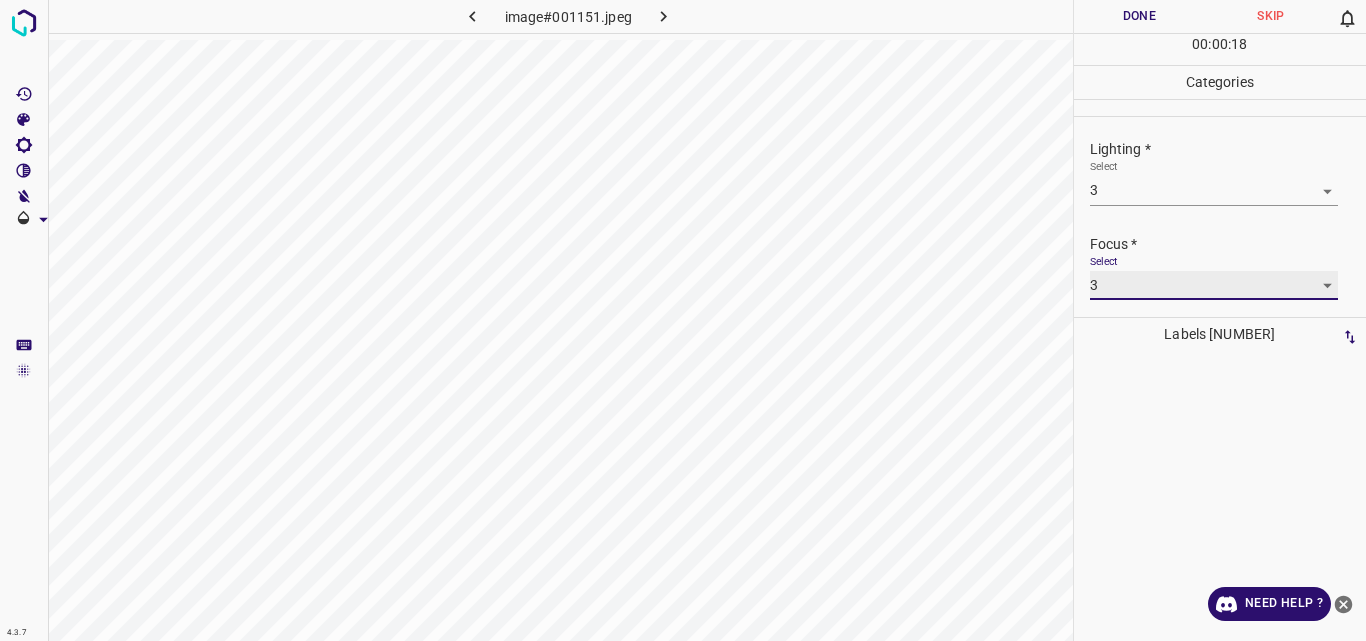 scroll, scrollTop: 98, scrollLeft: 0, axis: vertical 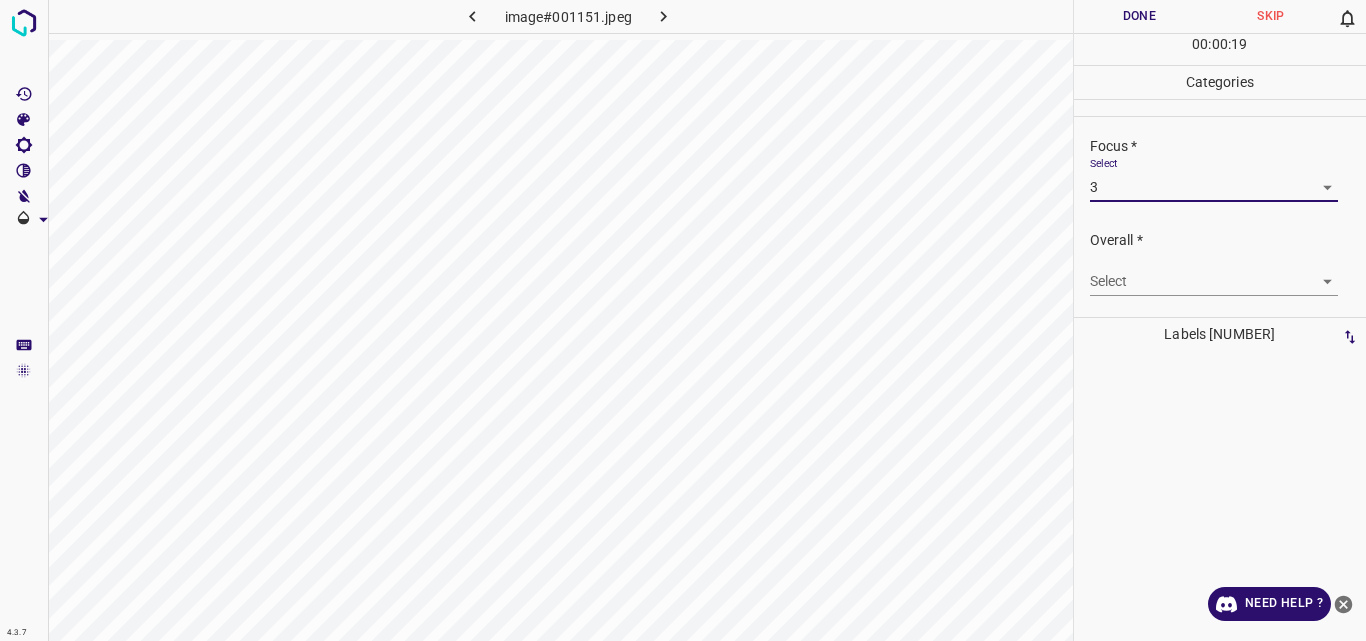 click on "4.3.7 image#001151.jpeg Done Skip 0 00   : 00   : 19   Categories Lighting *  Select 3 3 Focus *  Select 3 3 Overall *  Select ​ Labels   0 Categories 1 Lighting 2 Focus 3 Overall Tools Space Change between modes (Draw & Edit) I Auto labeling R Restore zoom M Zoom in N Zoom out Delete Delete selecte label Filters Z Restore filters X Saturation filter C Brightness filter V Contrast filter B Gray scale filter General O Download Need Help ? Original text Rate this translation Your feedback will be used to help improve Google Translate - Text - Hide - Delete" at bounding box center (683, 320) 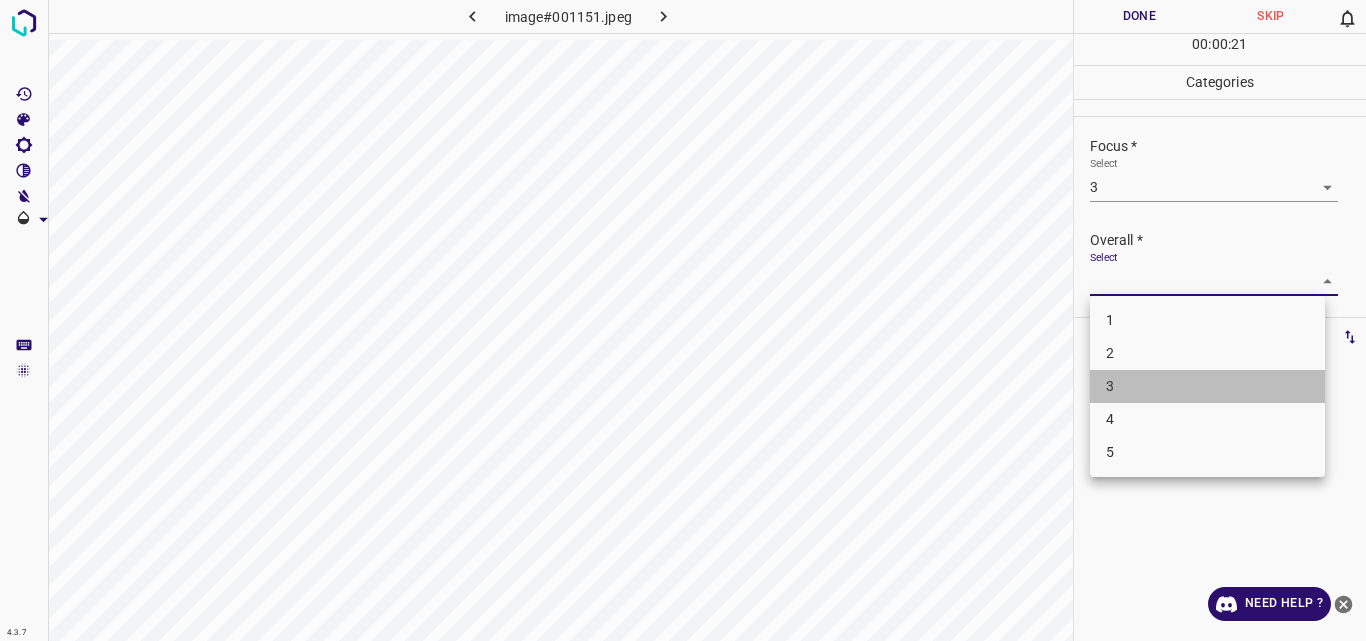 click on "3" at bounding box center [1207, 386] 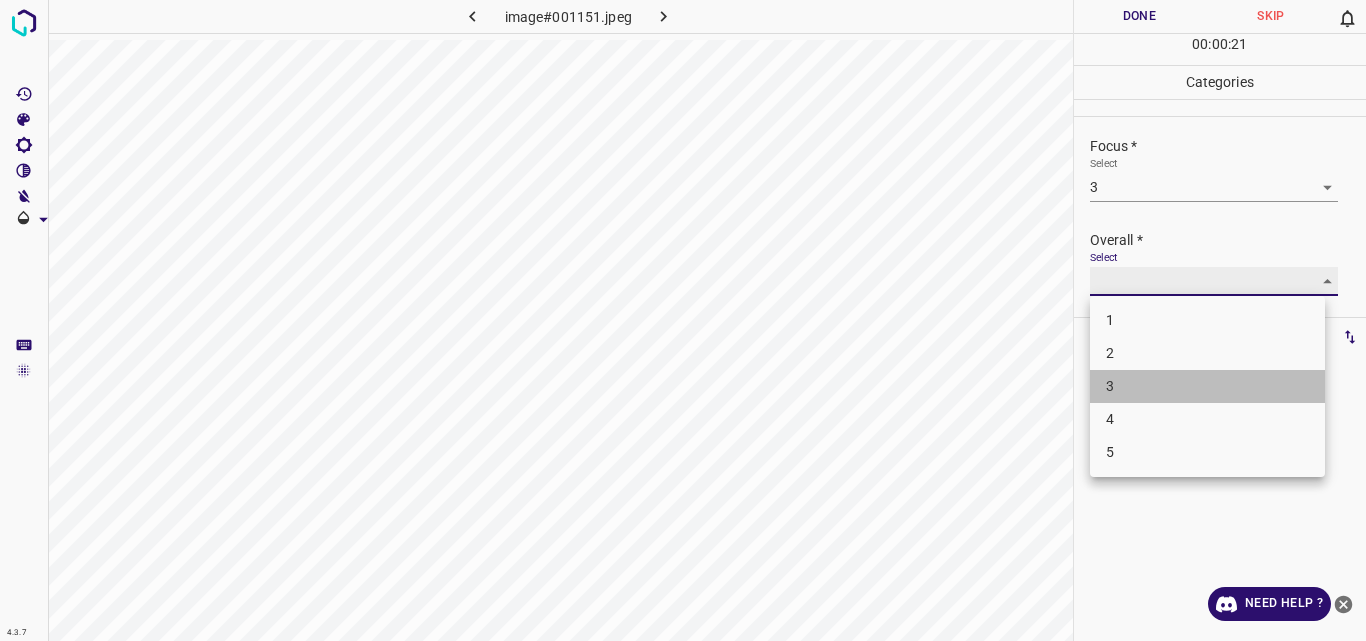 type on "3" 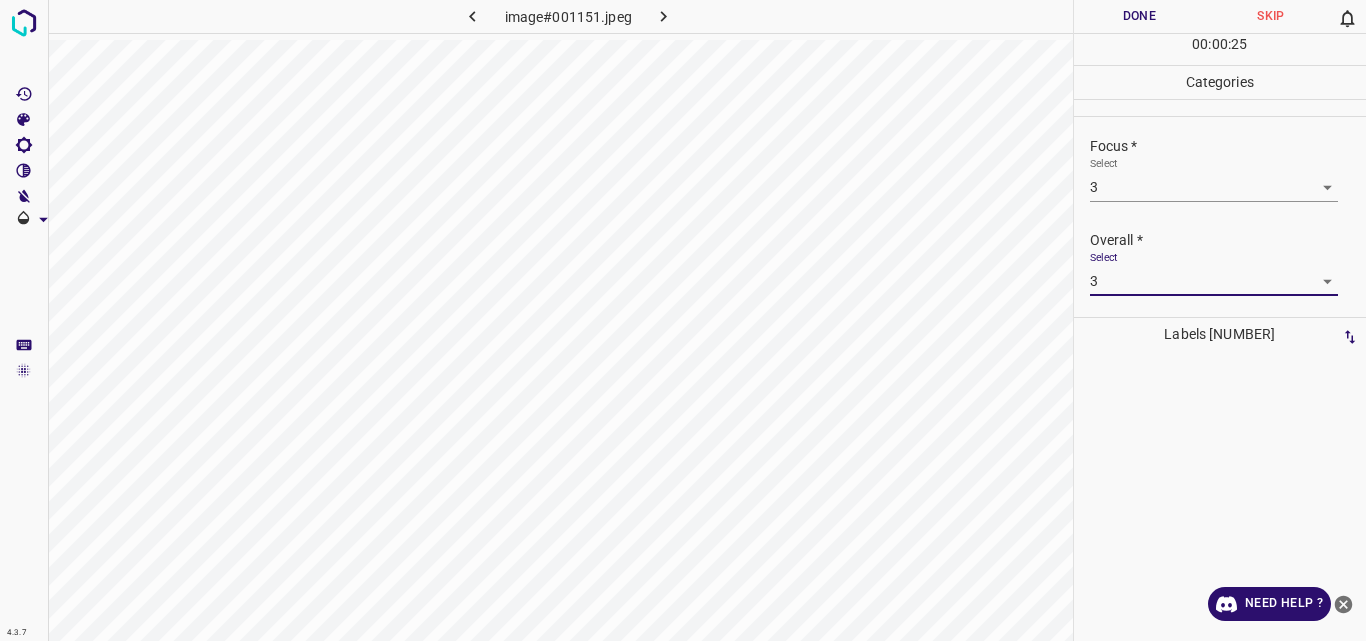 click on "Done" at bounding box center [1140, 16] 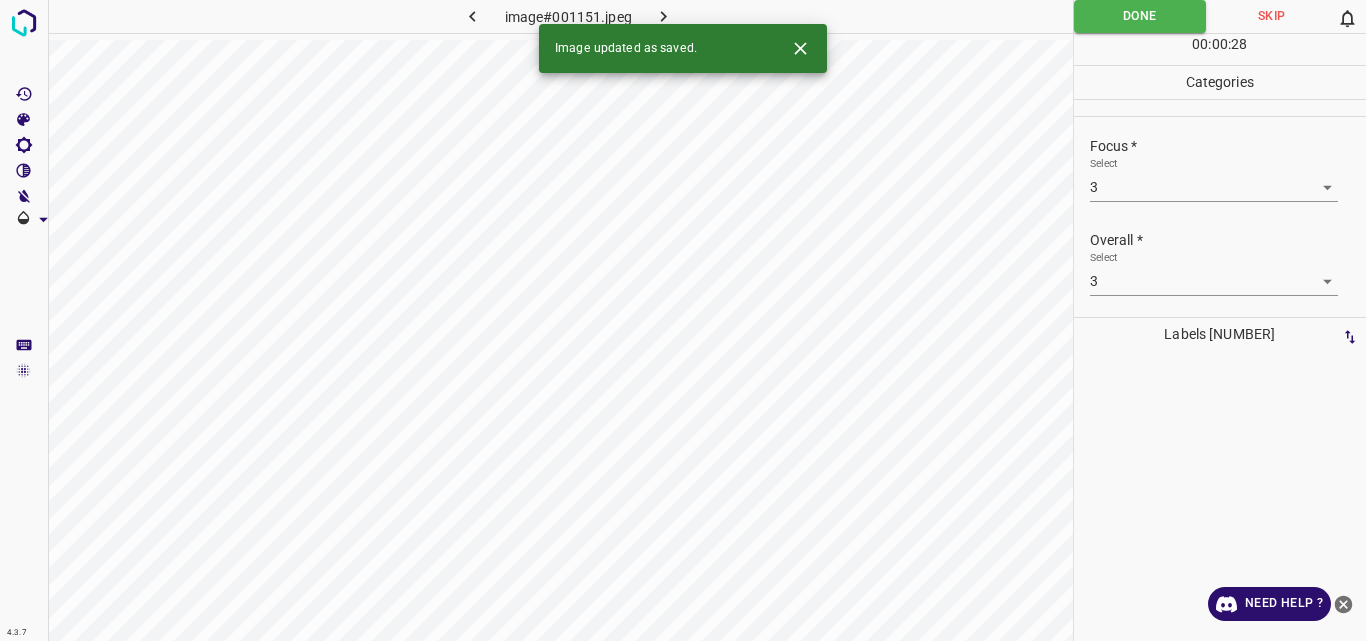 click 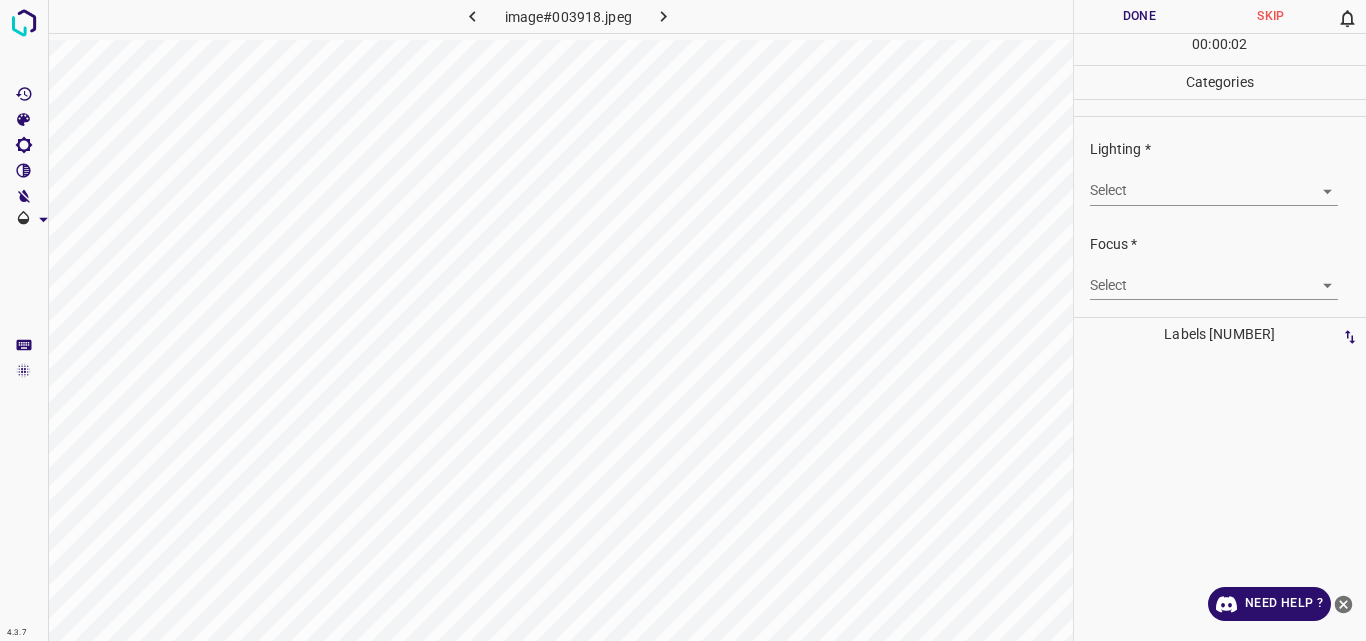 click on "4.3.7 image#[HASH].jpeg Done Skip 0 00   : 00   : 02   Categories Lighting *  Select ​ Focus *  Select ​ Overall *  Select ​ Labels   0 Categories 1 Lighting 2 Focus 3 Overall Tools Space Change between modes (Draw & Edit) I Auto labeling R Restore zoom M Zoom in N Zoom out Delete Delete selecte label Filters Z Restore filters X Saturation filter C Brightness filter V Contrast filter B Gray scale filter General O Download Need Help ? Original text Rate this translation Your feedback will be used to help improve Google Translate - Text - Hide - Delete" at bounding box center (683, 320) 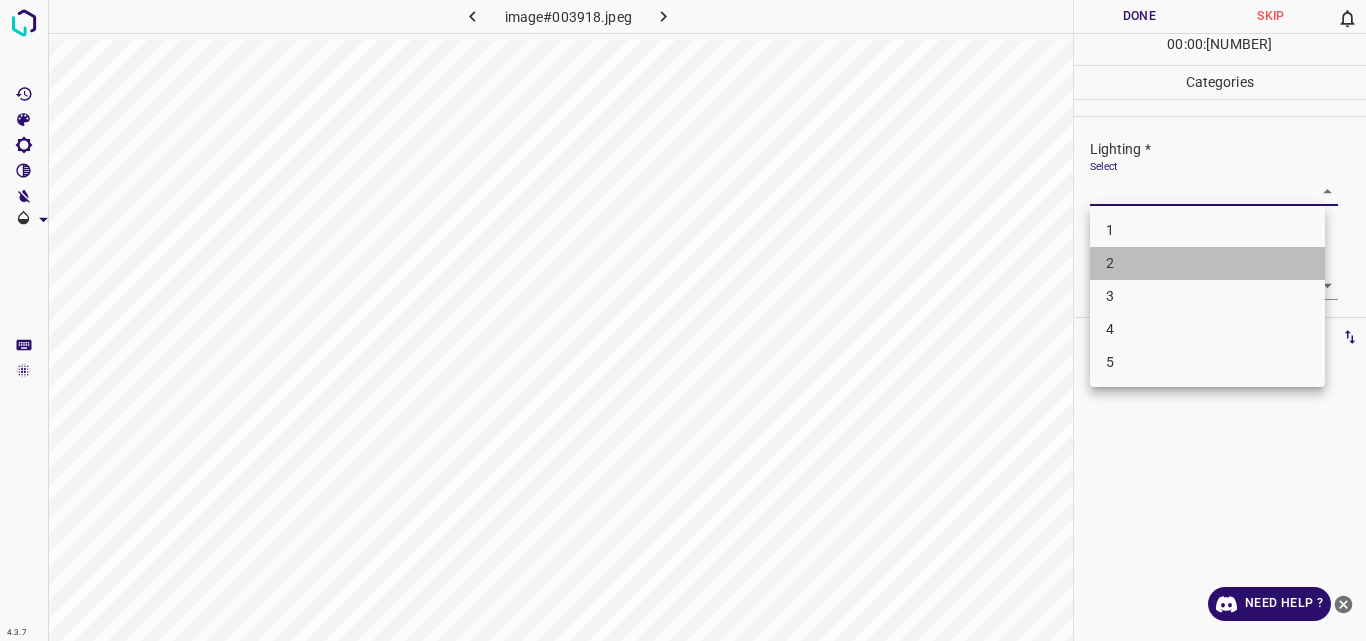click on "2" at bounding box center [1207, 263] 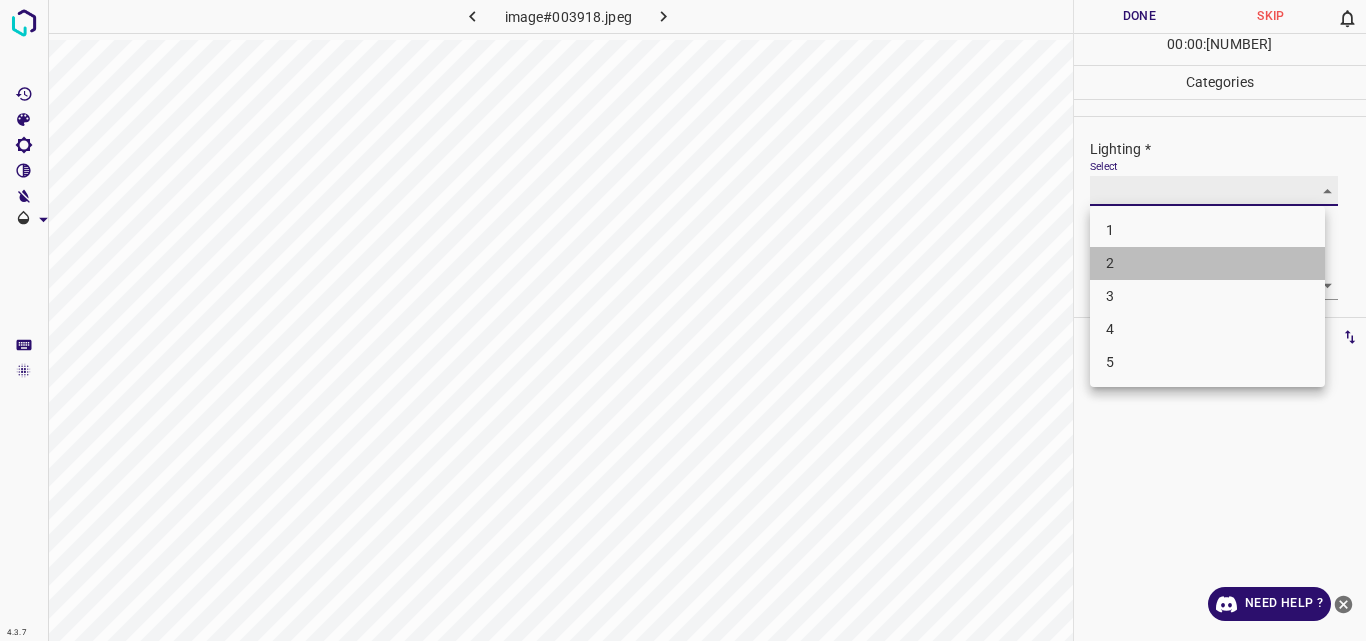 type on "2" 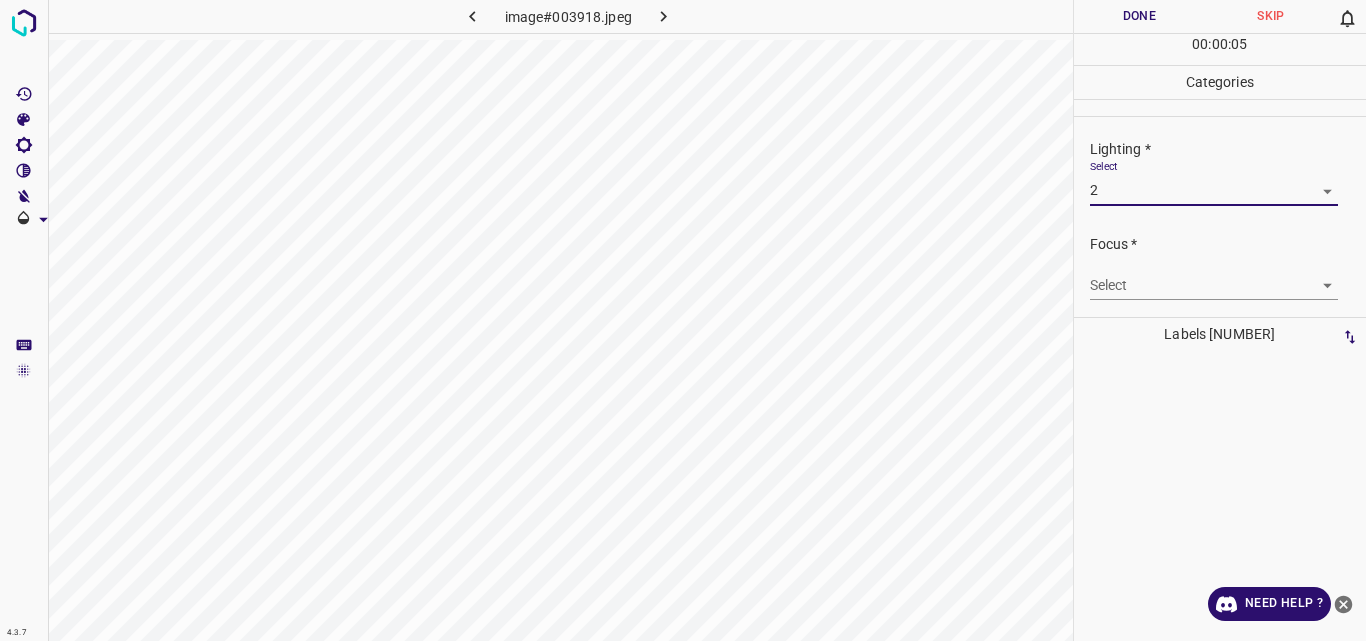 click on "4.3.7 image#003918.jpeg Done Skip 0 00 : 00 : 05 Categories Lighting * Select 2 2 Focus * Select ​ Overall * Select ​ Labels 0 Categories 1 Lighting 2 Focus 3 Overall Tools Space Change between modes (Draw & Edit) I Auto labeling R Restore zoom M Zoom in N Zoom out Delete Delete selecte label Filters Z Restore filters X Saturation filter C Brightness filter V Contrast filter B Gray scale filter General O Download Need Help ? Original text Rate this translation Your feedback will be used to help improve Google Translate - Text - Hide - Delete" at bounding box center [683, 320] 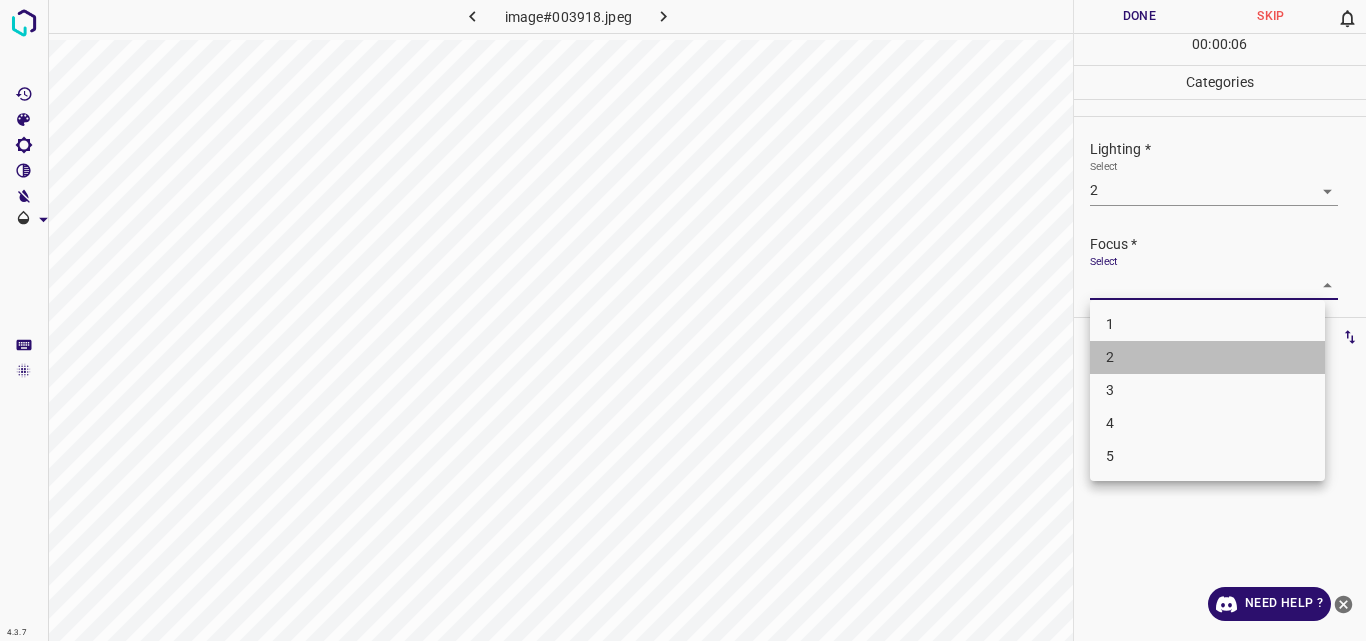 click on "2" at bounding box center (1207, 357) 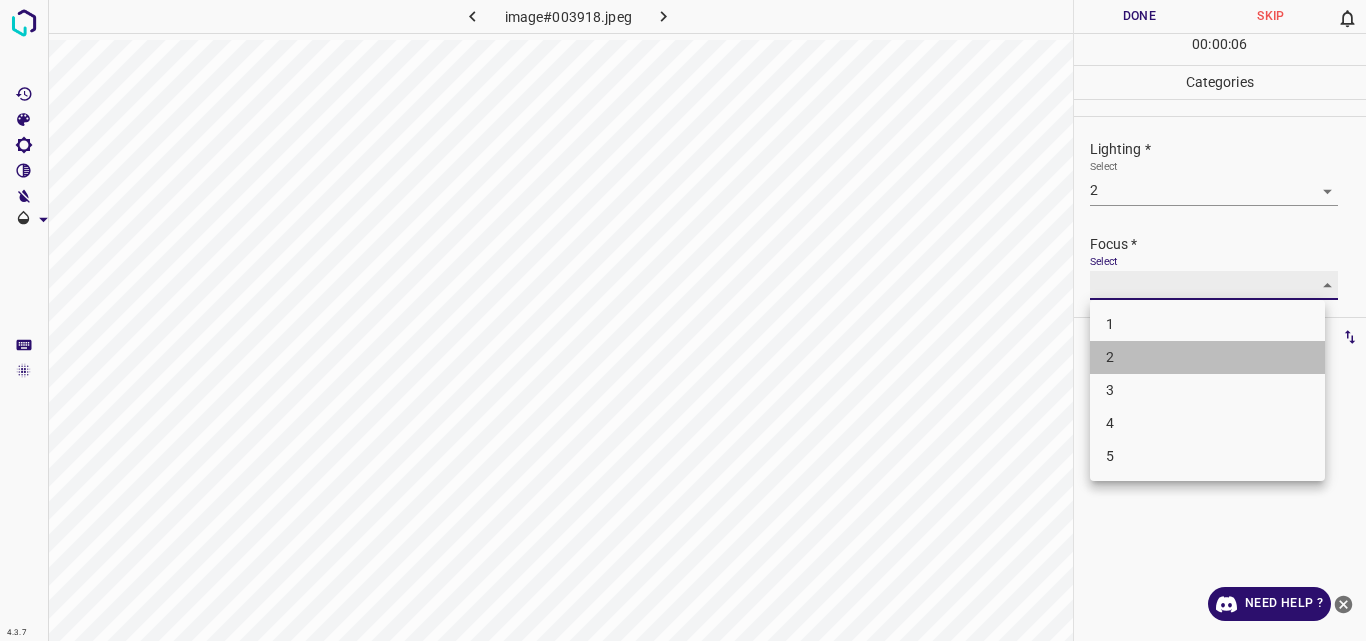 type on "2" 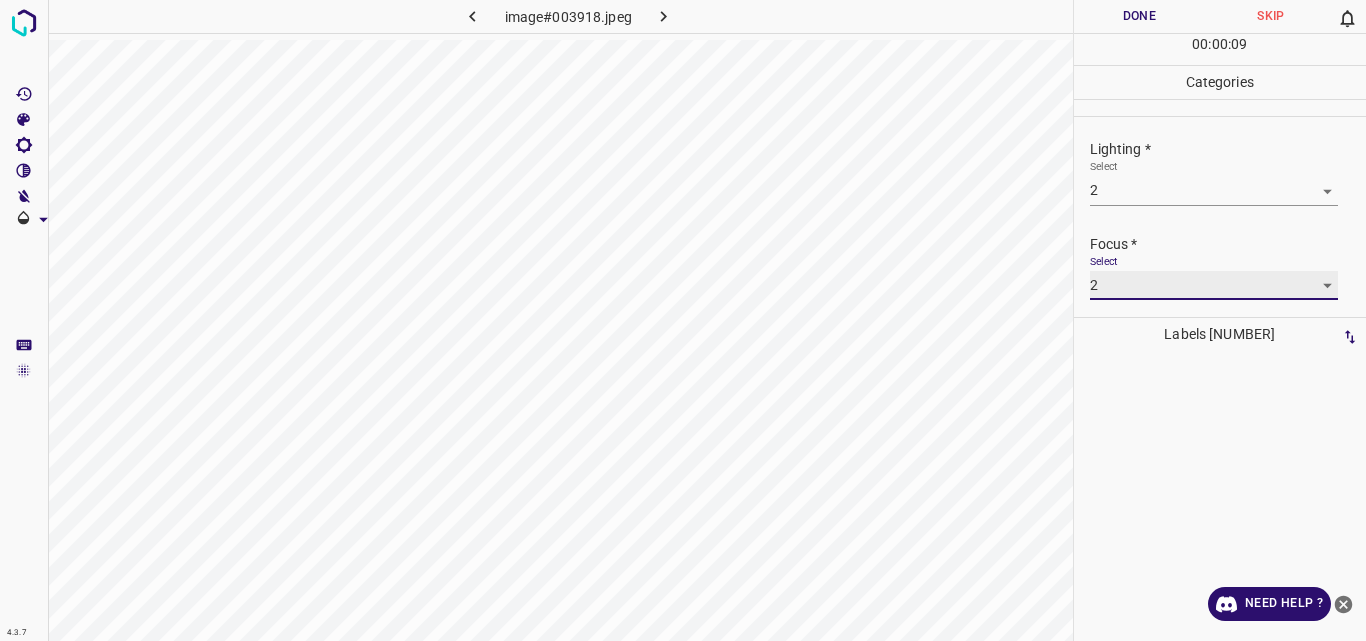 scroll, scrollTop: 98, scrollLeft: 0, axis: vertical 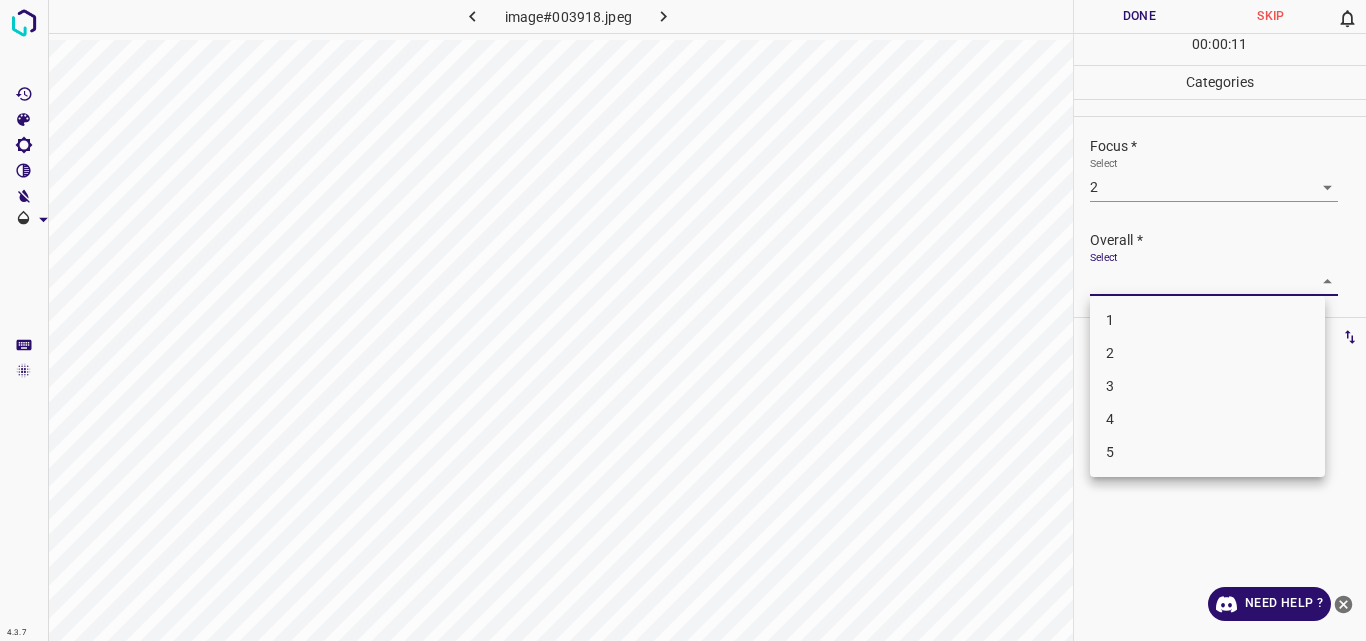 click on "4.3.7 image#003918.jpeg Done Skip 0 00 : 00 : 11 Categories Lighting * Select 2 2 Focus * Select 2 2 Overall * Select ​ Labels 0 Categories 1 Lighting 2 Focus 3 Overall Tools Space Change between modes (Draw & Edit) I Auto labeling R Restore zoom M Zoom in N Zoom out Delete Delete selecte label Filters Z Restore filters X Saturation filter C Brightness filter V Contrast filter B Gray scale filter General O Download Need Help ? Original text Rate this translation Your feedback will be used to help improve Google Translate - Text - Hide - Delete 1 2 3 4 5" at bounding box center (683, 320) 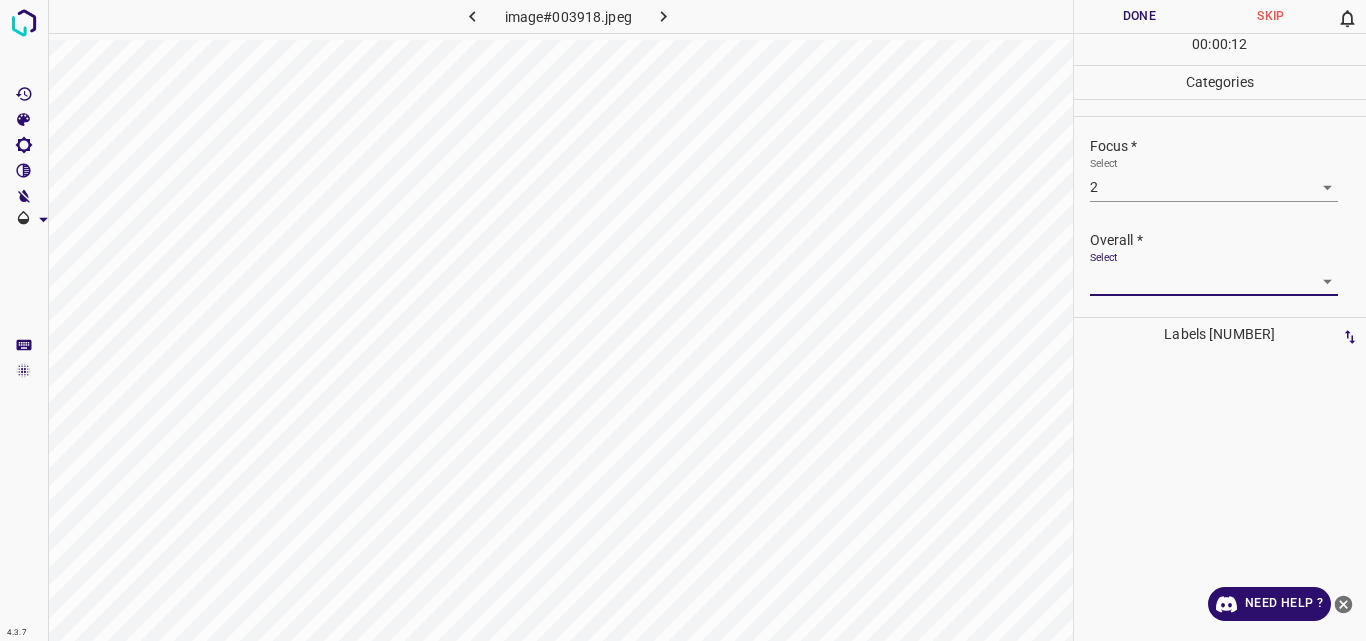 click on "4.3.7 image#[HASH].jpeg Done Skip 0 00   : 00   : 12   Categories Lighting *  Select 2 2 Focus *  Select 2 2 Overall *  Select ​ Labels   0 Categories 1 Lighting 2 Focus 3 Overall Tools Space Change between modes (Draw & Edit) I Auto labeling R Restore zoom M Zoom in N Zoom out Delete Delete selecte label Filters Z Restore filters X Saturation filter C Brightness filter V Contrast filter B Gray scale filter General O Download Need Help ? Original text Rate this translation Your feedback will be used to help improve Google Translate - Text - Hide - Delete" at bounding box center (683, 320) 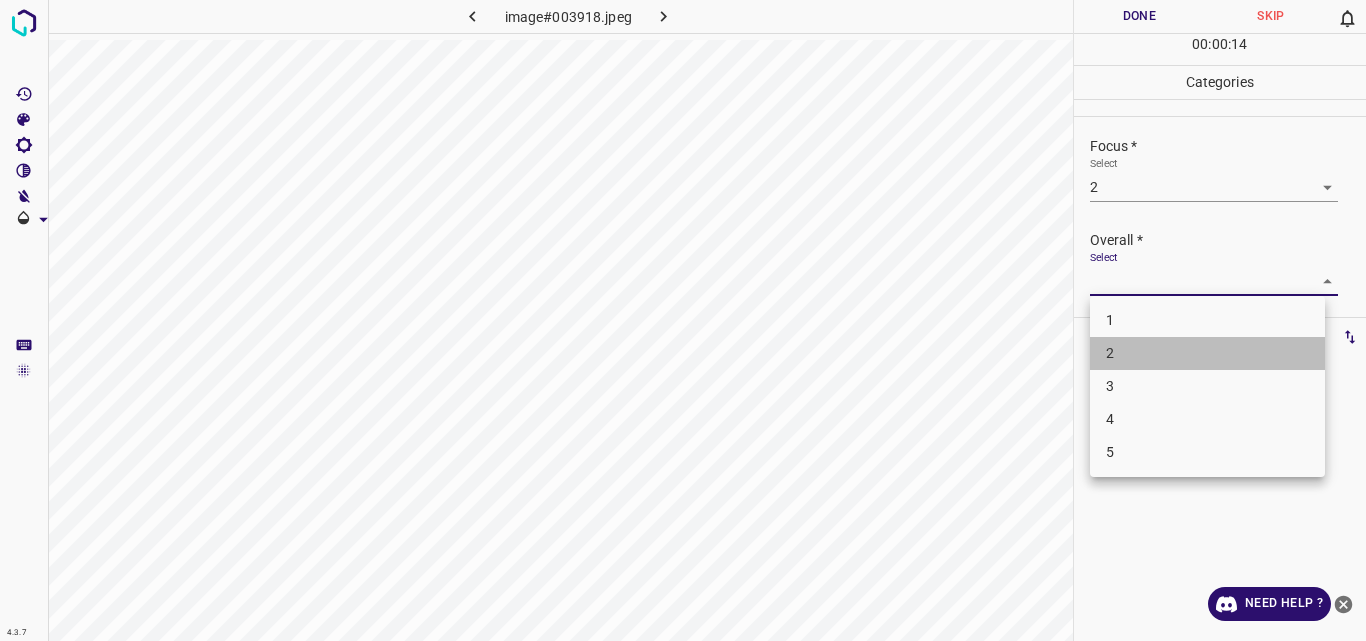 click on "2" at bounding box center (1207, 353) 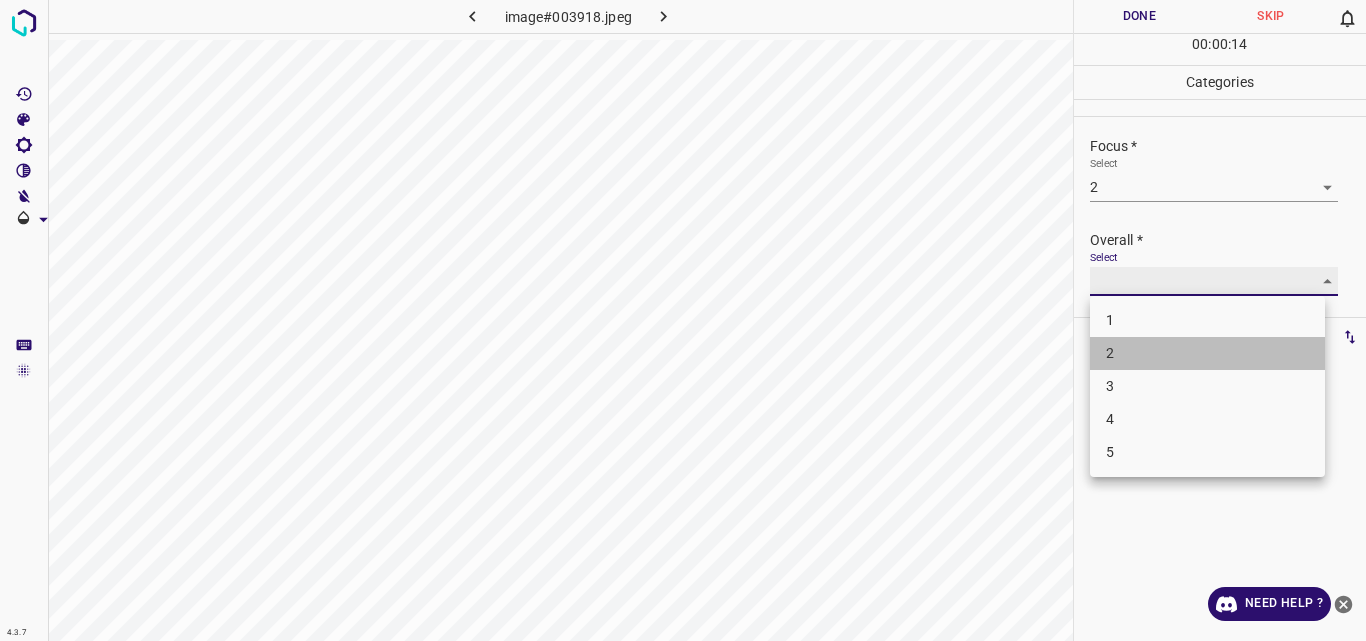 type on "2" 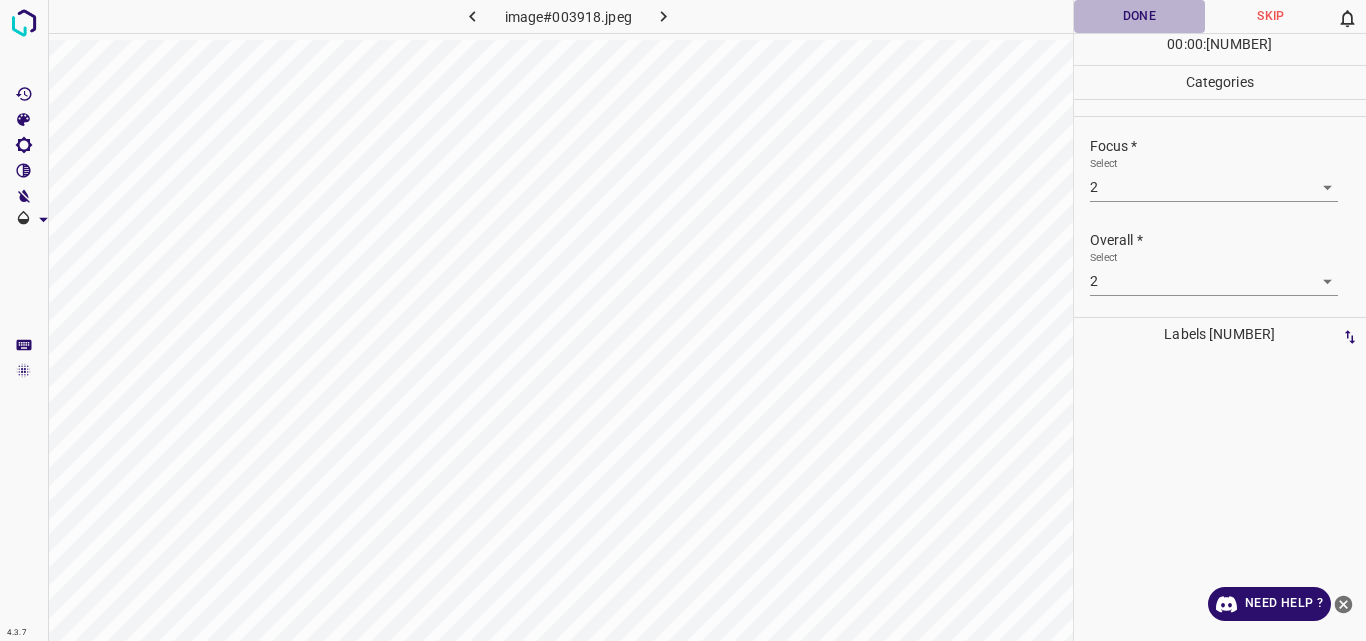 click on "Done" at bounding box center (1140, 16) 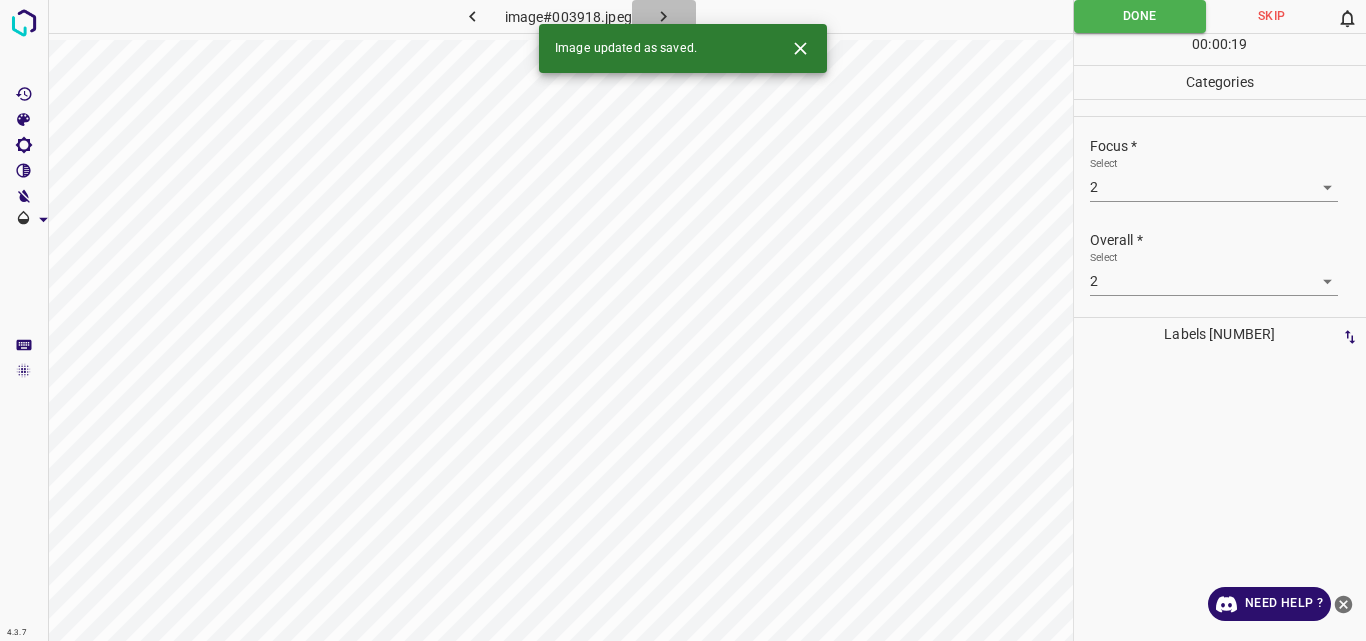 click 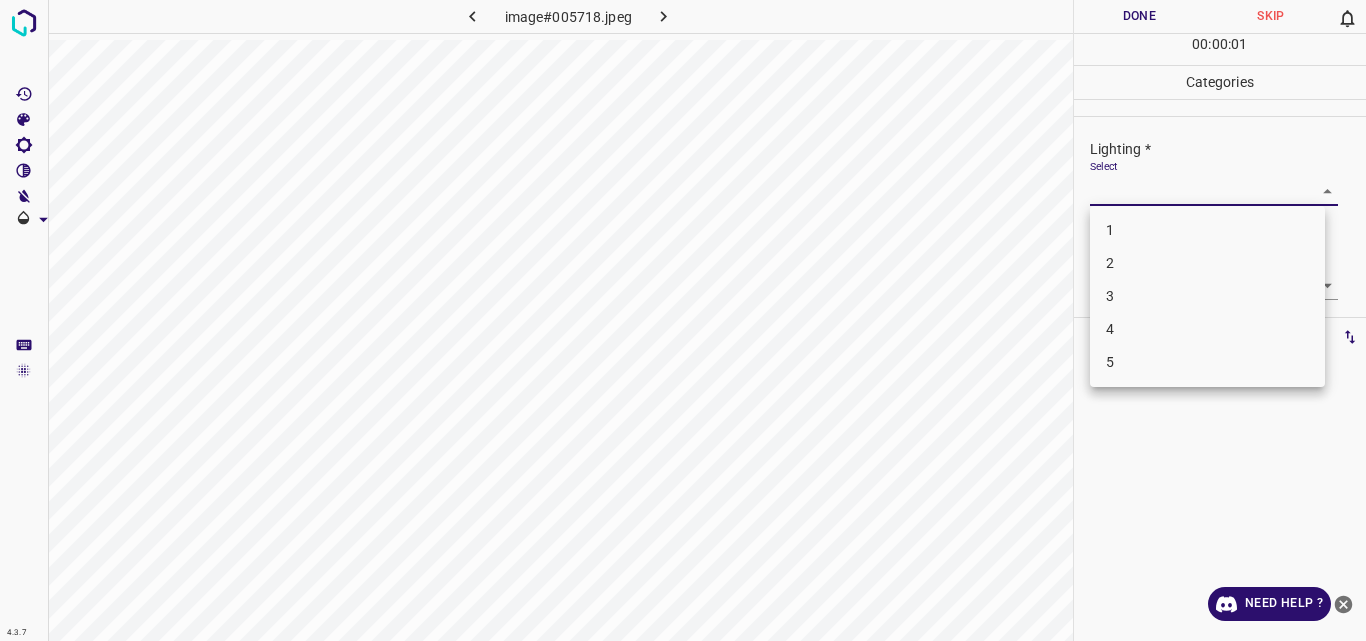 click on "4.3.7 image#005718.jpeg Done Skip 0 00   : 00   : 01   Categories Lighting *  Select ​ Focus *  Select ​ Overall *  Select ​ Labels   0 Categories 1 Lighting 2 Focus 3 Overall Tools Space Change between modes (Draw & Edit) I Auto labeling R Restore zoom M Zoom in N Zoom out Delete Delete selecte label Filters Z Restore filters X Saturation filter C Brightness filter V Contrast filter B Gray scale filter General O Download Need Help ? Original text Rate this translation Your feedback will be used to help improve Google Translate - Text - Hide - Delete 1 2 3 4 5" at bounding box center (683, 320) 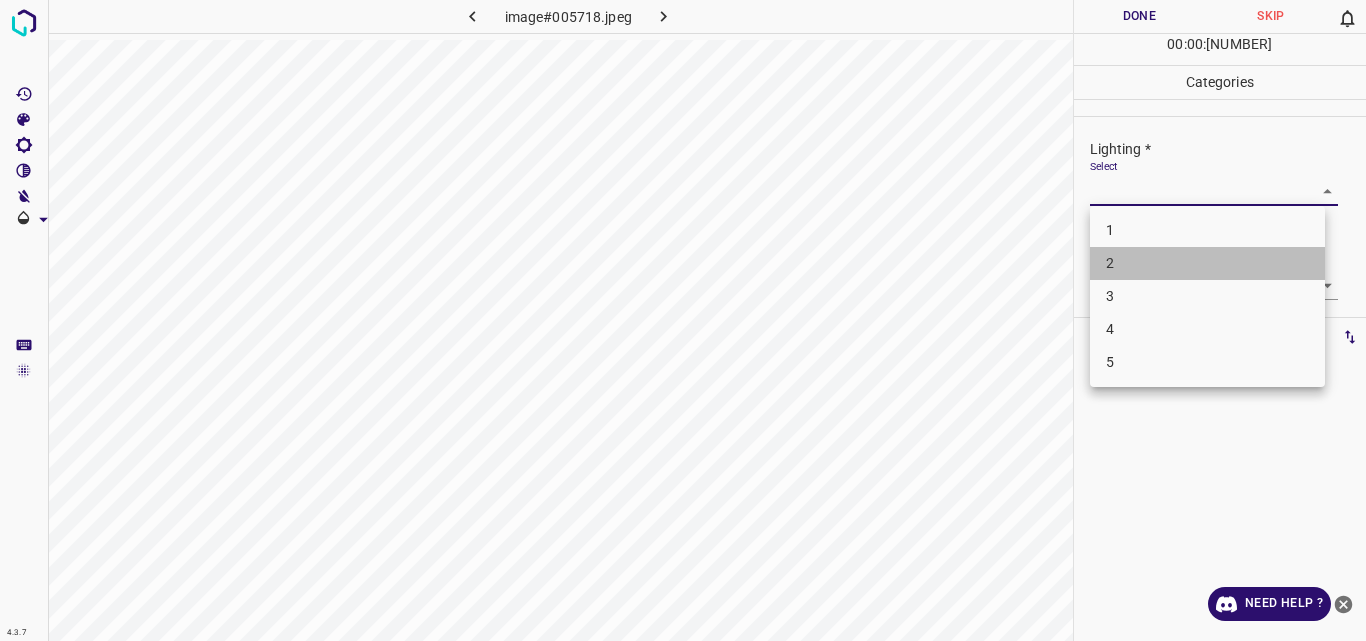 click on "2" at bounding box center [1207, 263] 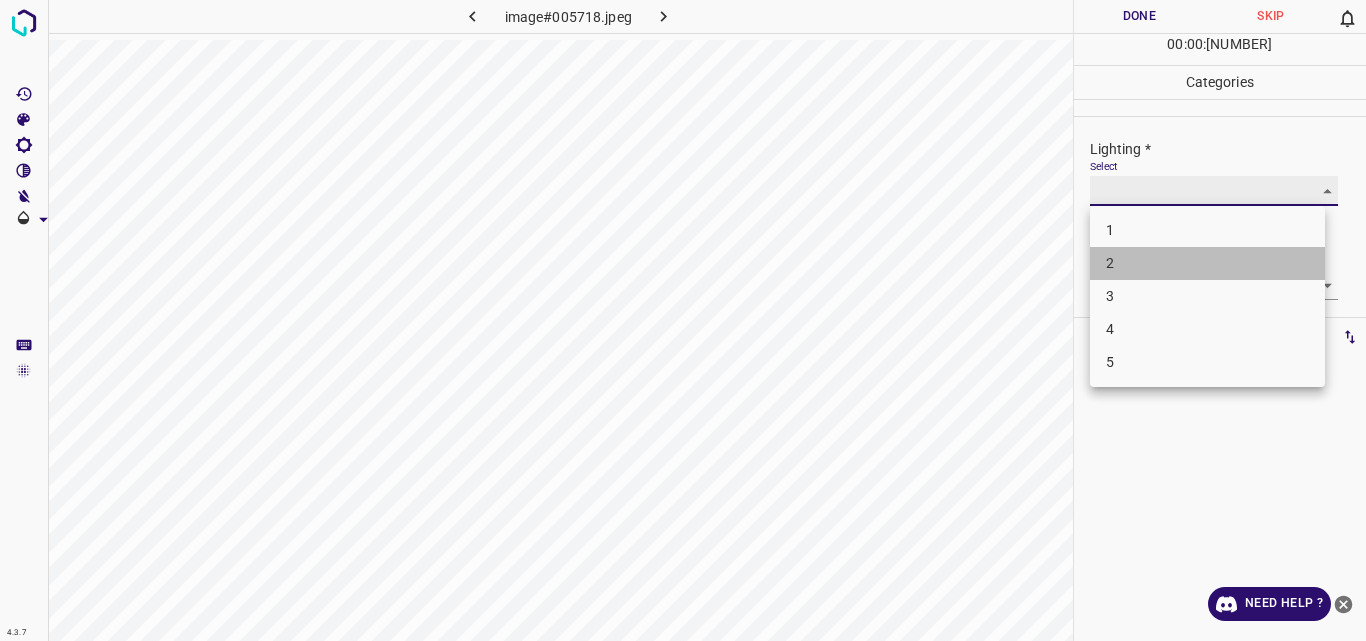 type on "2" 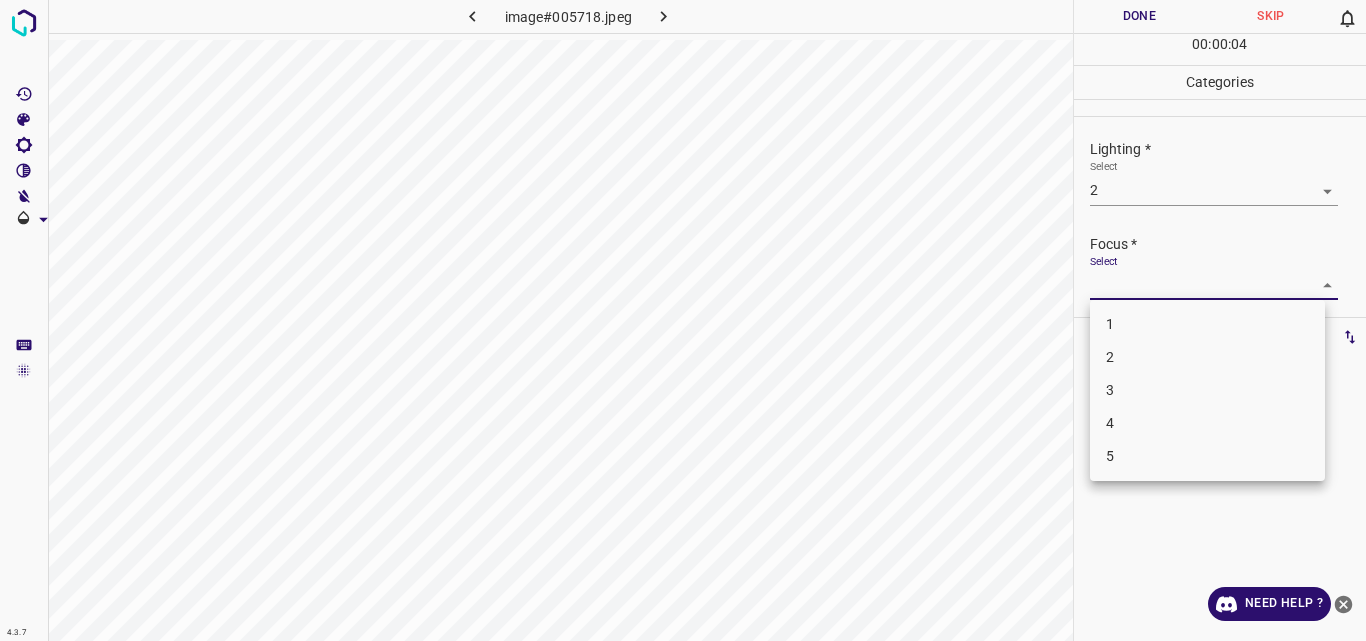 click on "4.3.7 image#[HASH].jpeg Done Skip 0 00   : 00   : 04   Categories Lighting *  Select 2 2 Focus *  Select ​ Overall *  Select ​ Labels   0 Categories 1 Lighting 2 Focus 3 Overall Tools Space Change between modes (Draw & Edit) I Auto labeling R Restore zoom M Zoom in N Zoom out Delete Delete selecte label Filters Z Restore filters X Saturation filter C Brightness filter V Contrast filter B Gray scale filter General O Download Need Help ? Original text Rate this translation Your feedback will be used to help improve Google Translate - Text - Hide - Delete 1 2 3 4 5" at bounding box center (683, 320) 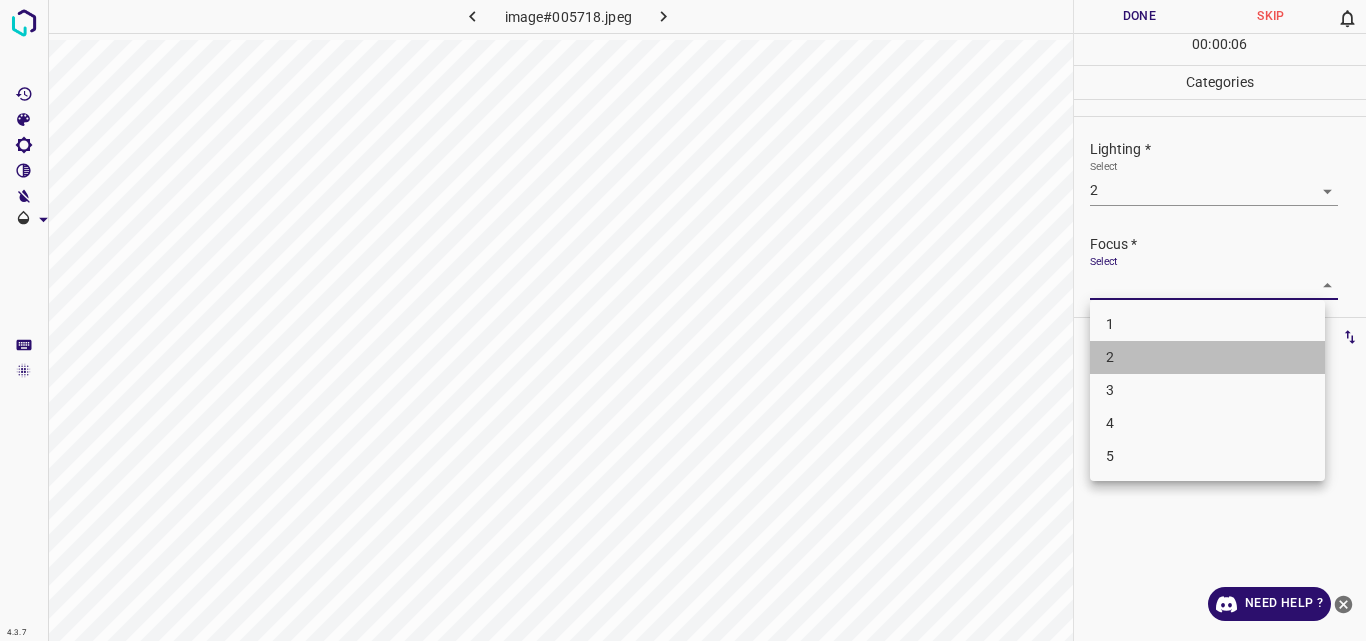 click on "2" at bounding box center [1207, 357] 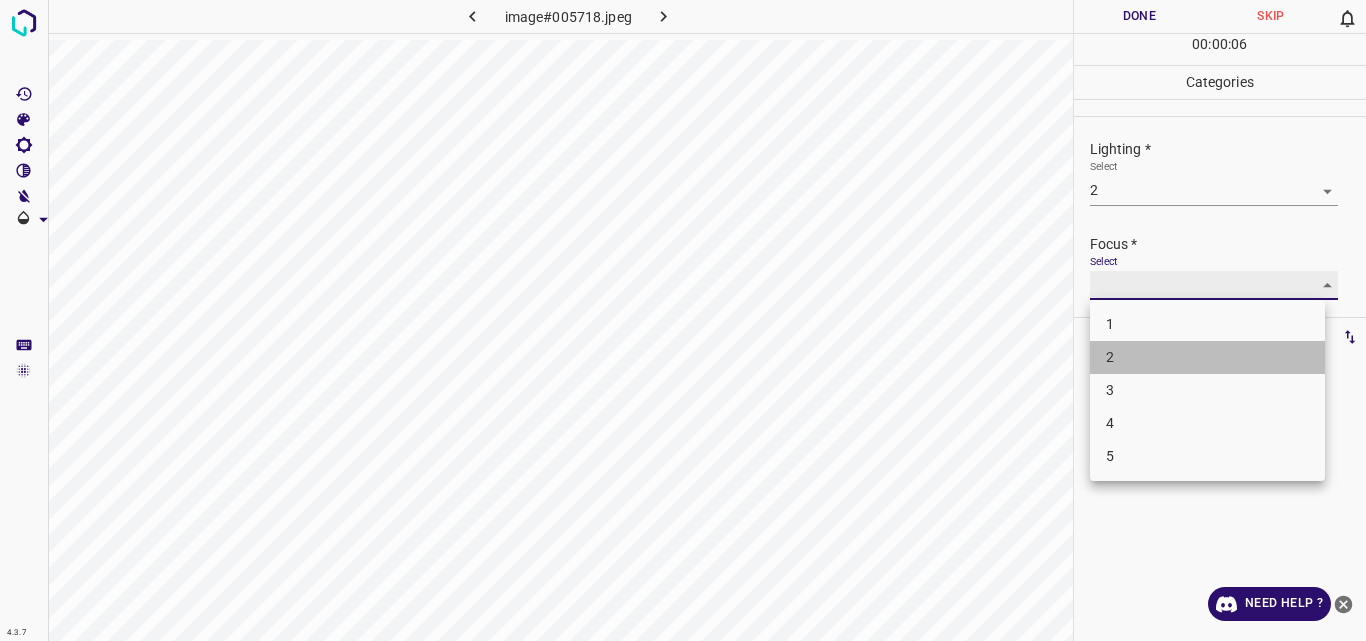 type on "2" 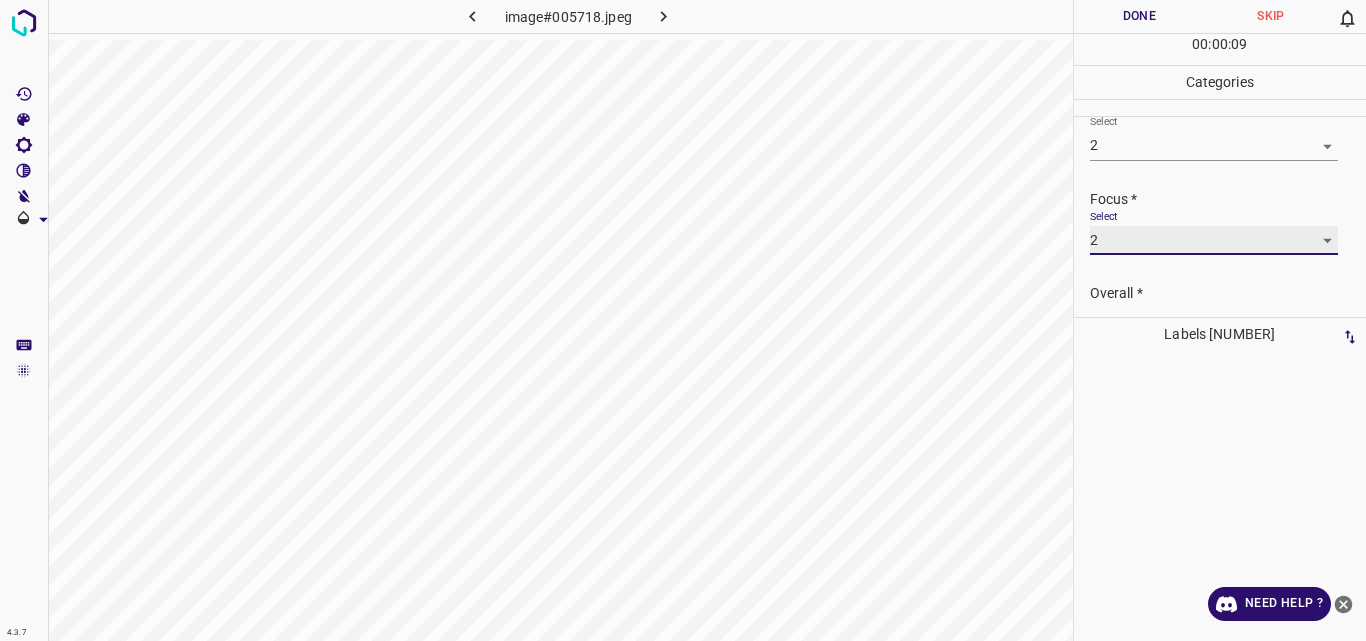 scroll, scrollTop: 98, scrollLeft: 0, axis: vertical 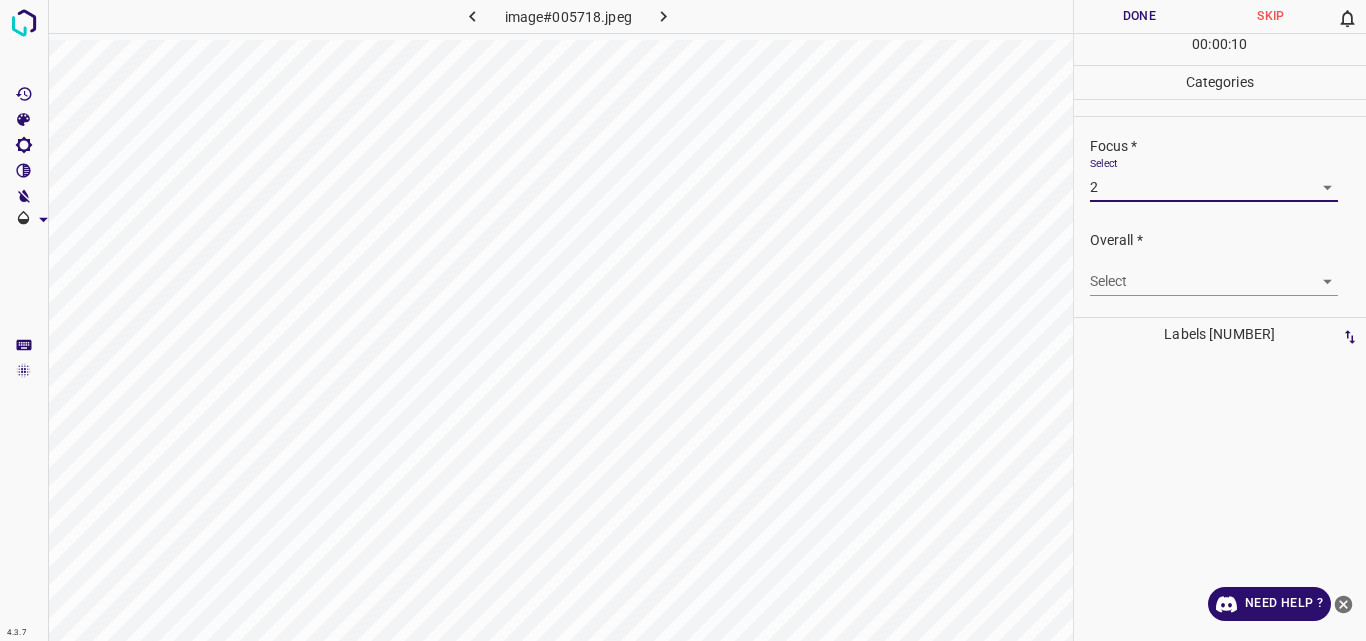 click on "4.3.7 image#005718.jpeg Done Skip 0 00   : 00   : 10   Categories Lighting *  Select 2 2 Focus *  Select 2 2 Overall *  Select ​ Labels   0 Categories 1 Lighting 2 Focus 3 Overall Tools Space Change between modes (Draw & Edit) I Auto labeling R Restore zoom M Zoom in N Zoom out Delete Delete selecte label Filters Z Restore filters X Saturation filter C Brightness filter V Contrast filter B Gray scale filter General O Download Need Help ? Original text Rate this translation Your feedback will be used to help improve Google Translate - Text - Hide - Delete" at bounding box center [683, 320] 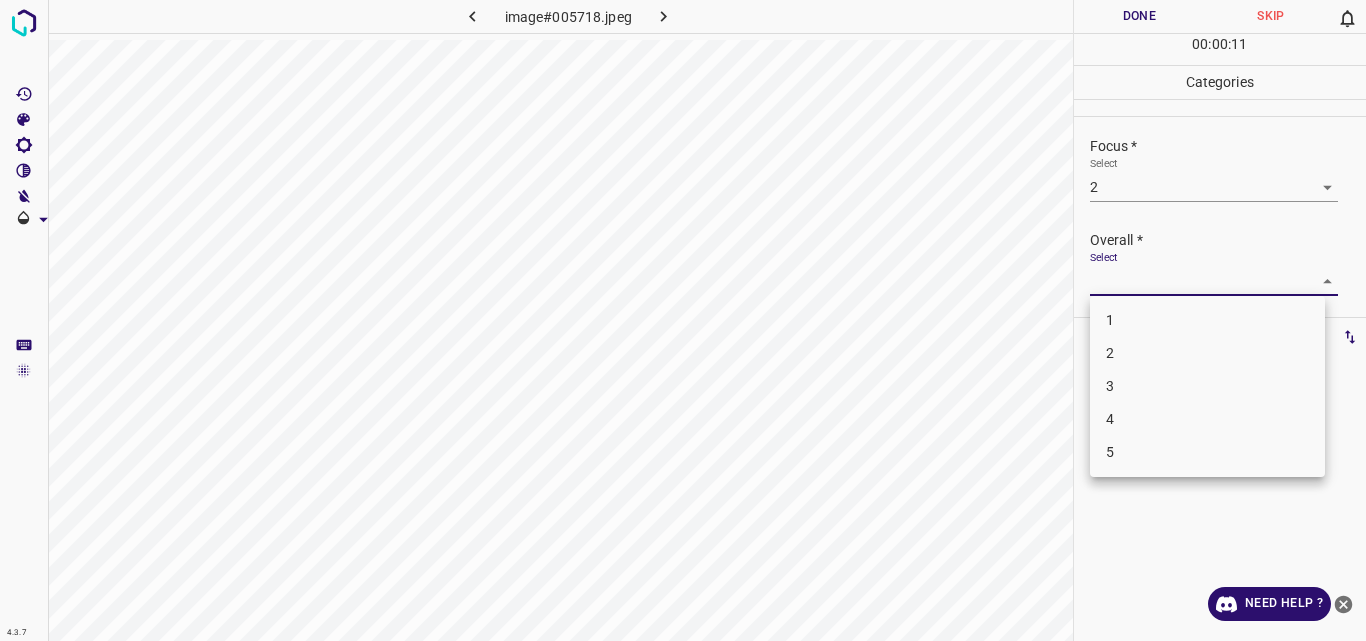 click on "2" at bounding box center (1207, 353) 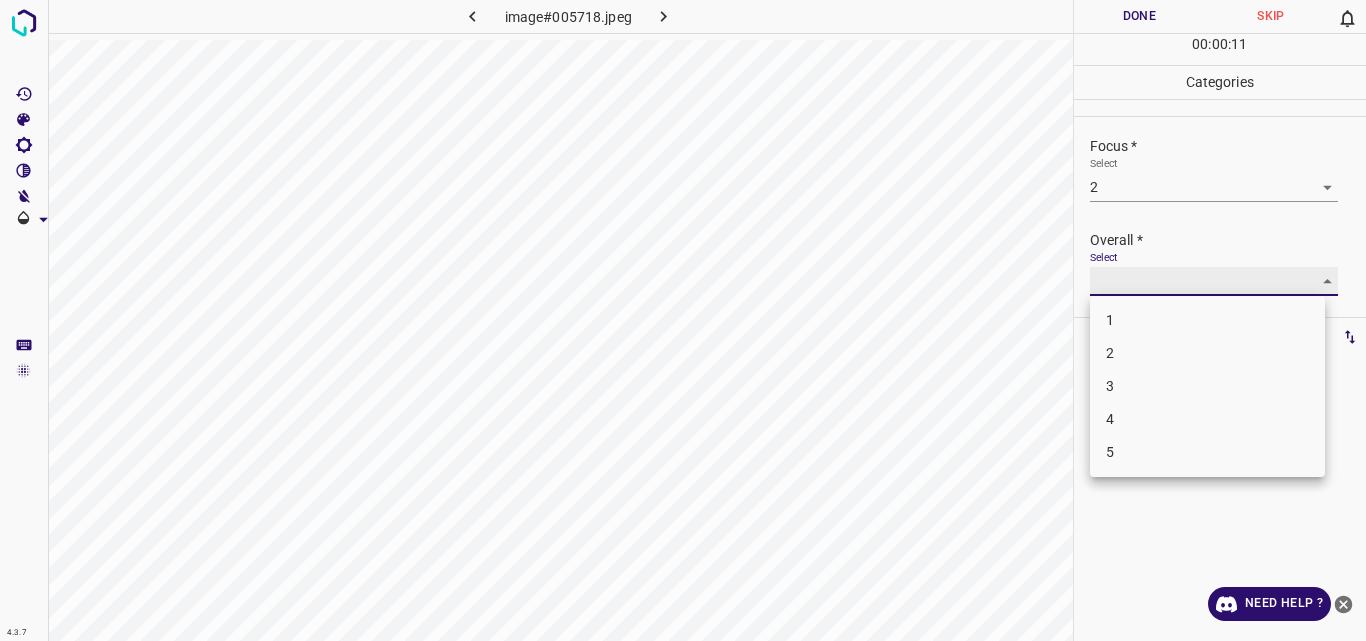 type on "2" 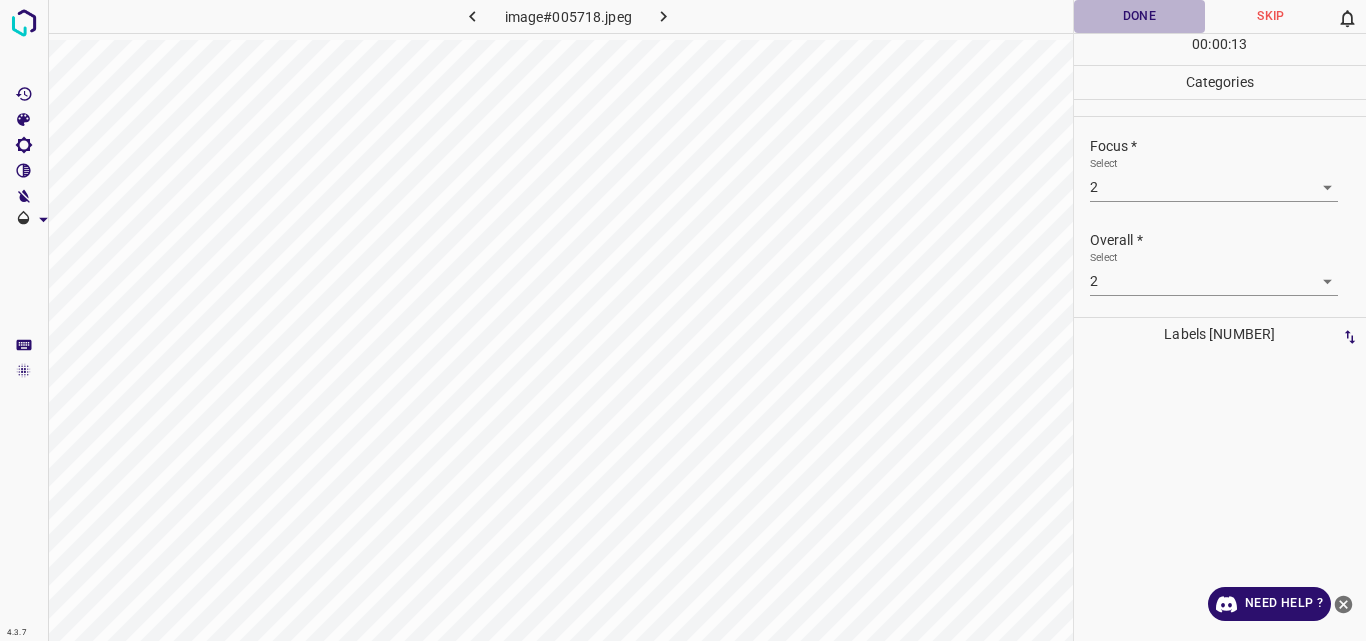 click on "Done" at bounding box center (1140, 16) 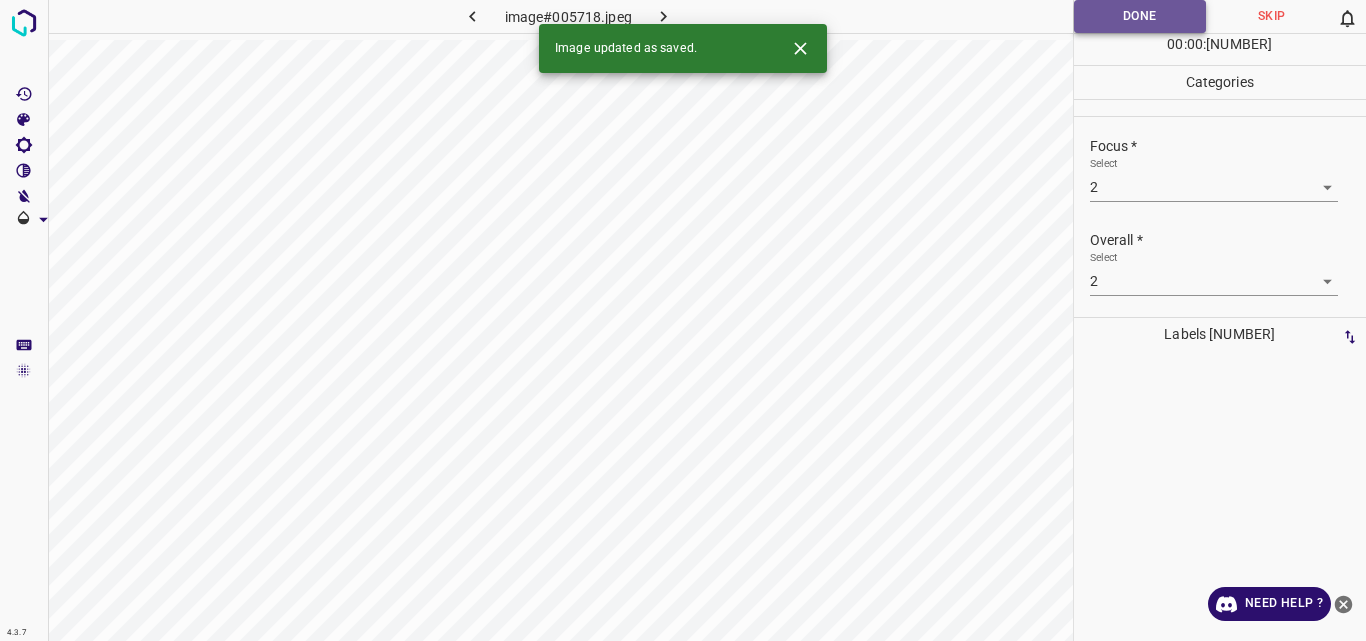 click on "Done" at bounding box center (1140, 16) 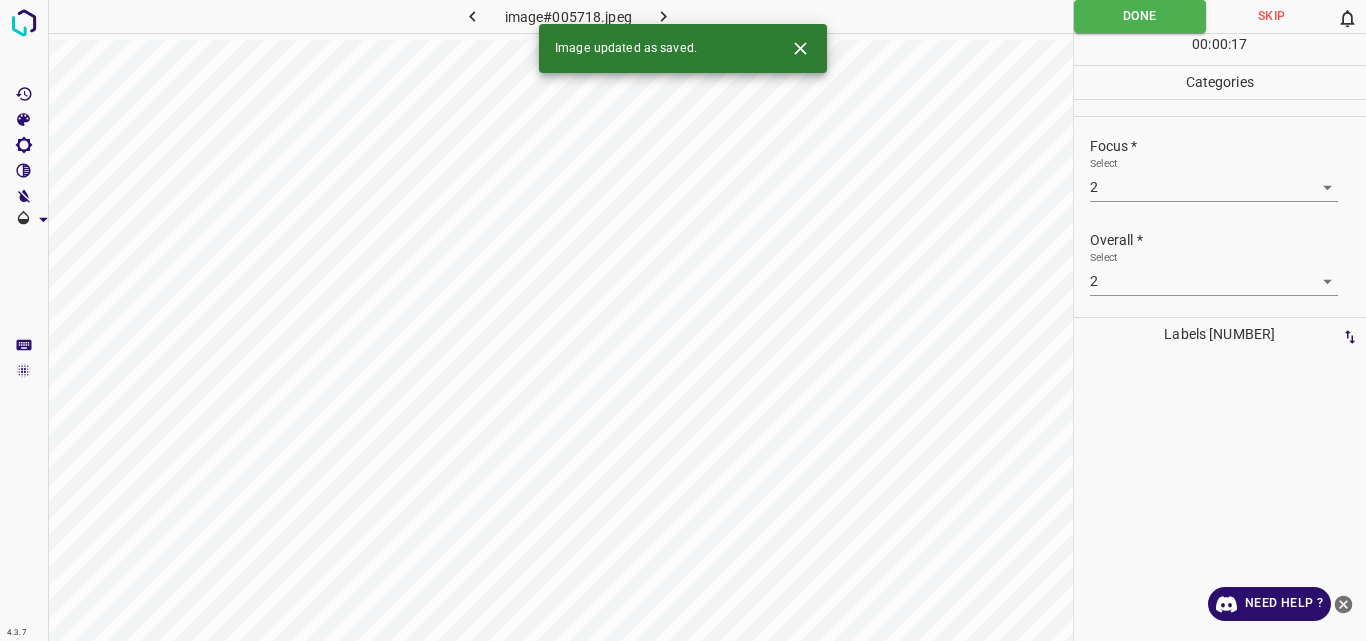 click 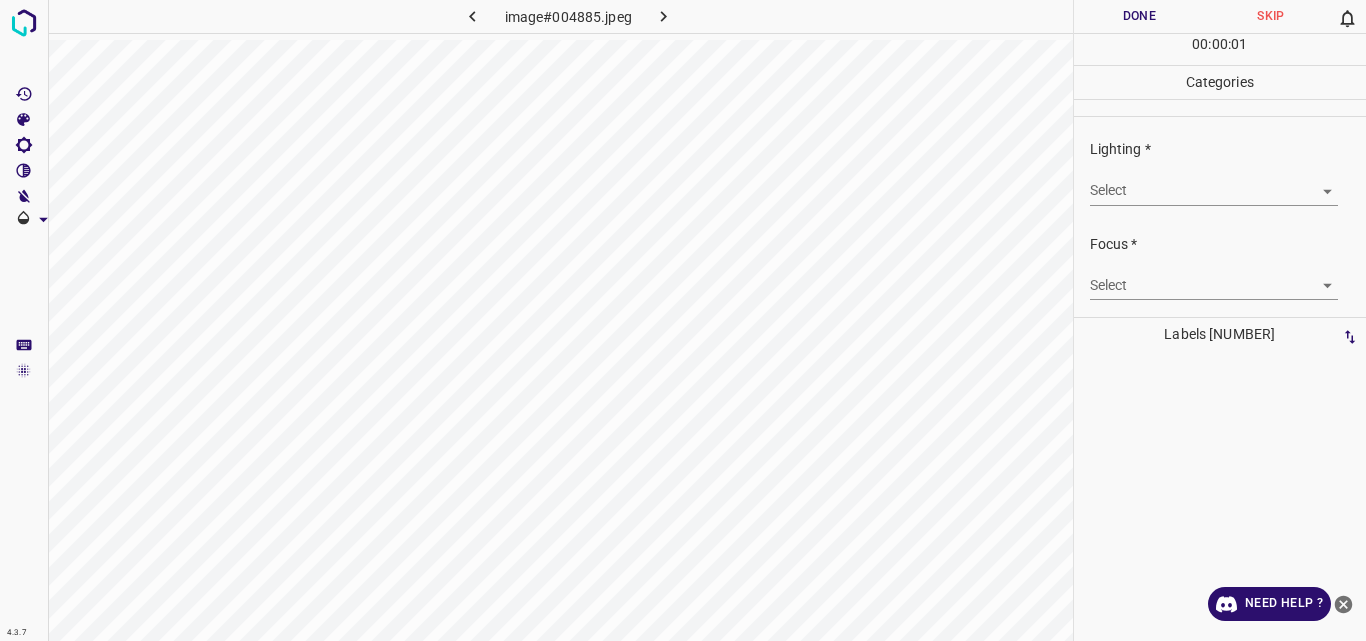 click on "4.3.7 image#004885.jpeg Done Skip 0 00 : 00 : 01 Categories Lighting * Select ​ Focus * Select ​ Overall * Select ​ Labels 0 Categories 1 Lighting 2 Focus 3 Overall Tools Space Change between modes (Draw & Edit) I Auto labeling R Restore zoom M Zoom in N Zoom out Delete Delete selecte label Filters Z Restore filters X Saturation filter C Brightness filter V Contrast filter B Gray scale filter General O Download Need Help ? Original text Rate this translation Your feedback will be used to help improve Google Translate - Text - Hide - Delete" at bounding box center [683, 320] 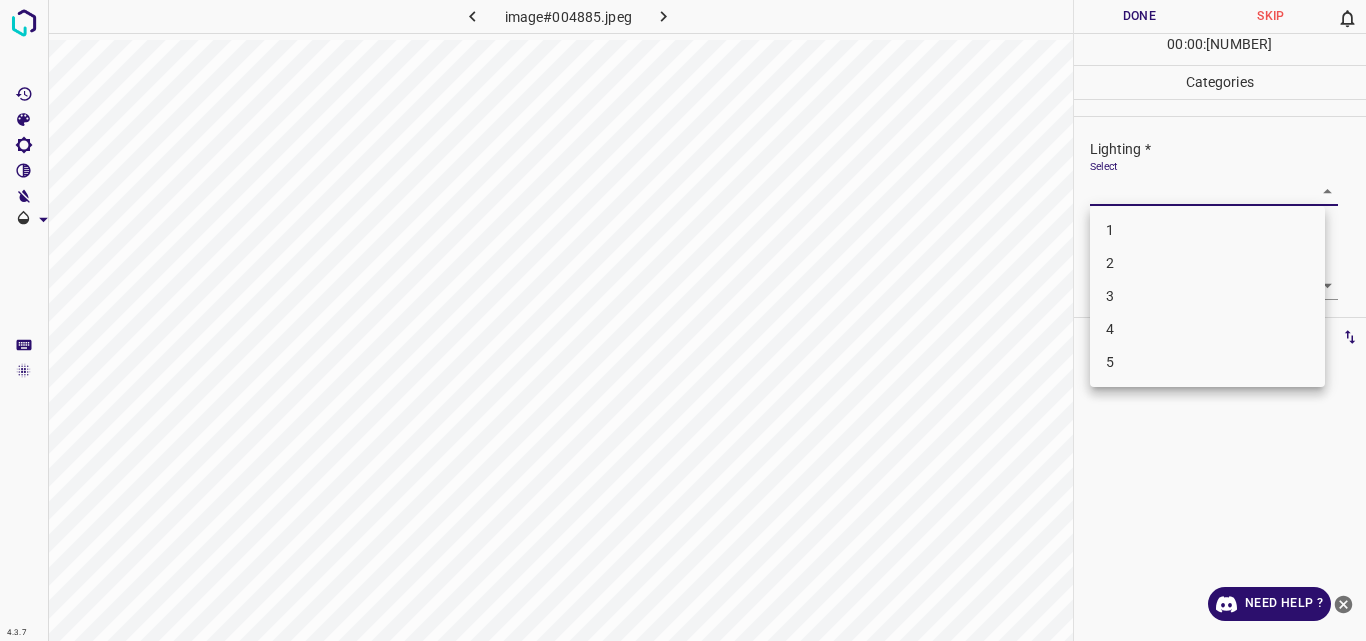 click on "2" at bounding box center [1207, 263] 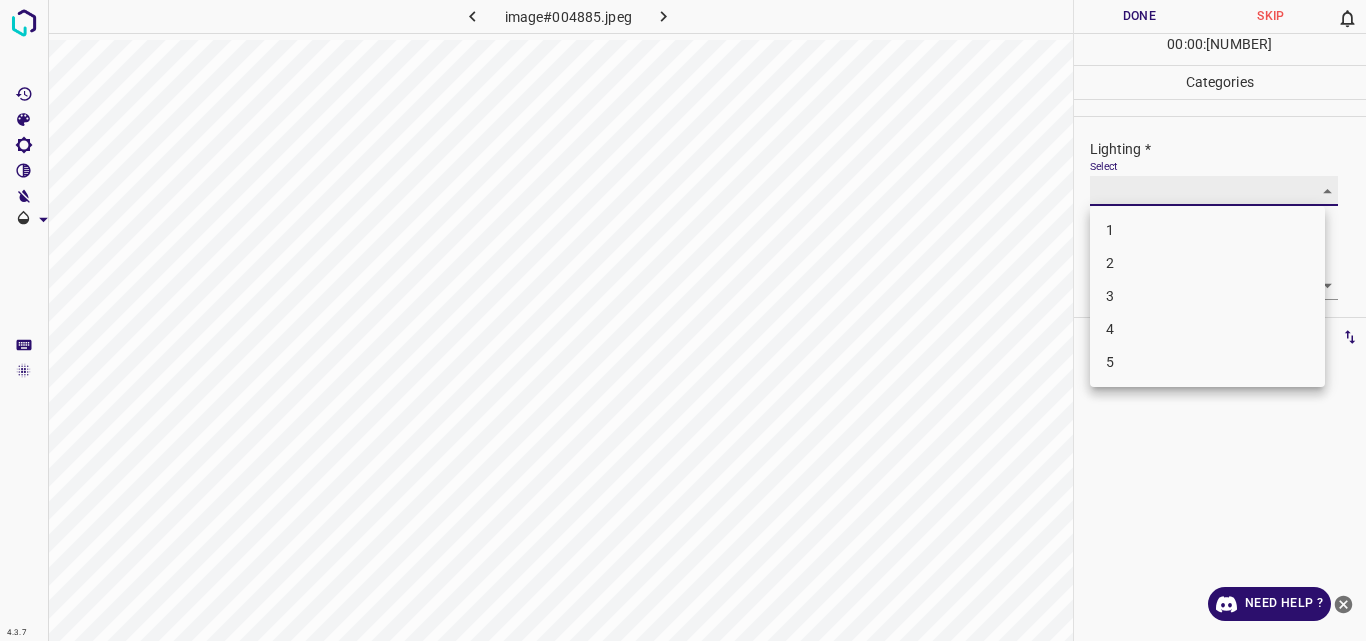 type on "2" 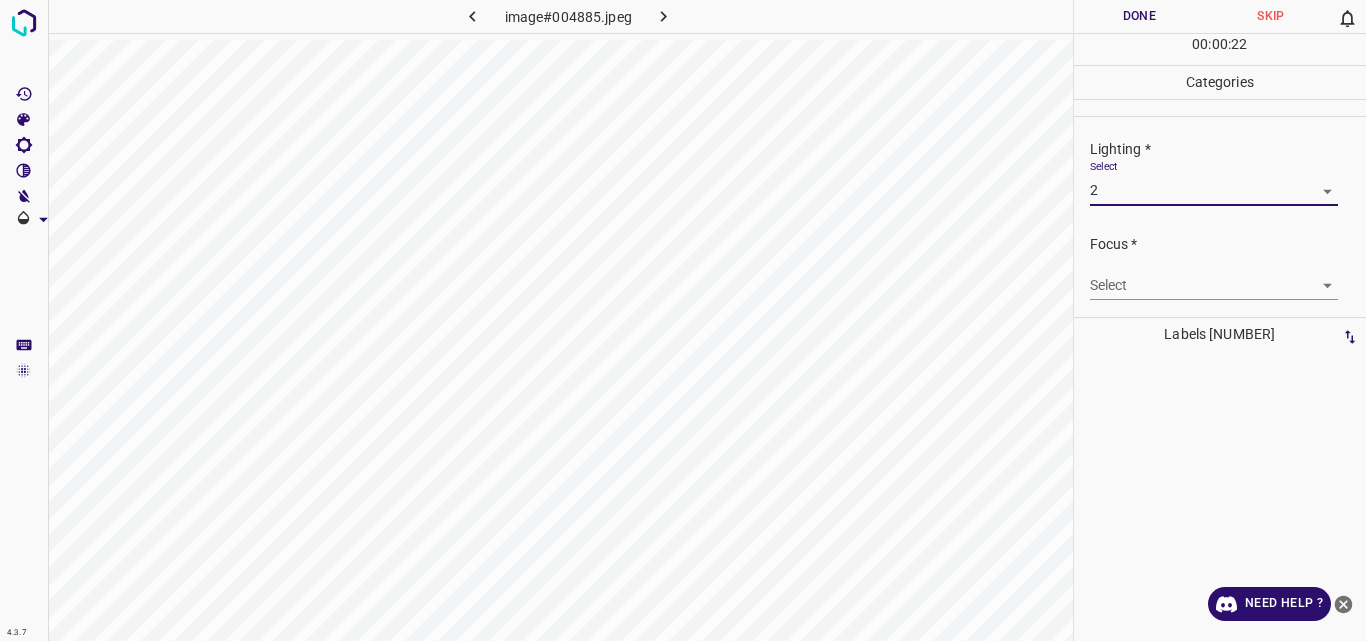 click on "4.3.7 image#004885.jpeg Done Skip 0 00   : 00   : 22   Categories Lighting *  Select 2 2 Focus *  Select ​ Overall *  Select ​ Labels   0 Categories 1 Lighting 2 Focus 3 Overall Tools Space Change between modes (Draw & Edit) I Auto labeling R Restore zoom M Zoom in N Zoom out Delete Delete selecte label Filters Z Restore filters X Saturation filter C Brightness filter V Contrast filter B Gray scale filter General O Download Need Help ? Original text Rate this translation Your feedback will be used to help improve Google Translate - Text - Hide - Delete" at bounding box center [683, 320] 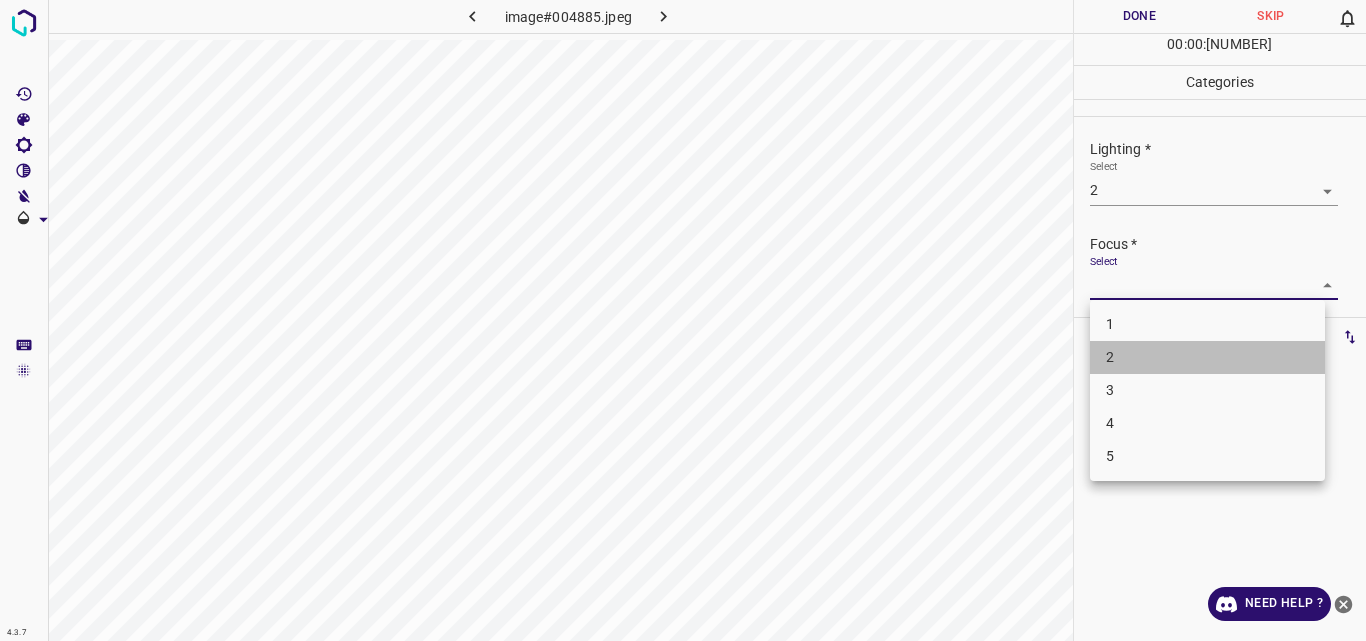 click on "2" at bounding box center (1207, 357) 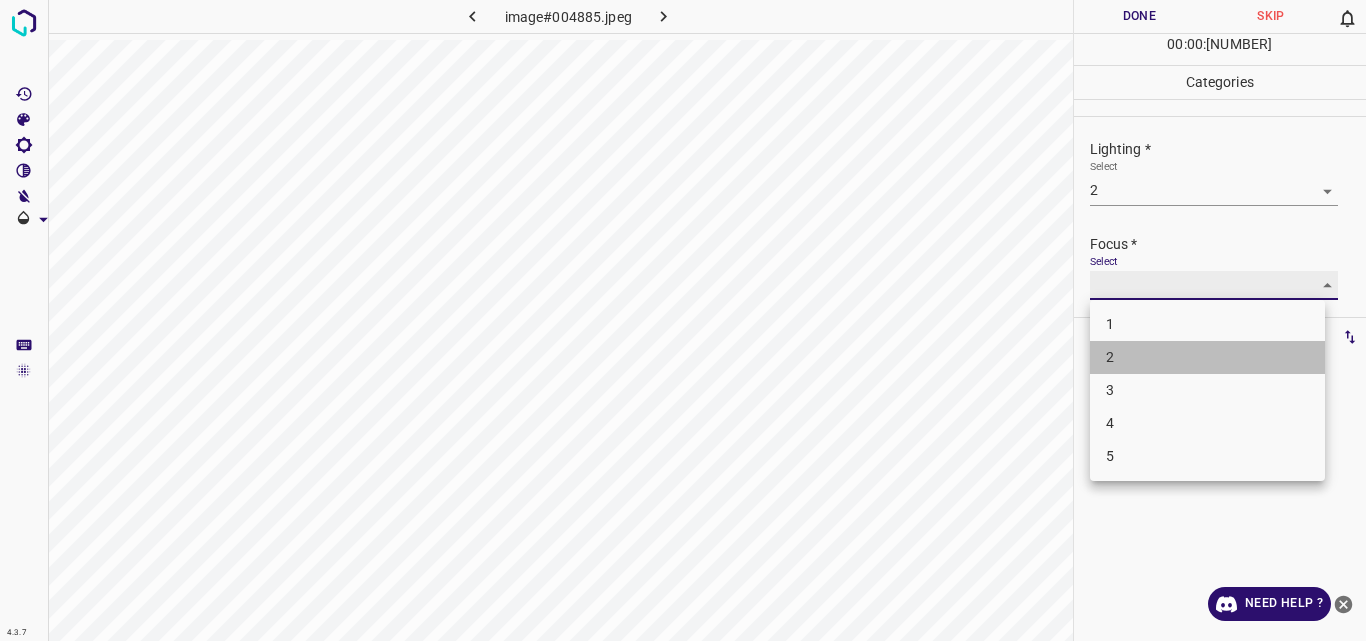 type on "2" 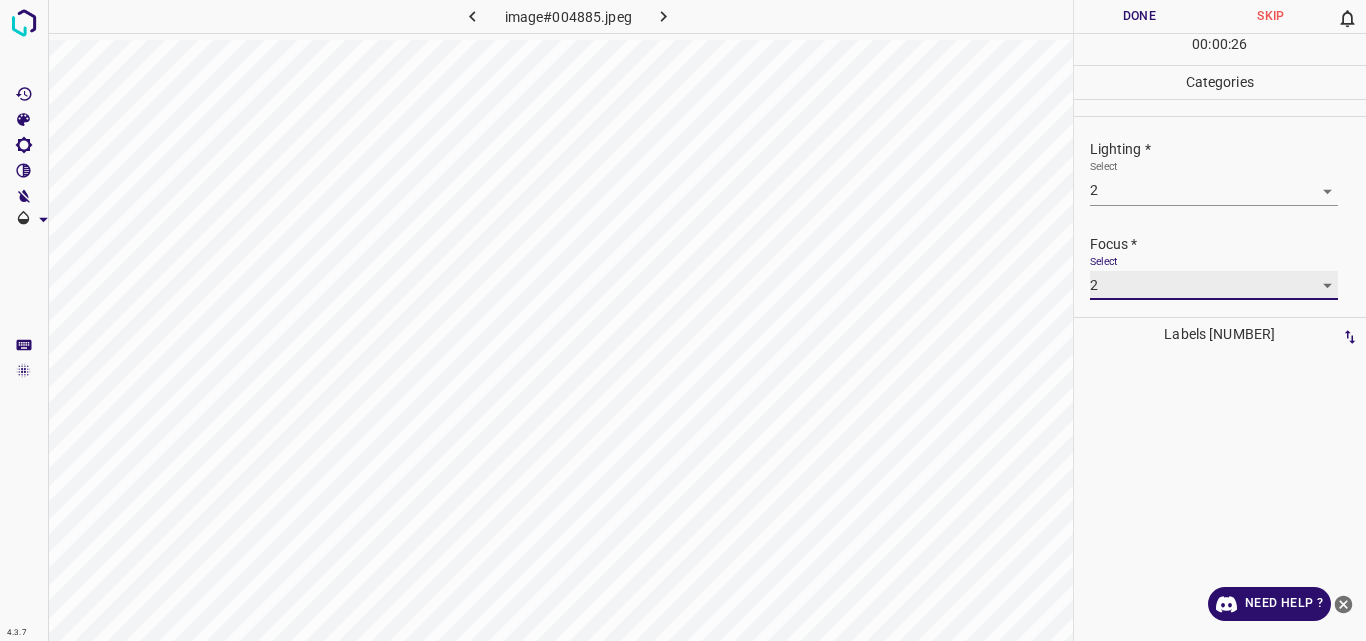 scroll, scrollTop: 98, scrollLeft: 0, axis: vertical 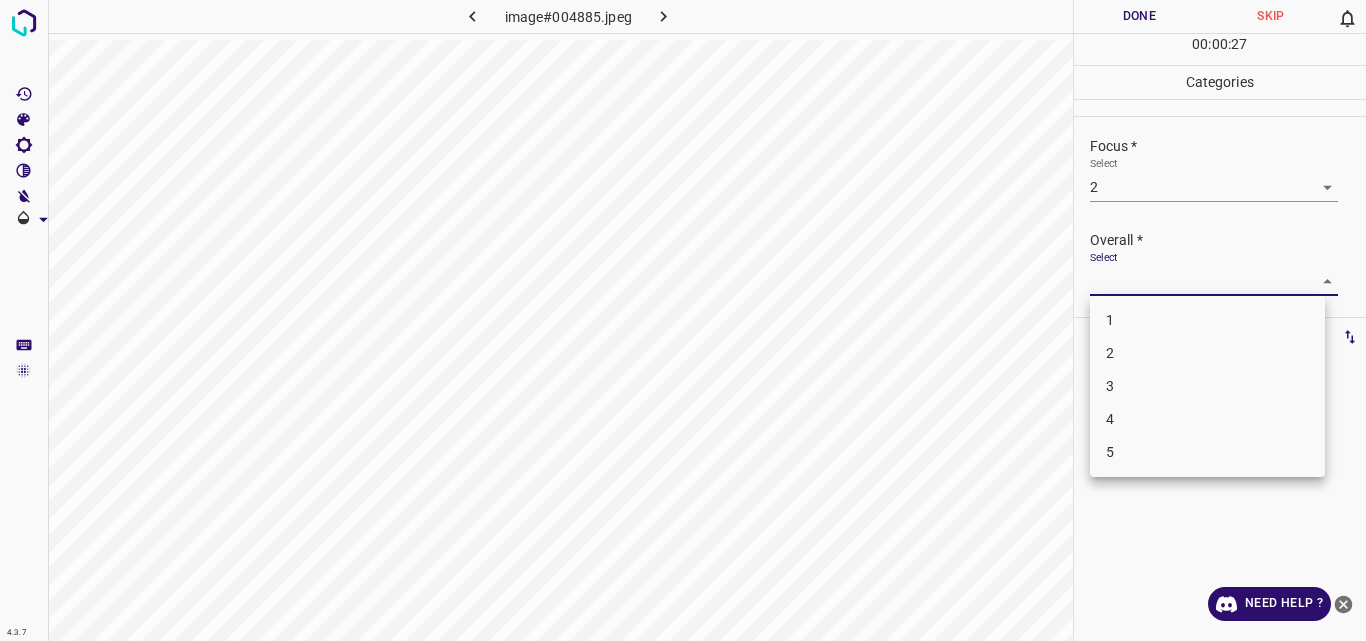click on "4.3.7 image#004885.jpeg Done Skip 0 00   : 00   : 27   Categories Lighting *  Select 2 2 Focus *  Select 2 2 Overall *  Select ​ Labels   0 Categories 1 Lighting 2 Focus 3 Overall Tools Space Change between modes (Draw & Edit) I Auto labeling R Restore zoom M Zoom in N Zoom out Delete Delete selecte label Filters Z Restore filters X Saturation filter C Brightness filter V Contrast filter B Gray scale filter General O Download Need Help ? Original text Rate this translation Your feedback will be used to help improve Google Translate - Text - Hide - Delete 1 2 3 4 5" at bounding box center (683, 320) 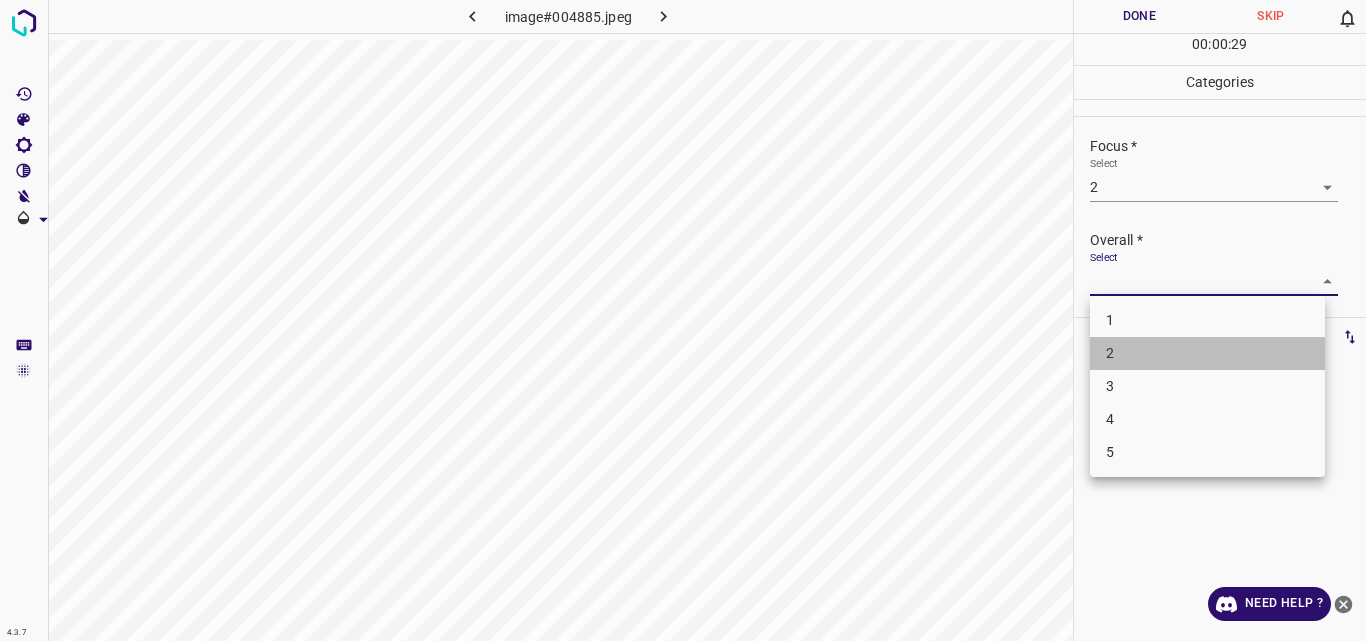 click on "2" at bounding box center [1207, 353] 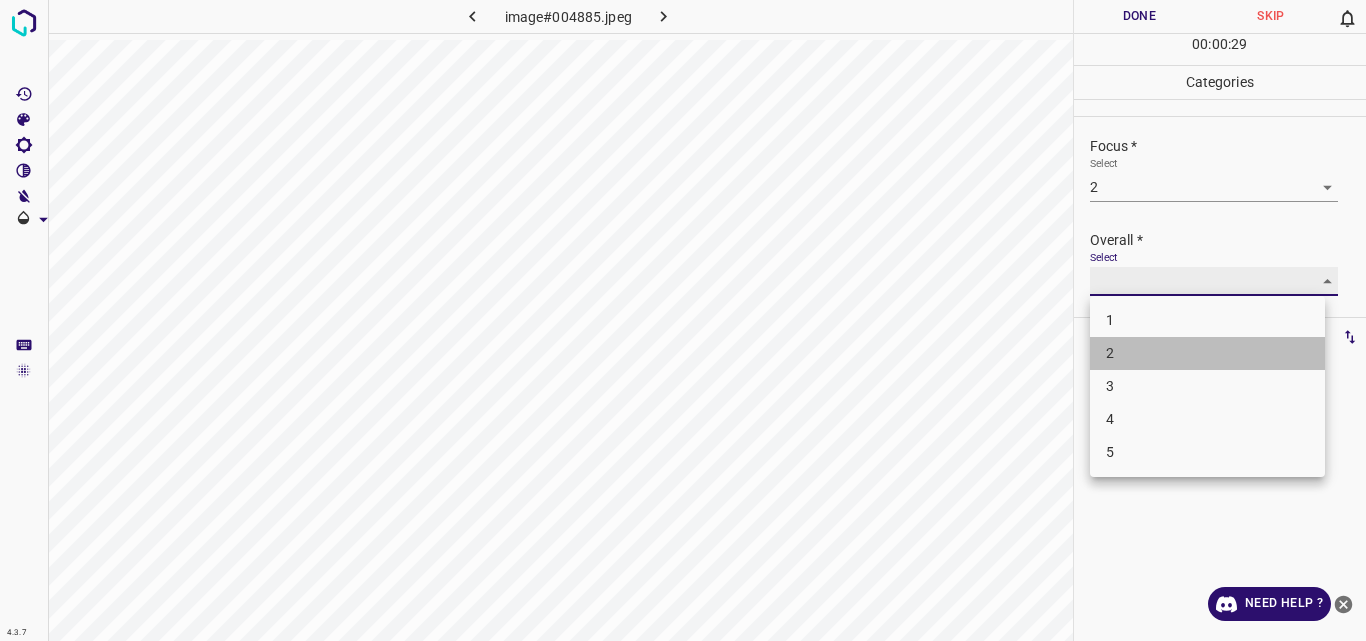 type on "2" 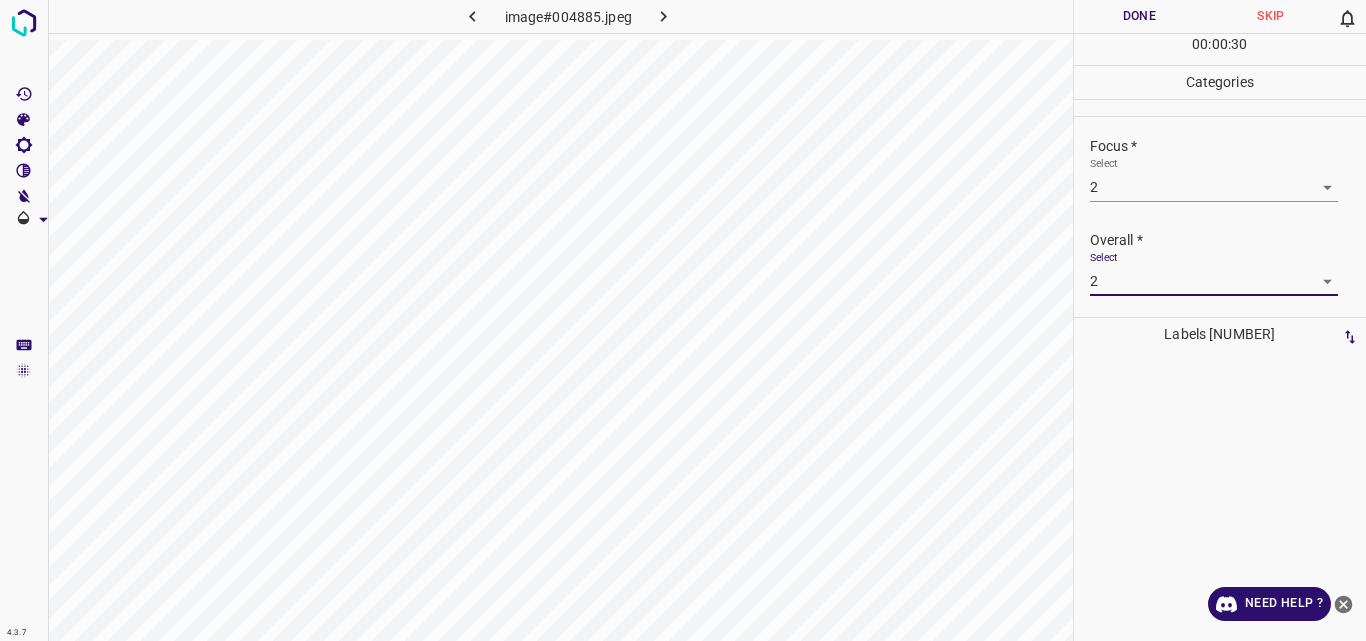 click on "Done" at bounding box center [1140, 16] 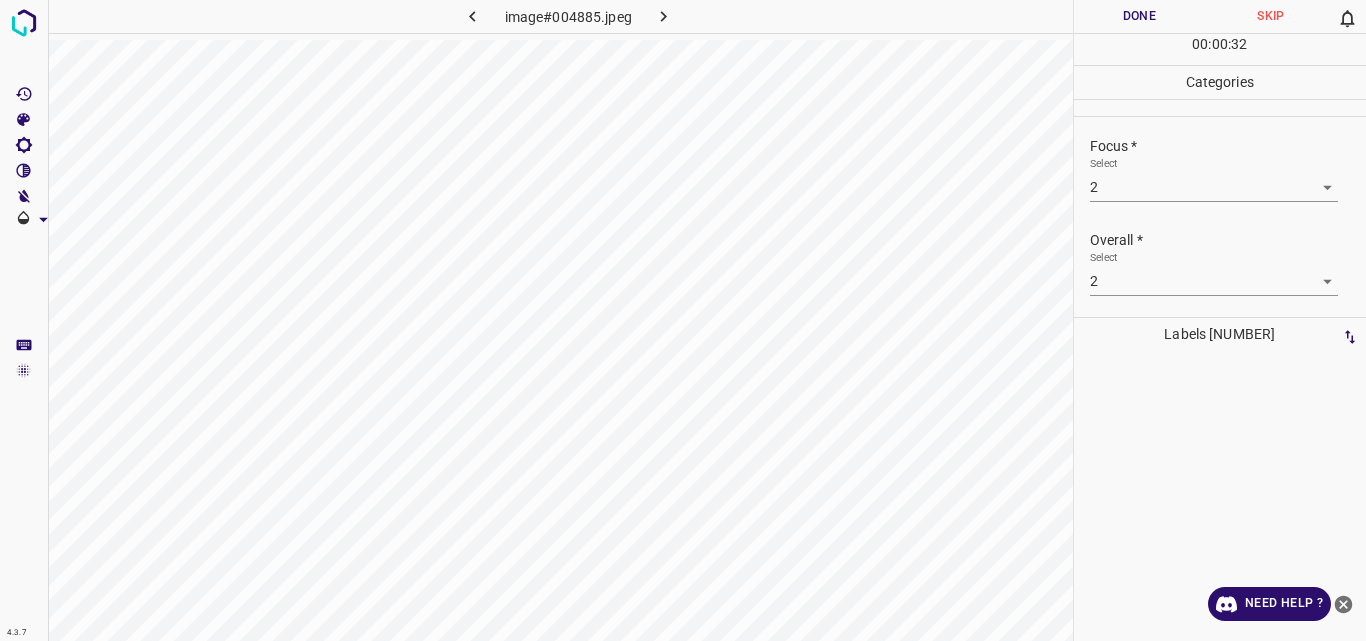 click on "Done" at bounding box center [1140, 16] 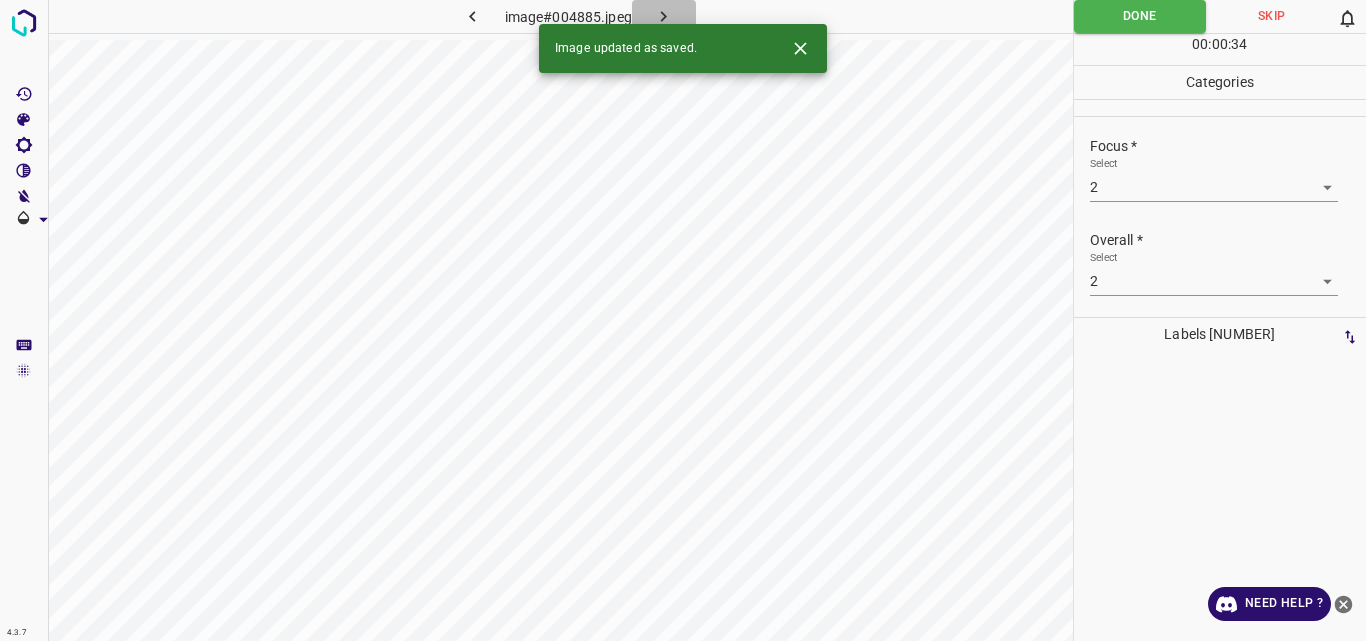 click 